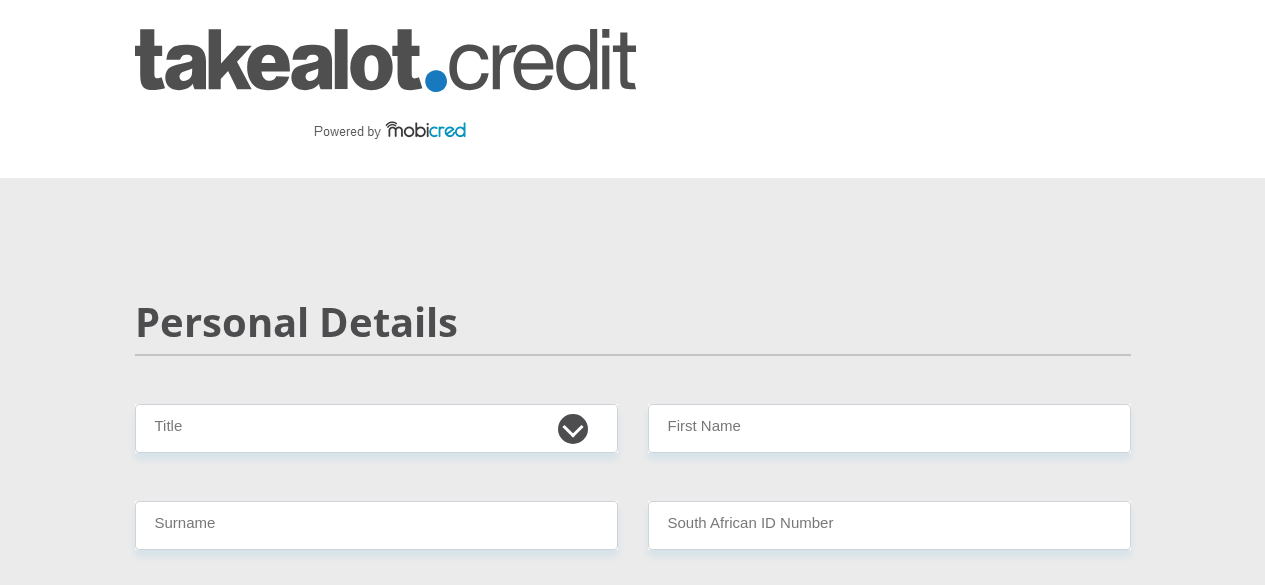 scroll, scrollTop: 0, scrollLeft: 0, axis: both 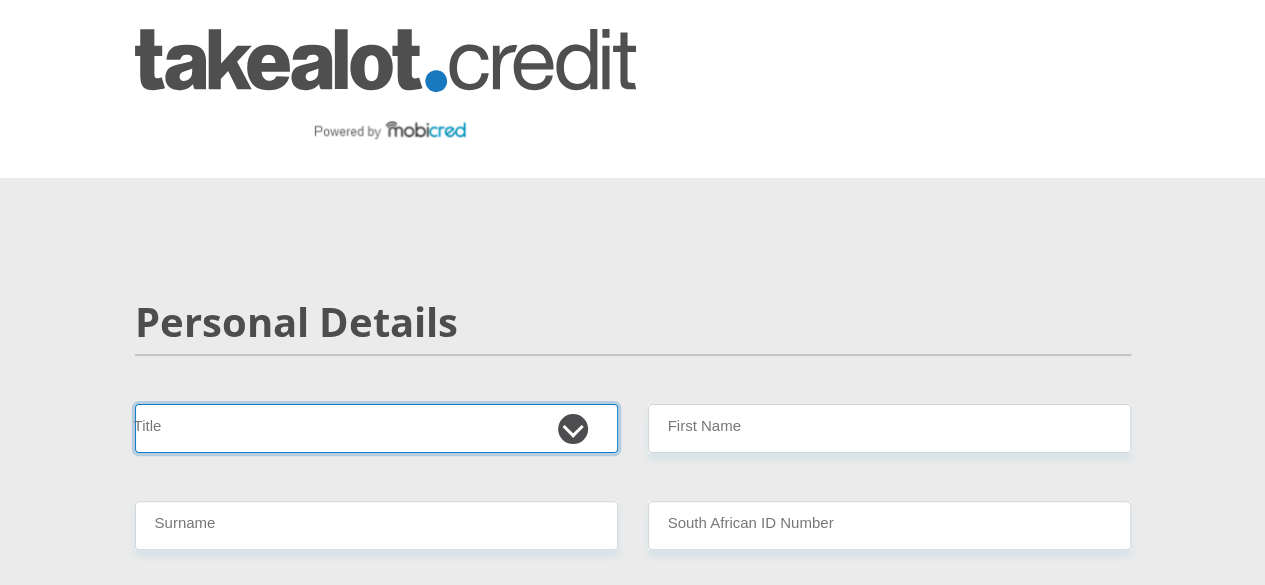 click on "Mr
Ms
Mrs
Dr
Other" at bounding box center [376, 428] 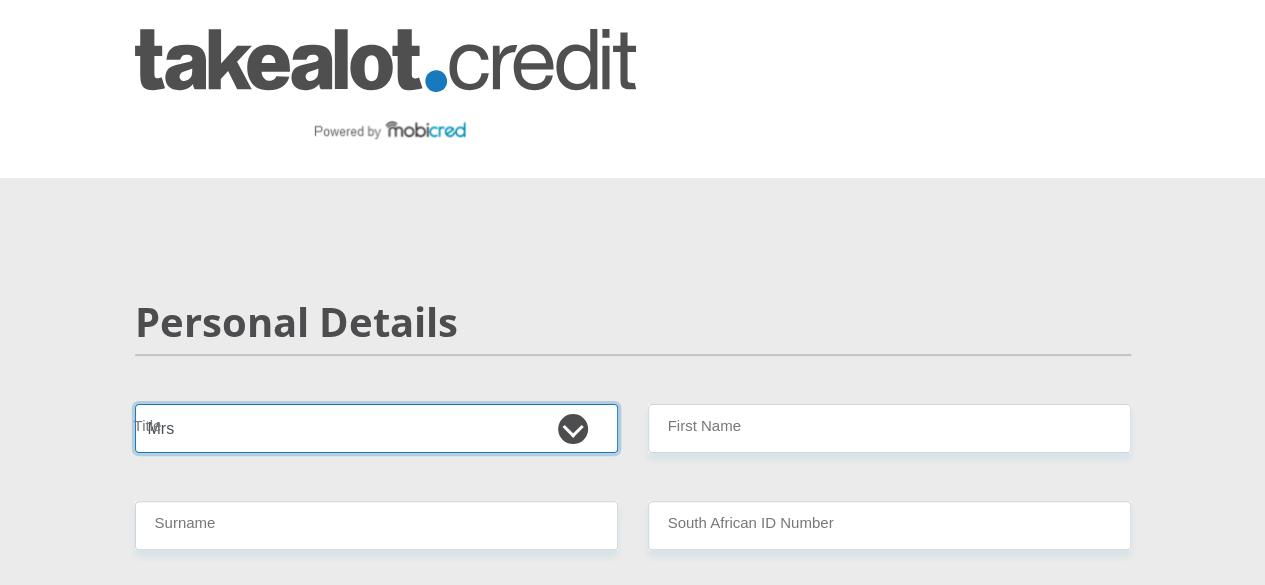 click on "Mr
Ms
Mrs
Dr
Other" at bounding box center [376, 428] 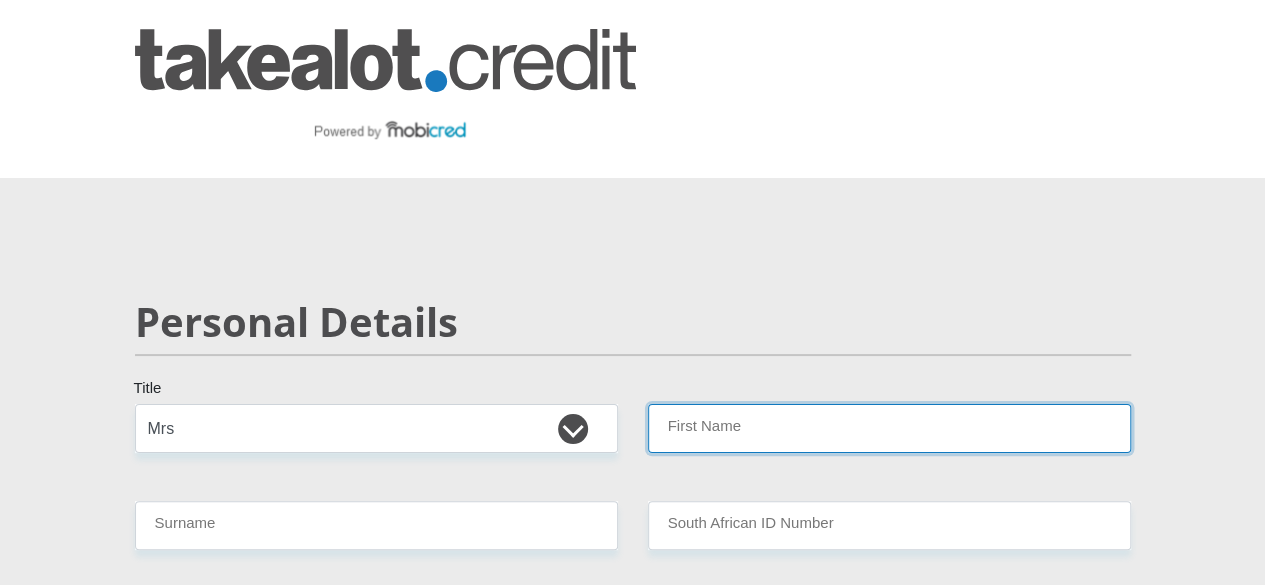 drag, startPoint x: 738, startPoint y: 365, endPoint x: 722, endPoint y: 377, distance: 20 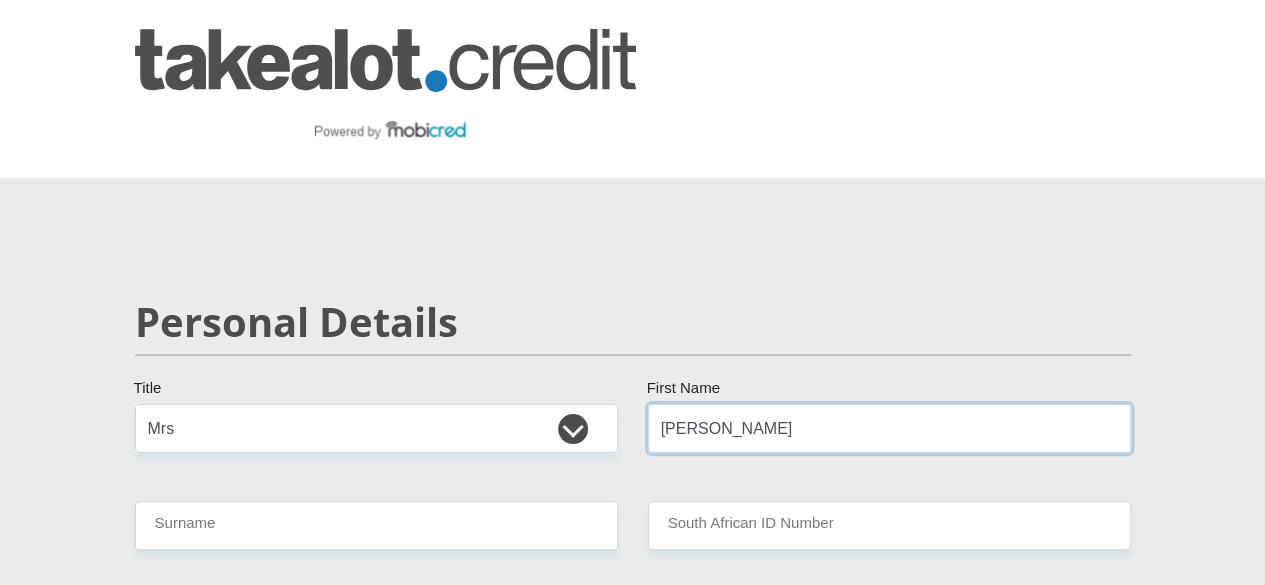 type on "phyllis" 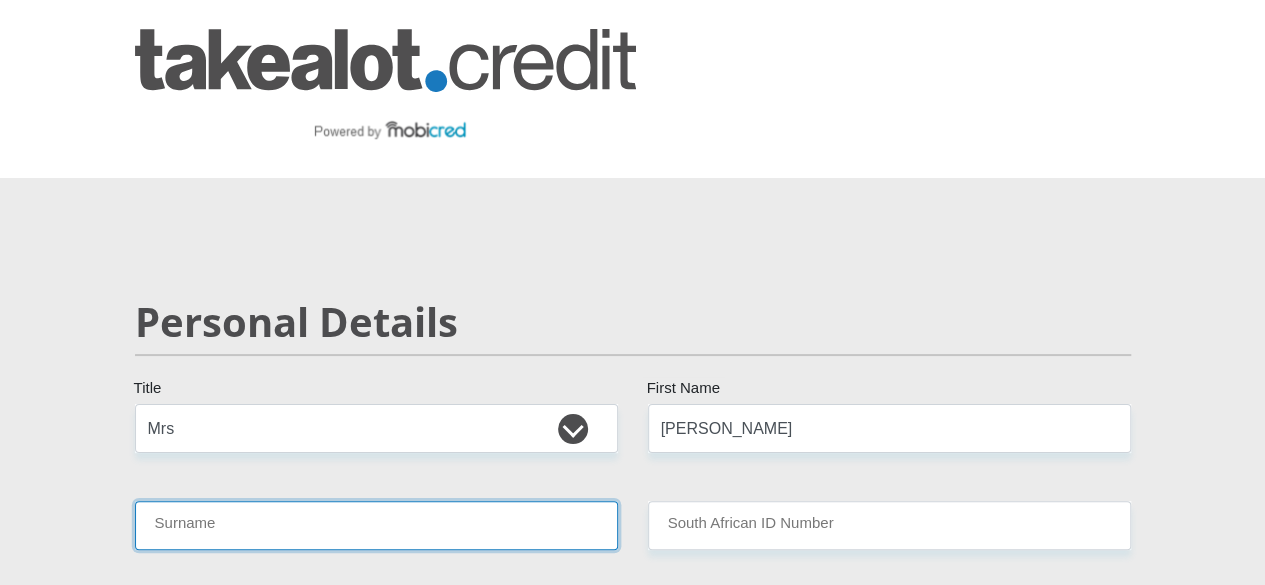 click on "Surname" at bounding box center (376, 525) 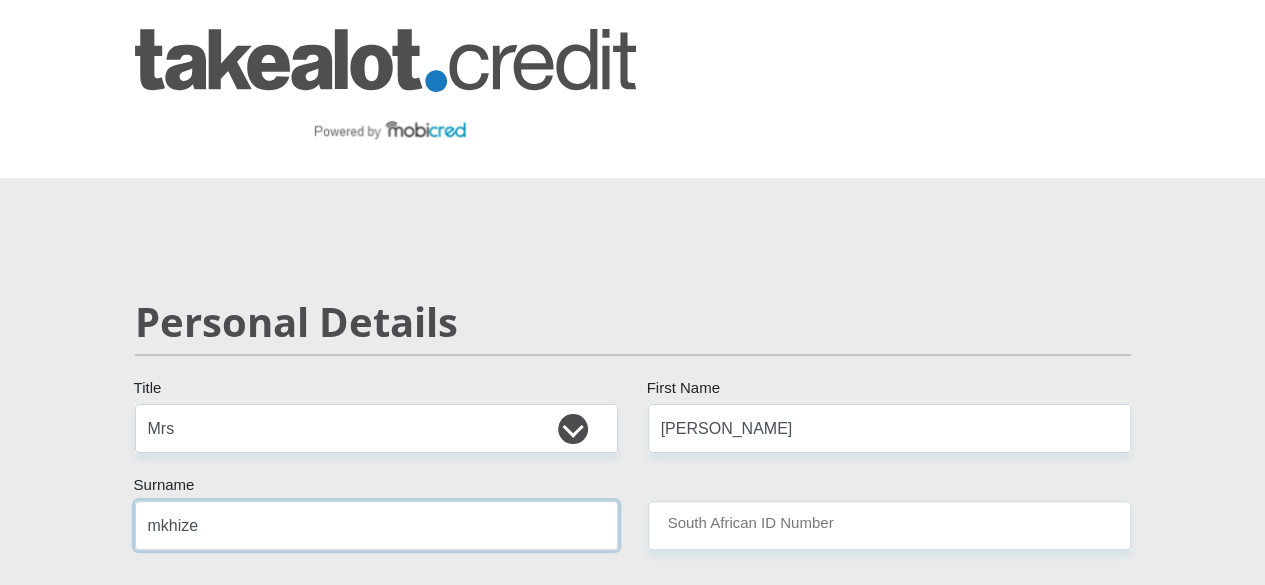 type on "mkhize" 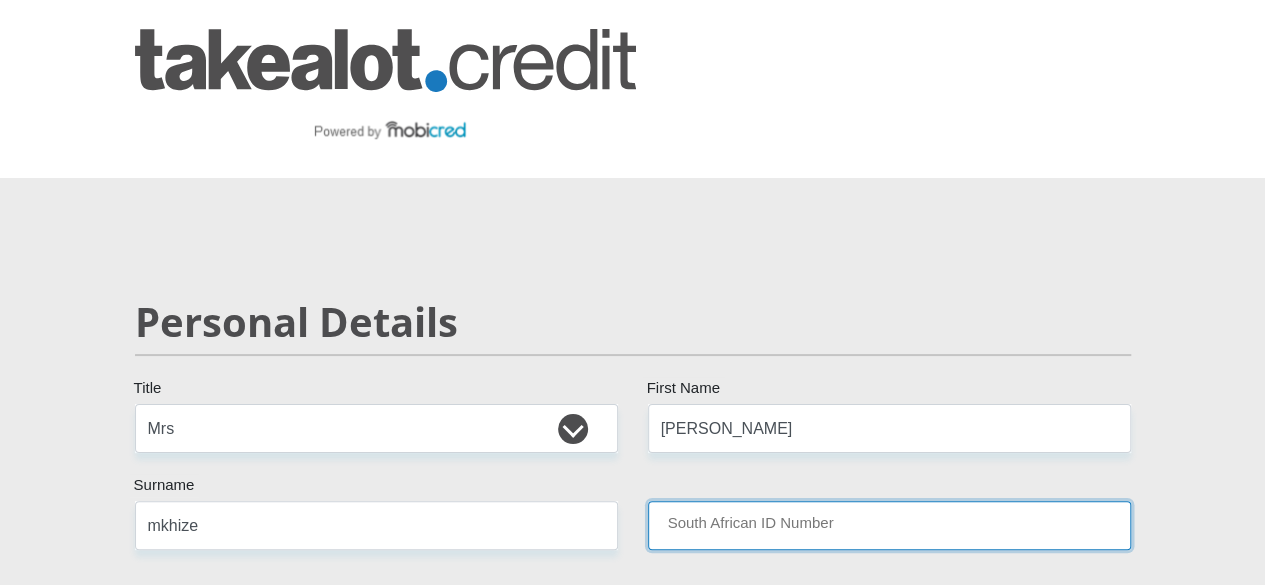 click on "South African ID Number" at bounding box center (889, 525) 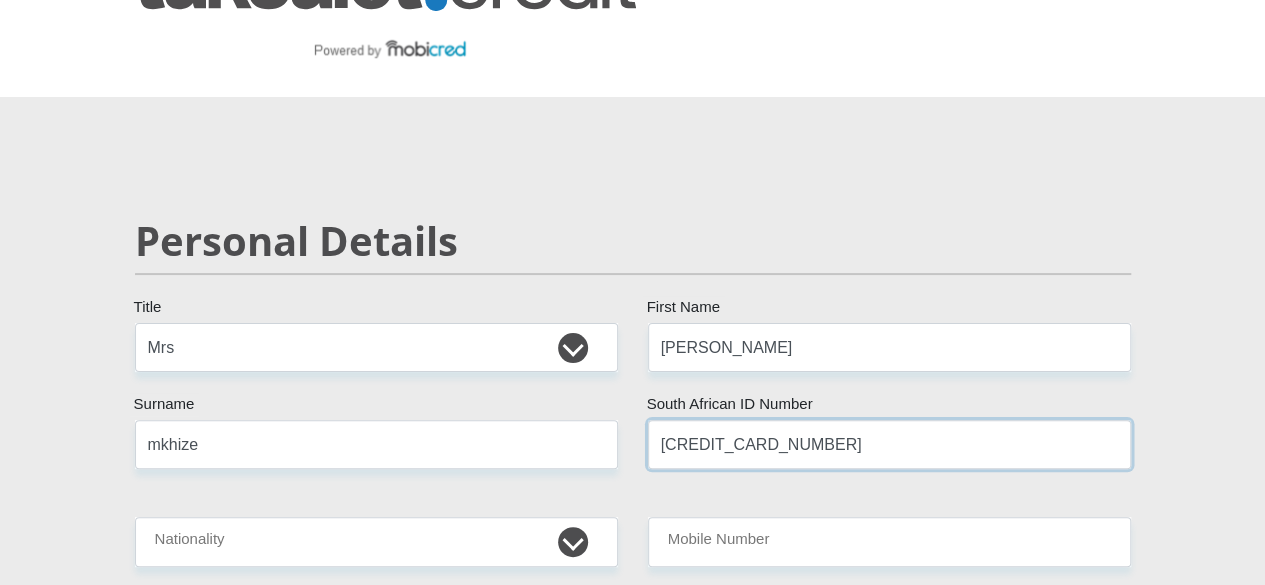 scroll, scrollTop: 100, scrollLeft: 0, axis: vertical 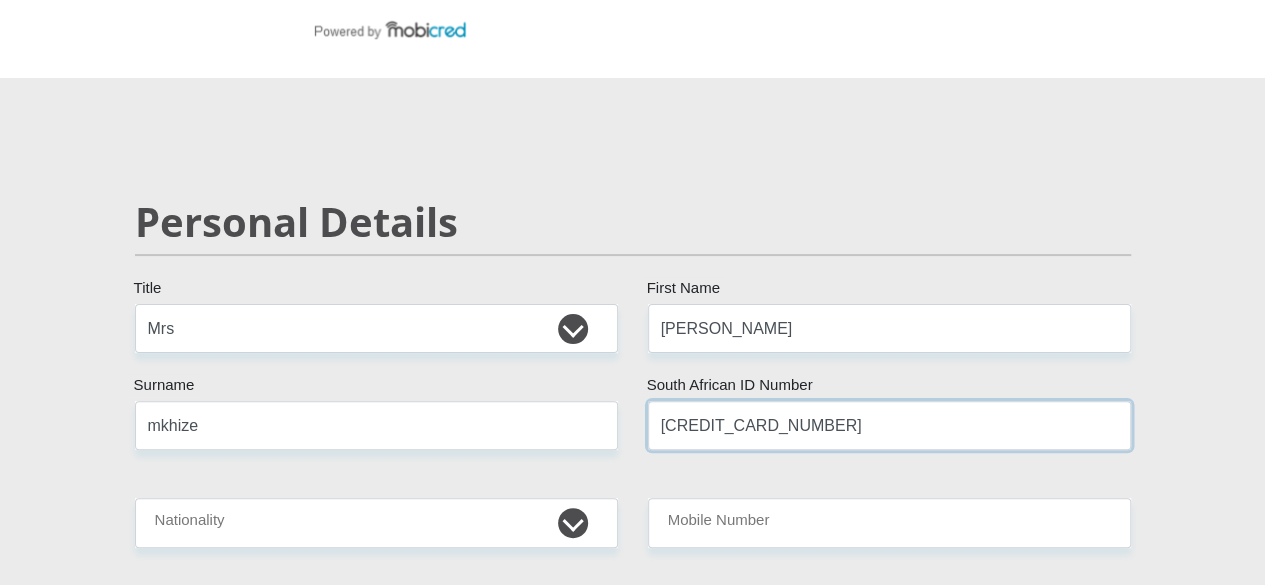 type on "6812150292086" 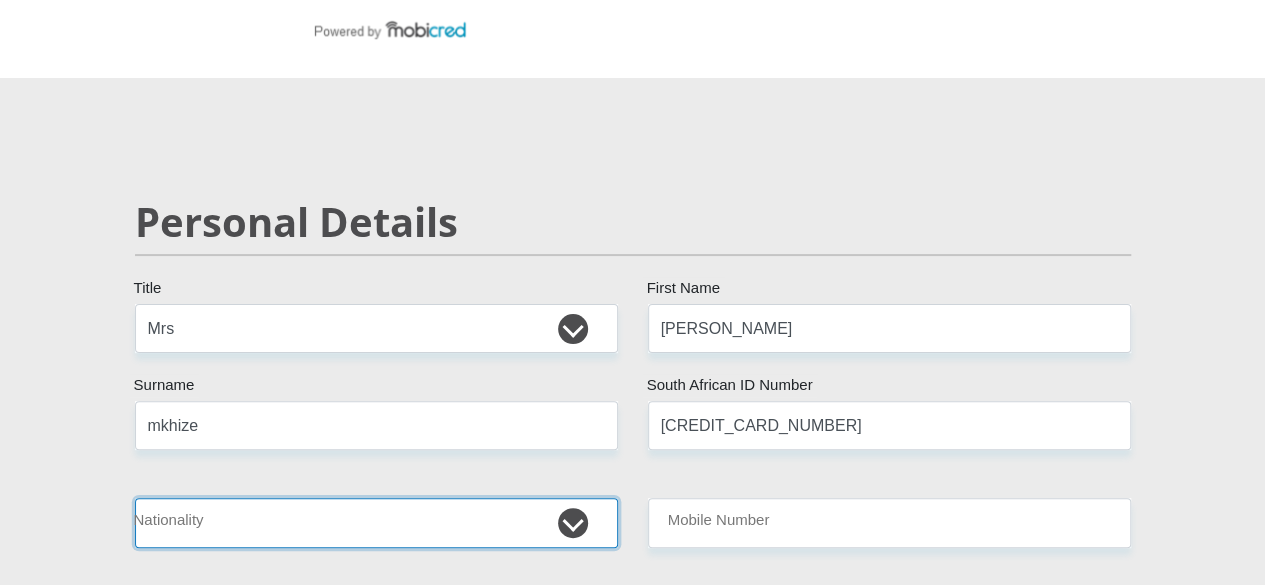 click on "[GEOGRAPHIC_DATA]
[GEOGRAPHIC_DATA]
[GEOGRAPHIC_DATA]
[GEOGRAPHIC_DATA]
[GEOGRAPHIC_DATA]
[GEOGRAPHIC_DATA] [GEOGRAPHIC_DATA]
[GEOGRAPHIC_DATA]
[GEOGRAPHIC_DATA]
[GEOGRAPHIC_DATA]
[GEOGRAPHIC_DATA]
[GEOGRAPHIC_DATA]
[GEOGRAPHIC_DATA]
[GEOGRAPHIC_DATA]
[GEOGRAPHIC_DATA]
[GEOGRAPHIC_DATA]
[DATE][GEOGRAPHIC_DATA]
[GEOGRAPHIC_DATA]
[GEOGRAPHIC_DATA]
[GEOGRAPHIC_DATA]
[GEOGRAPHIC_DATA]
[GEOGRAPHIC_DATA]
[GEOGRAPHIC_DATA]
[GEOGRAPHIC_DATA]
[GEOGRAPHIC_DATA]" at bounding box center (376, 522) 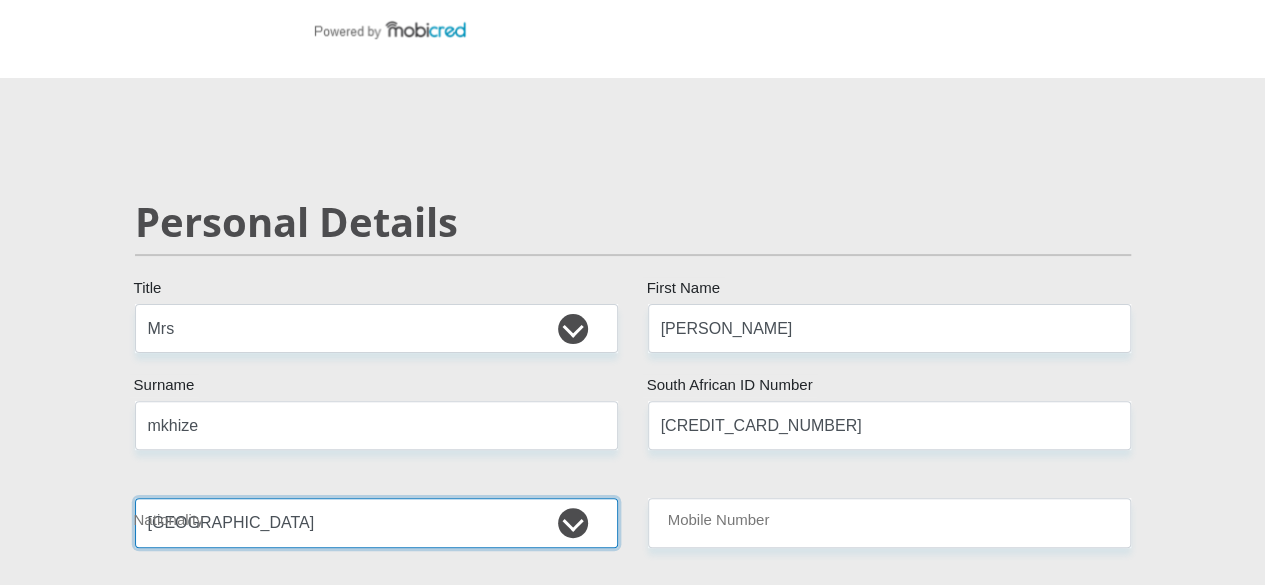 click on "[GEOGRAPHIC_DATA]
[GEOGRAPHIC_DATA]
[GEOGRAPHIC_DATA]
[GEOGRAPHIC_DATA]
[GEOGRAPHIC_DATA]
[GEOGRAPHIC_DATA] [GEOGRAPHIC_DATA]
[GEOGRAPHIC_DATA]
[GEOGRAPHIC_DATA]
[GEOGRAPHIC_DATA]
[GEOGRAPHIC_DATA]
[GEOGRAPHIC_DATA]
[GEOGRAPHIC_DATA]
[GEOGRAPHIC_DATA]
[GEOGRAPHIC_DATA]
[GEOGRAPHIC_DATA]
[DATE][GEOGRAPHIC_DATA]
[GEOGRAPHIC_DATA]
[GEOGRAPHIC_DATA]
[GEOGRAPHIC_DATA]
[GEOGRAPHIC_DATA]
[GEOGRAPHIC_DATA]
[GEOGRAPHIC_DATA]
[GEOGRAPHIC_DATA]
[GEOGRAPHIC_DATA]" at bounding box center (376, 522) 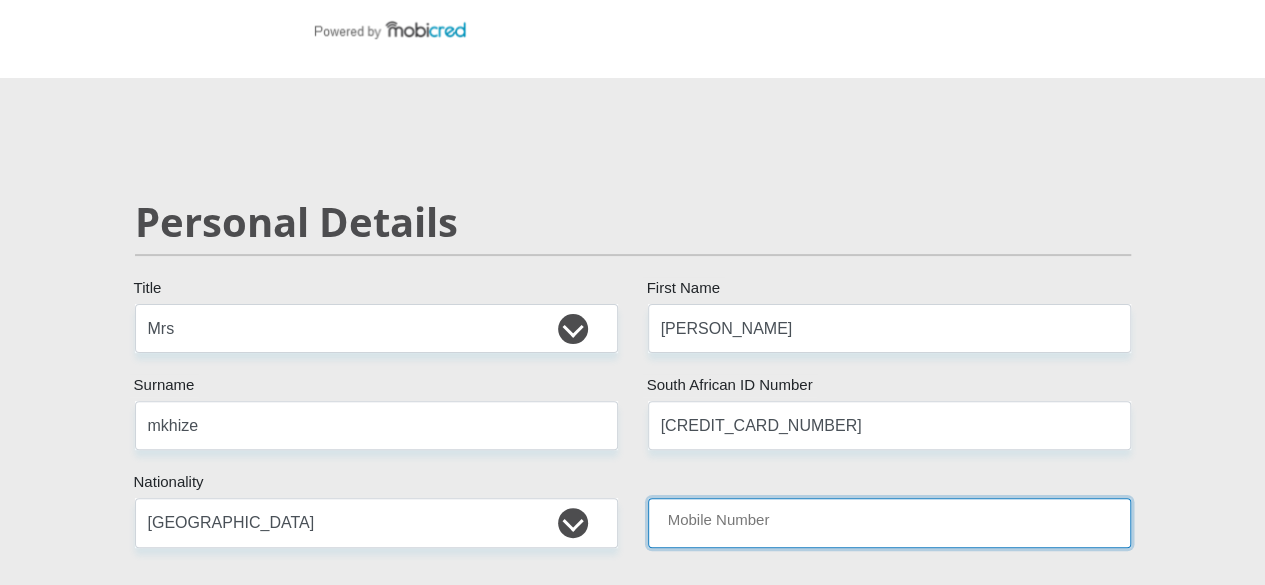click on "Mobile Number" at bounding box center (889, 522) 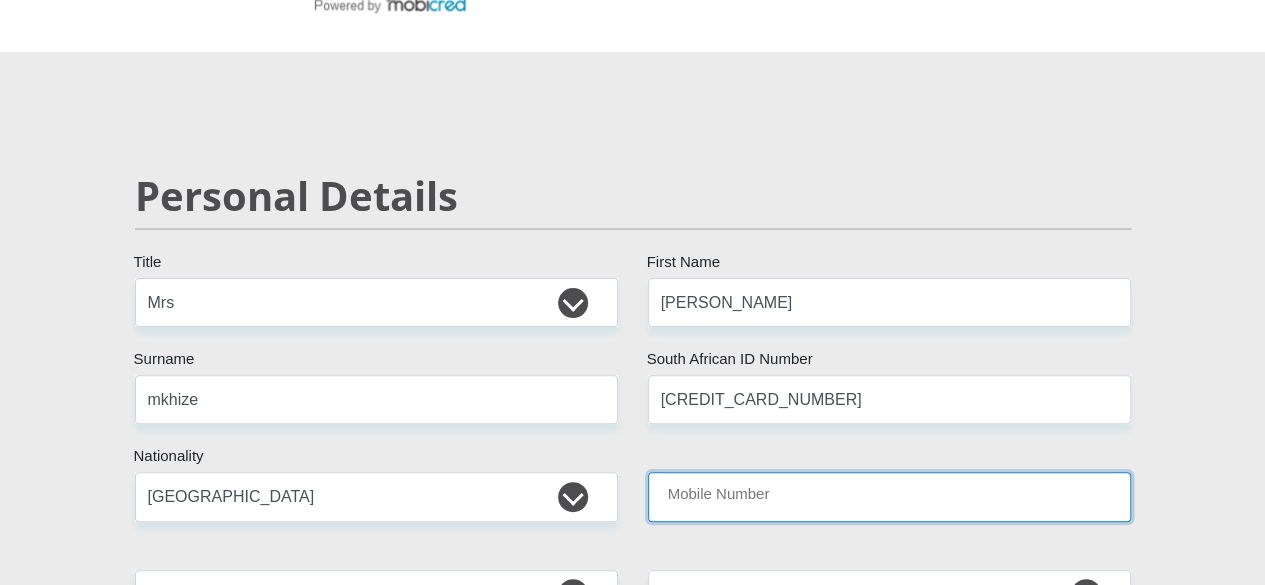 scroll, scrollTop: 200, scrollLeft: 0, axis: vertical 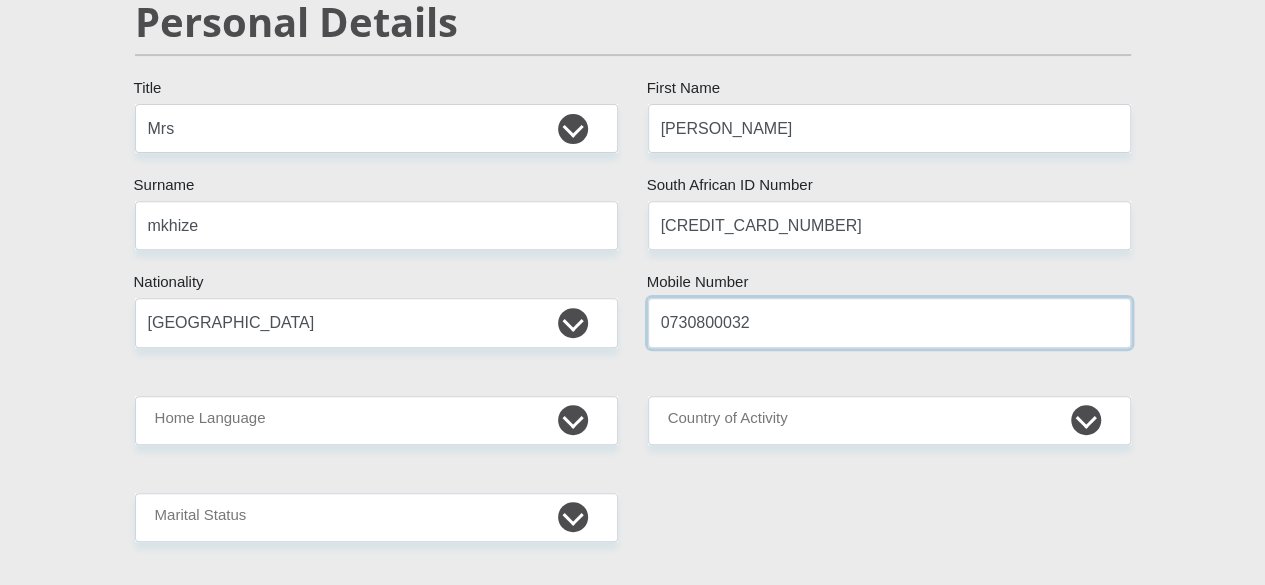 type on "0730800032" 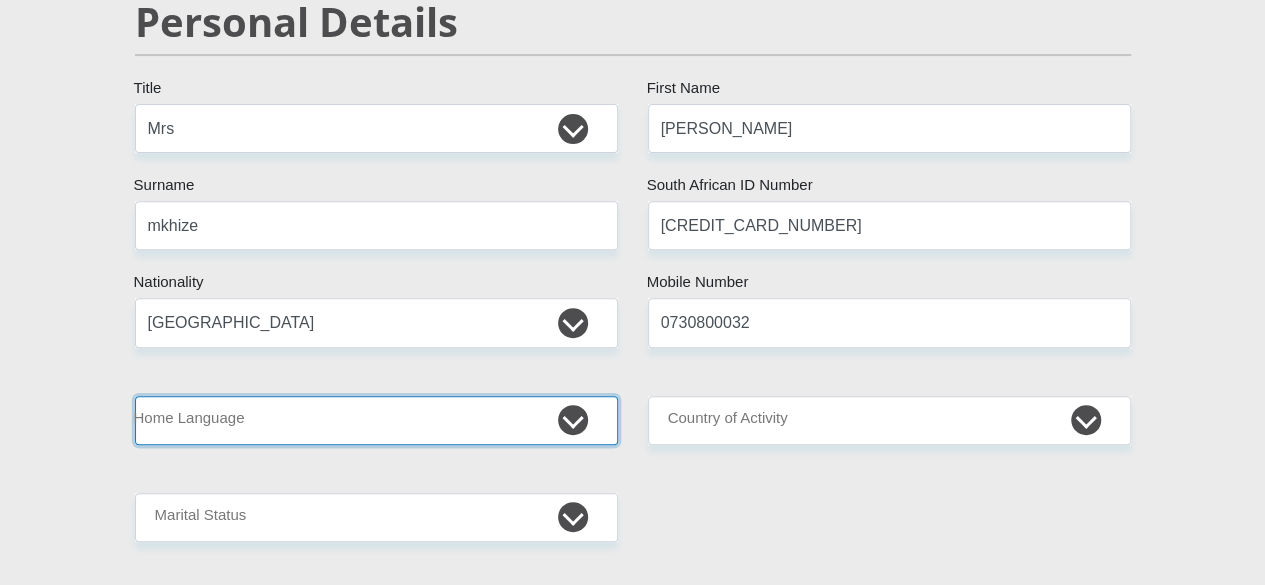 click on "Afrikaans
English
Sepedi
South Ndebele
Southern Sotho
Swati
Tsonga
Tswana
Venda
Xhosa
Zulu
Other" at bounding box center [376, 420] 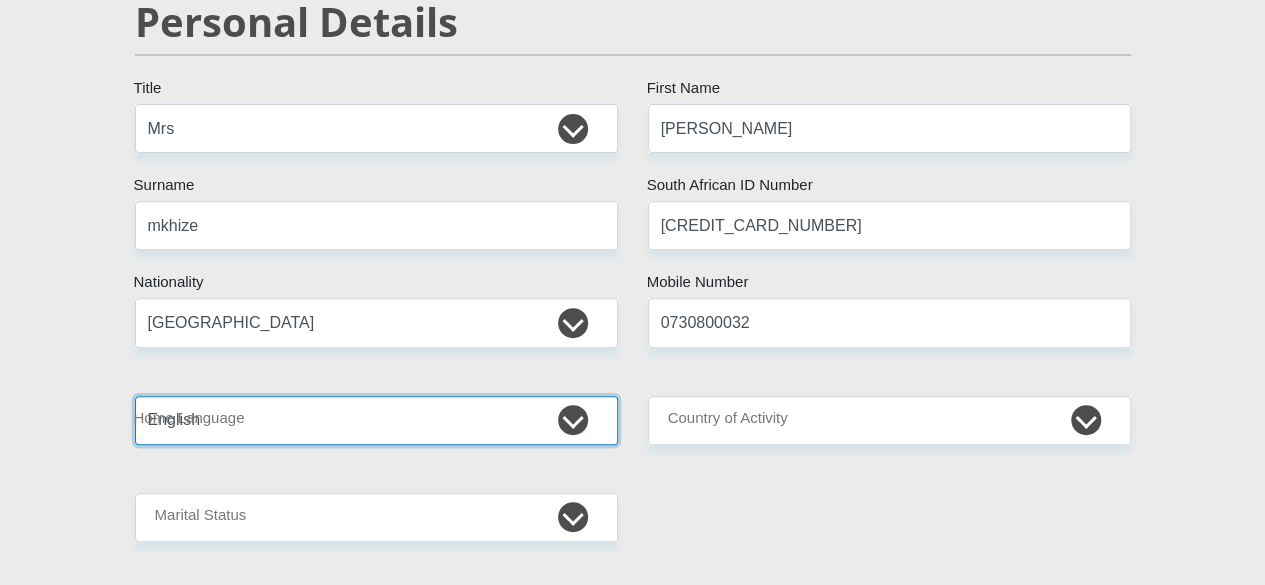 click on "Afrikaans
English
Sepedi
South Ndebele
Southern Sotho
Swati
Tsonga
Tswana
Venda
Xhosa
Zulu
Other" at bounding box center (376, 420) 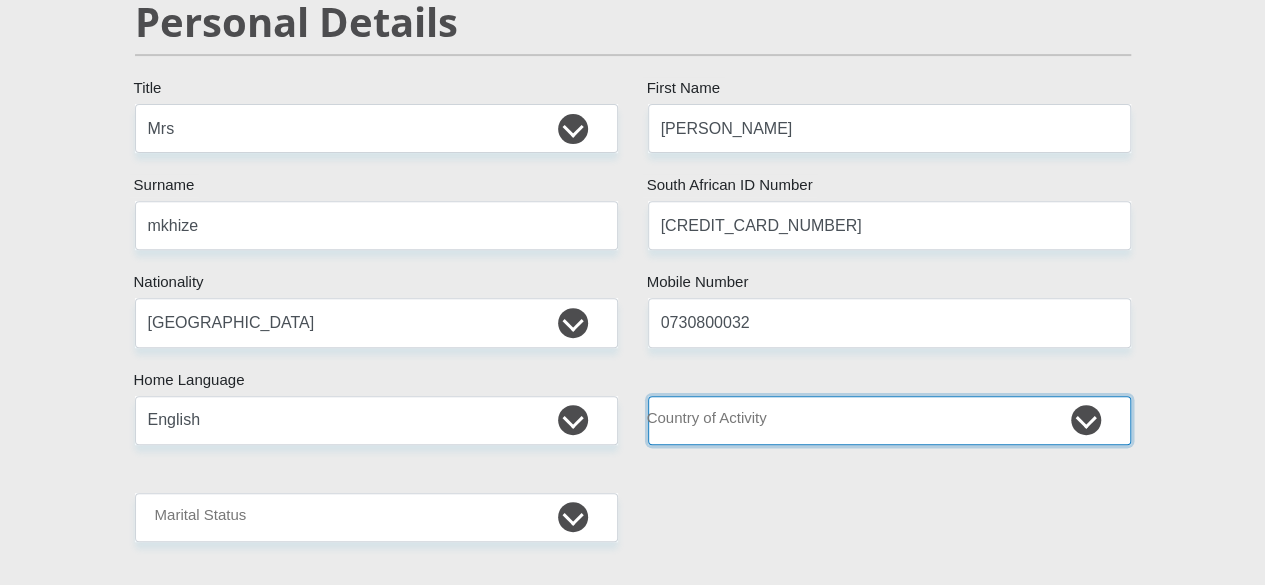 click on "[GEOGRAPHIC_DATA]
[GEOGRAPHIC_DATA]
[GEOGRAPHIC_DATA]
[GEOGRAPHIC_DATA]
[GEOGRAPHIC_DATA]
[GEOGRAPHIC_DATA] [GEOGRAPHIC_DATA]
[GEOGRAPHIC_DATA]
[GEOGRAPHIC_DATA]
[GEOGRAPHIC_DATA]
[GEOGRAPHIC_DATA]
[GEOGRAPHIC_DATA]
[GEOGRAPHIC_DATA]
[GEOGRAPHIC_DATA]
[GEOGRAPHIC_DATA]
[GEOGRAPHIC_DATA]
[DATE][GEOGRAPHIC_DATA]
[GEOGRAPHIC_DATA]
[GEOGRAPHIC_DATA]
[GEOGRAPHIC_DATA]
[GEOGRAPHIC_DATA]" at bounding box center (889, 420) 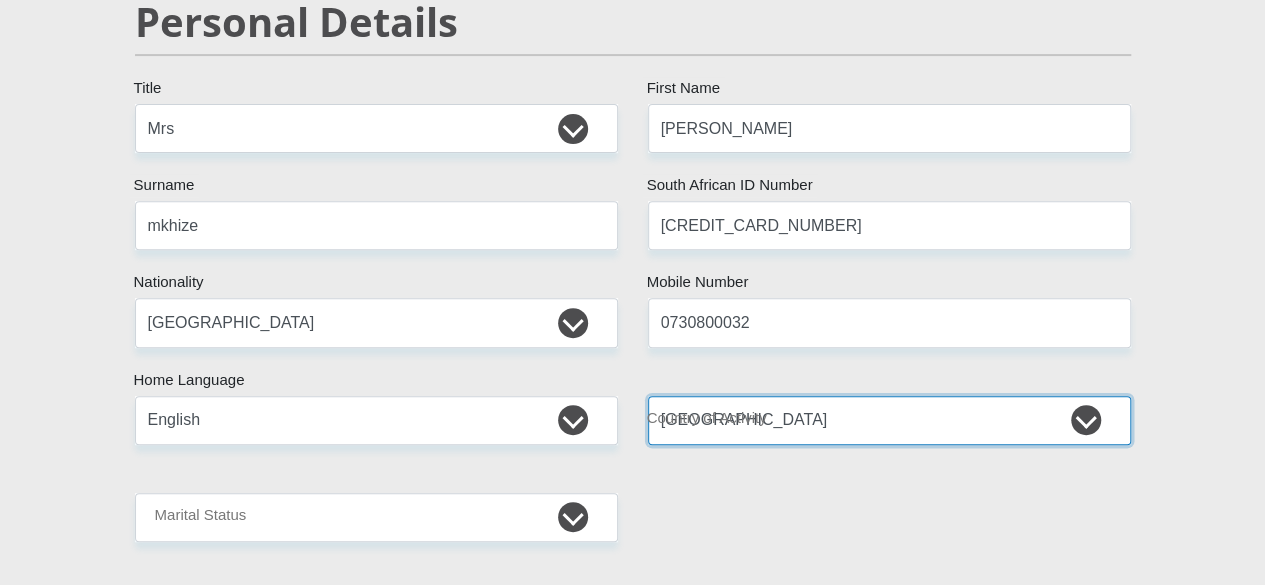 click on "[GEOGRAPHIC_DATA]
[GEOGRAPHIC_DATA]
[GEOGRAPHIC_DATA]
[GEOGRAPHIC_DATA]
[GEOGRAPHIC_DATA]
[GEOGRAPHIC_DATA] [GEOGRAPHIC_DATA]
[GEOGRAPHIC_DATA]
[GEOGRAPHIC_DATA]
[GEOGRAPHIC_DATA]
[GEOGRAPHIC_DATA]
[GEOGRAPHIC_DATA]
[GEOGRAPHIC_DATA]
[GEOGRAPHIC_DATA]
[GEOGRAPHIC_DATA]
[GEOGRAPHIC_DATA]
[DATE][GEOGRAPHIC_DATA]
[GEOGRAPHIC_DATA]
[GEOGRAPHIC_DATA]
[GEOGRAPHIC_DATA]
[GEOGRAPHIC_DATA]" at bounding box center [889, 420] 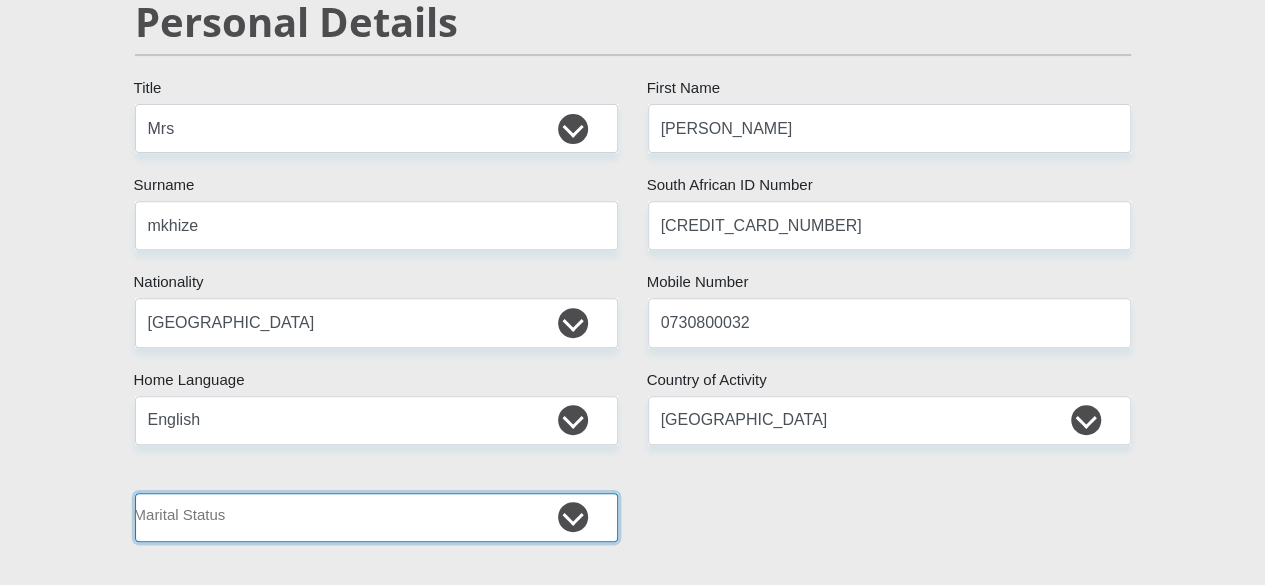 click on "Married ANC
Single
Divorced
Widowed
Married COP or Customary Law" at bounding box center (376, 517) 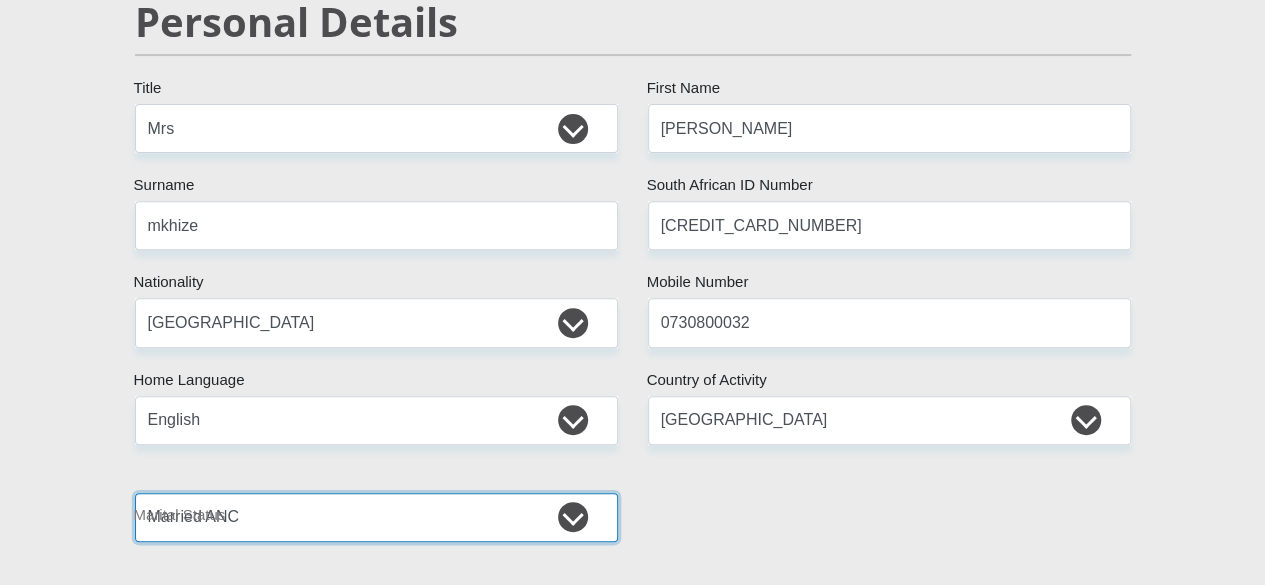 click on "Married ANC
Single
Divorced
Widowed
Married COP or Customary Law" at bounding box center [376, 517] 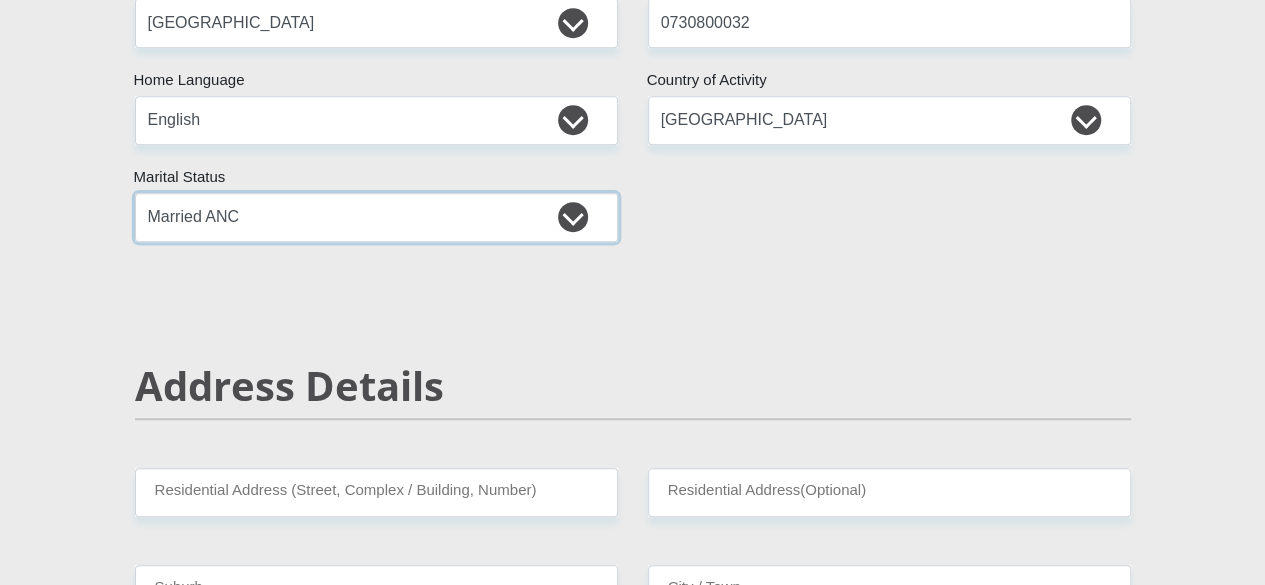 scroll, scrollTop: 700, scrollLeft: 0, axis: vertical 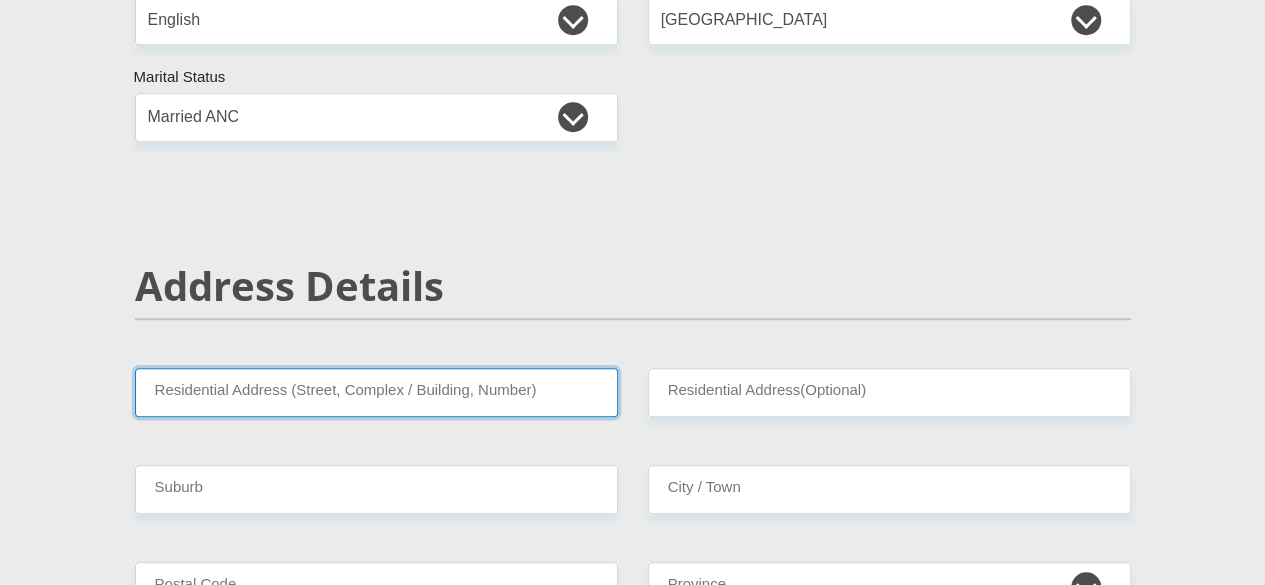 click on "Residential Address (Street, Complex / Building, Number)" at bounding box center (376, 392) 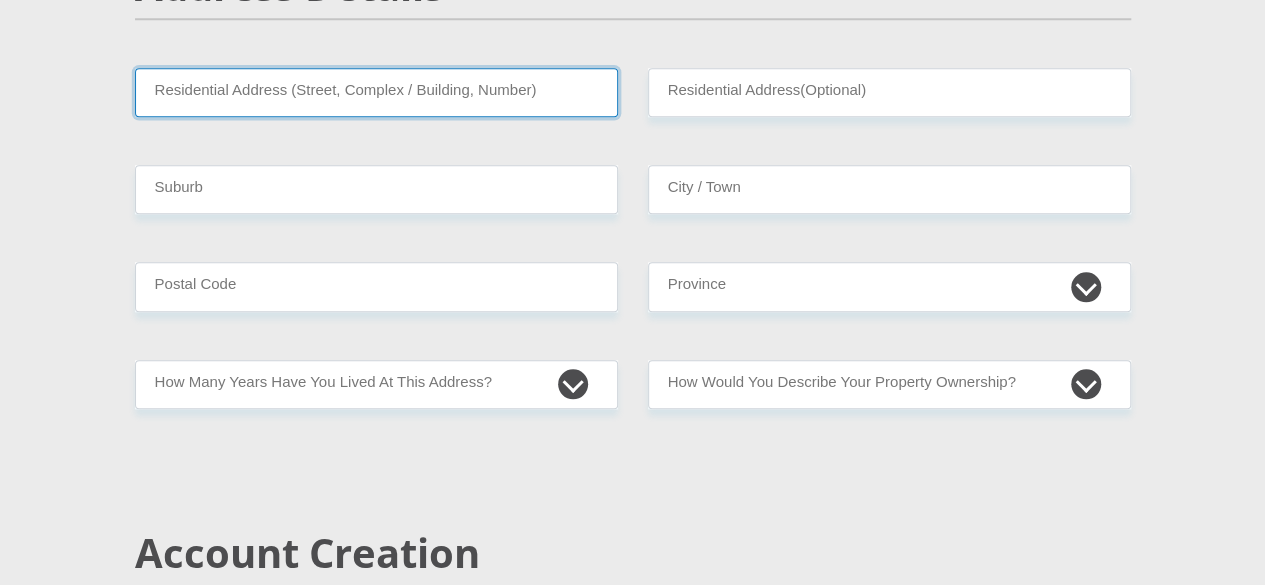 scroll, scrollTop: 900, scrollLeft: 0, axis: vertical 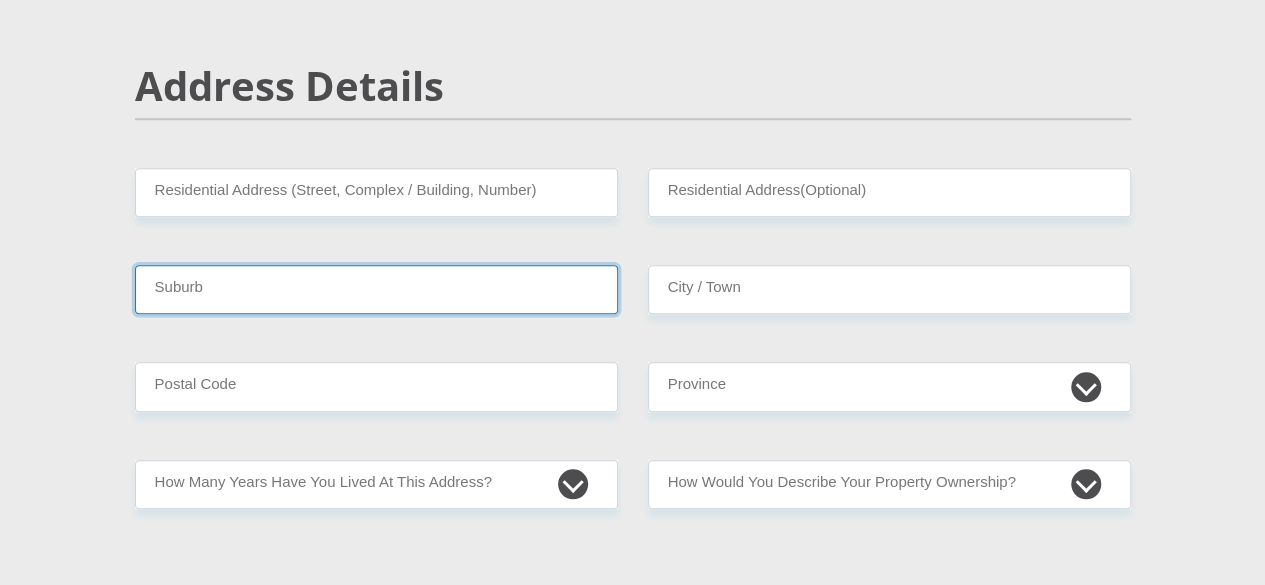 click on "Suburb" at bounding box center [376, 289] 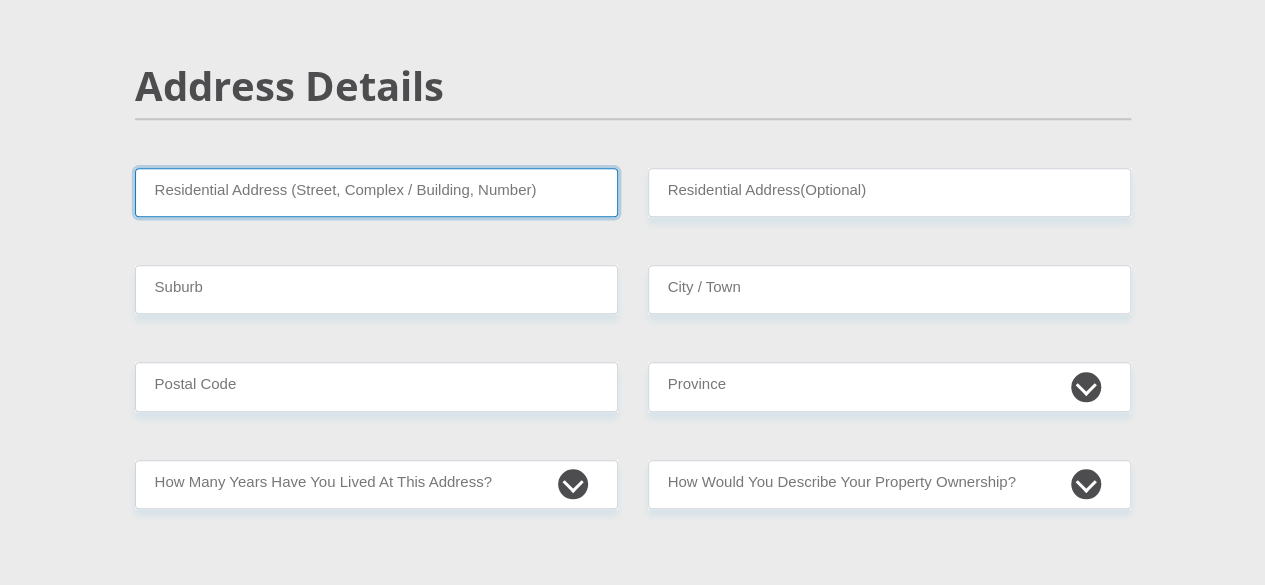 drag, startPoint x: 246, startPoint y: 120, endPoint x: 305, endPoint y: 382, distance: 268.56097 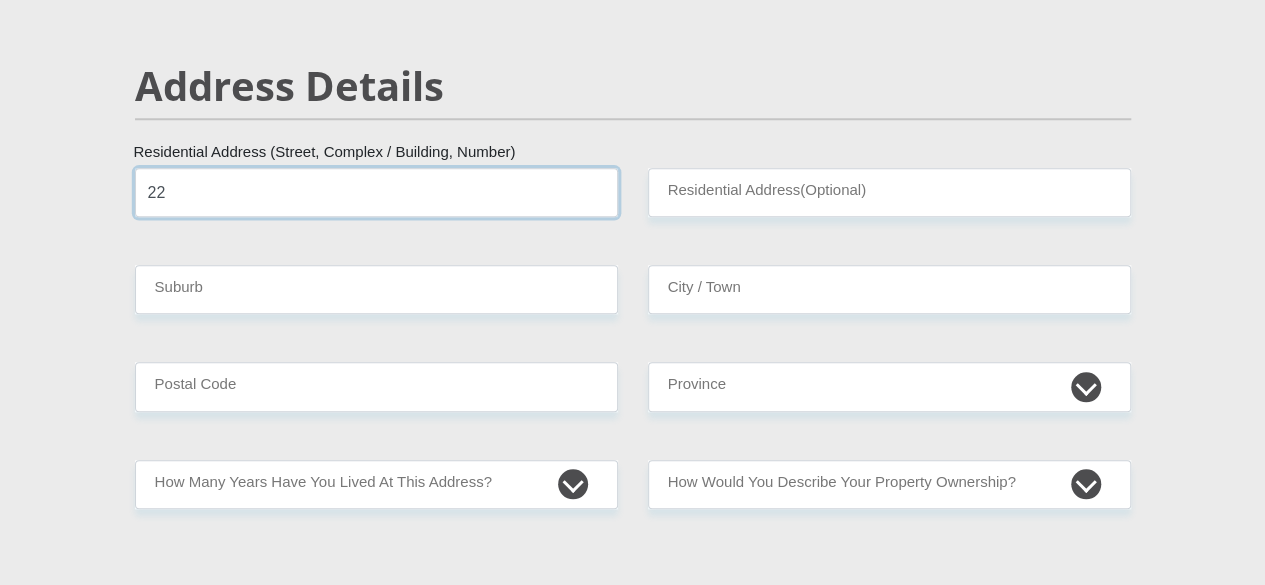 type on "2" 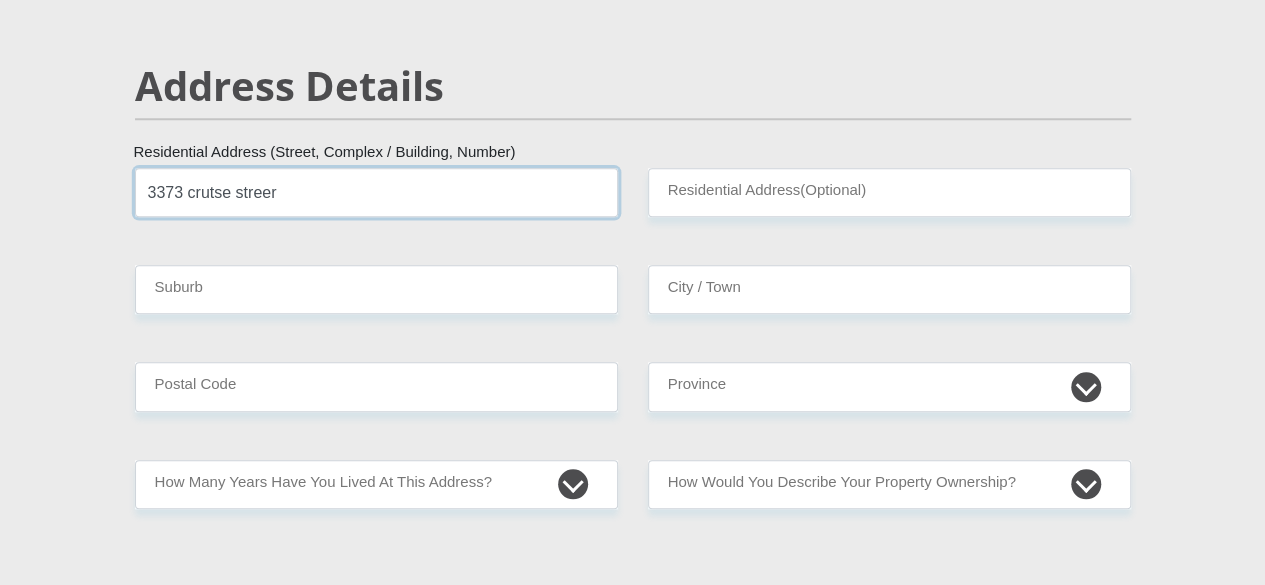 type on "3373 crutse streer" 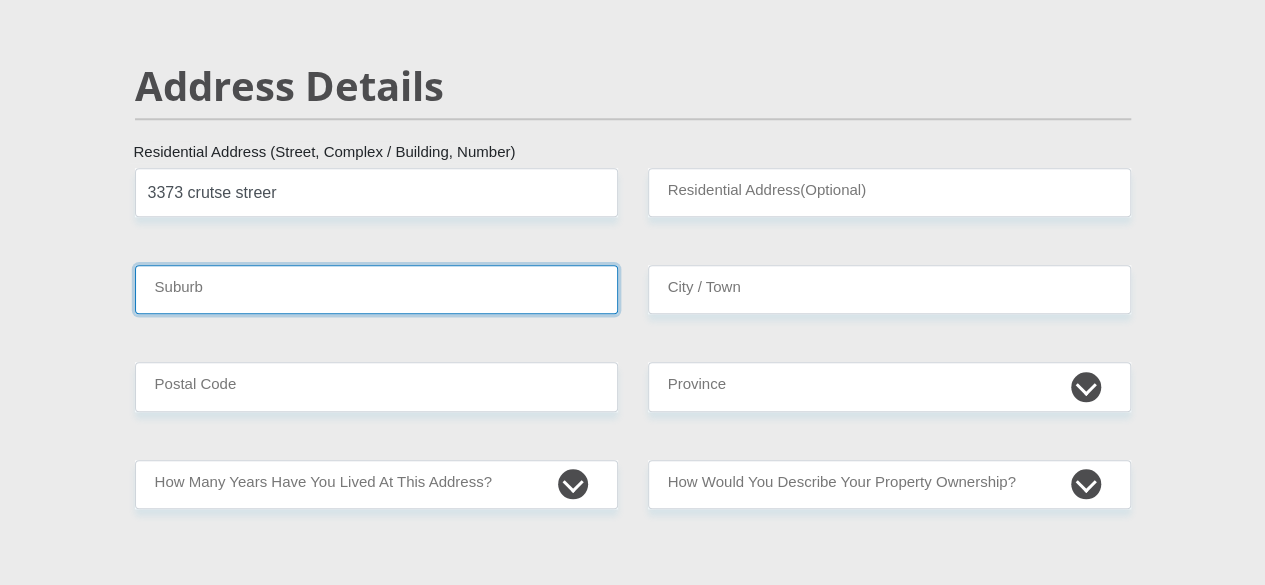 click on "Suburb" at bounding box center (376, 289) 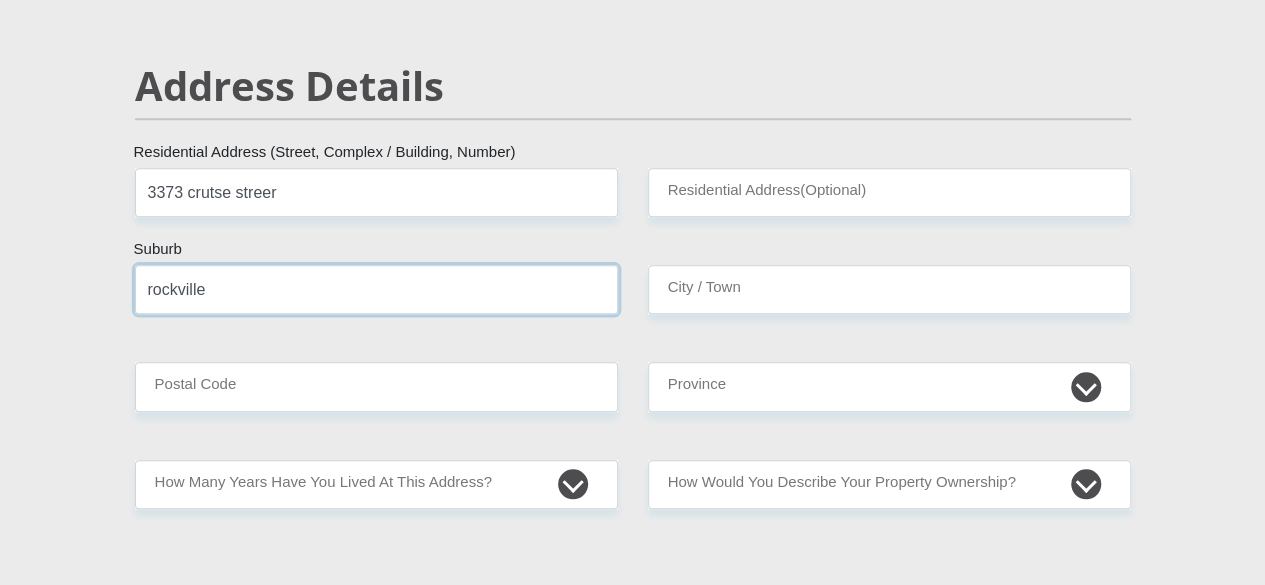 type on "rockville" 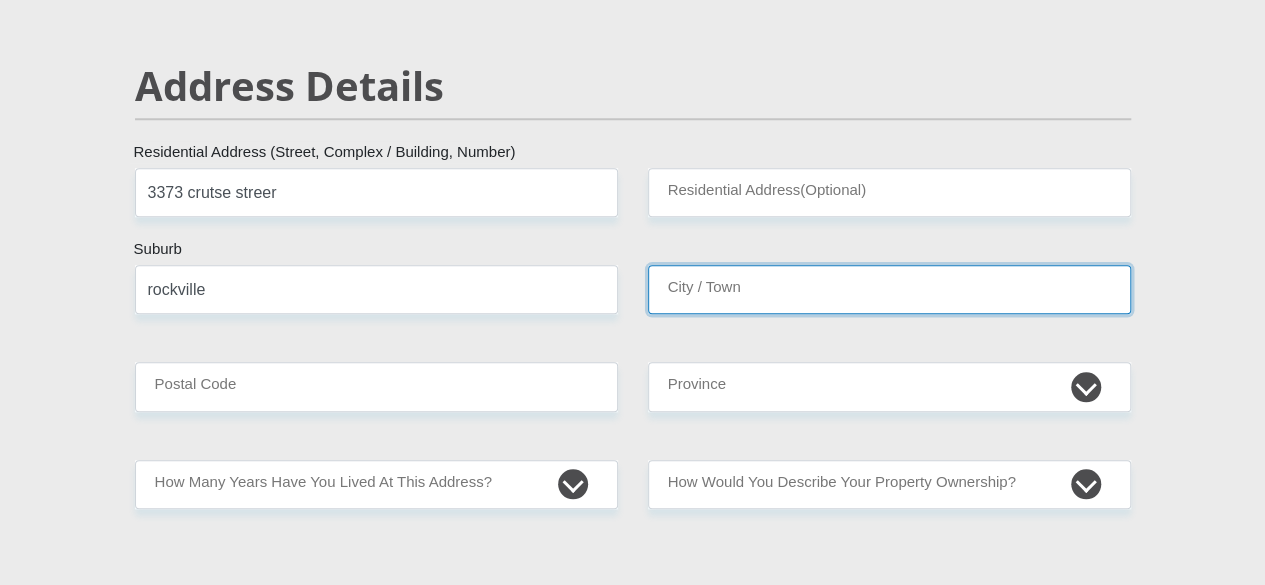 click on "City / Town" at bounding box center [889, 289] 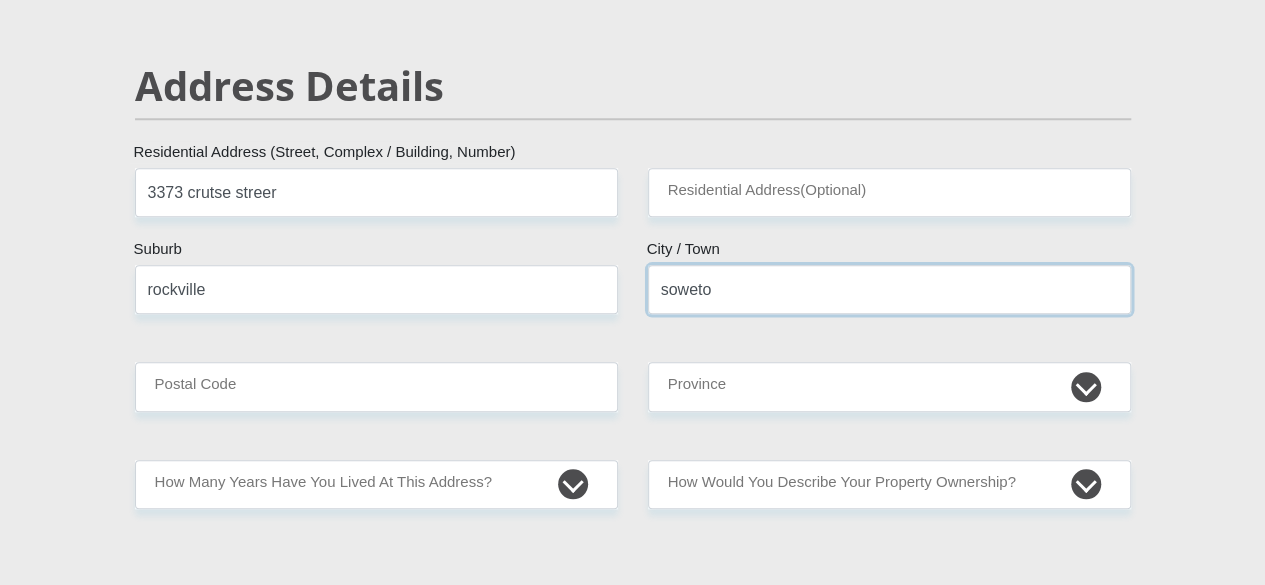 type on "soweto" 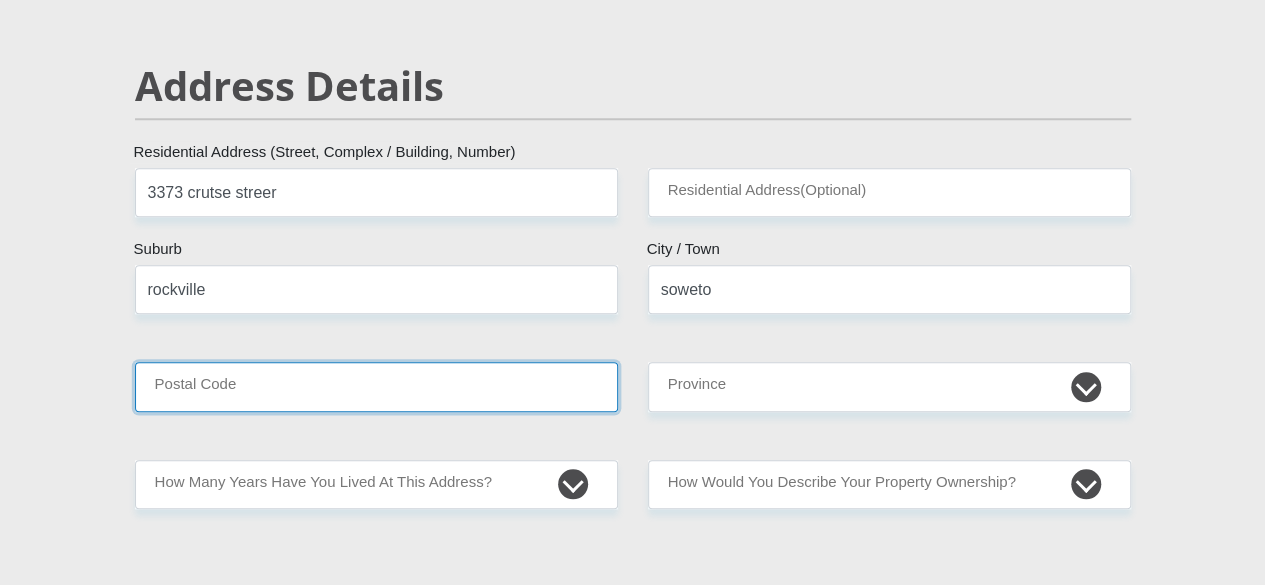 click on "Postal Code" at bounding box center (376, 386) 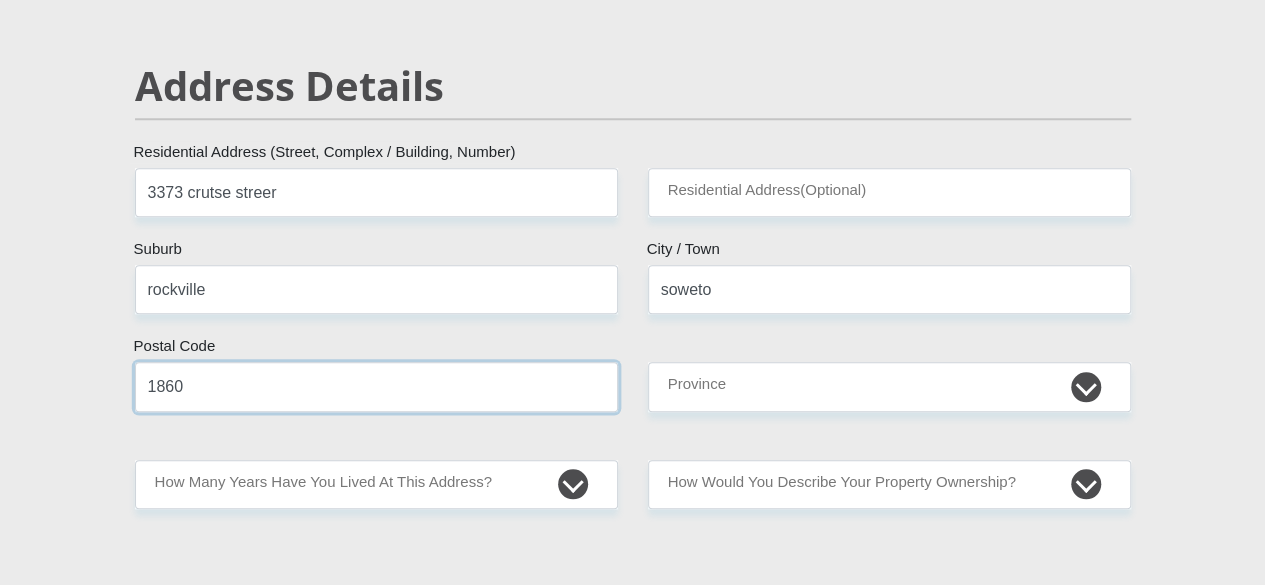 type on "1860" 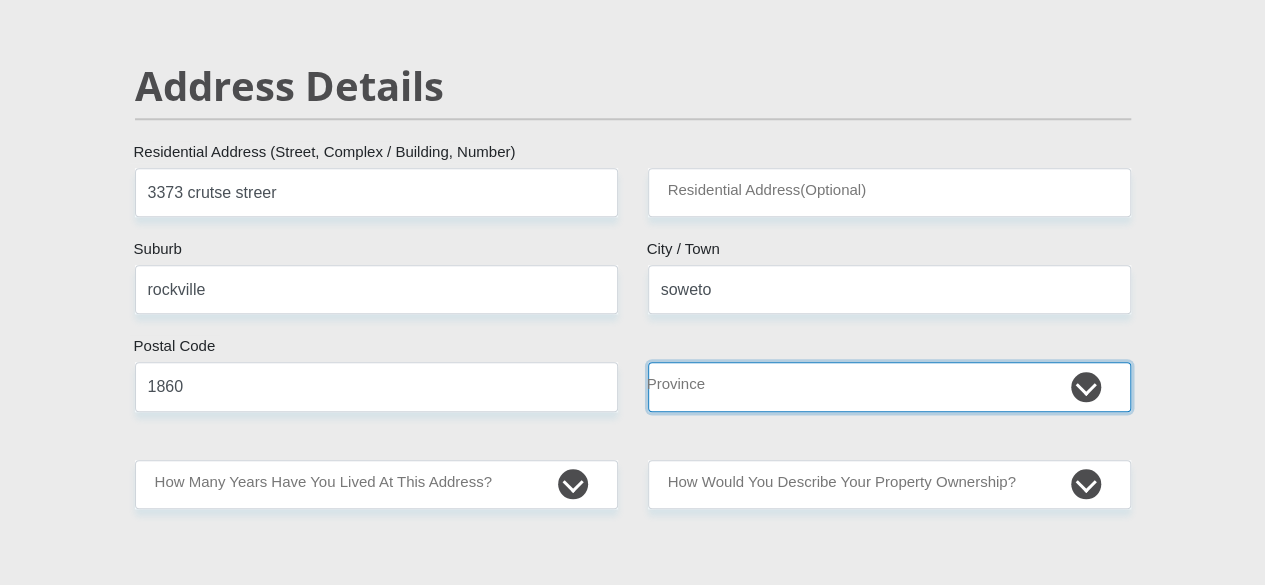 click on "Eastern Cape
Free State
[GEOGRAPHIC_DATA]
[GEOGRAPHIC_DATA][DATE]
[GEOGRAPHIC_DATA]
[GEOGRAPHIC_DATA]
[GEOGRAPHIC_DATA]
[GEOGRAPHIC_DATA]" at bounding box center [889, 386] 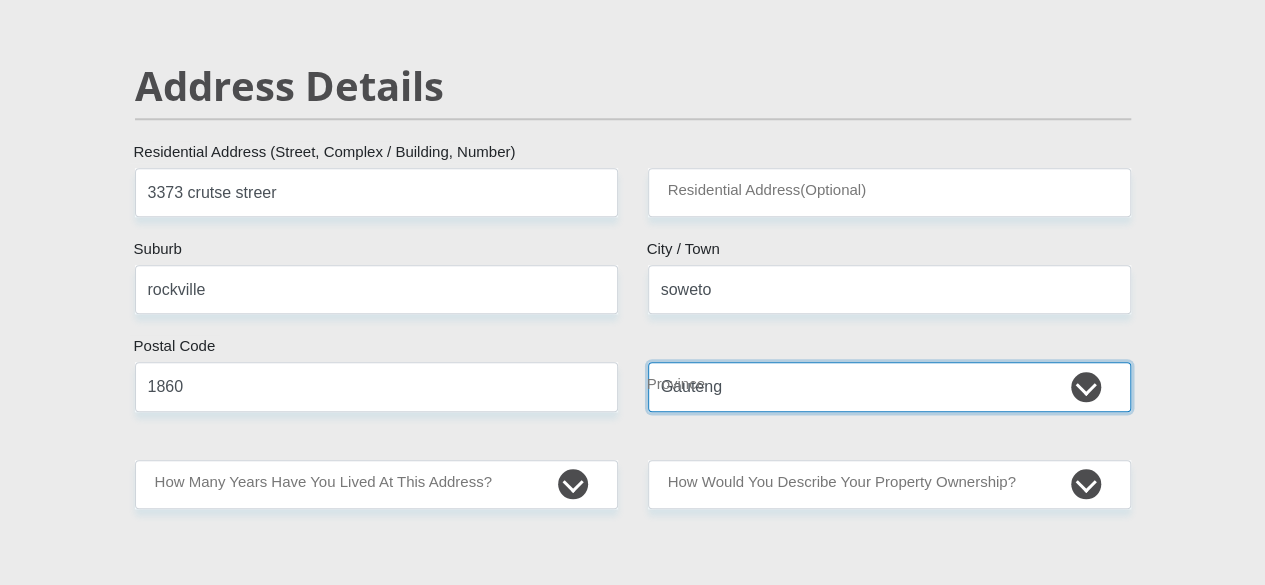 click on "Eastern Cape
Free State
[GEOGRAPHIC_DATA]
[GEOGRAPHIC_DATA][DATE]
[GEOGRAPHIC_DATA]
[GEOGRAPHIC_DATA]
[GEOGRAPHIC_DATA]
[GEOGRAPHIC_DATA]" at bounding box center (889, 386) 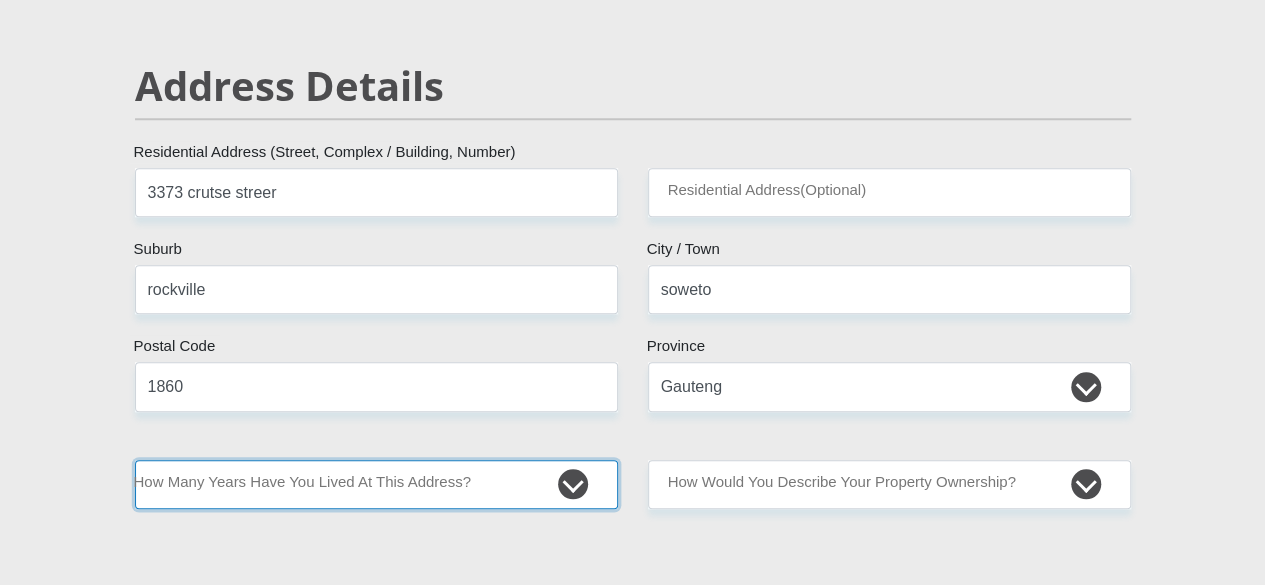 click on "less than 1 year
1-3 years
3-5 years
5+ years" at bounding box center (376, 484) 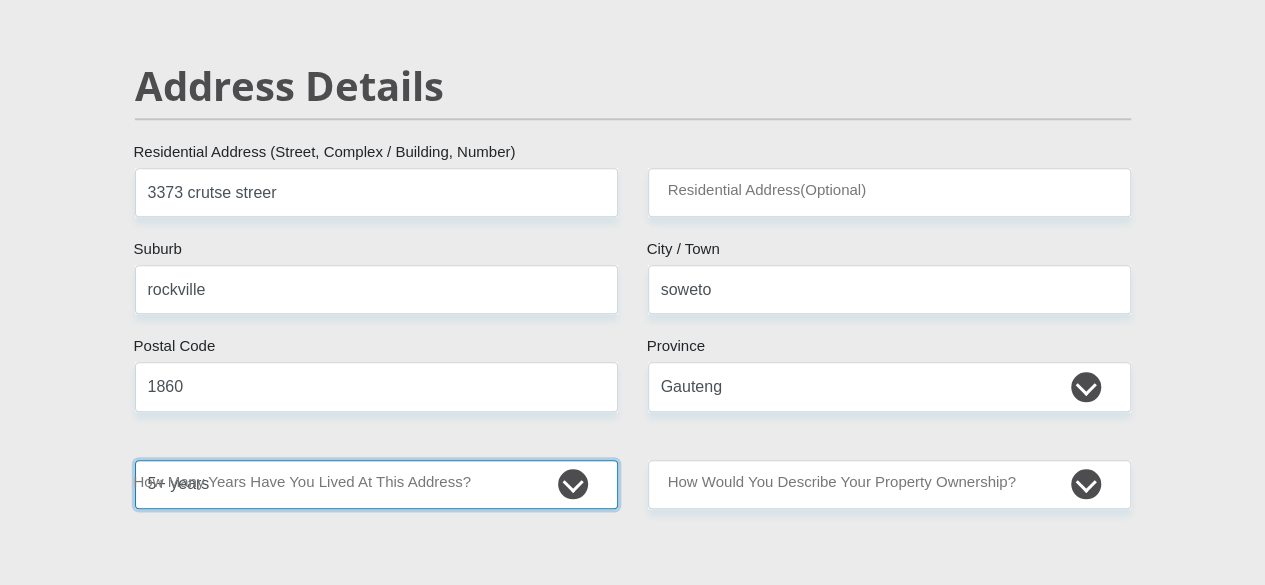 click on "less than 1 year
1-3 years
3-5 years
5+ years" at bounding box center (376, 484) 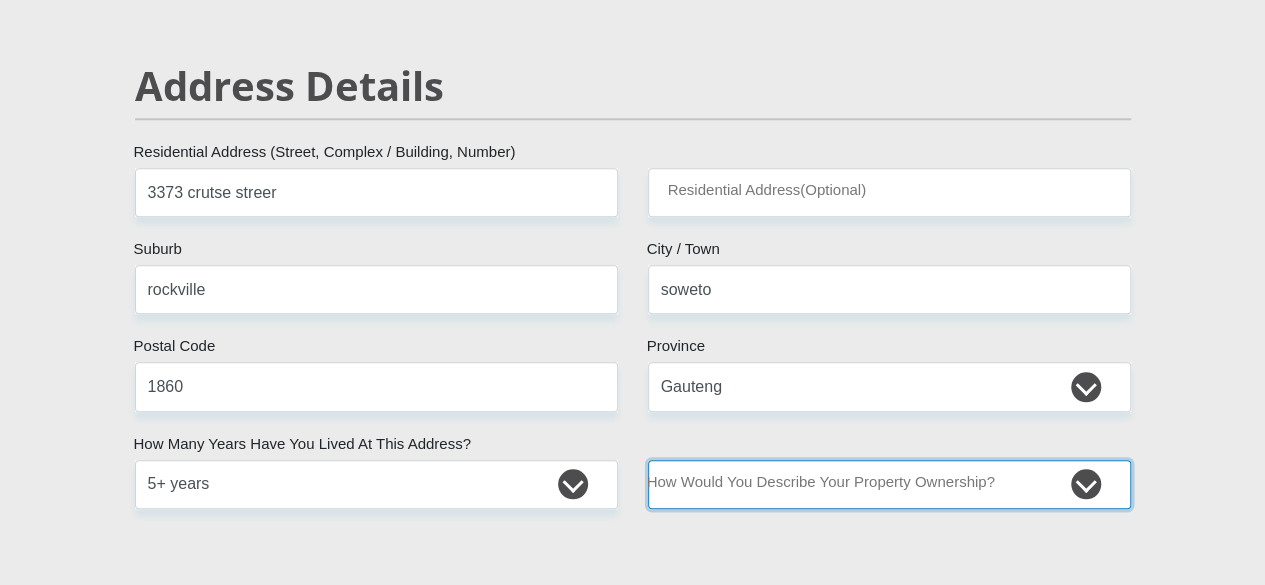 click on "Owned
Rented
Family Owned
Company Dwelling" at bounding box center [889, 484] 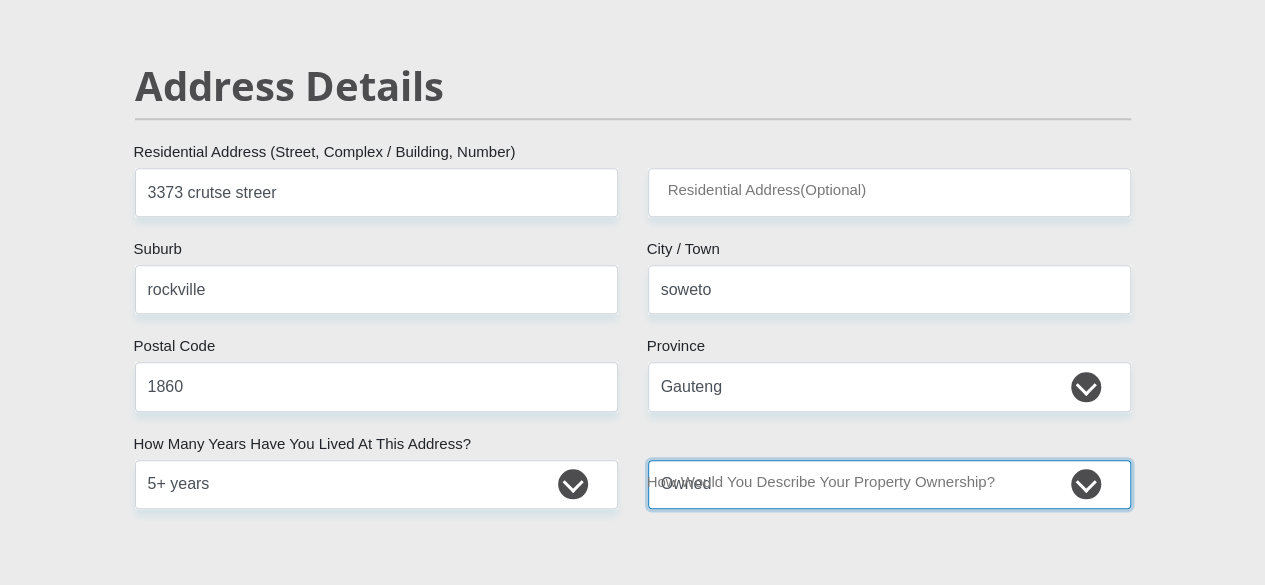 click on "Owned
Rented
Family Owned
Company Dwelling" at bounding box center [889, 484] 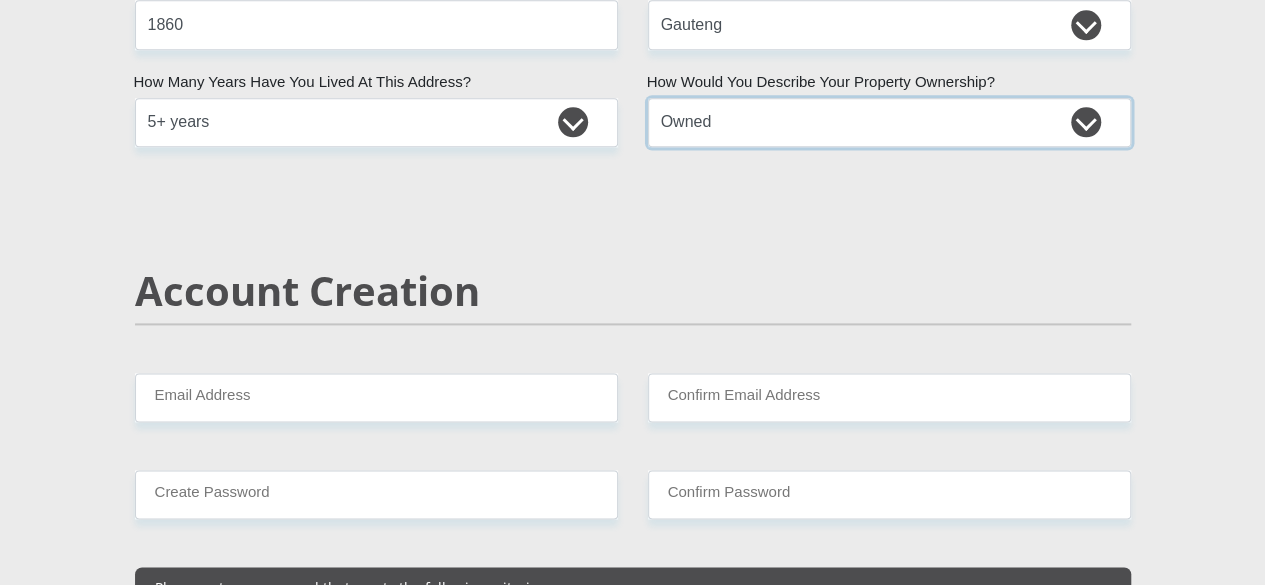 scroll, scrollTop: 1300, scrollLeft: 0, axis: vertical 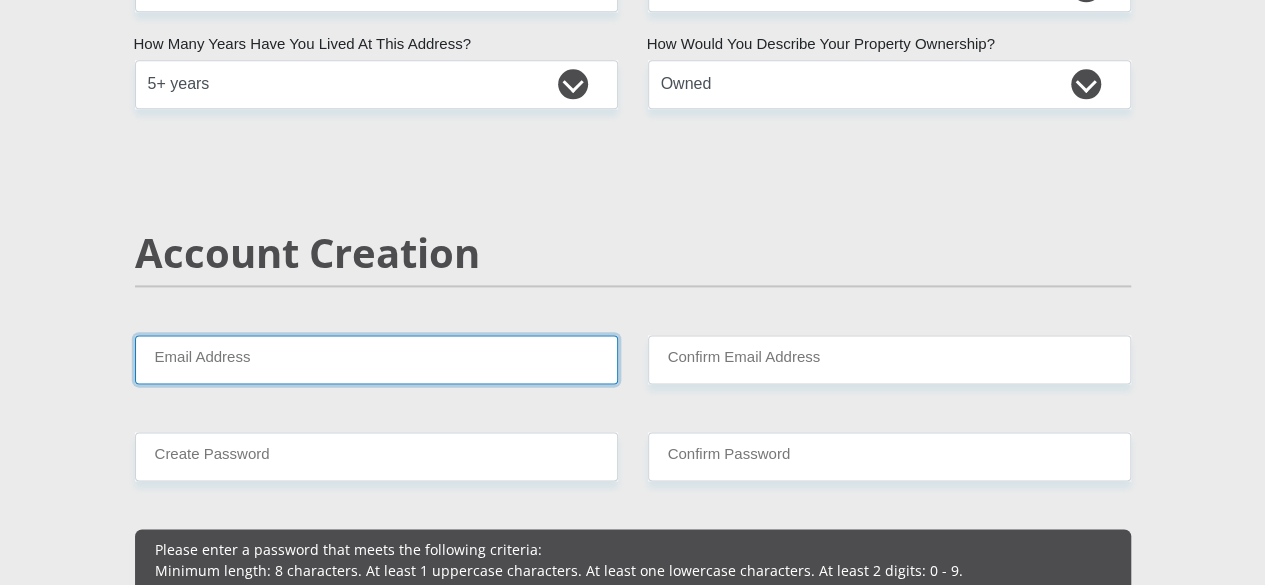 click on "Email Address" at bounding box center [376, 359] 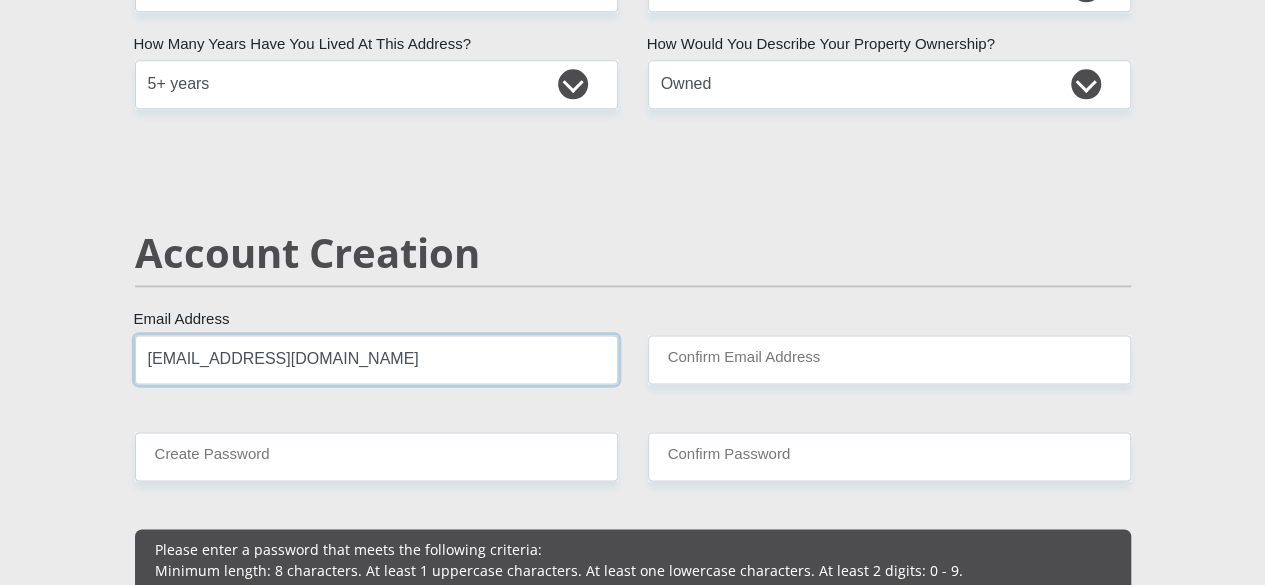 drag, startPoint x: 357, startPoint y: 289, endPoint x: 0, endPoint y: 263, distance: 357.94553 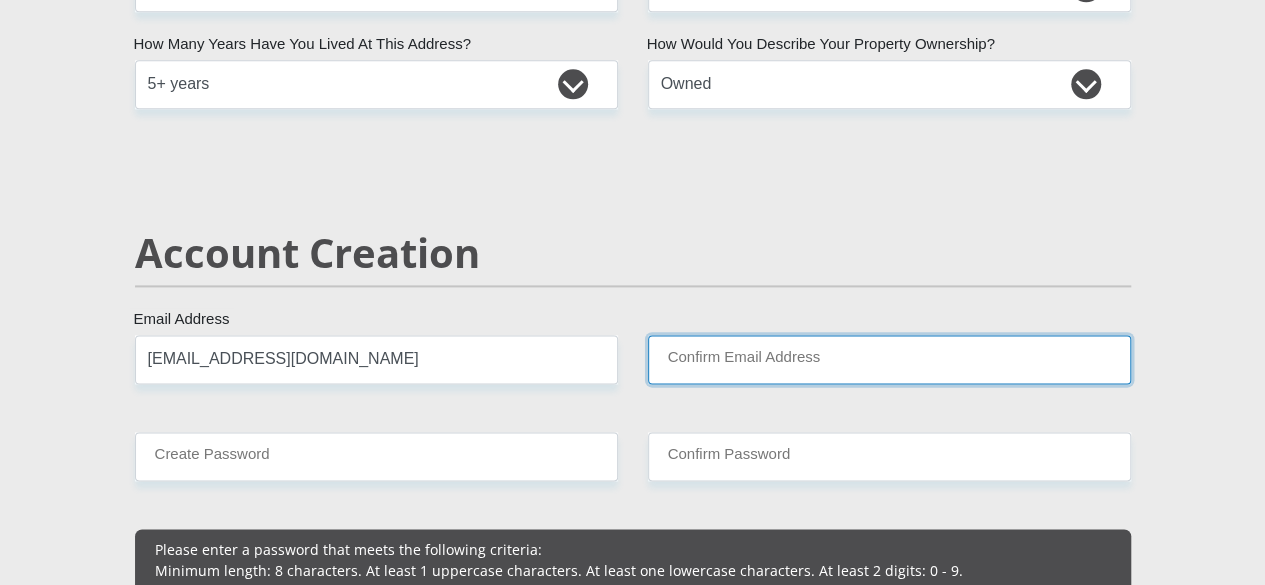 click on "Confirm Email Address" at bounding box center (889, 359) 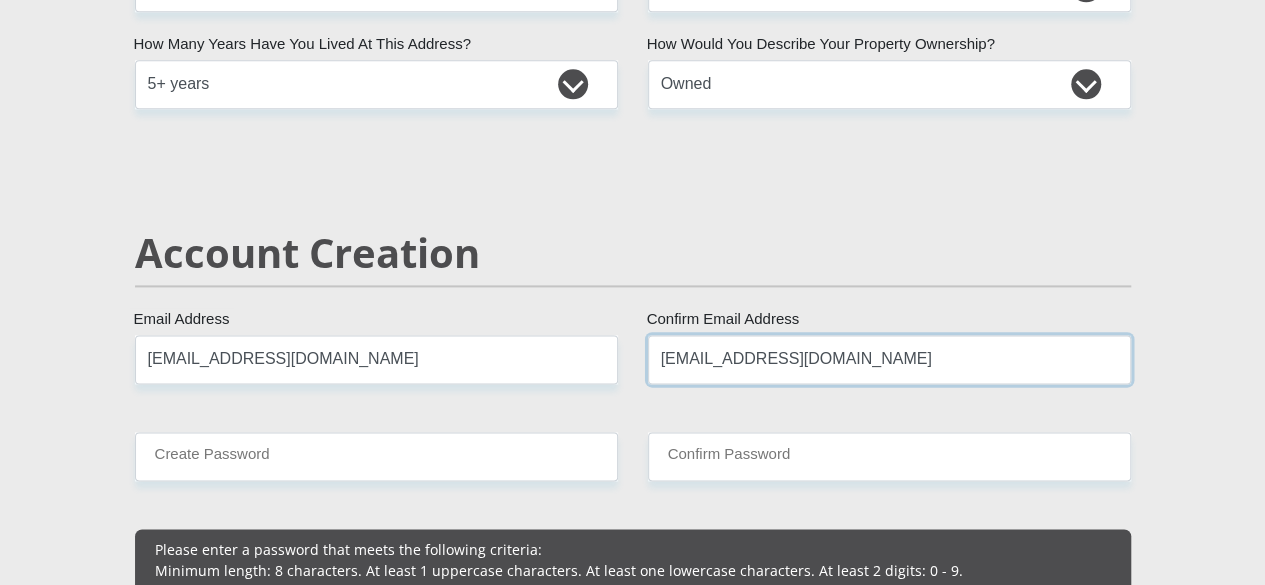type on "mfundocm@gmail.com" 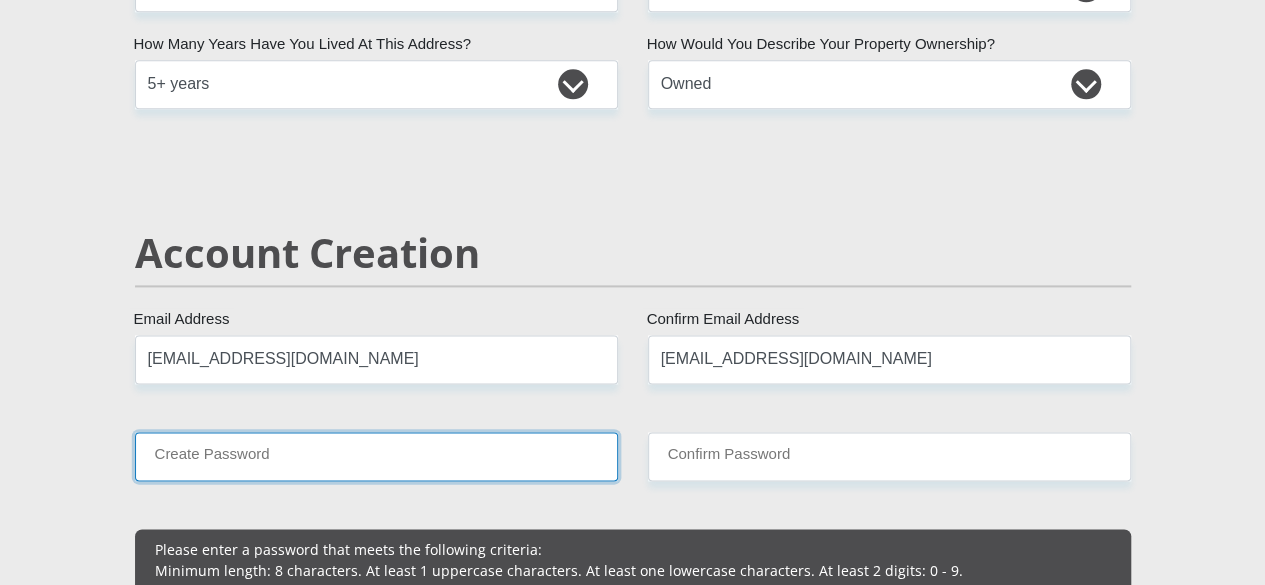 click on "Create Password" at bounding box center (376, 456) 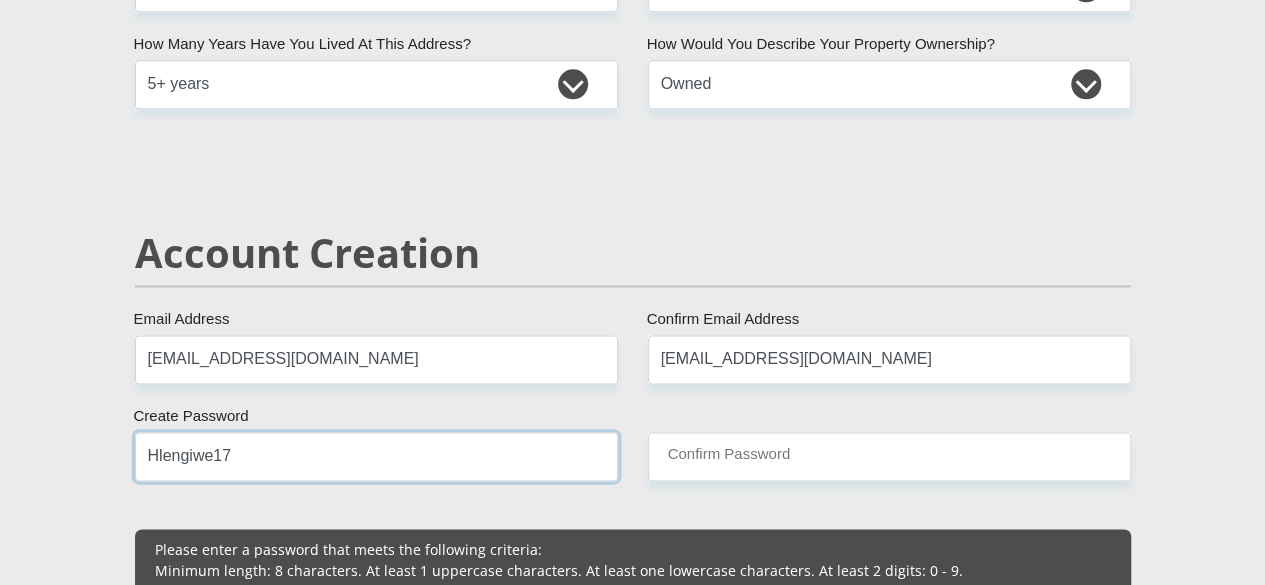 drag, startPoint x: 188, startPoint y: 403, endPoint x: 10, endPoint y: 406, distance: 178.02528 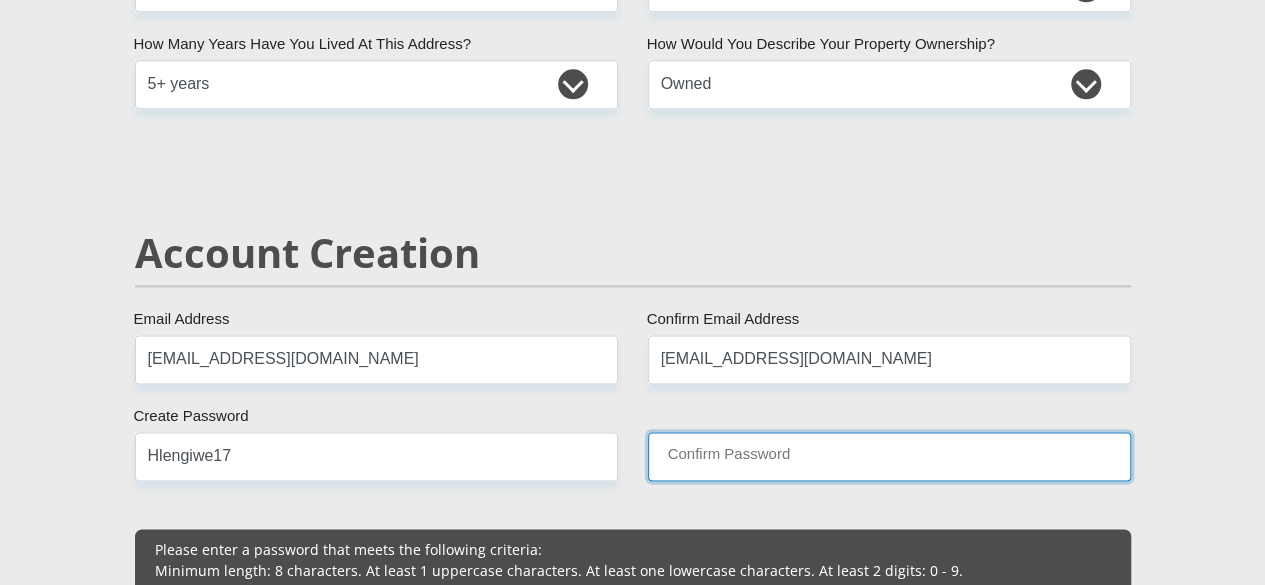 click on "Confirm Password" at bounding box center (889, 456) 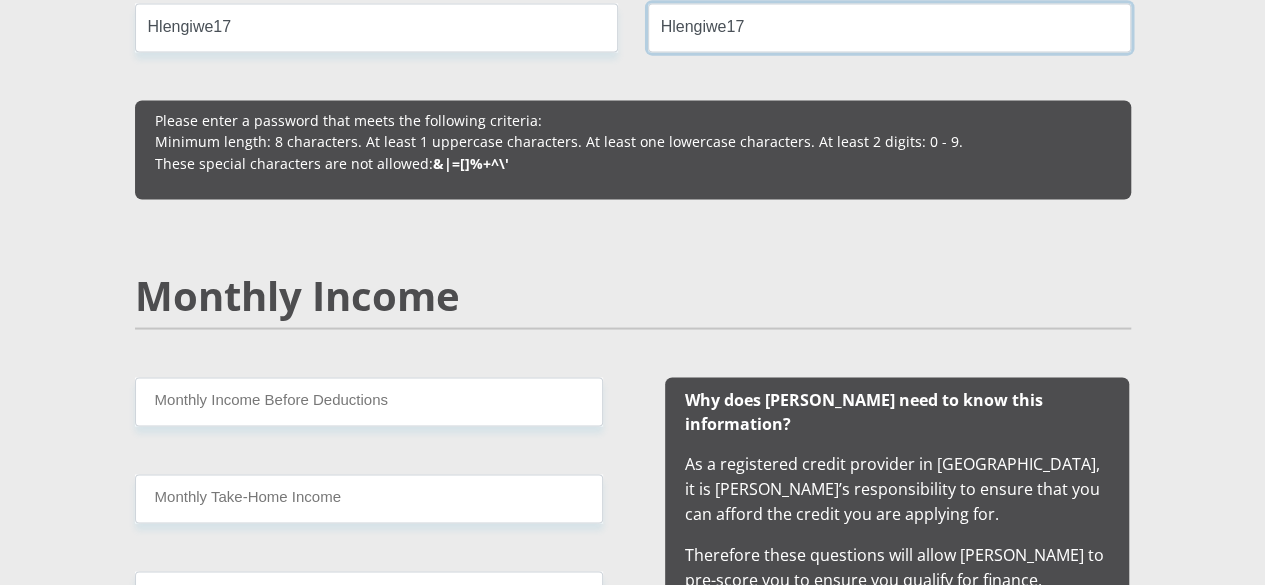 scroll, scrollTop: 1800, scrollLeft: 0, axis: vertical 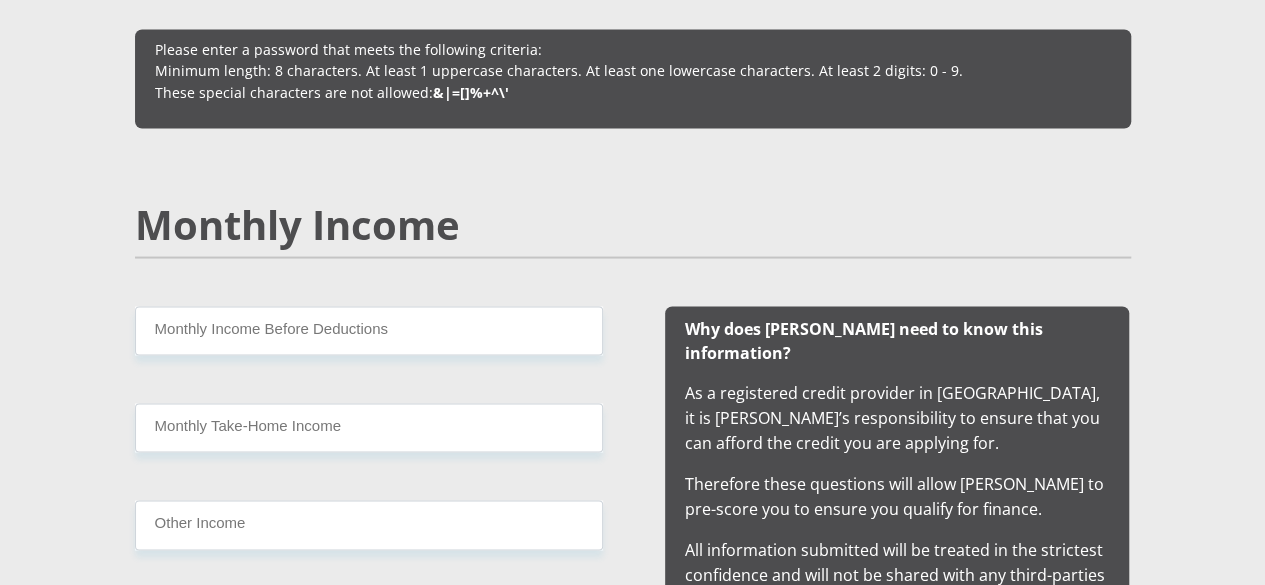 type on "Hlengiwe17" 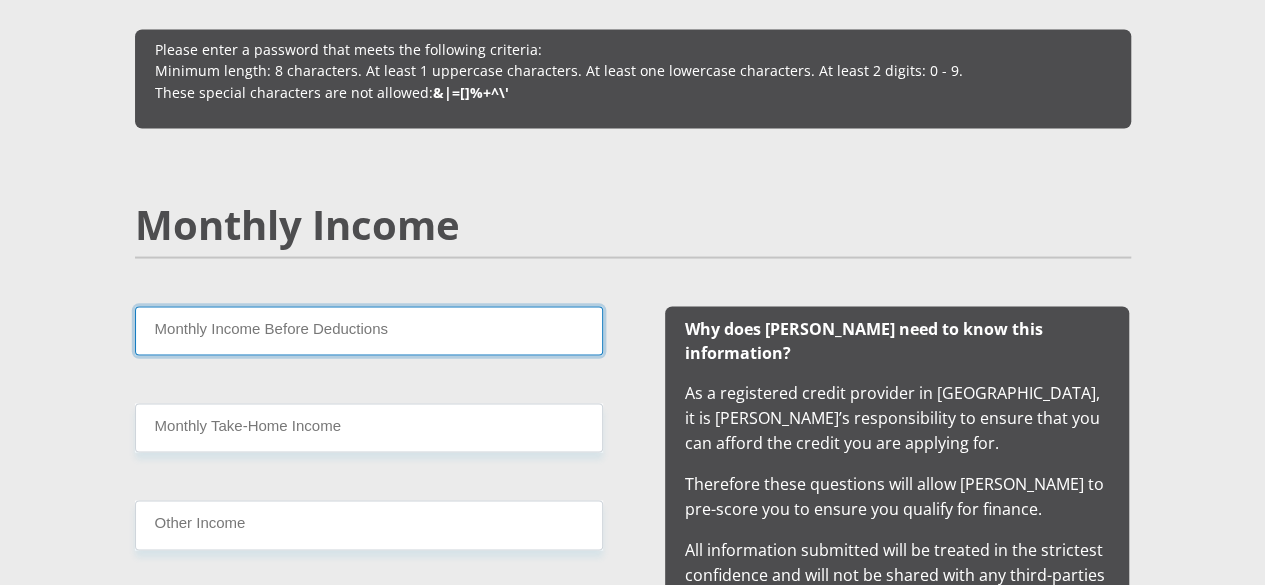 click on "Monthly Income Before Deductions" at bounding box center [369, 330] 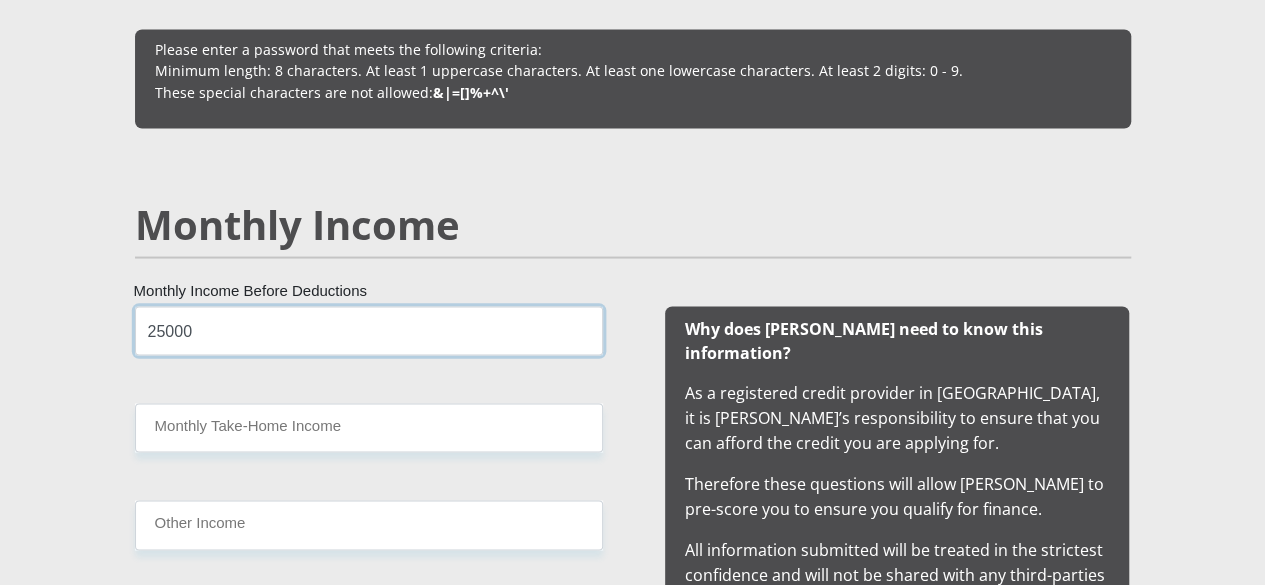 type on "25000" 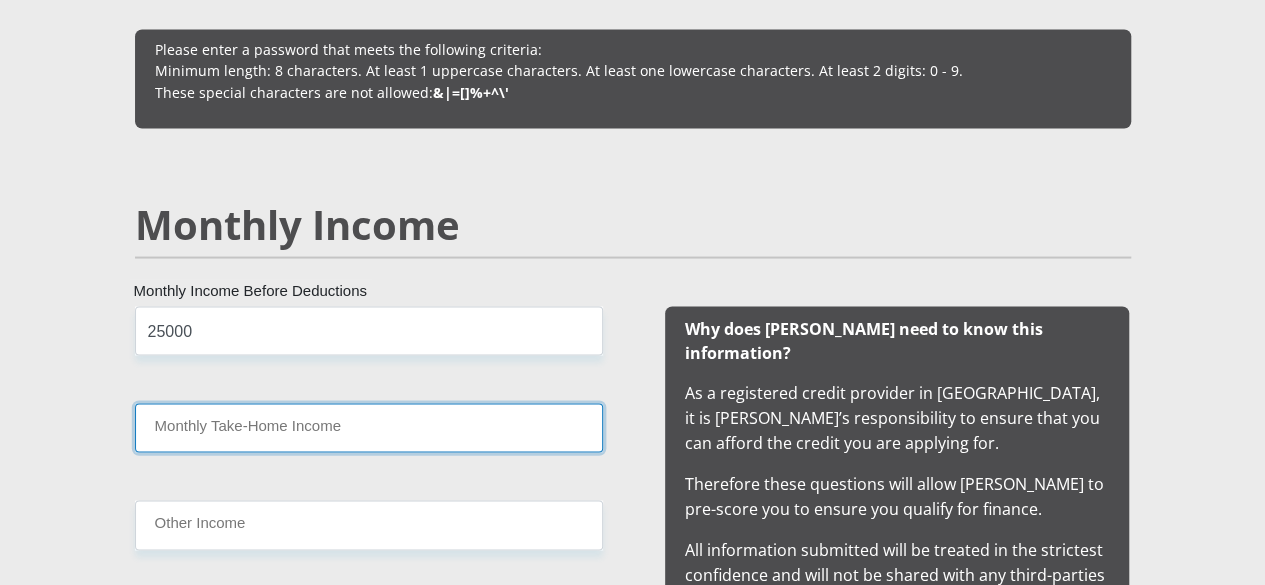 click on "Monthly Take-Home Income" at bounding box center [369, 427] 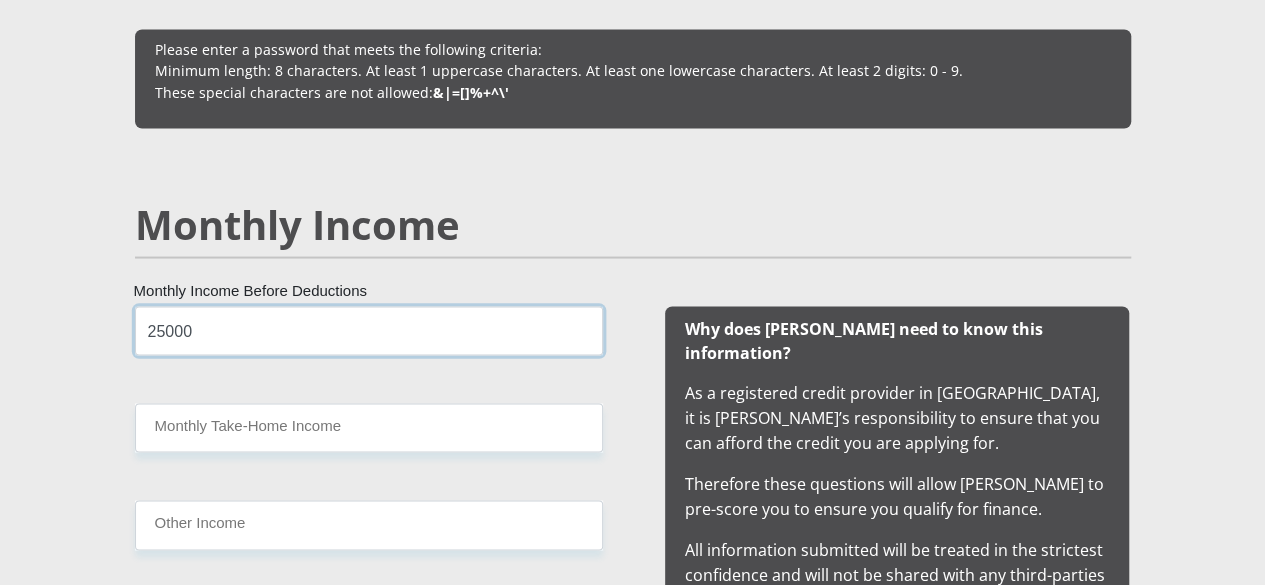 drag, startPoint x: 220, startPoint y: 263, endPoint x: 72, endPoint y: 278, distance: 148.7582 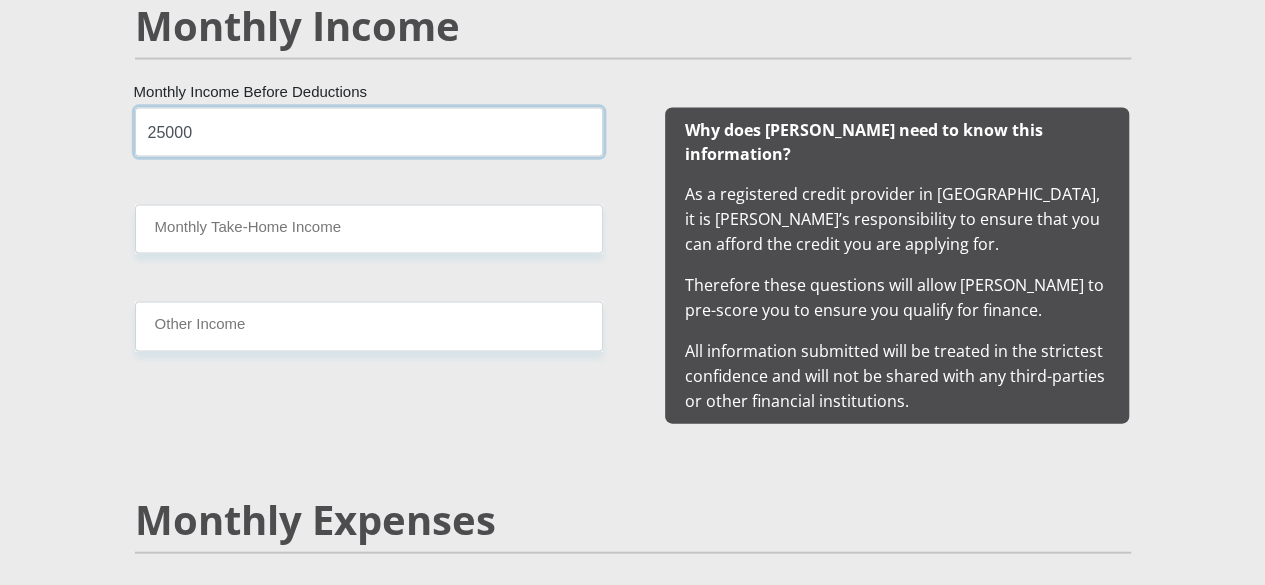 scroll, scrollTop: 1900, scrollLeft: 0, axis: vertical 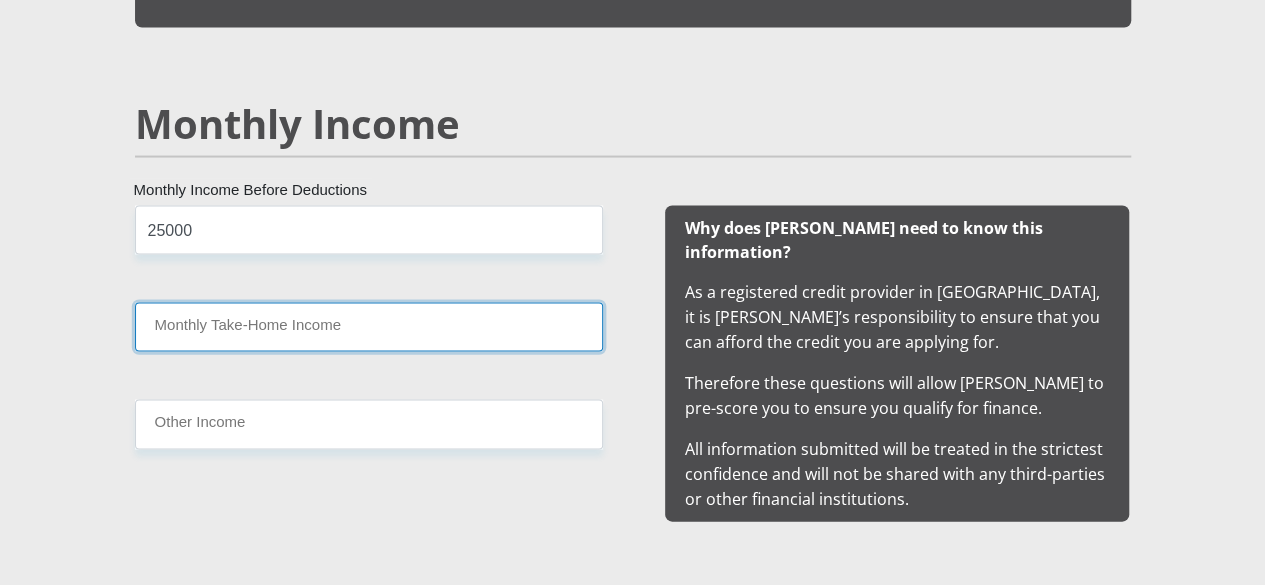 click on "Monthly Take-Home Income" at bounding box center (369, 327) 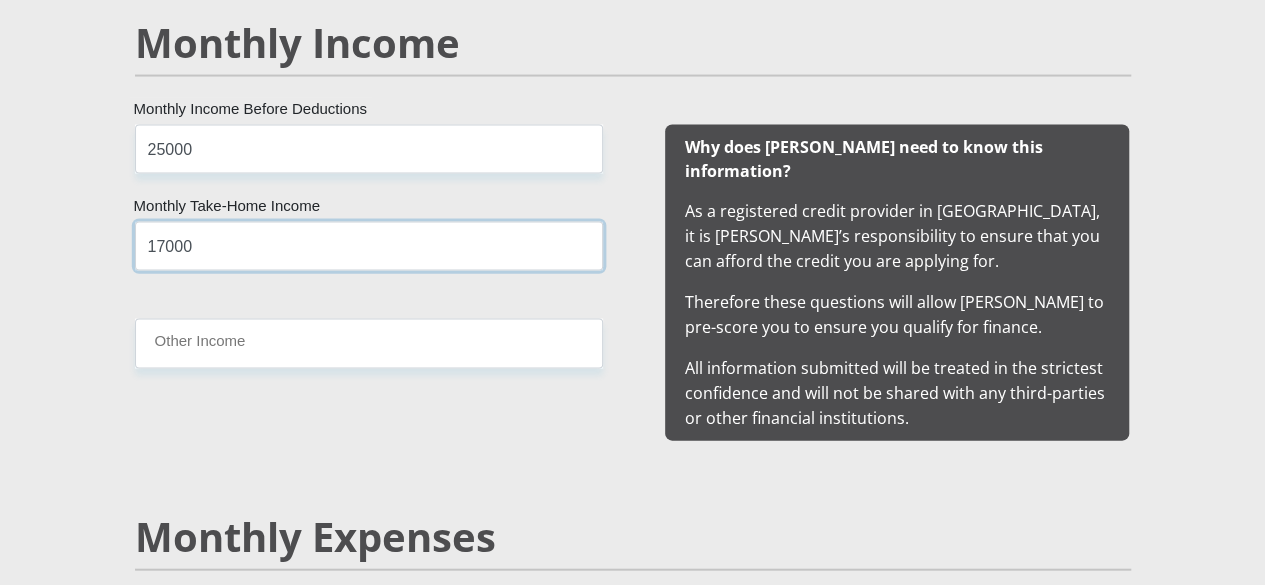 scroll, scrollTop: 2000, scrollLeft: 0, axis: vertical 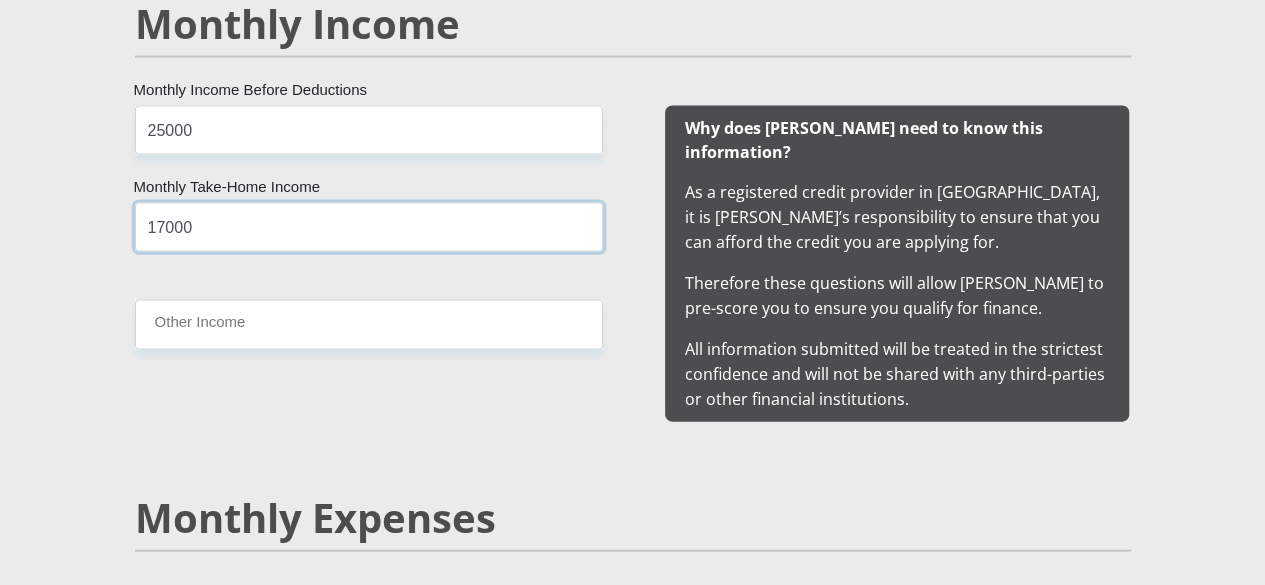 type on "17000" 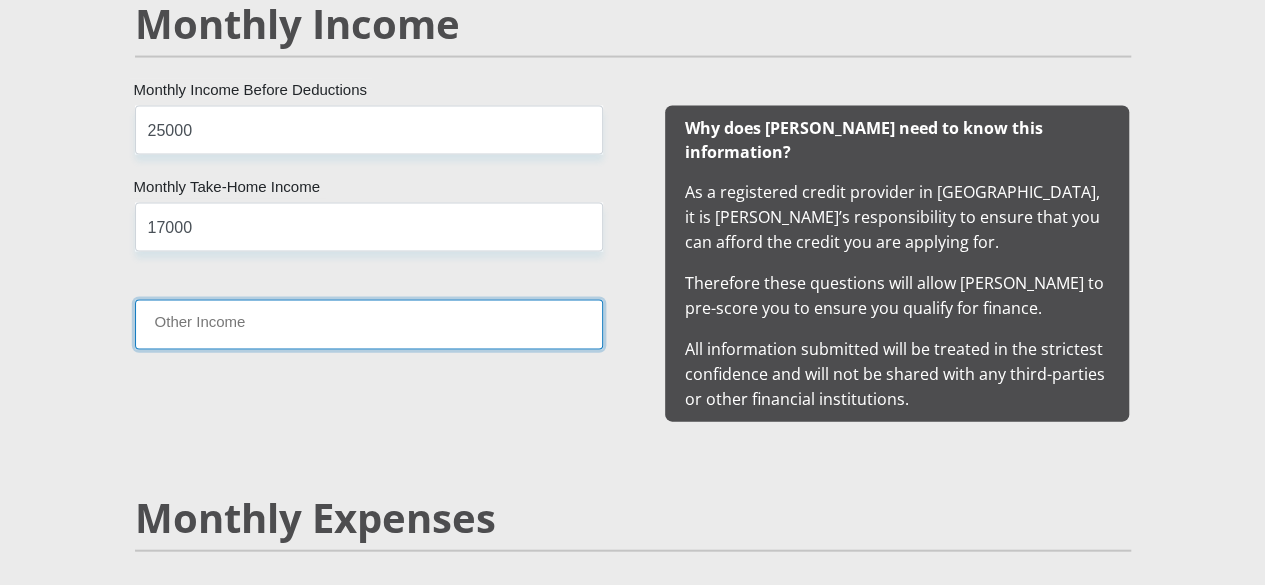 click on "Other Income" at bounding box center (369, 324) 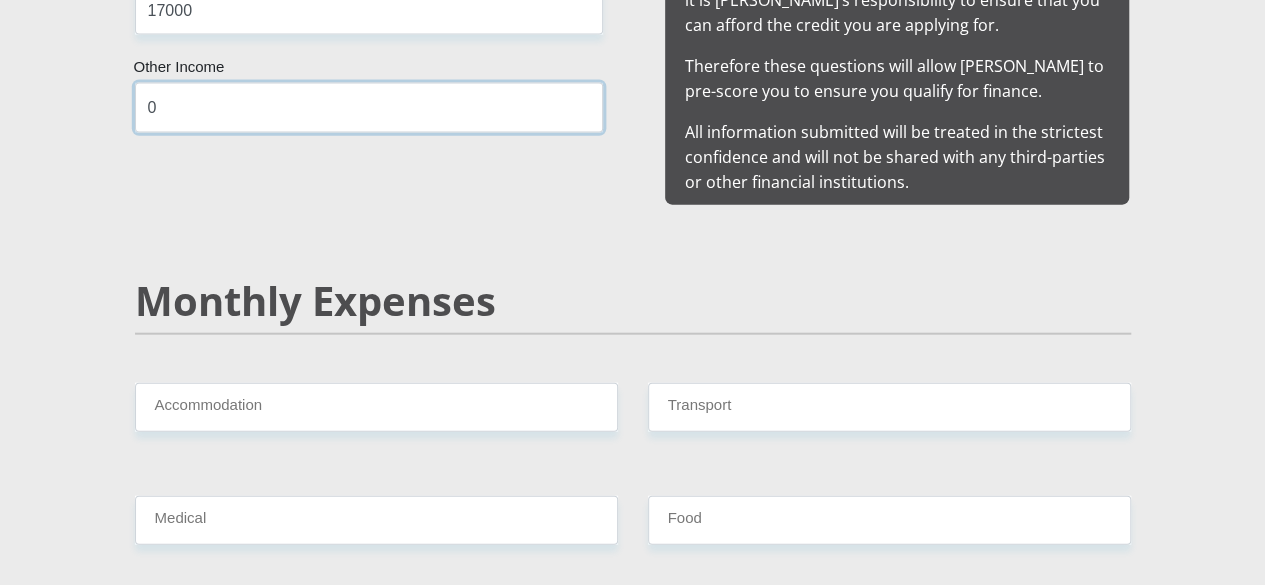 scroll, scrollTop: 2400, scrollLeft: 0, axis: vertical 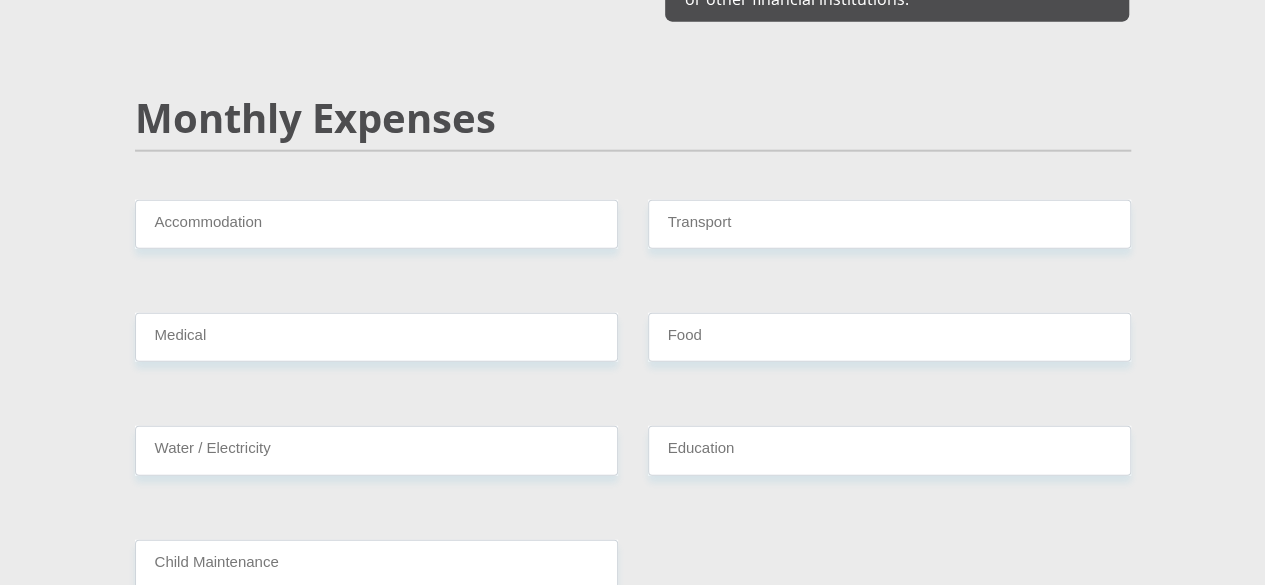 type on "0" 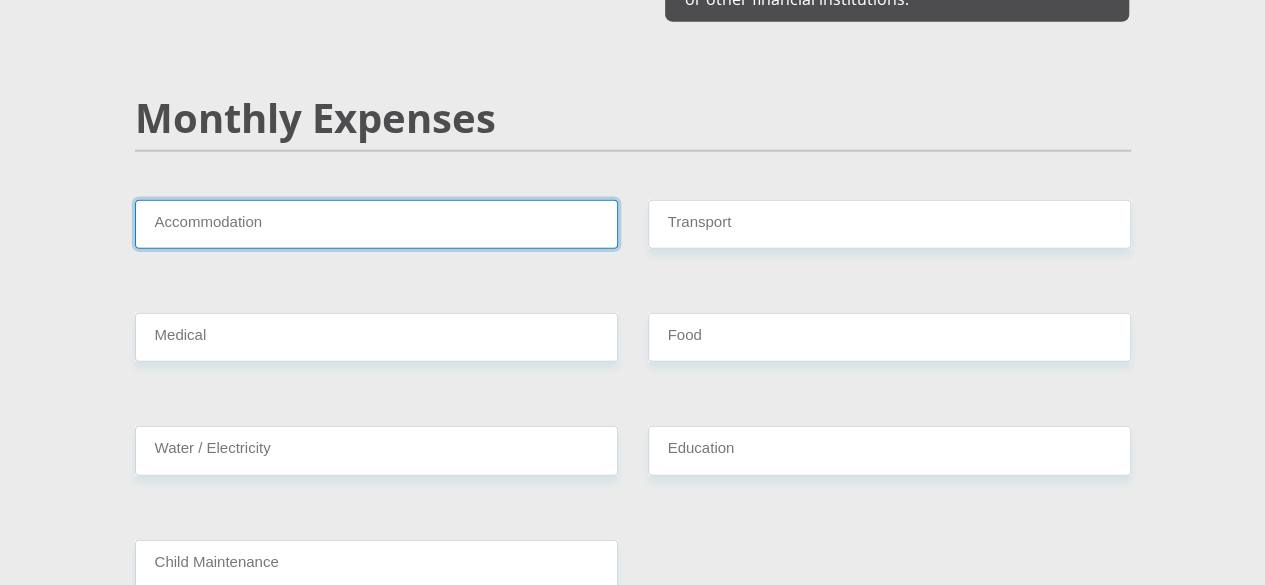 click on "Accommodation" at bounding box center [376, 224] 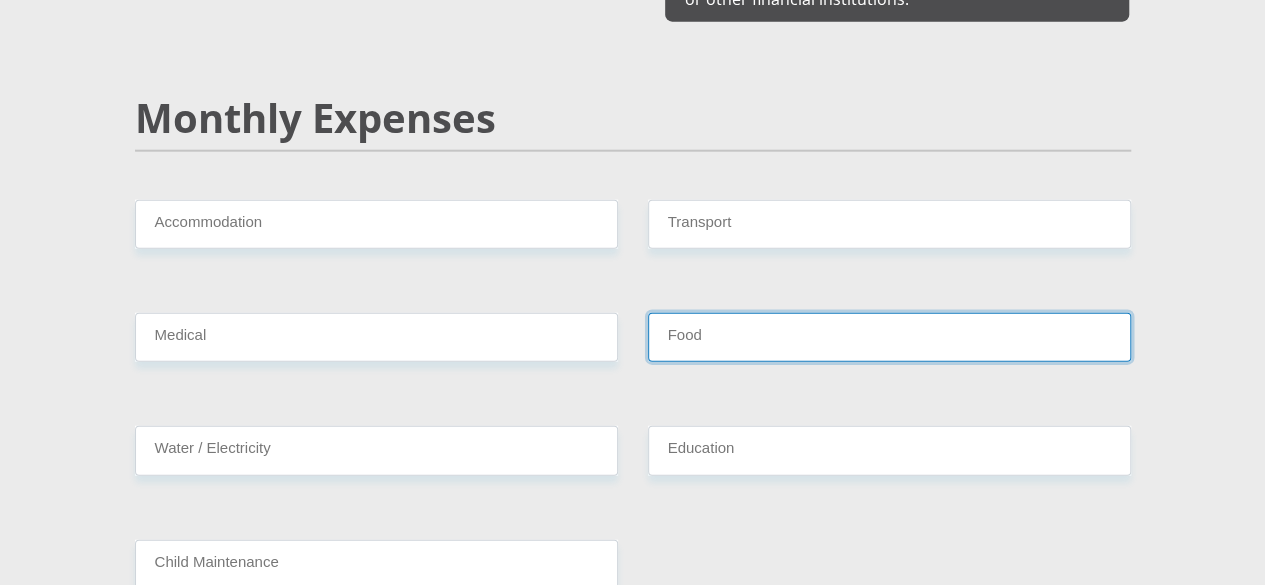 click on "Food" at bounding box center (889, 337) 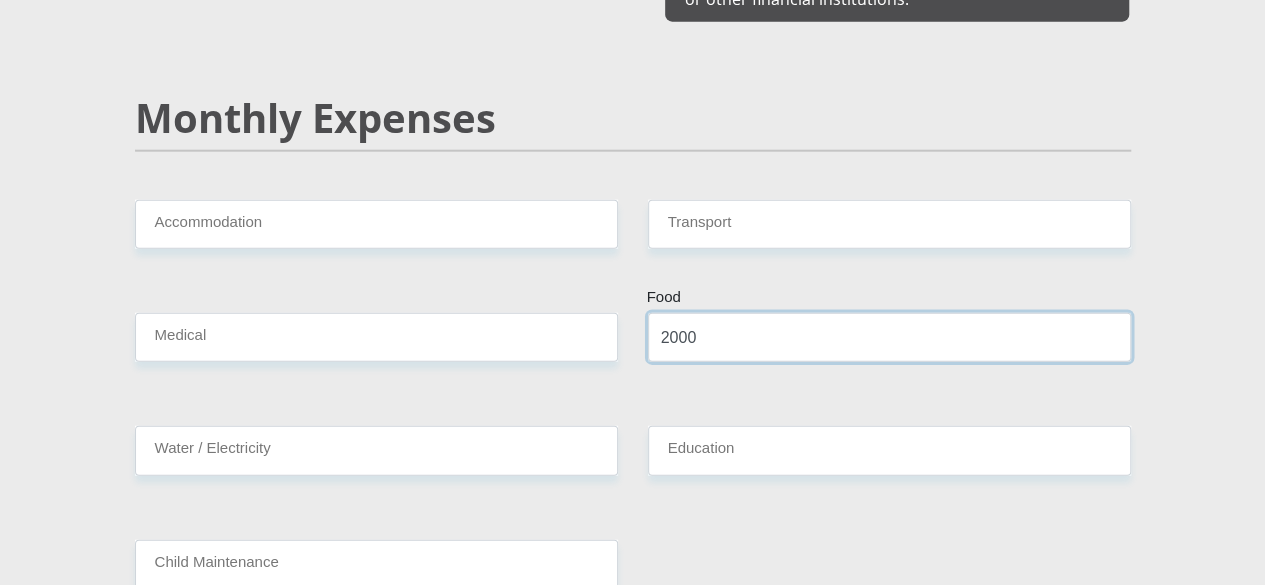 type on "2000" 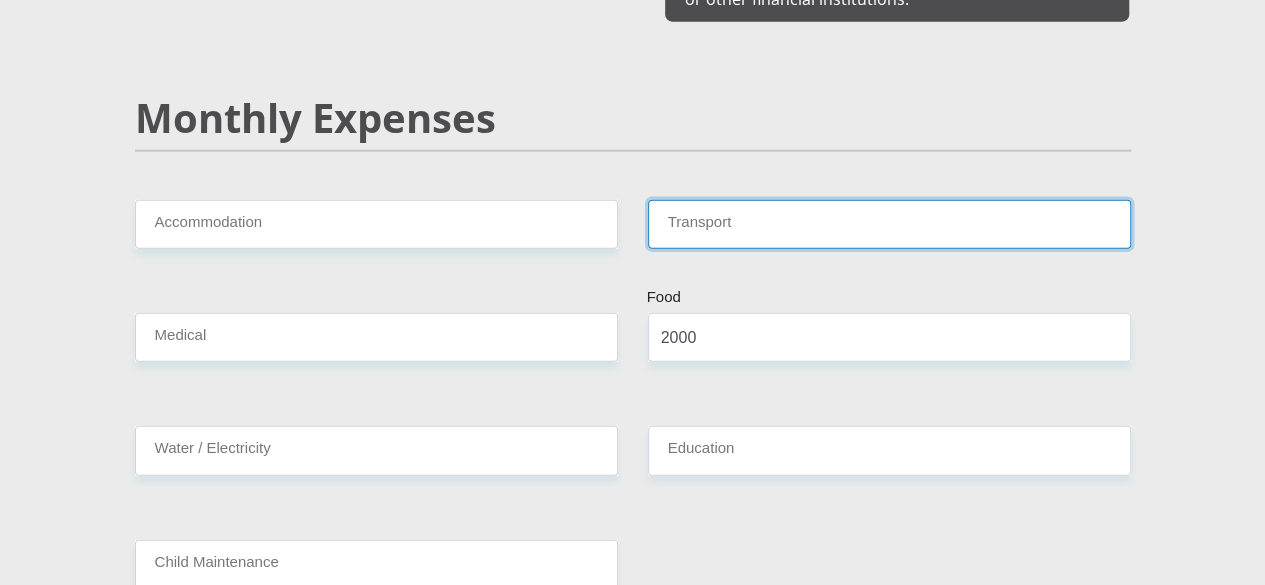 click on "Transport" at bounding box center [889, 224] 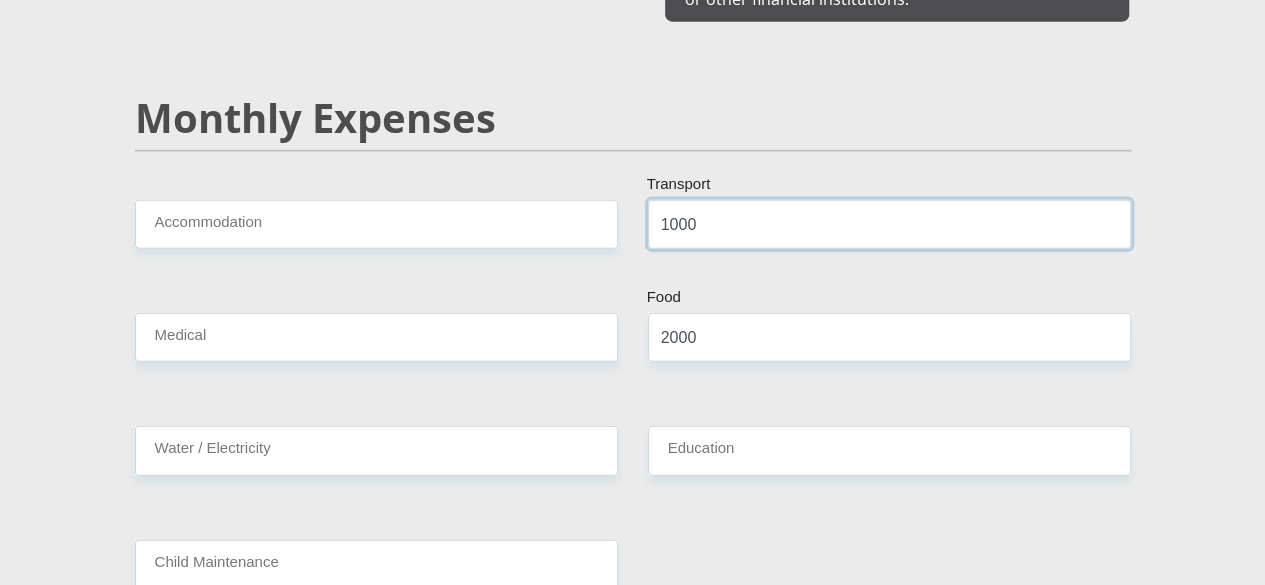 type on "1000" 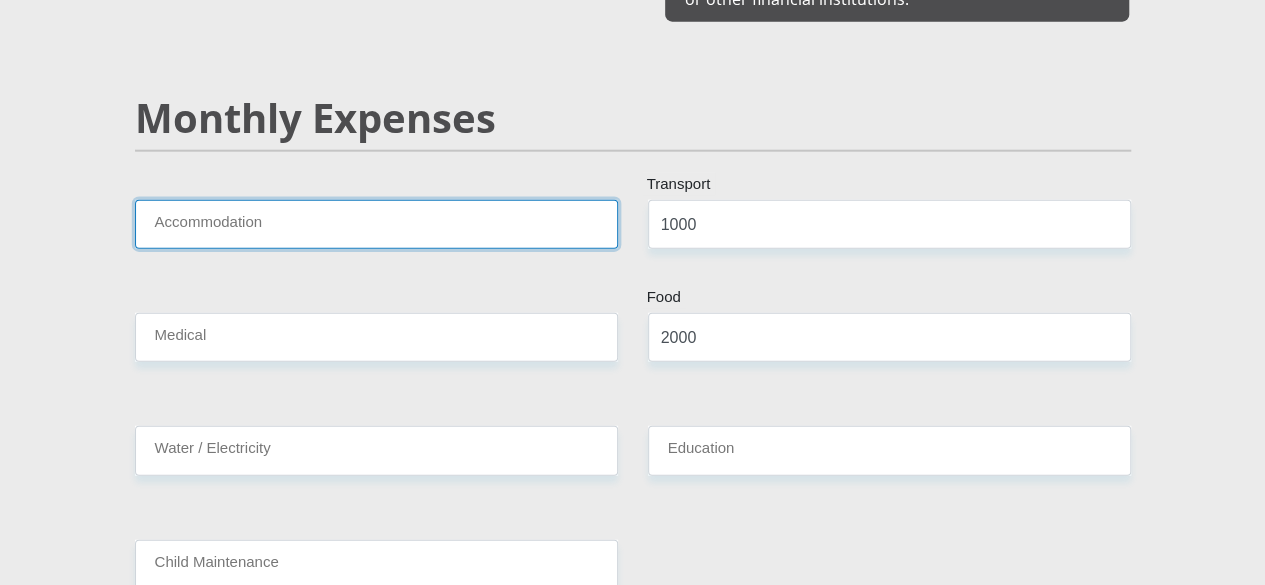 click on "Accommodation" at bounding box center (376, 224) 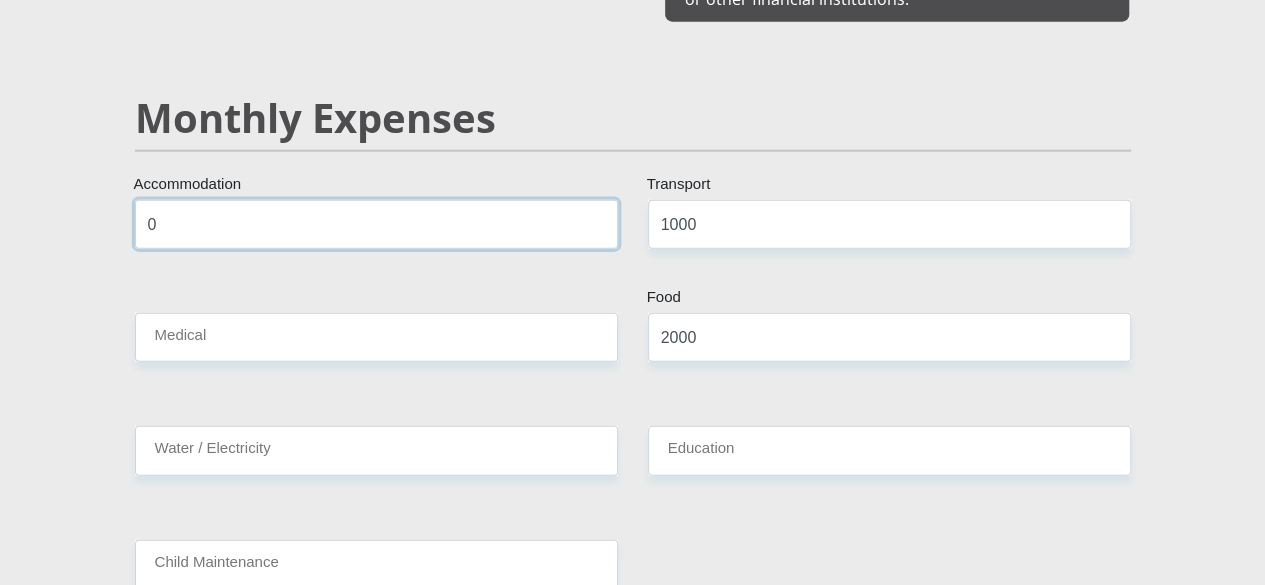 type on "0" 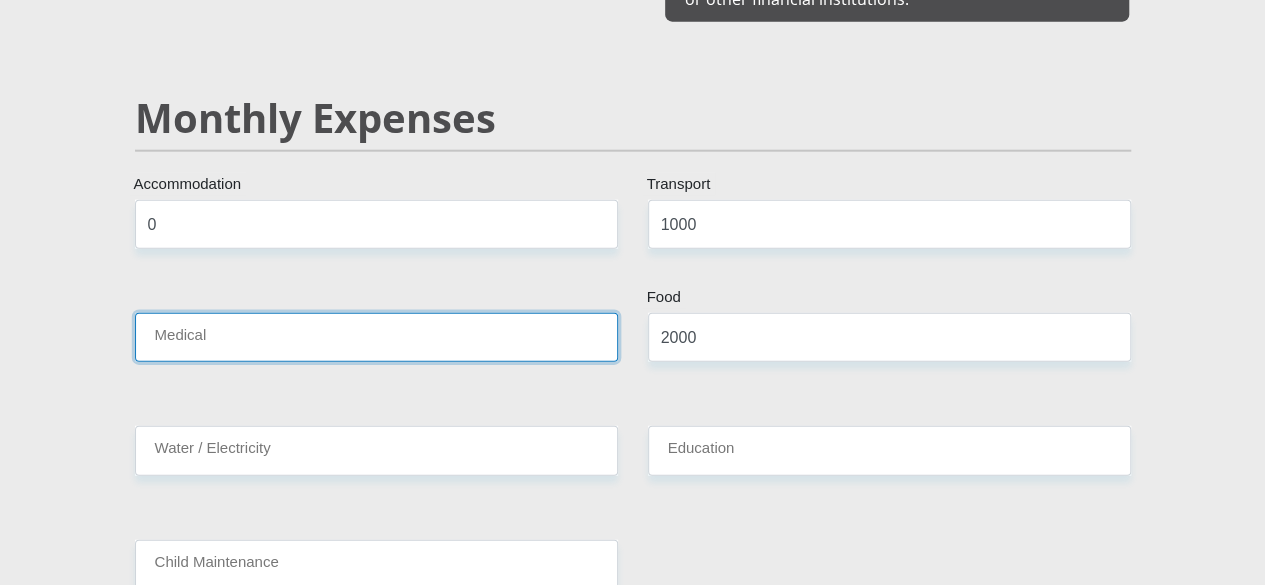 click on "Medical" at bounding box center (376, 337) 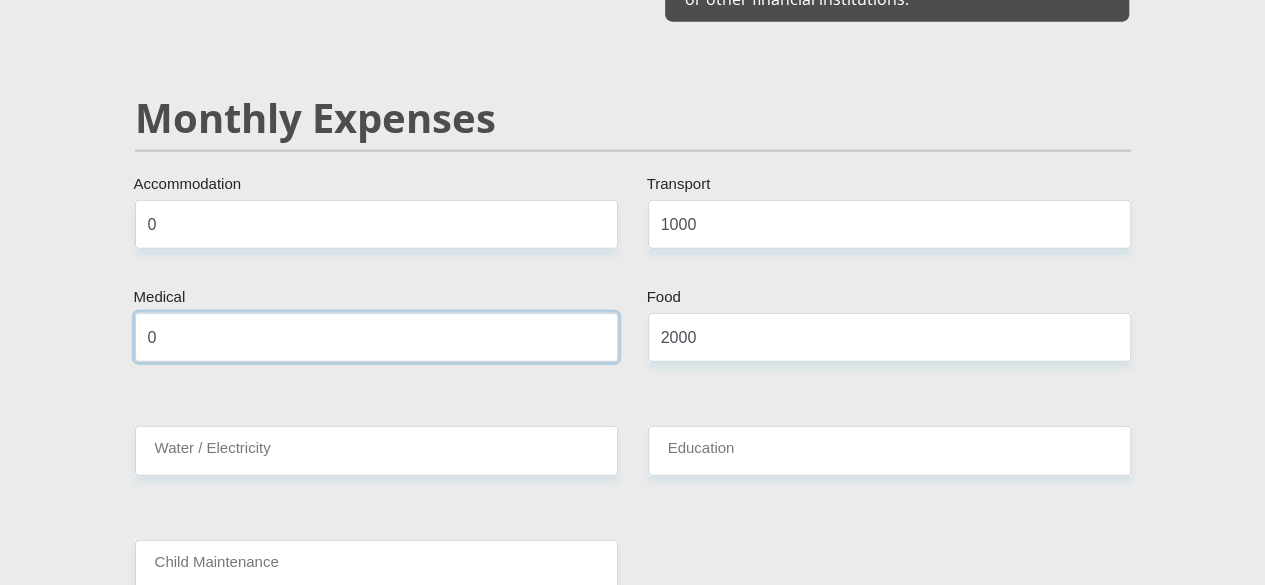 type on "0" 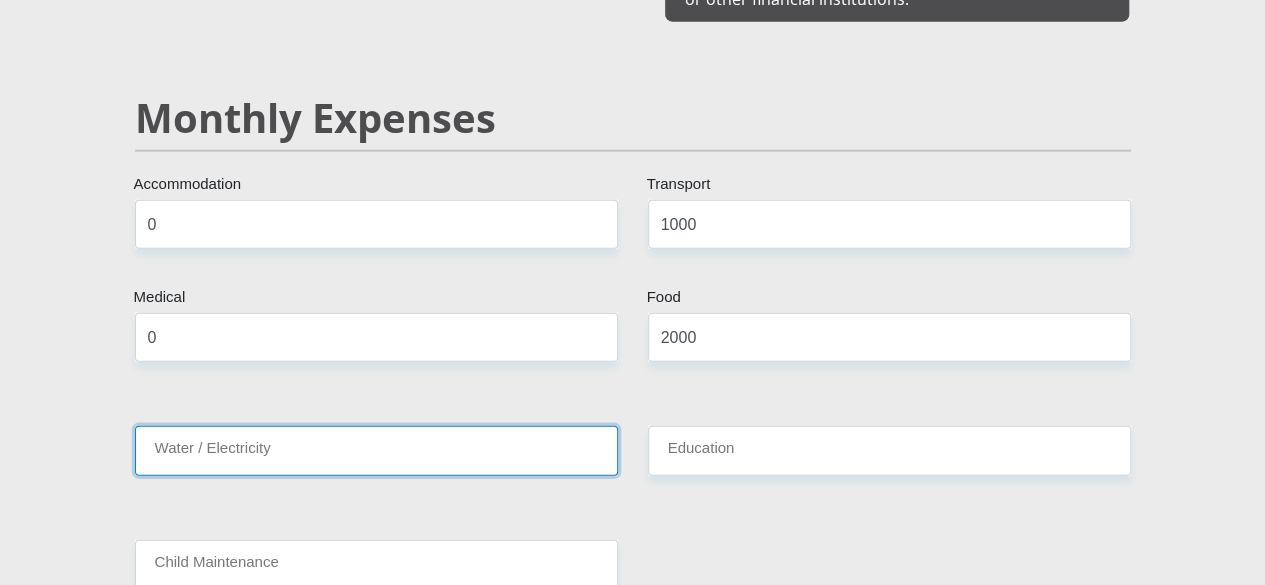 click on "Water / Electricity" at bounding box center (376, 450) 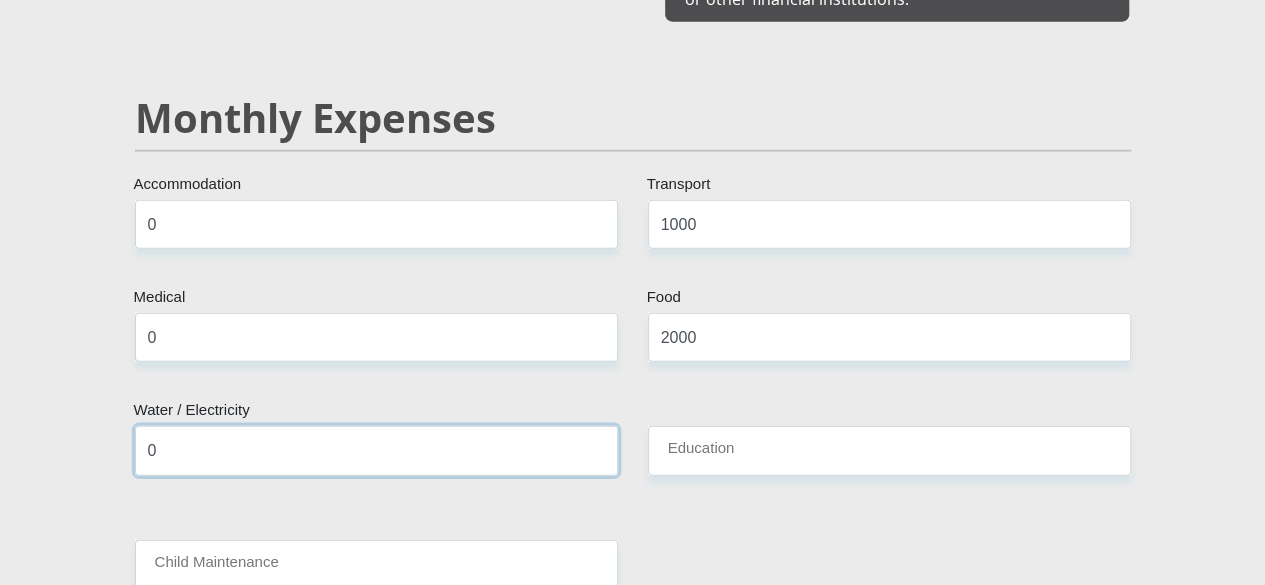 type on "0" 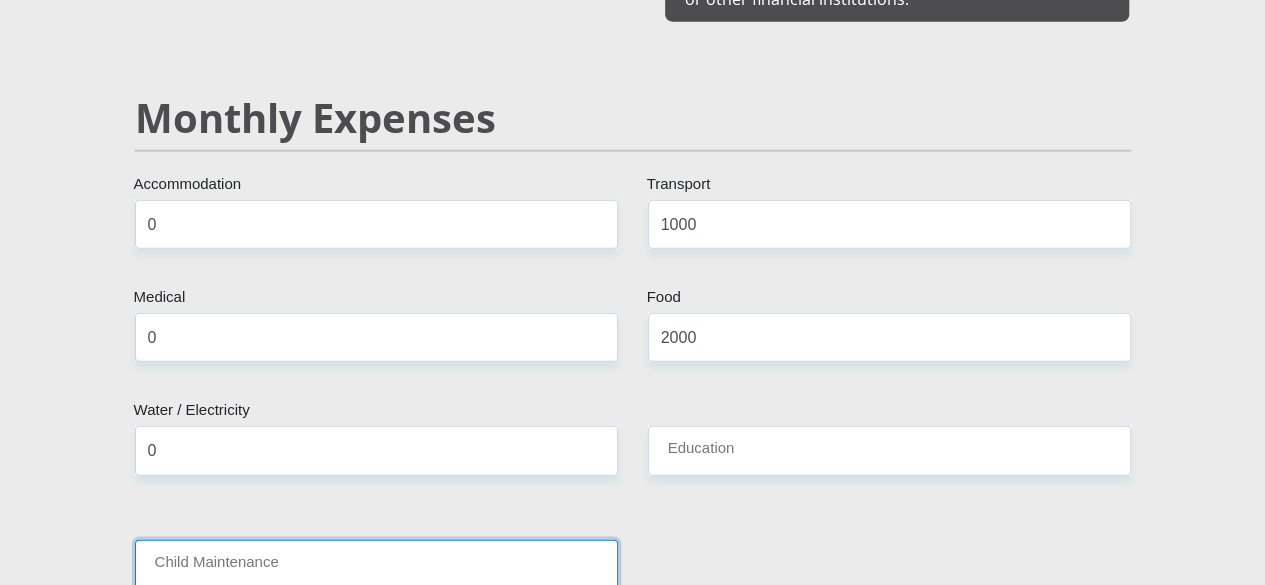 click on "Child Maintenance" at bounding box center [376, 564] 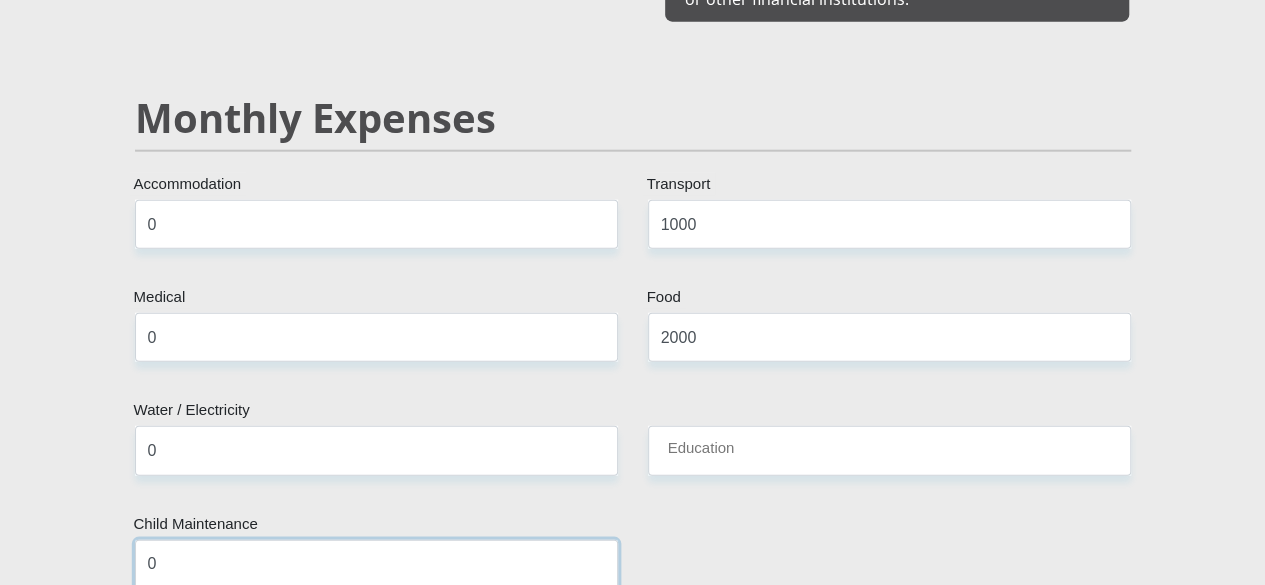 type on "0" 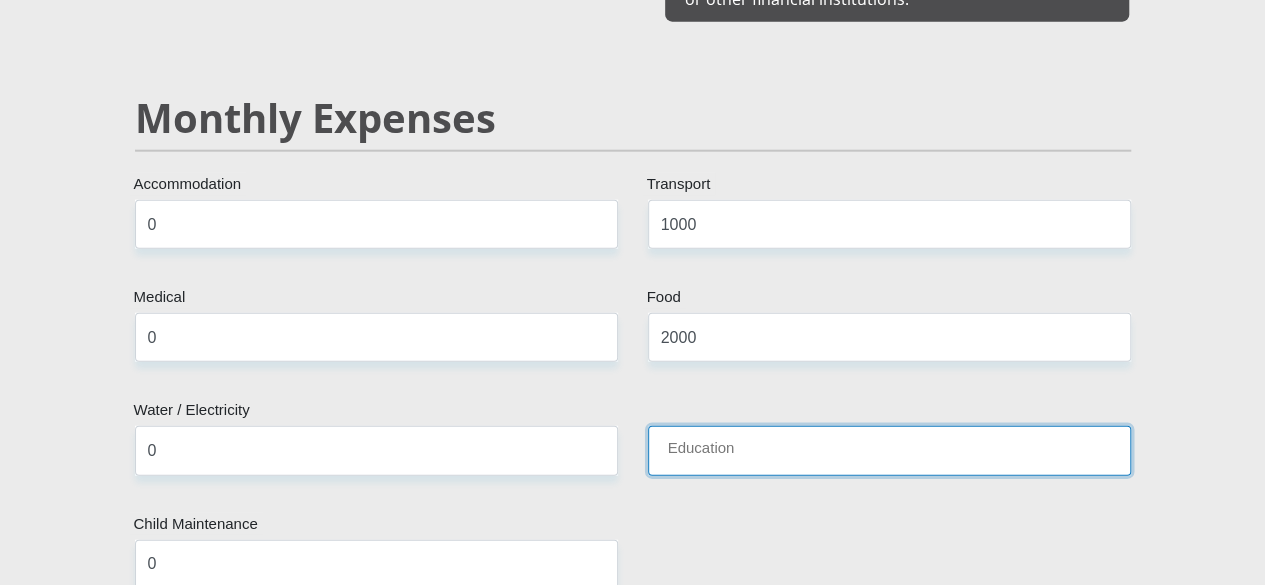 click on "Education" at bounding box center (889, 450) 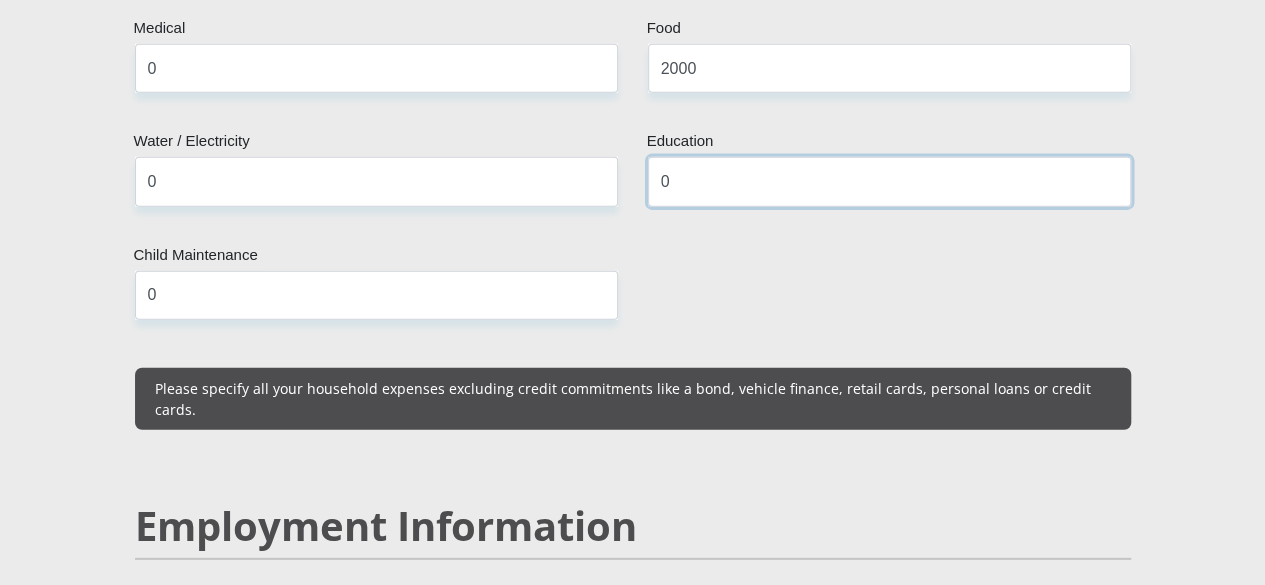 scroll, scrollTop: 2800, scrollLeft: 0, axis: vertical 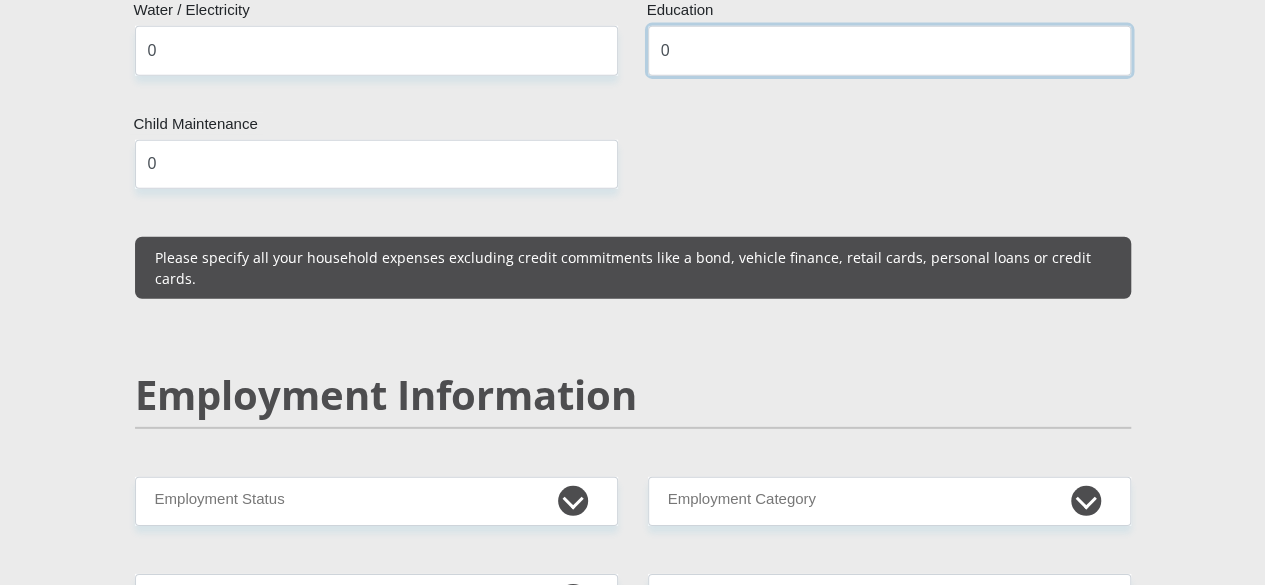 type on "0" 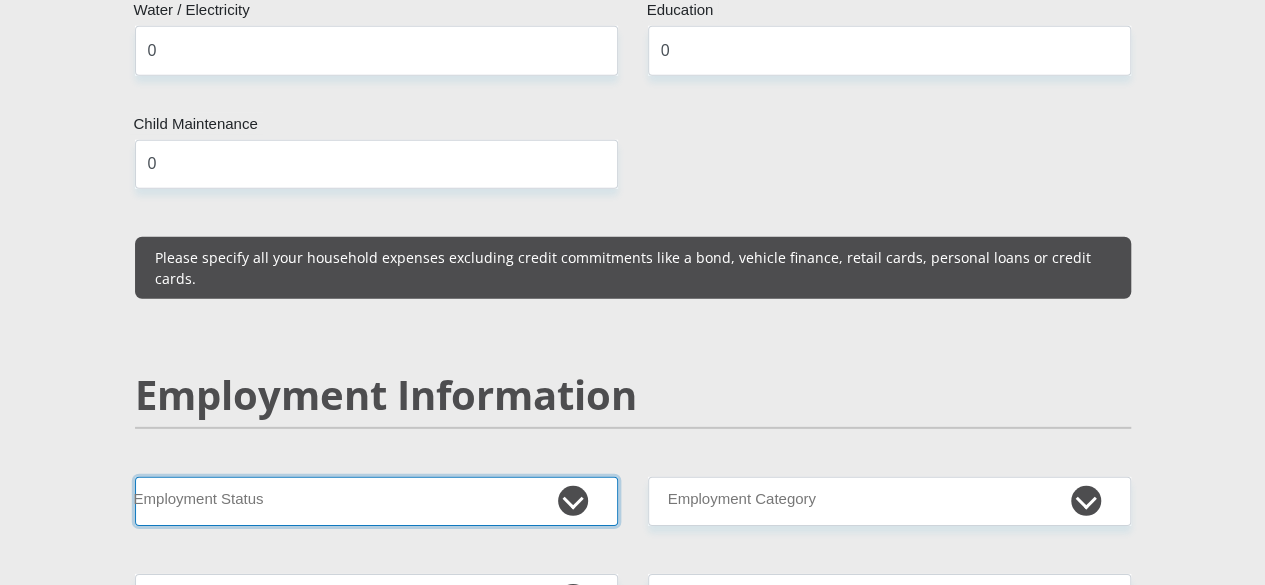 click on "Permanent/Full-time
Part-time/Casual
[DEMOGRAPHIC_DATA] Worker
Self-Employed
Housewife
Retired
Student
Medically Boarded
Disability
Unemployed" at bounding box center [376, 501] 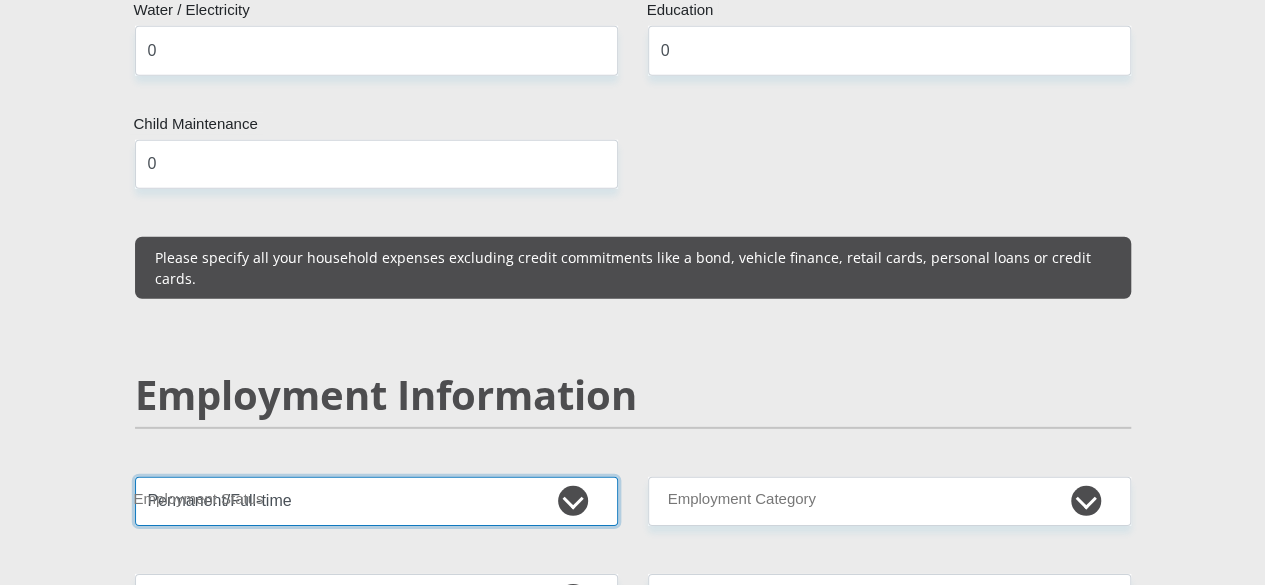 click on "Permanent/Full-time
Part-time/Casual
[DEMOGRAPHIC_DATA] Worker
Self-Employed
Housewife
Retired
Student
Medically Boarded
Disability
Unemployed" at bounding box center (376, 501) 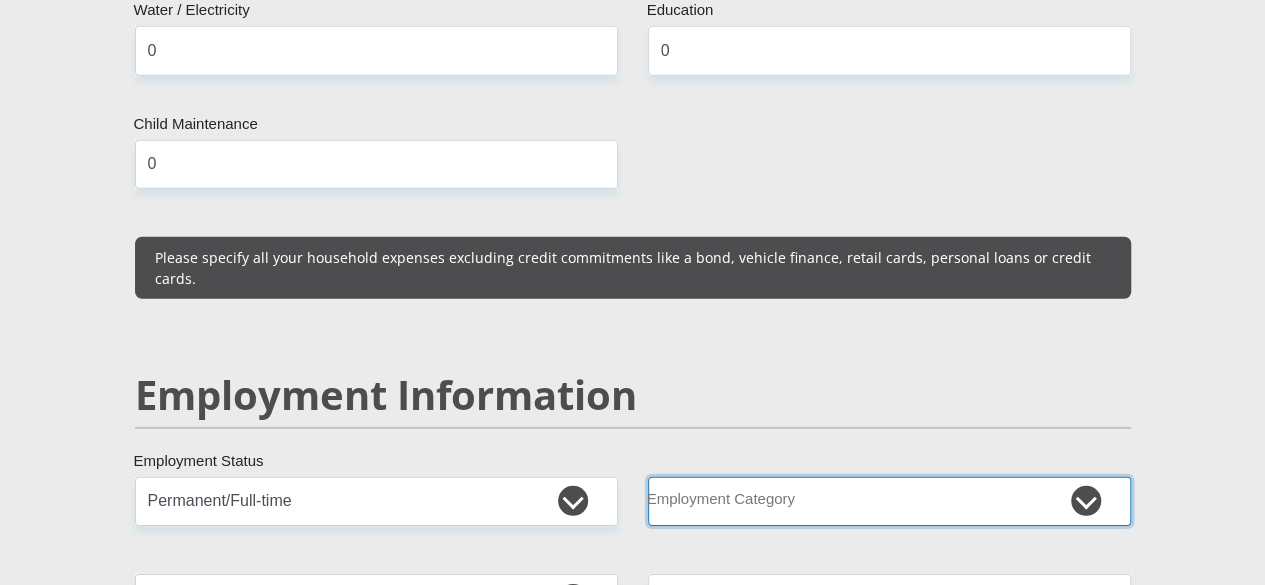 click on "AGRICULTURE
ALCOHOL & TOBACCO
CONSTRUCTION MATERIALS
METALLURGY
EQUIPMENT FOR RENEWABLE ENERGY
SPECIALIZED CONTRACTORS
CAR
GAMING (INCL. INTERNET
OTHER WHOLESALE
UNLICENSED PHARMACEUTICALS
CURRENCY EXCHANGE HOUSES
OTHER FINANCIAL INSTITUTIONS & INSURANCE
REAL ESTATE AGENTS
OIL & GAS
OTHER MATERIALS (E.G. IRON ORE)
PRECIOUS STONES & PRECIOUS METALS
POLITICAL ORGANIZATIONS
RELIGIOUS ORGANIZATIONS(NOT SECTS)
ACTI. HAVING BUSINESS DEAL WITH PUBLIC ADMINISTRATION
LAUNDROMATS" at bounding box center [889, 501] 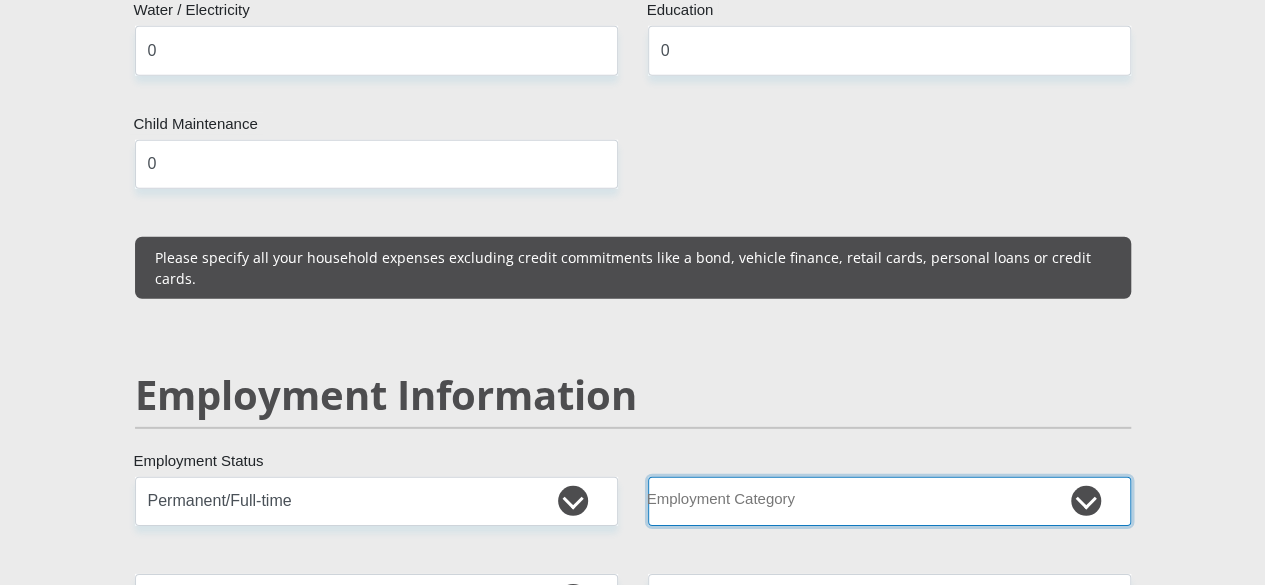 select on "17" 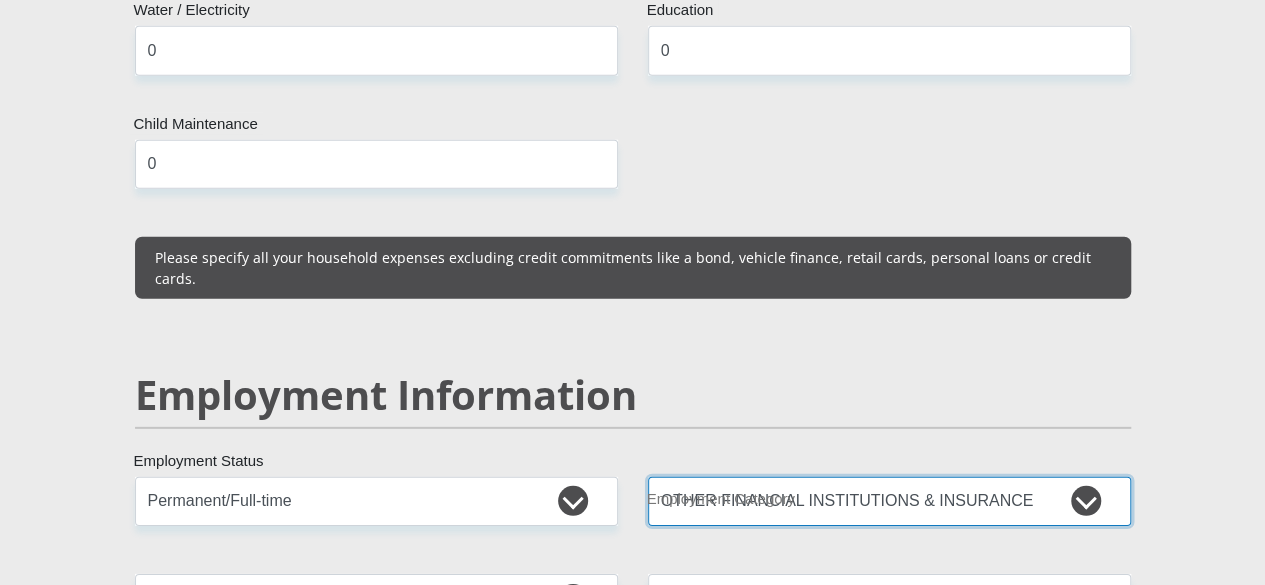 click on "AGRICULTURE
ALCOHOL & TOBACCO
CONSTRUCTION MATERIALS
METALLURGY
EQUIPMENT FOR RENEWABLE ENERGY
SPECIALIZED CONTRACTORS
CAR
GAMING (INCL. INTERNET
OTHER WHOLESALE
UNLICENSED PHARMACEUTICALS
CURRENCY EXCHANGE HOUSES
OTHER FINANCIAL INSTITUTIONS & INSURANCE
REAL ESTATE AGENTS
OIL & GAS
OTHER MATERIALS (E.G. IRON ORE)
PRECIOUS STONES & PRECIOUS METALS
POLITICAL ORGANIZATIONS
RELIGIOUS ORGANIZATIONS(NOT SECTS)
ACTI. HAVING BUSINESS DEAL WITH PUBLIC ADMINISTRATION
LAUNDROMATS" at bounding box center [889, 501] 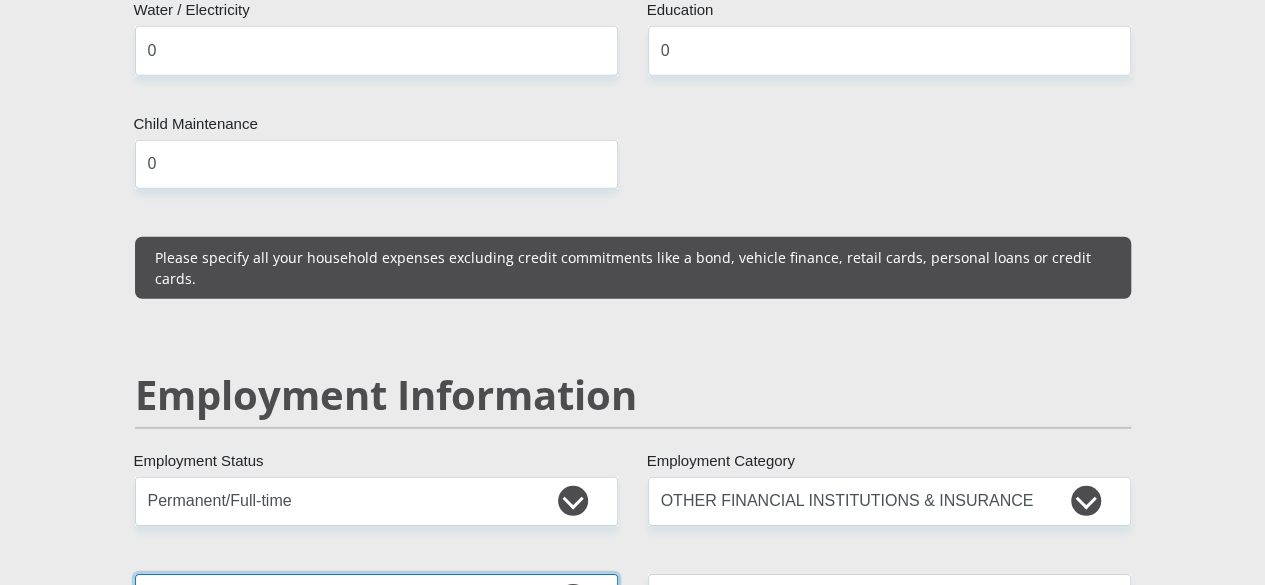 click on "College/Lecturer
Craft Seller
Creative
Driver
Executive
Farmer
Forces - Non Commissioned
Forces - Officer
Hawker
Housewife
Labourer
Licenced Professional
Manager
Miner
Non Licenced Professional
Office Staff/Clerk
Outside Worker
Pensioner
Permanent Teacher
Production/Manufacturing
Sales
Self-Employed
Semi-Professional Worker
Service Industry  Social Worker  Student" at bounding box center (376, 598) 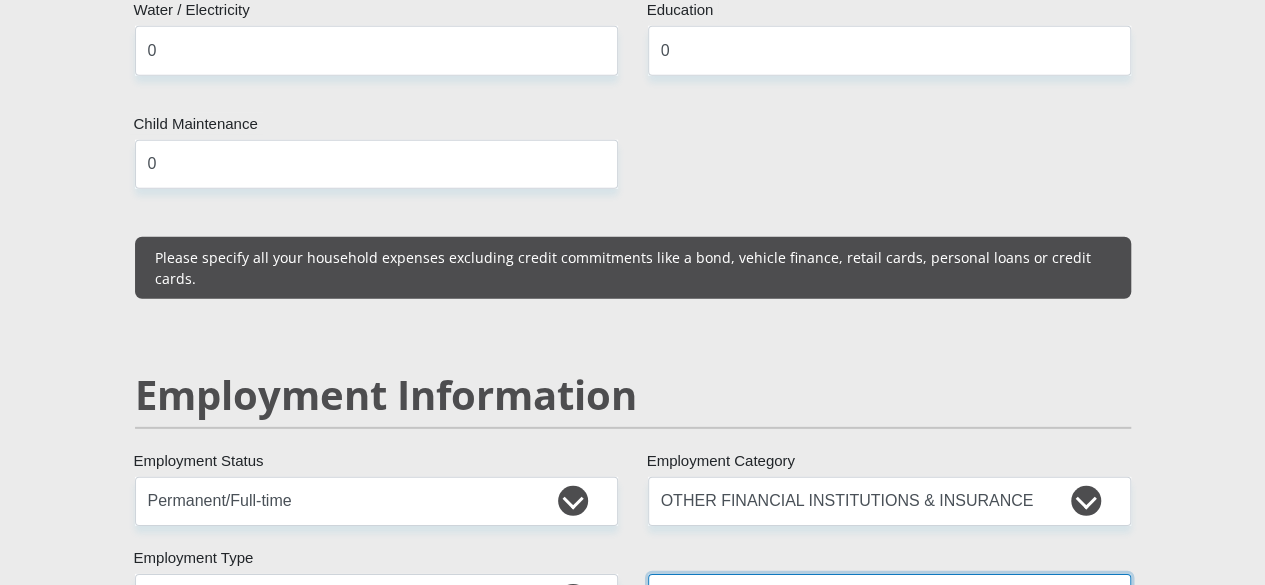 click on "Employer Name" at bounding box center [889, 598] 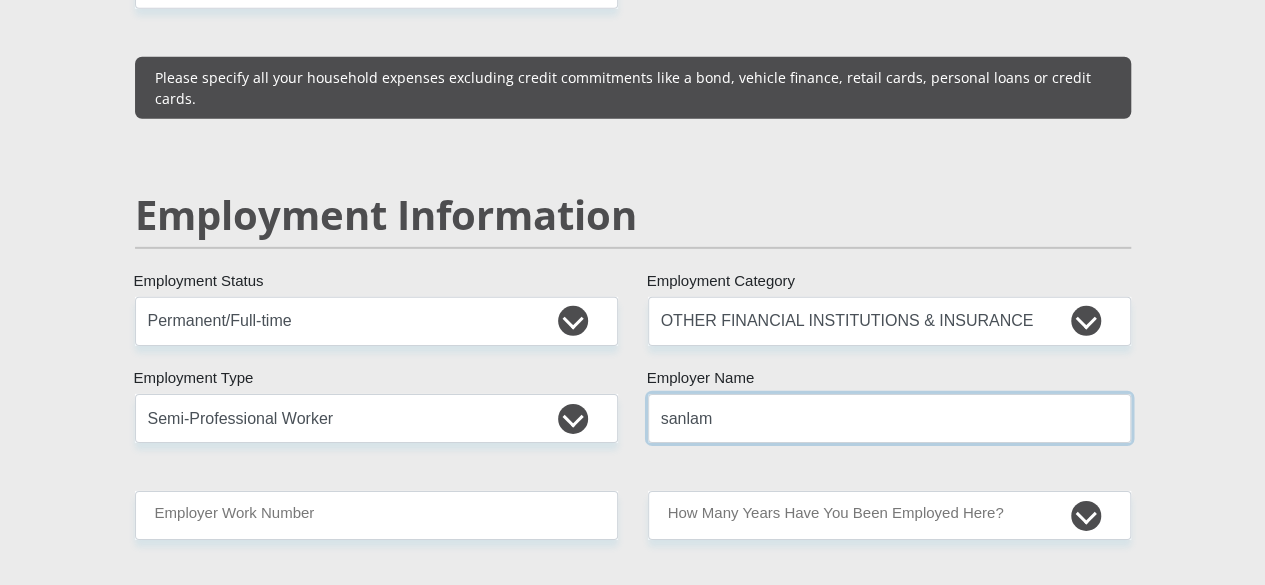 scroll, scrollTop: 3000, scrollLeft: 0, axis: vertical 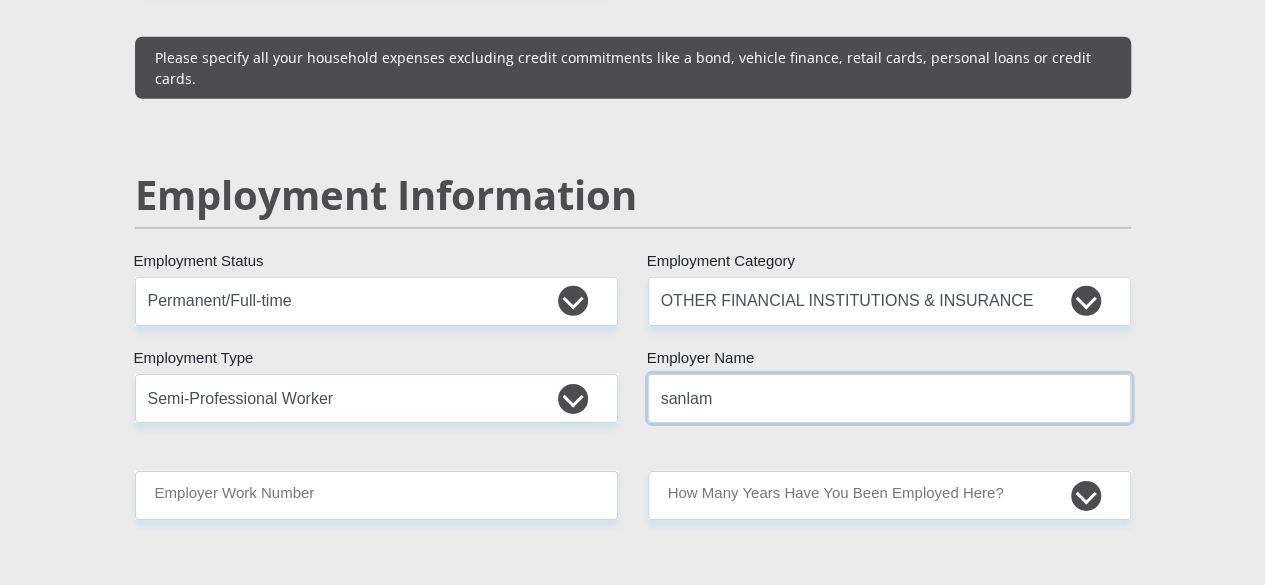 type on "sanlam" 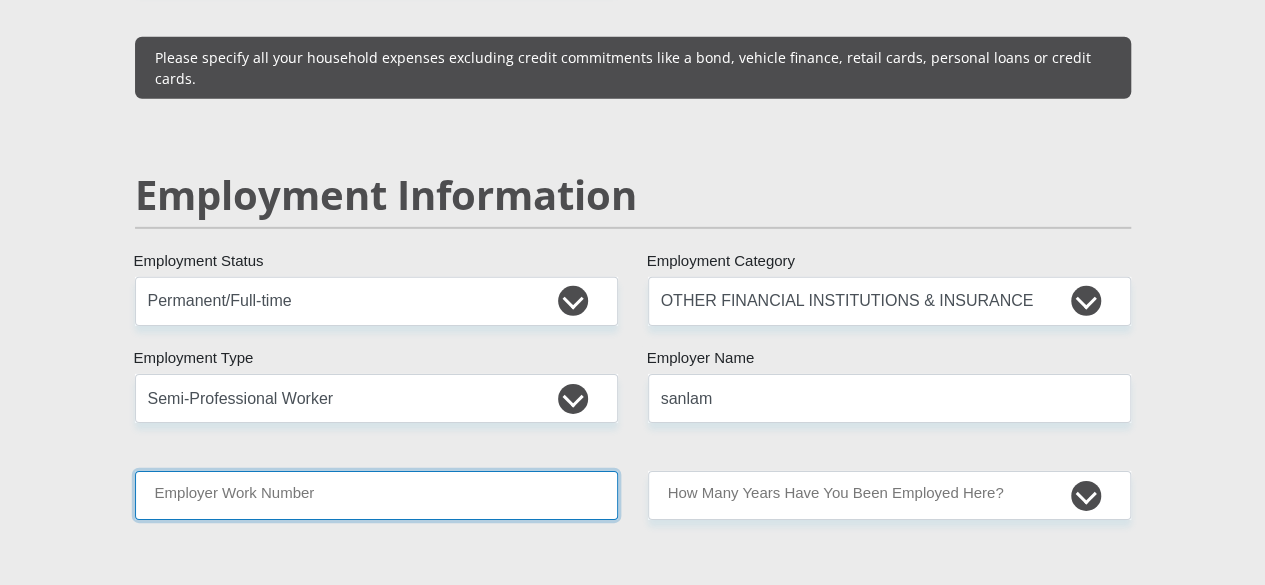 click on "Employer Work Number" at bounding box center (376, 495) 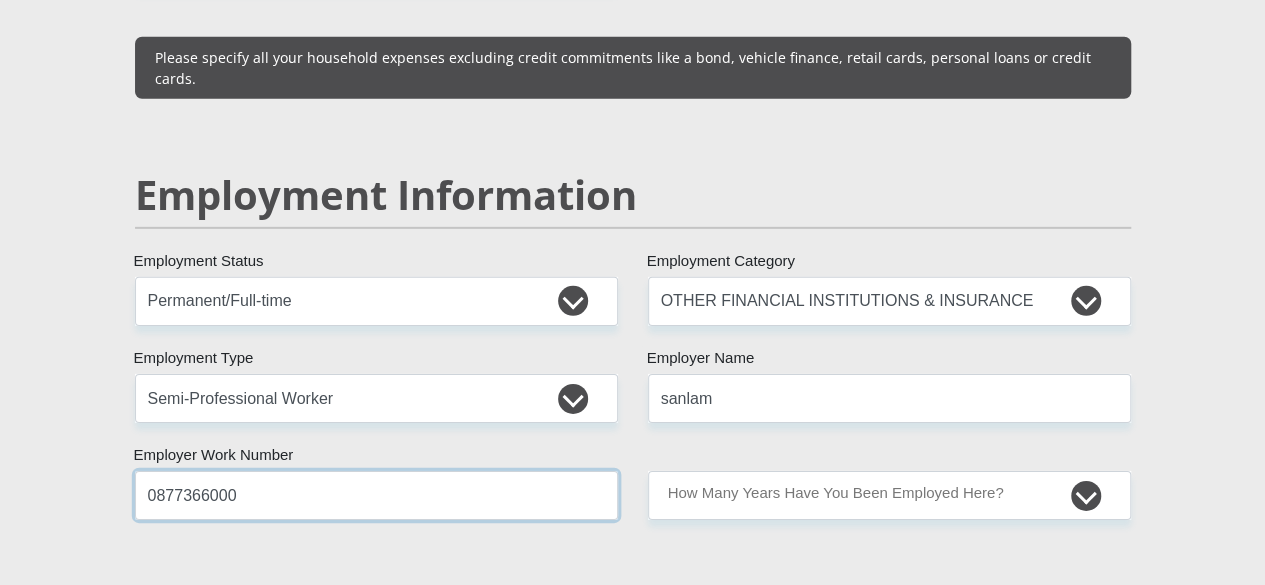 type on "0877366000" 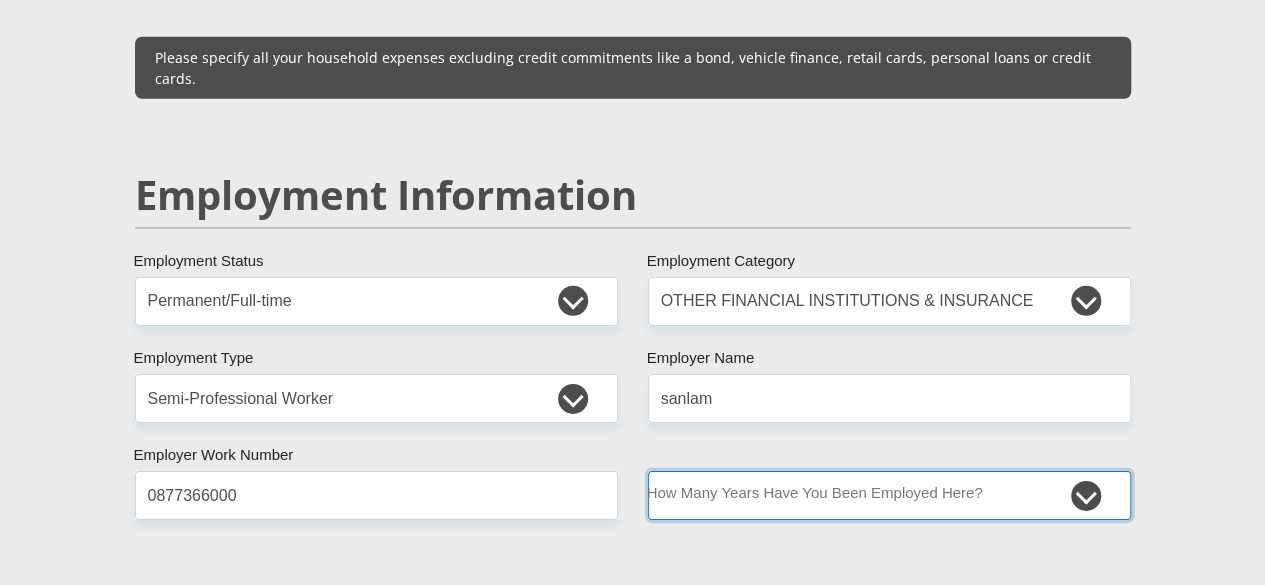 click on "less than 1 year
1-3 years
3-5 years
5+ years" at bounding box center (889, 495) 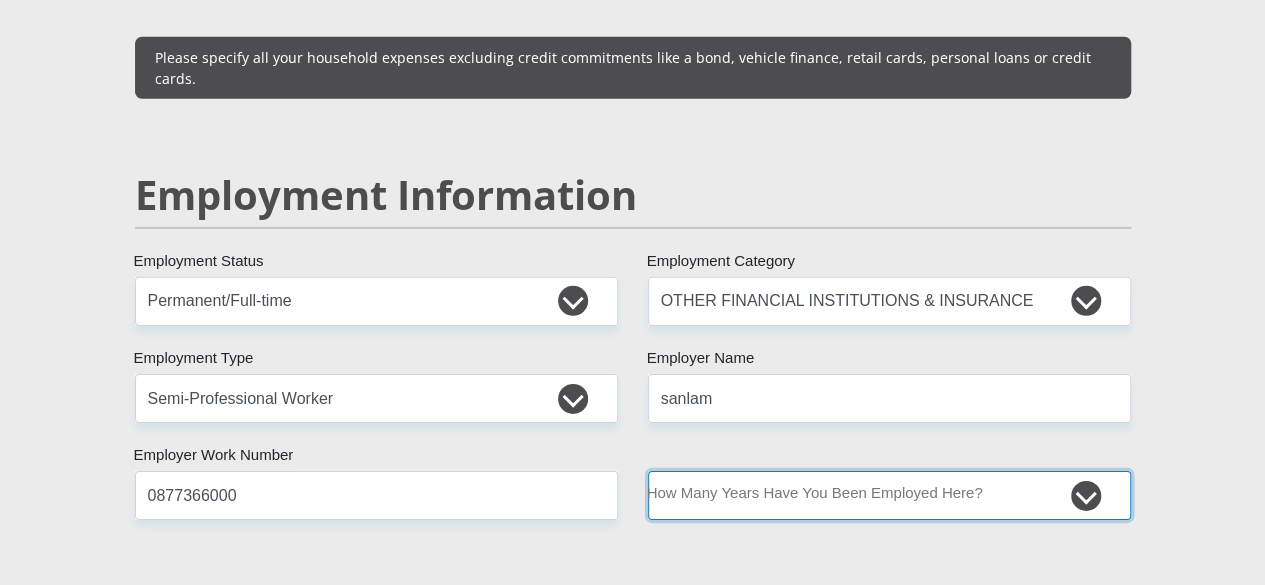 select on "48" 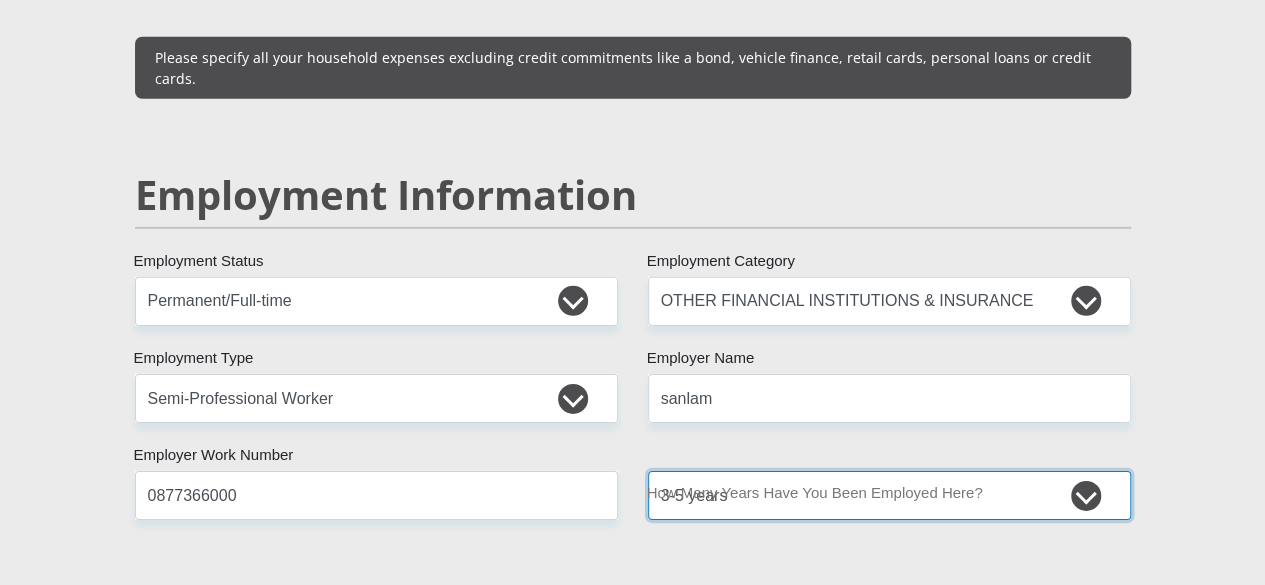click on "less than 1 year
1-3 years
3-5 years
5+ years" at bounding box center (889, 495) 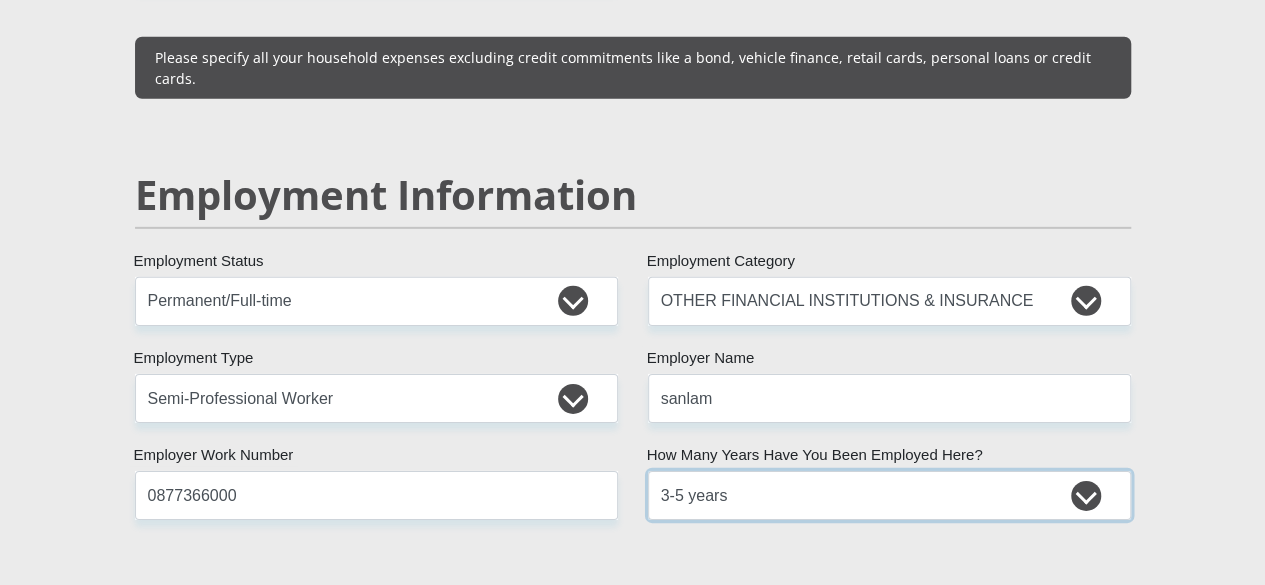scroll, scrollTop: 3300, scrollLeft: 0, axis: vertical 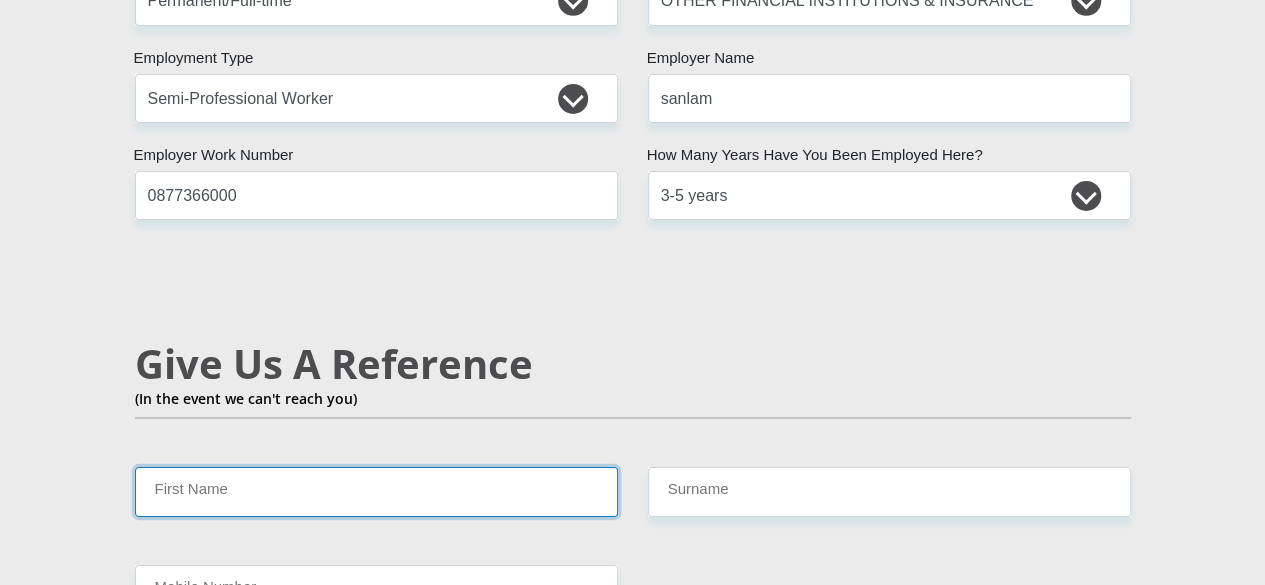 click on "First Name" at bounding box center [376, 491] 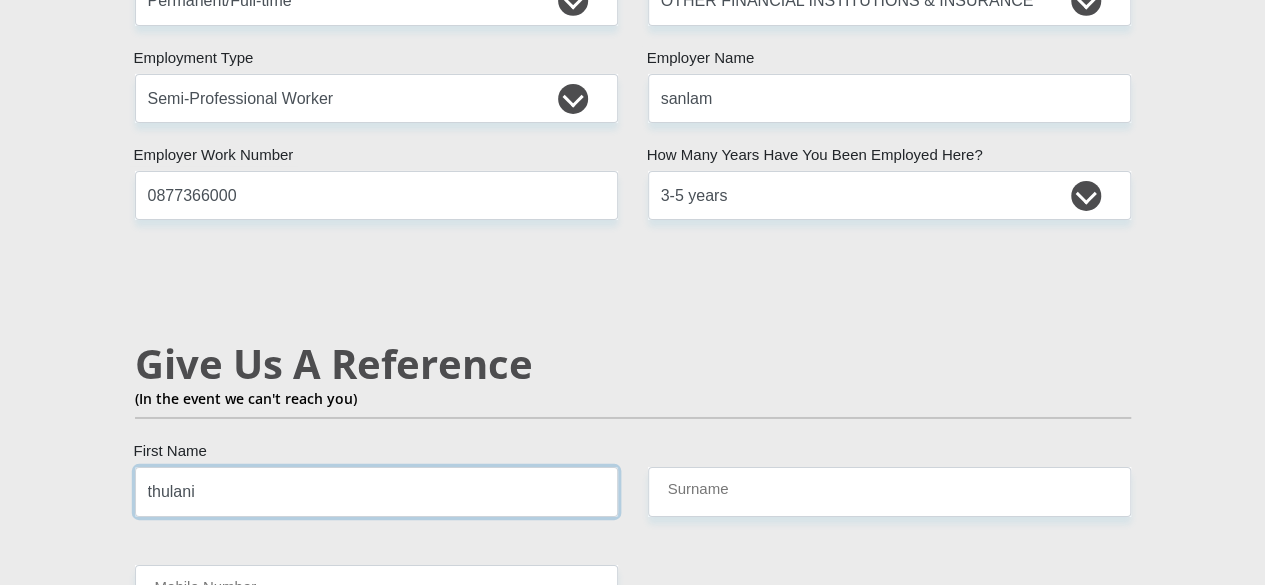 type on "thulani" 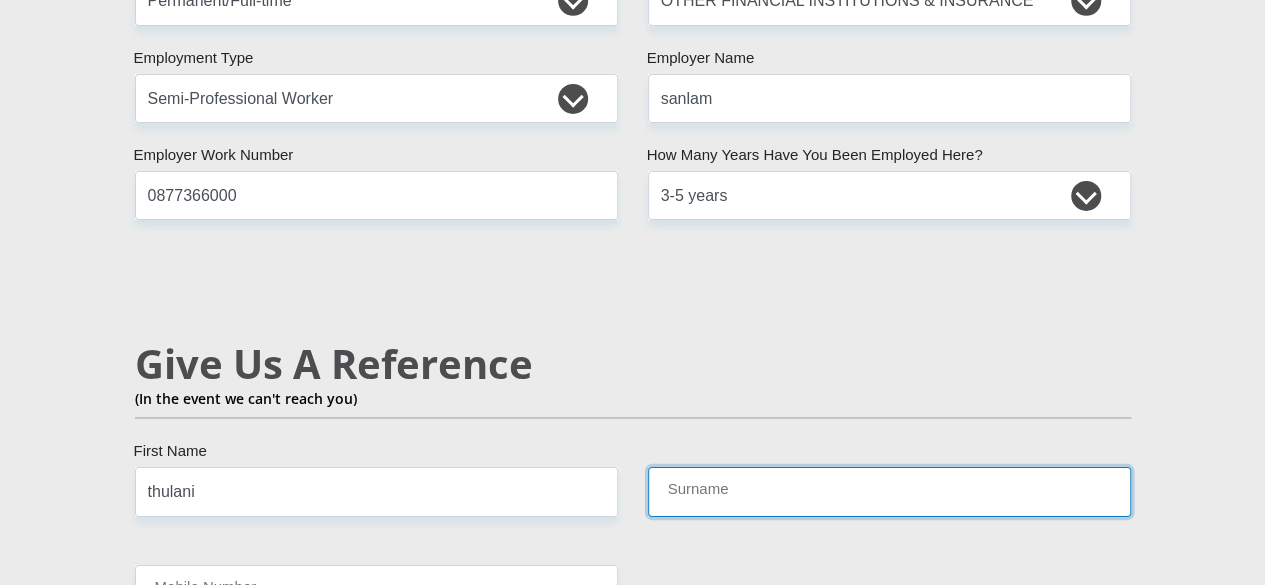 click on "Surname" at bounding box center (889, 491) 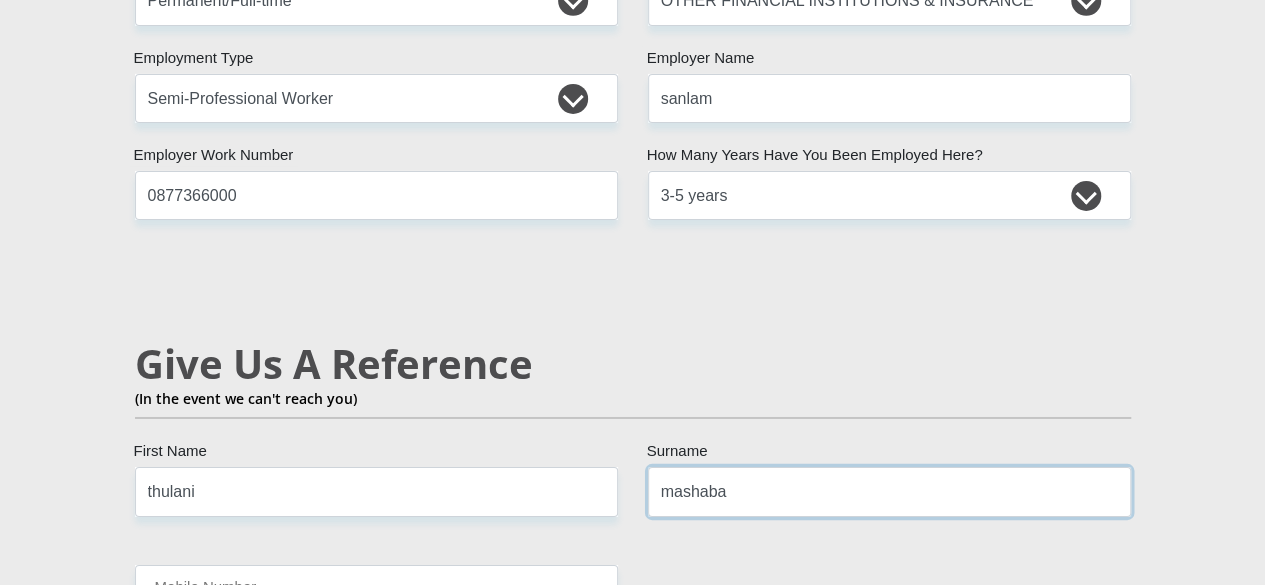 type on "mashaba" 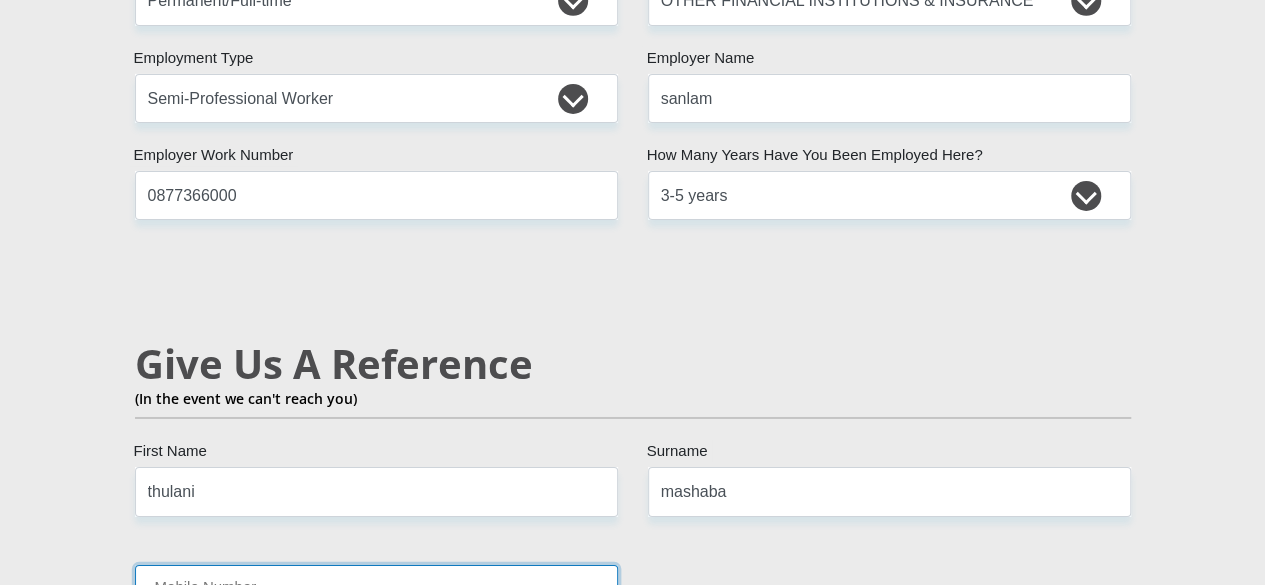 click on "Mobile Number" at bounding box center [376, 589] 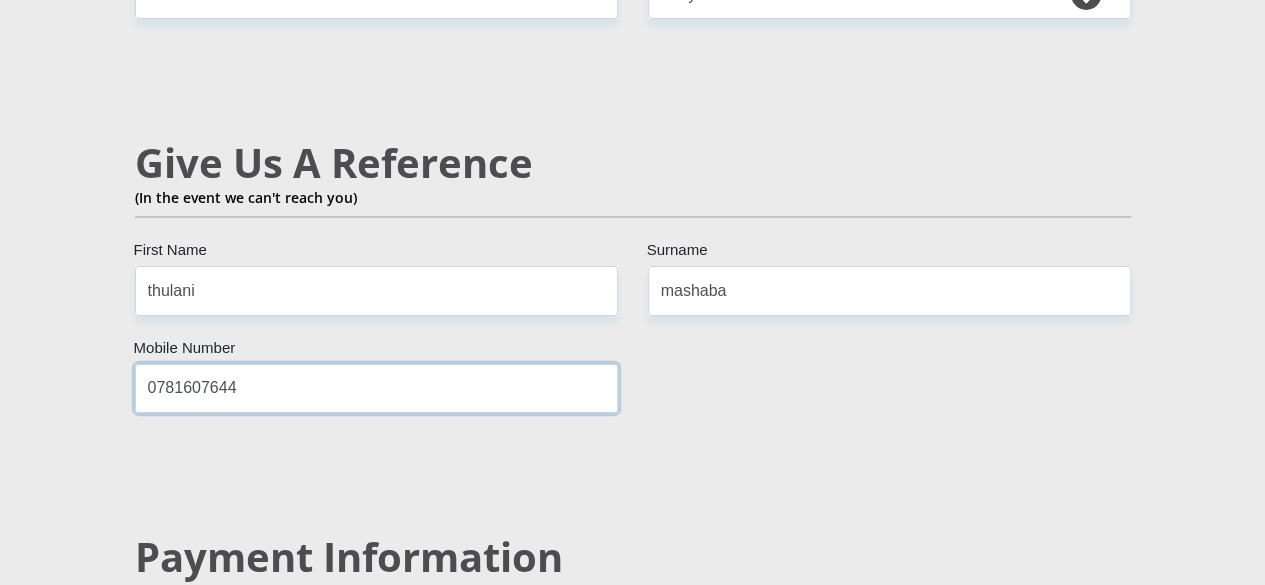 scroll, scrollTop: 3700, scrollLeft: 0, axis: vertical 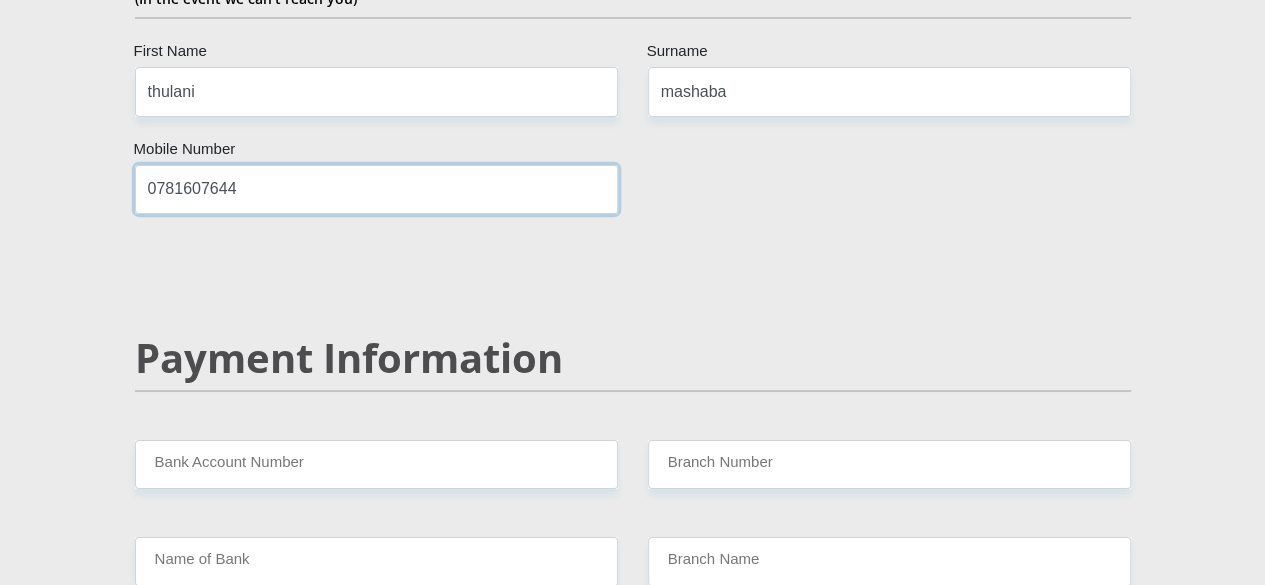 type on "0781607644" 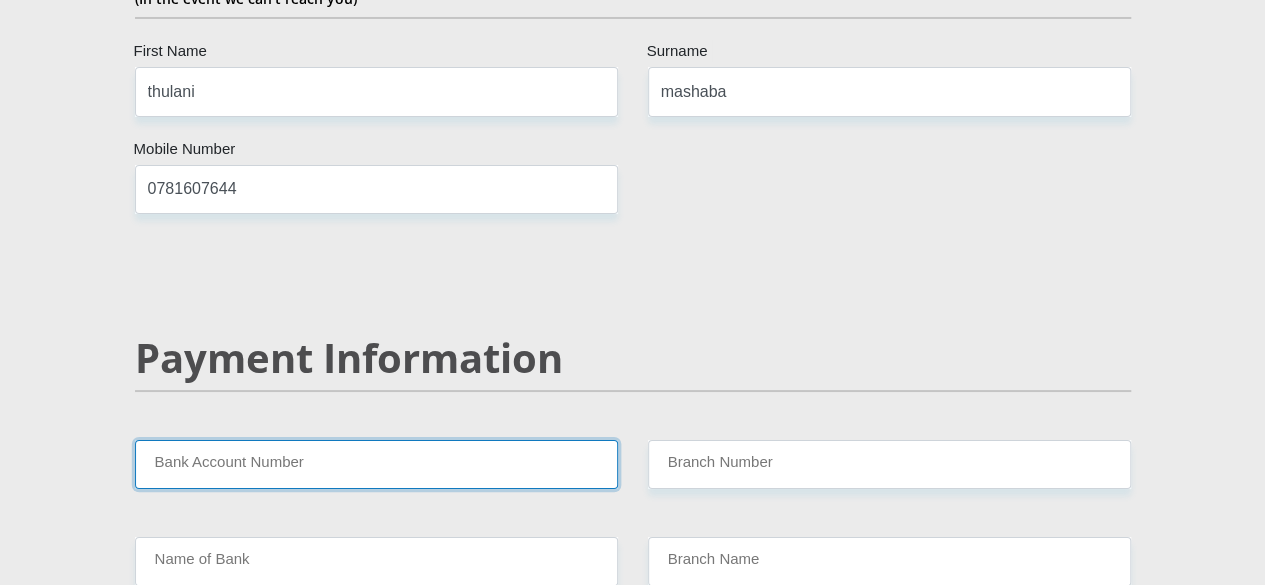 click on "Bank Account Number" at bounding box center [376, 464] 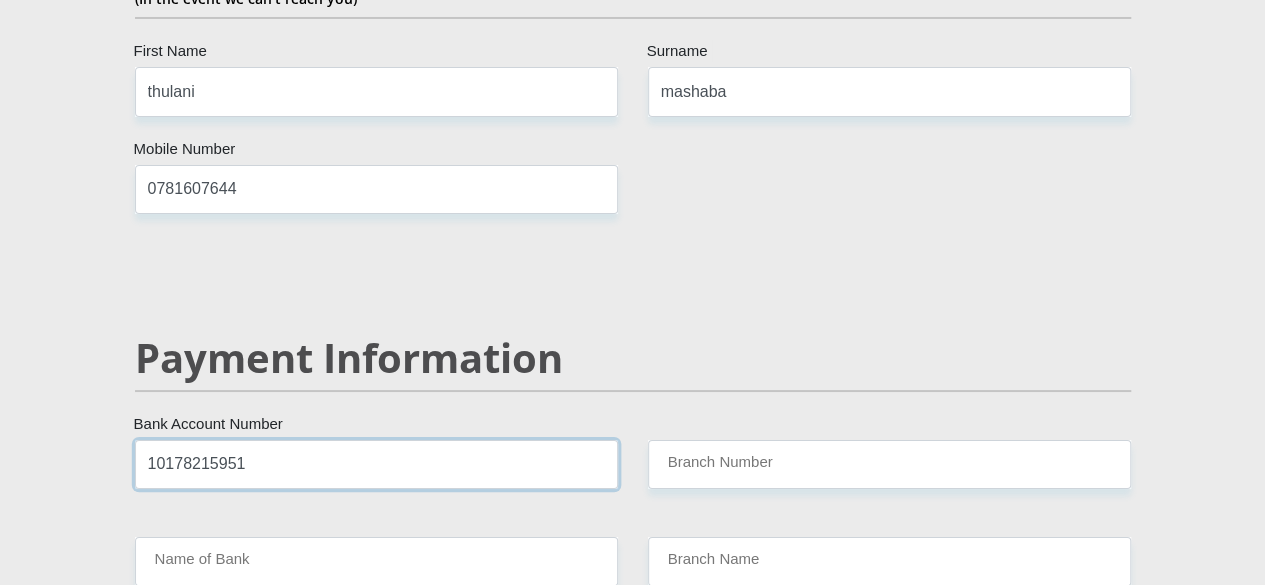 type on "10178215951" 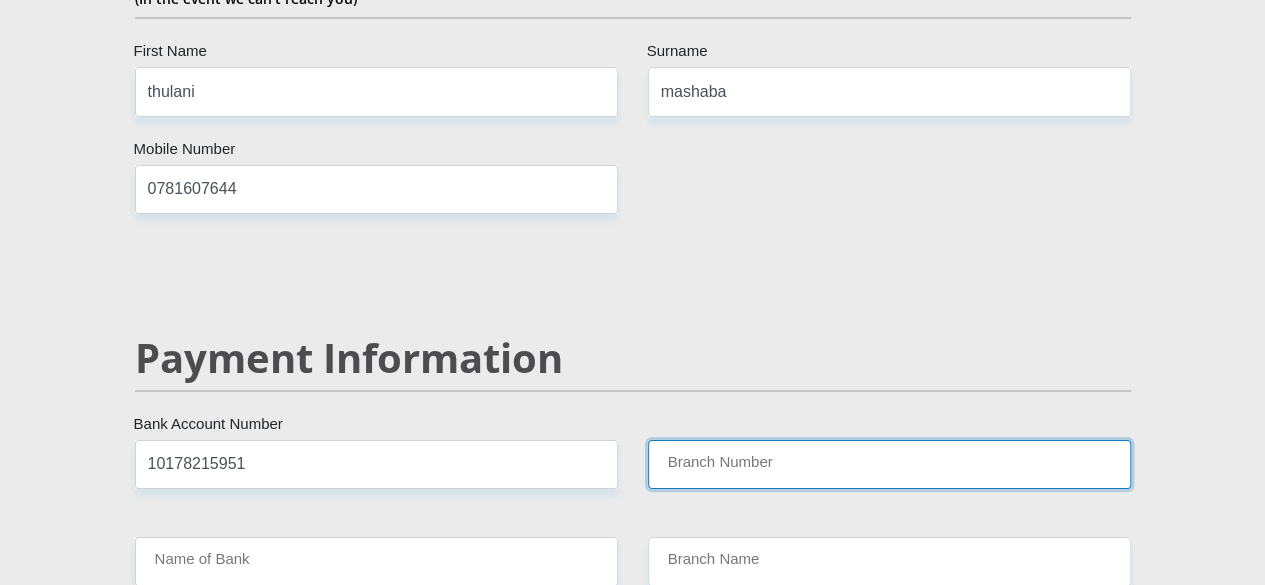 click on "Branch Number" at bounding box center (889, 464) 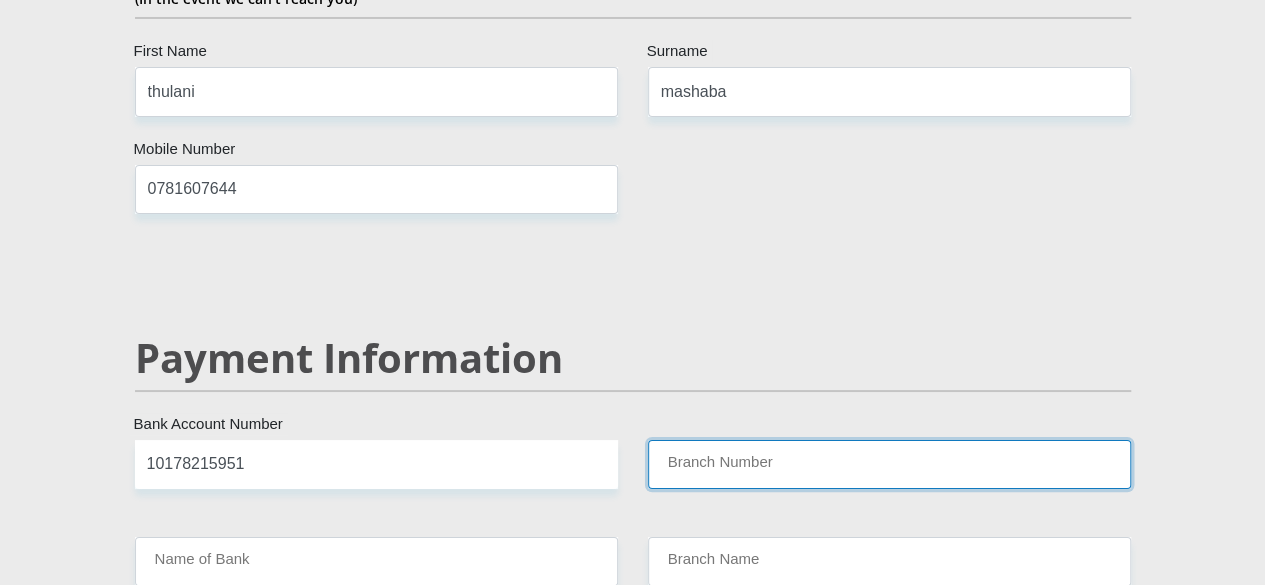 paste on "051001" 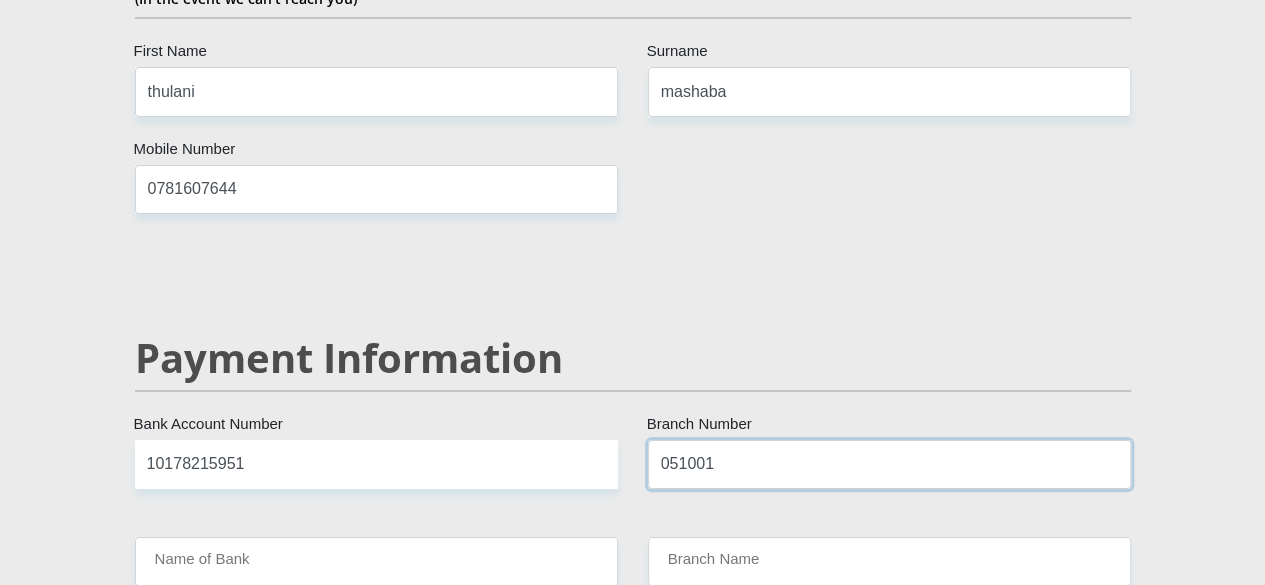 type on "051001" 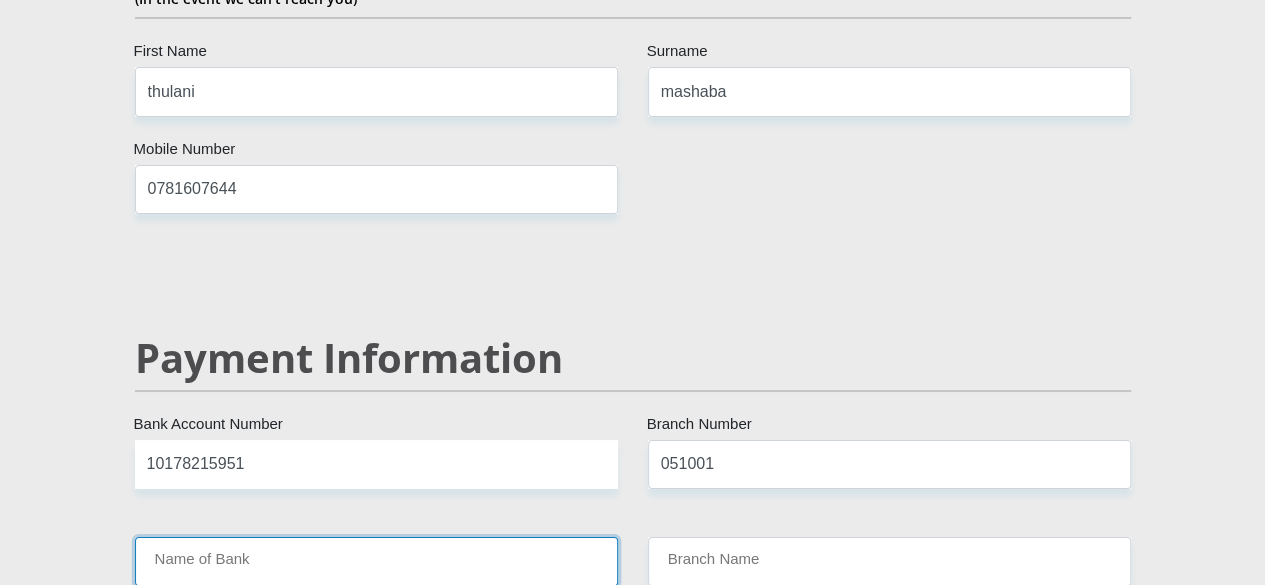 click on "Name of Bank" at bounding box center (376, 561) 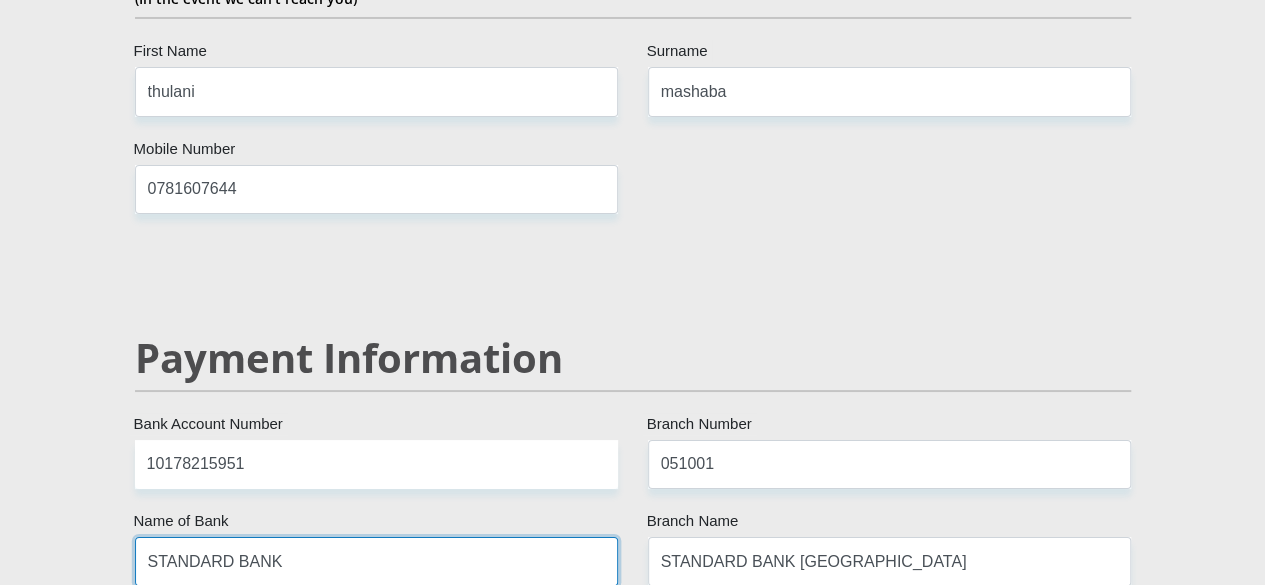 scroll, scrollTop: 3900, scrollLeft: 0, axis: vertical 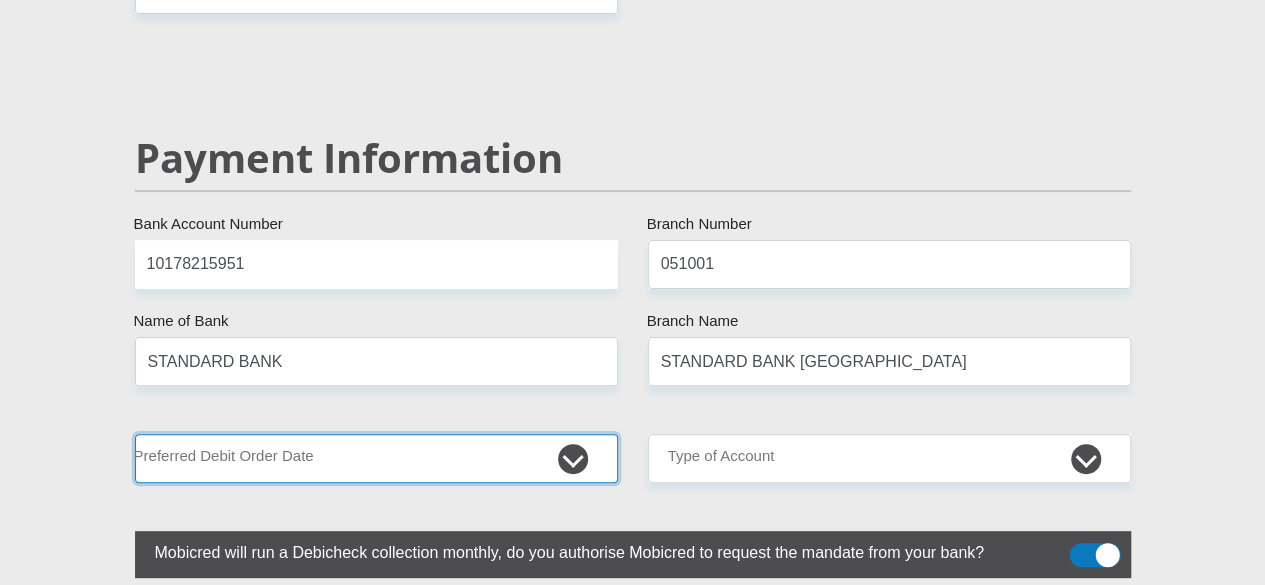 click on "1st
2nd
3rd
4th
5th
7th
18th
19th
20th
21st
22nd
23rd
24th
25th
26th
27th
28th
29th
30th" at bounding box center [376, 458] 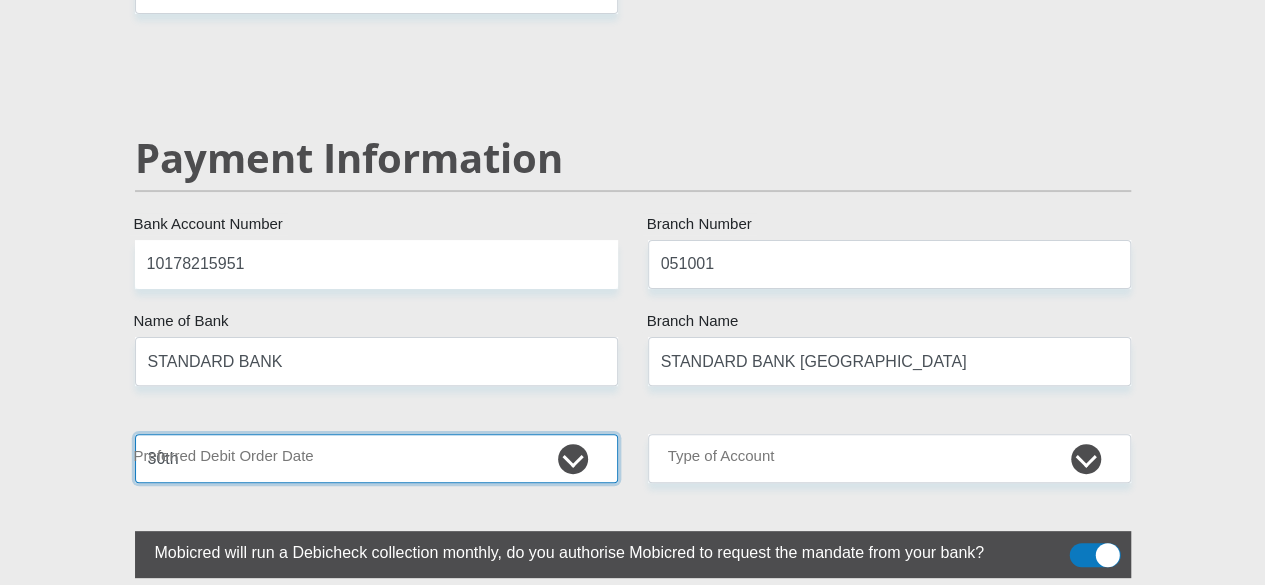 click on "1st
2nd
3rd
4th
5th
7th
18th
19th
20th
21st
22nd
23rd
24th
25th
26th
27th
28th
29th
30th" at bounding box center [376, 458] 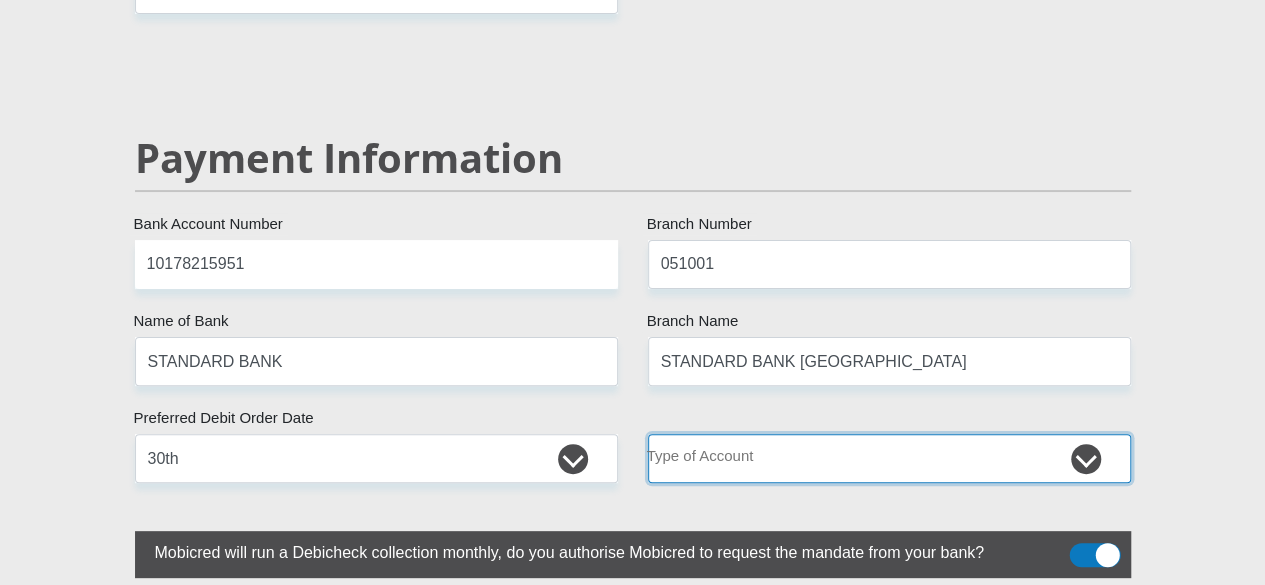 click on "Cheque
Savings" at bounding box center [889, 458] 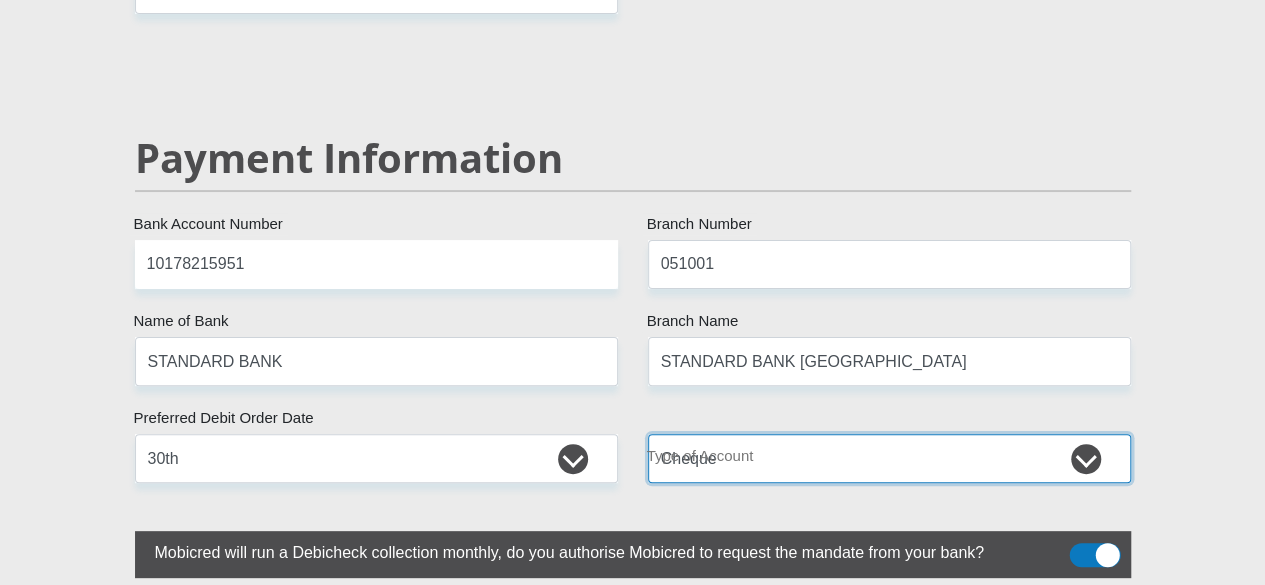 click on "Cheque
Savings" at bounding box center (889, 458) 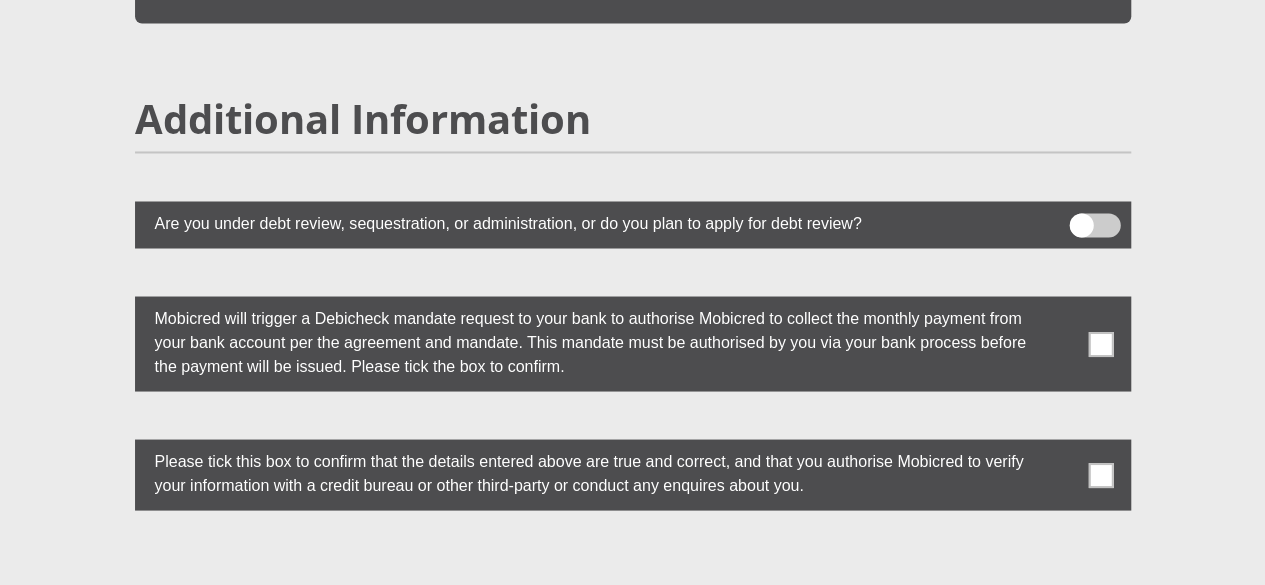 scroll, scrollTop: 5500, scrollLeft: 0, axis: vertical 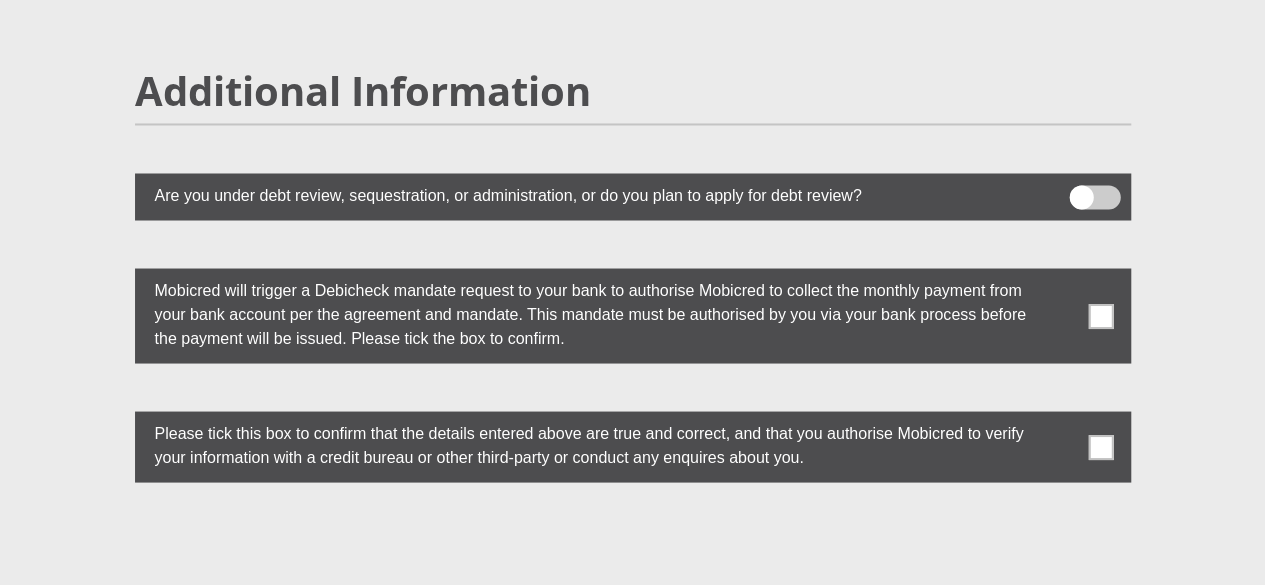 click at bounding box center [1100, 446] 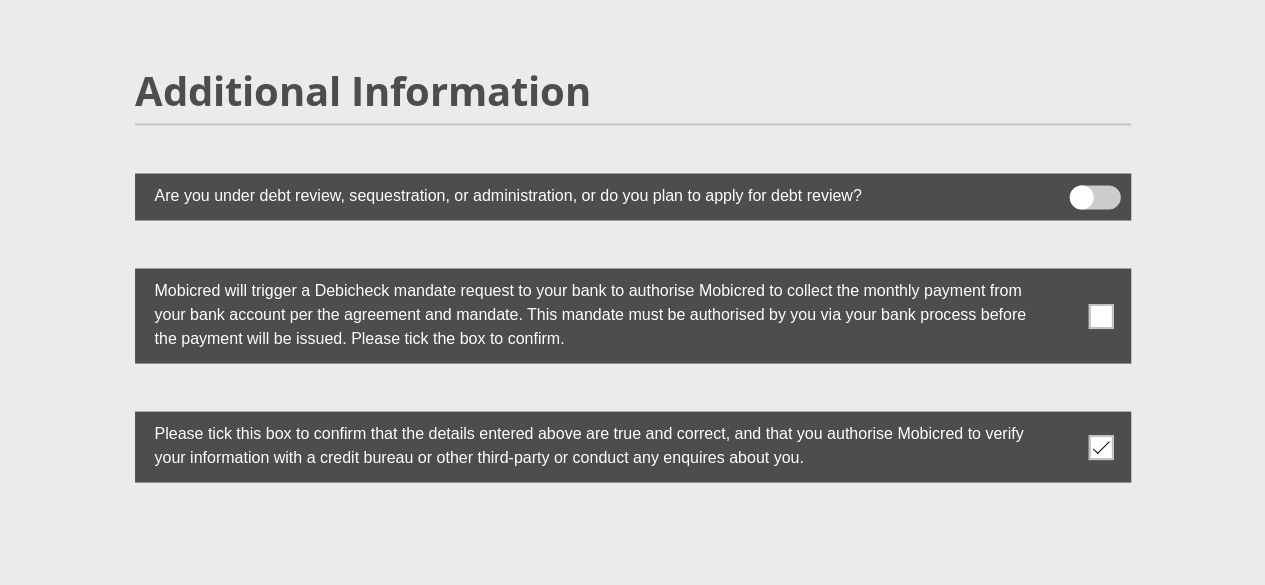 click at bounding box center [1100, 315] 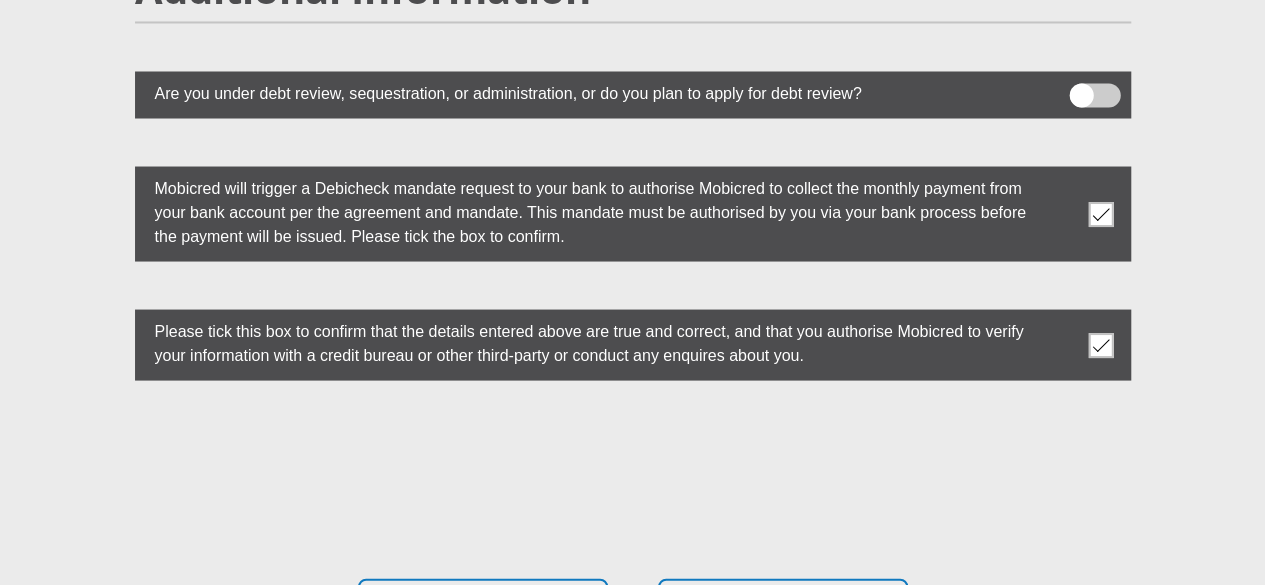 scroll, scrollTop: 5700, scrollLeft: 0, axis: vertical 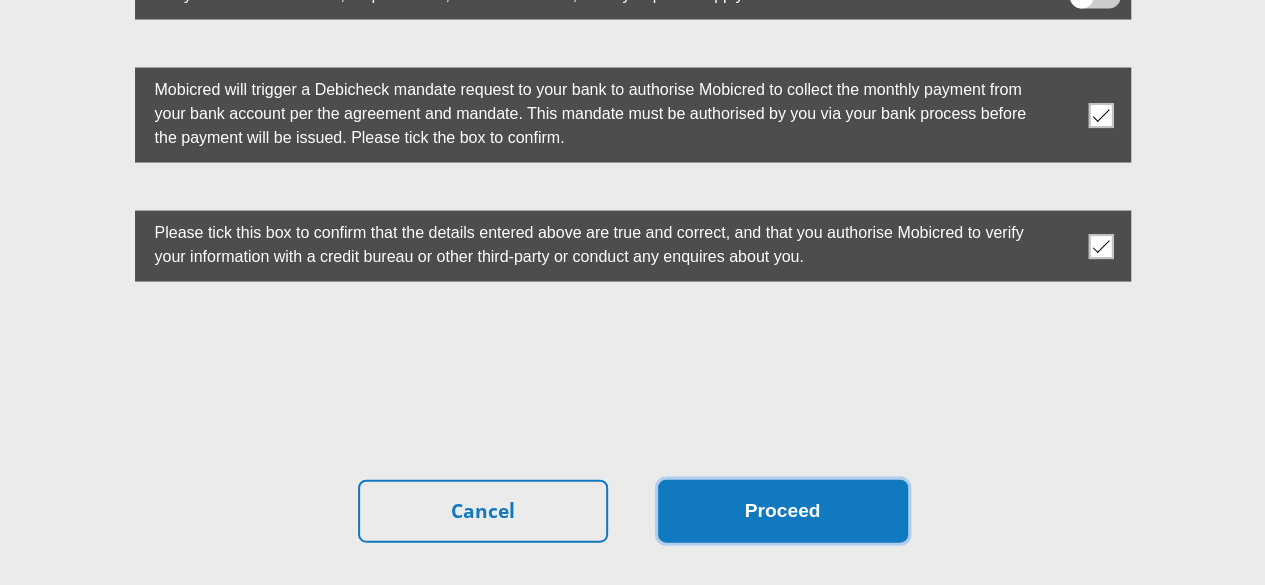 click on "Proceed" at bounding box center [783, 511] 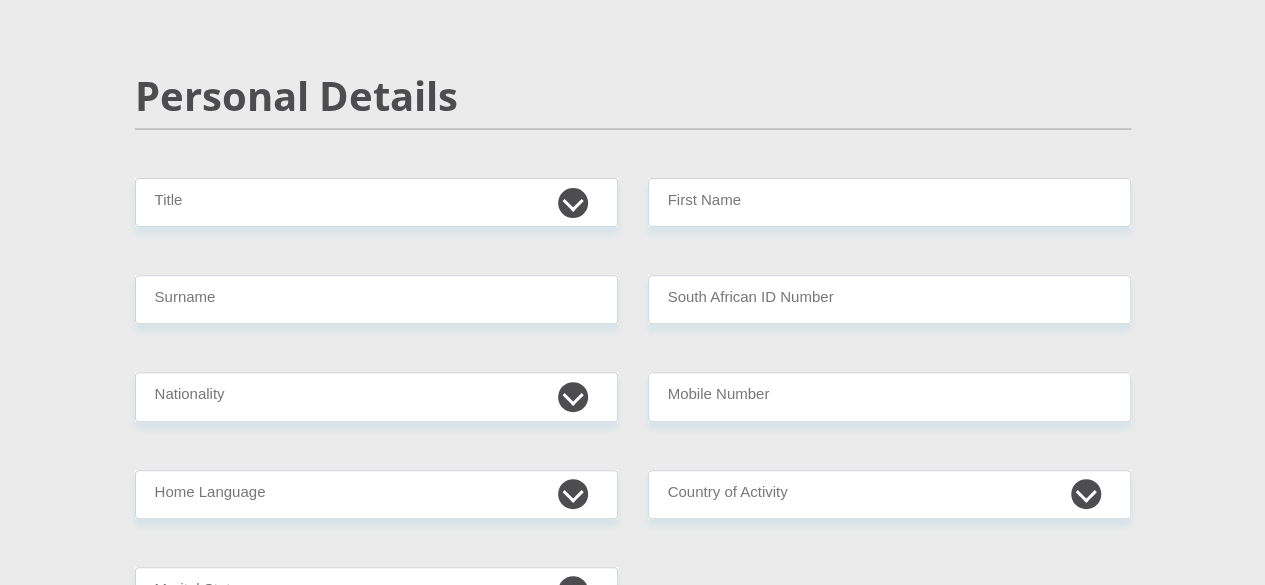 scroll, scrollTop: 0, scrollLeft: 0, axis: both 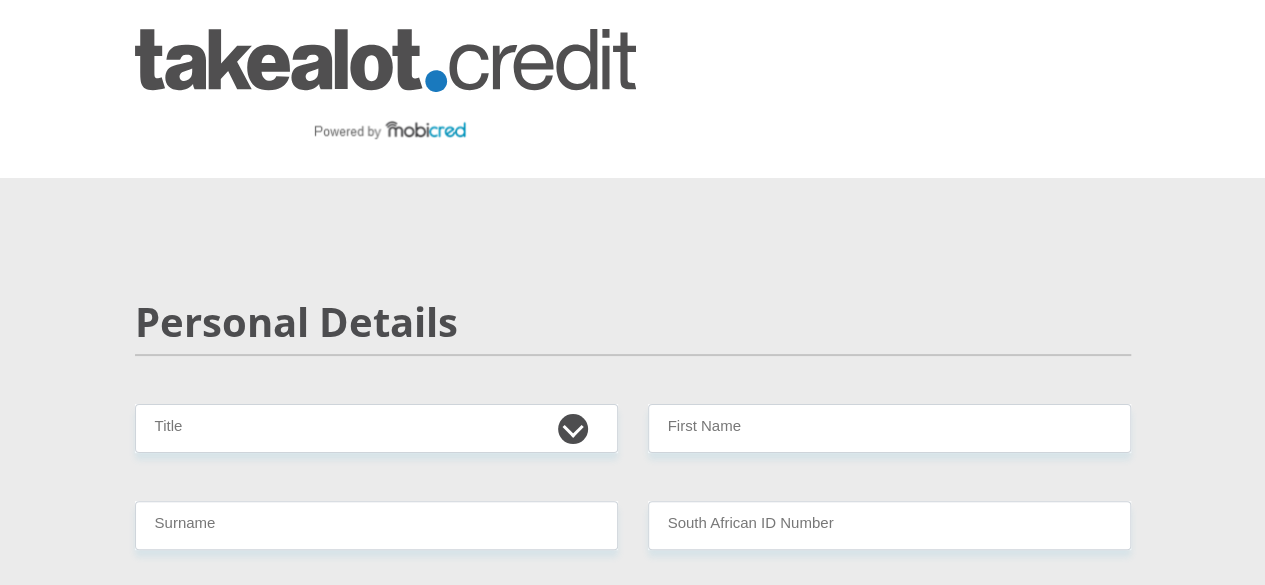 click at bounding box center [0, 0] 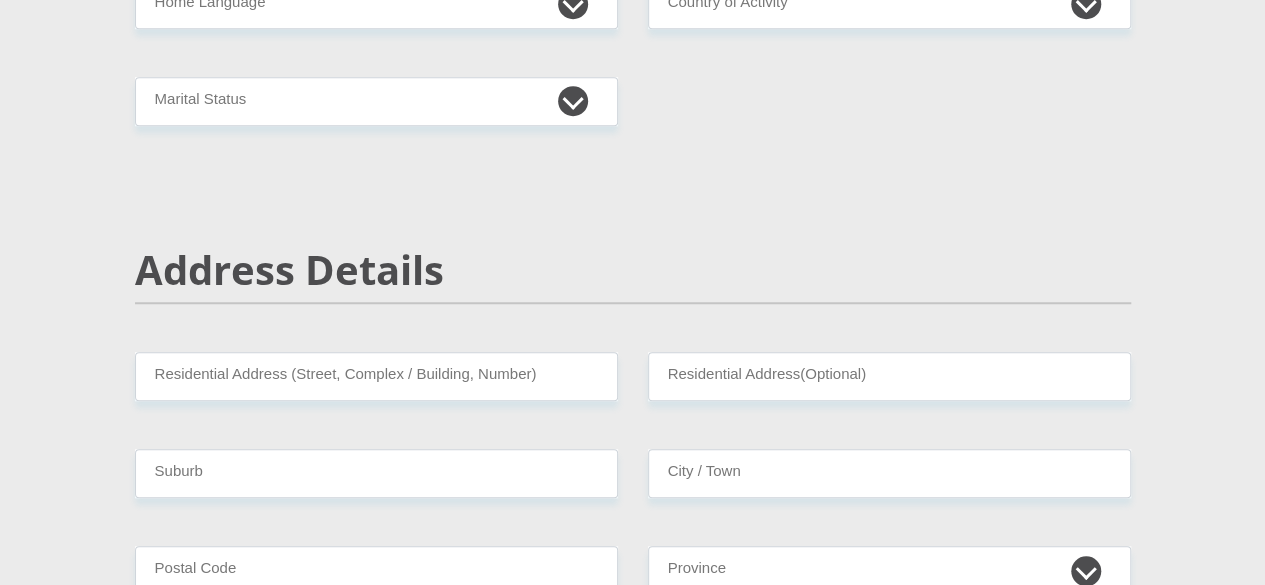 scroll, scrollTop: 800, scrollLeft: 0, axis: vertical 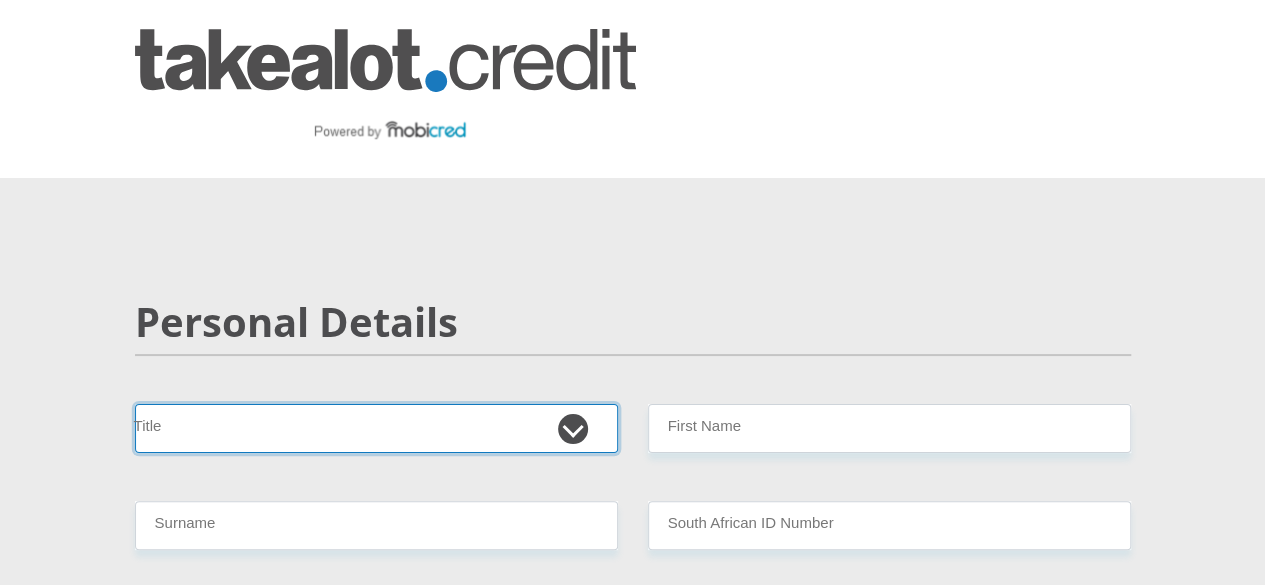 click on "Mr
Ms
Mrs
Dr
Other" at bounding box center (376, 428) 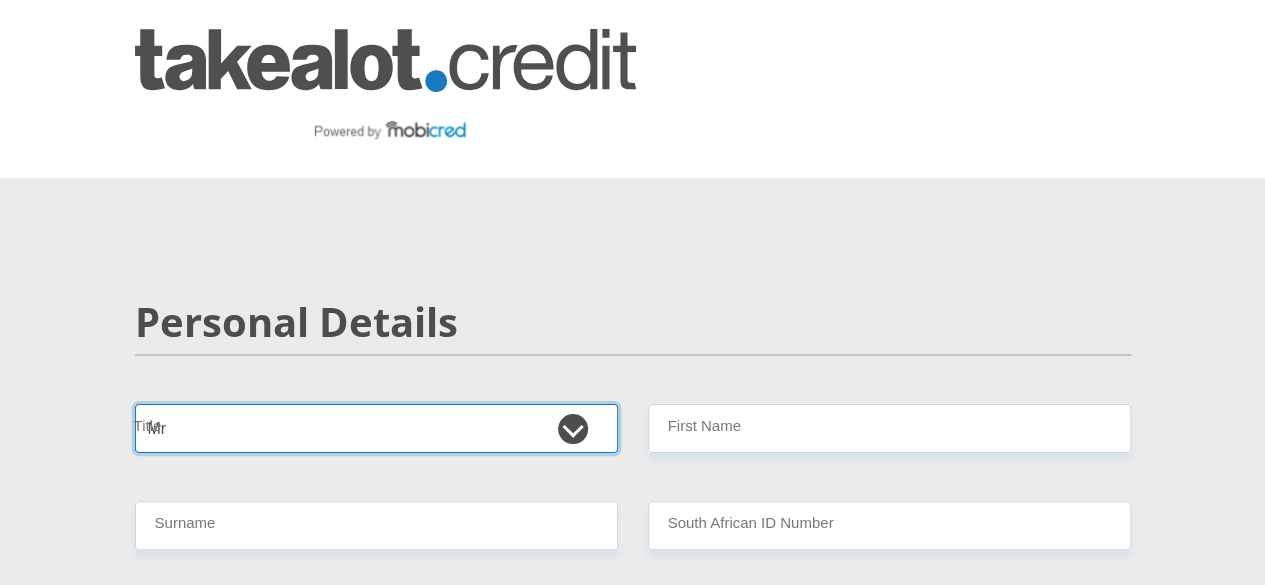 click on "Mr
Ms
Mrs
Dr
Other" at bounding box center (376, 428) 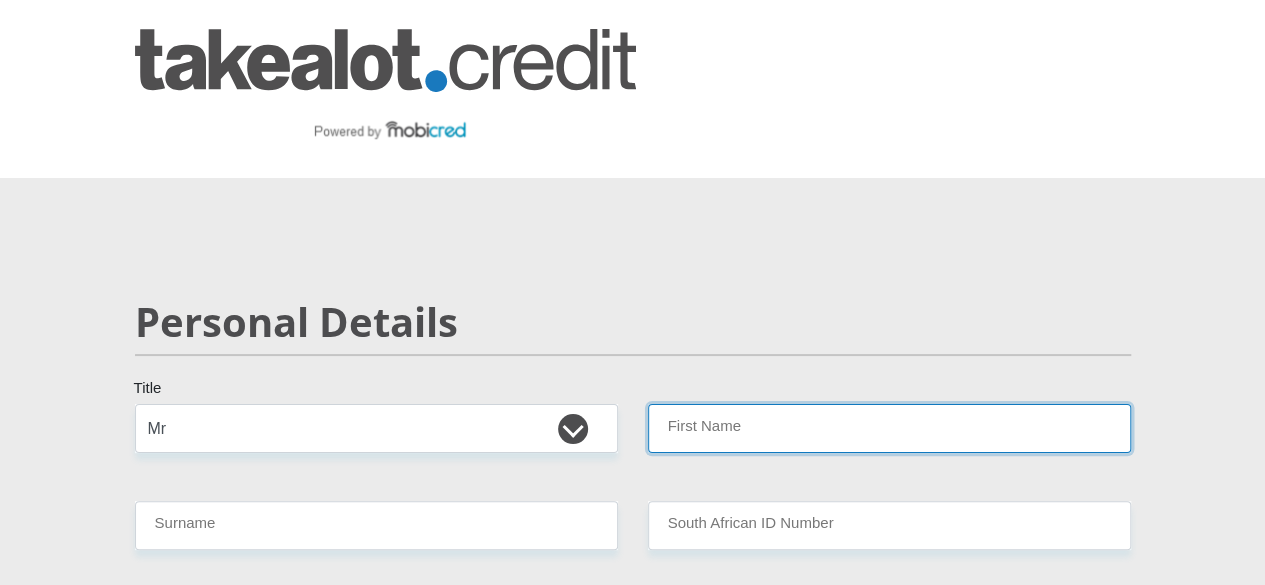 click on "First Name" at bounding box center [889, 428] 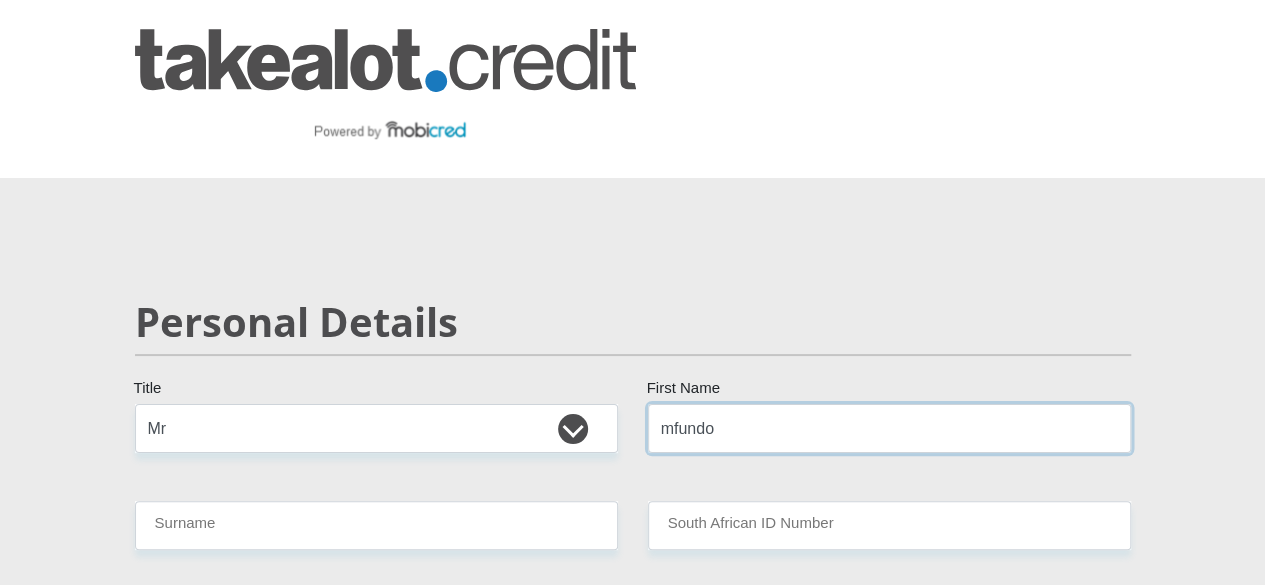 type on "mfundo" 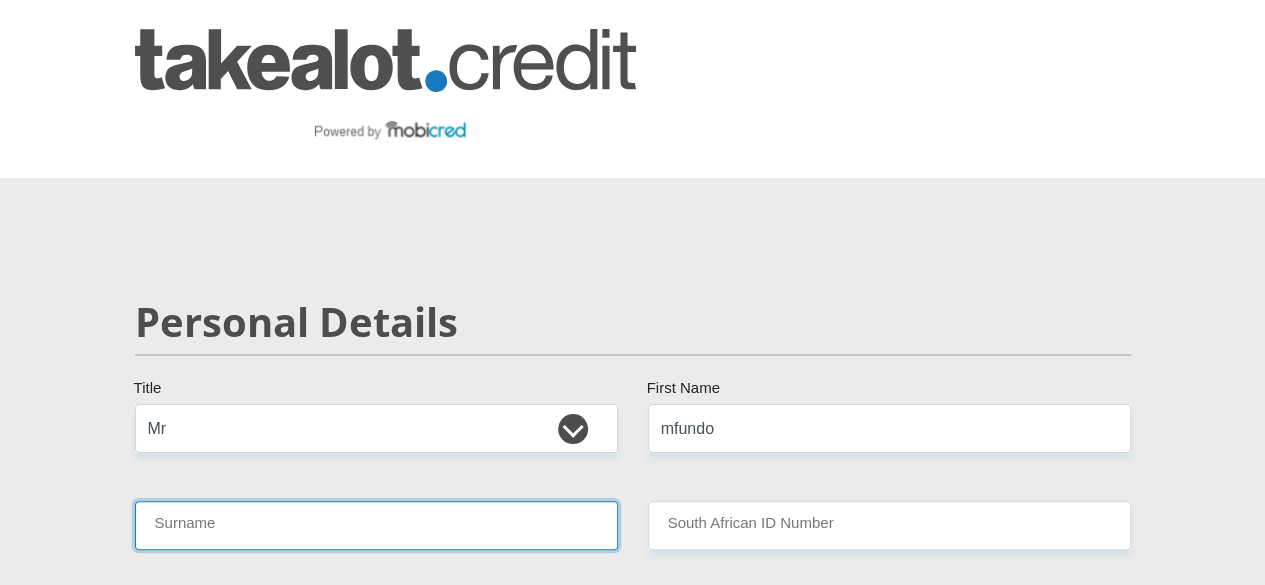 click on "Surname" at bounding box center (376, 525) 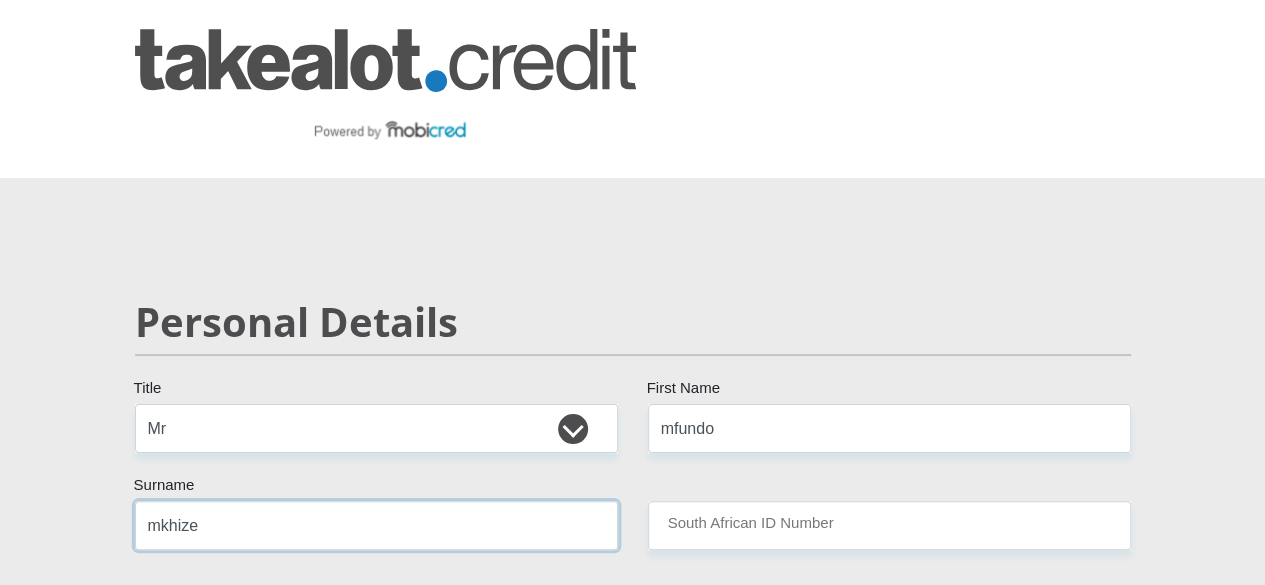 type on "mkhize" 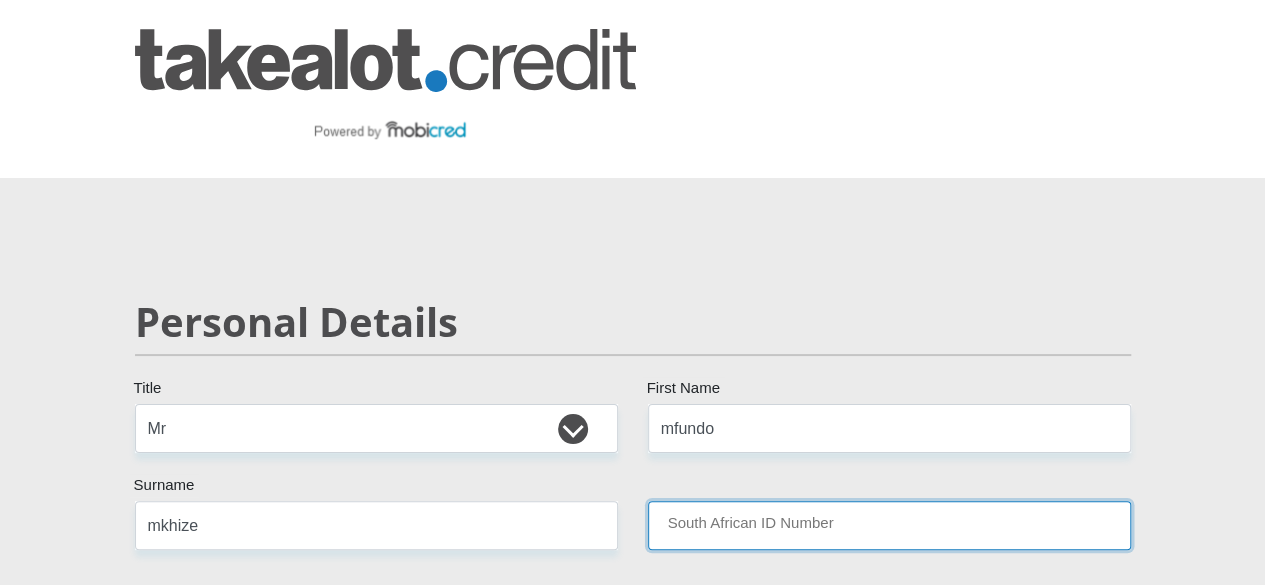click on "South African ID Number" at bounding box center [889, 525] 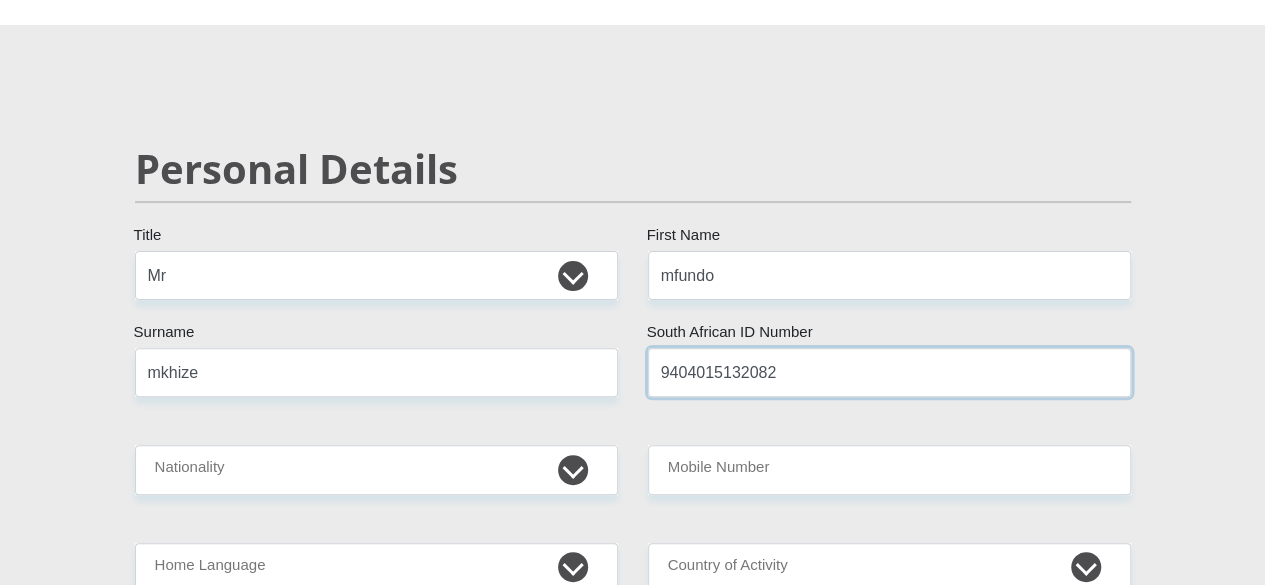 scroll, scrollTop: 300, scrollLeft: 0, axis: vertical 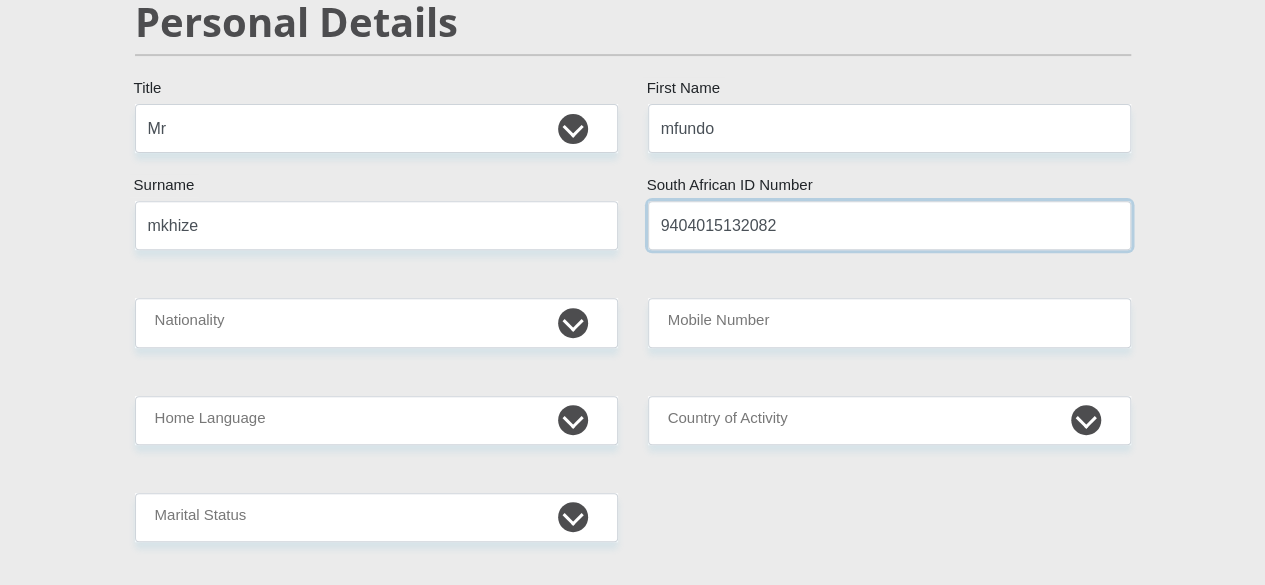 type on "9404015132082" 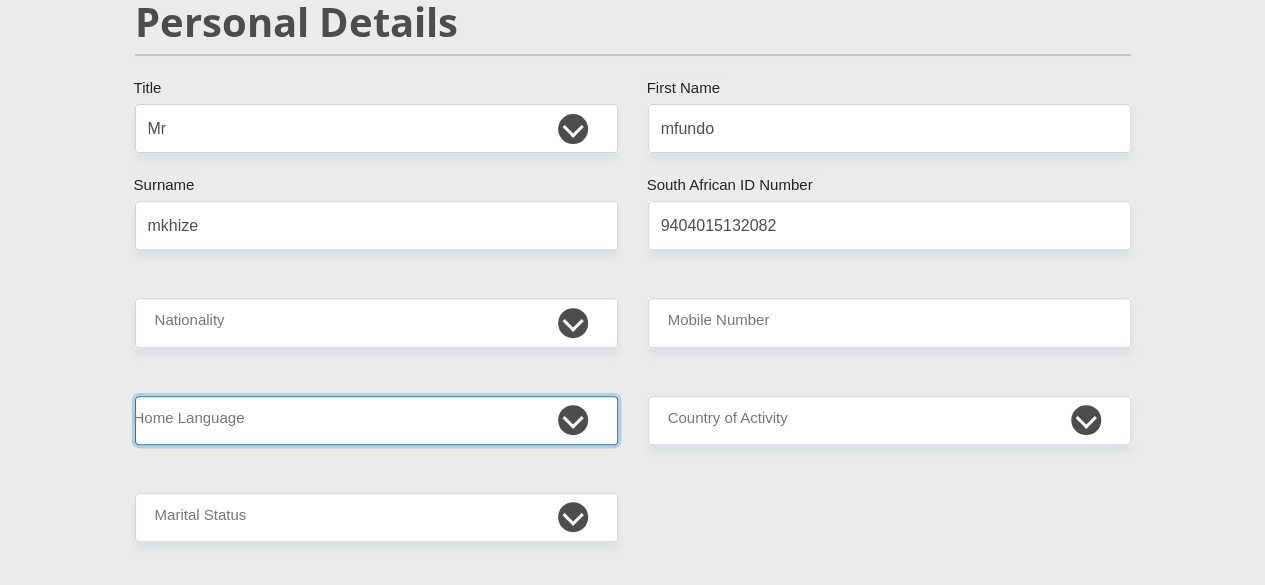 click on "Afrikaans
English
Sepedi
South Ndebele
Southern Sotho
Swati
Tsonga
Tswana
Venda
Xhosa
Zulu
Other" at bounding box center [376, 420] 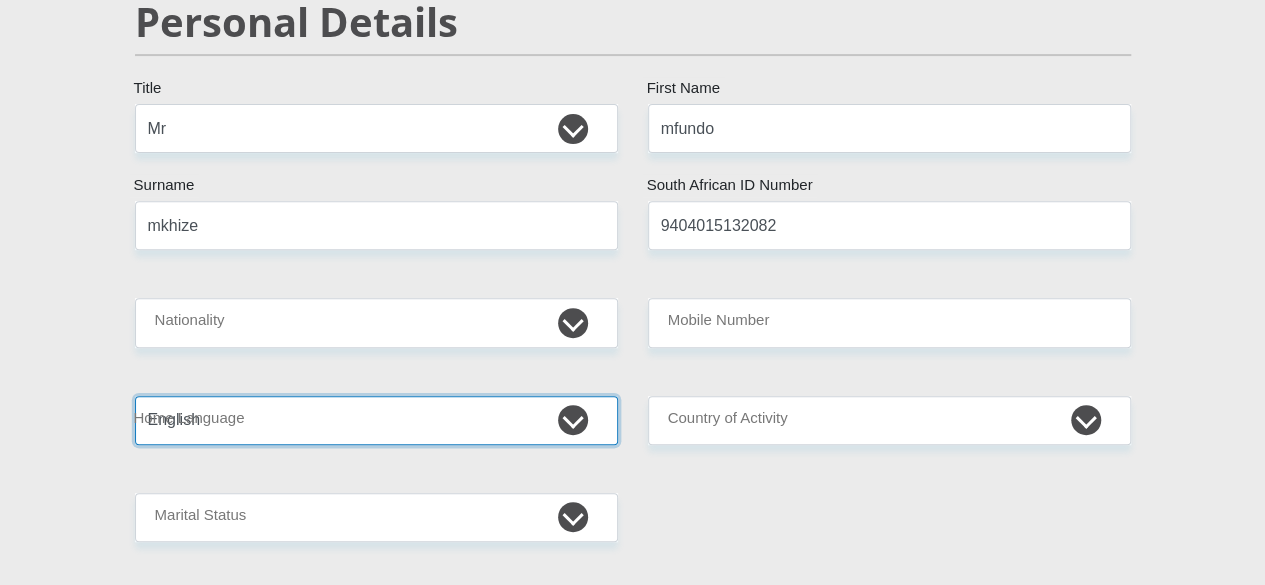 click on "Afrikaans
English
Sepedi
South Ndebele
Southern Sotho
Swati
Tsonga
Tswana
Venda
Xhosa
Zulu
Other" at bounding box center (376, 420) 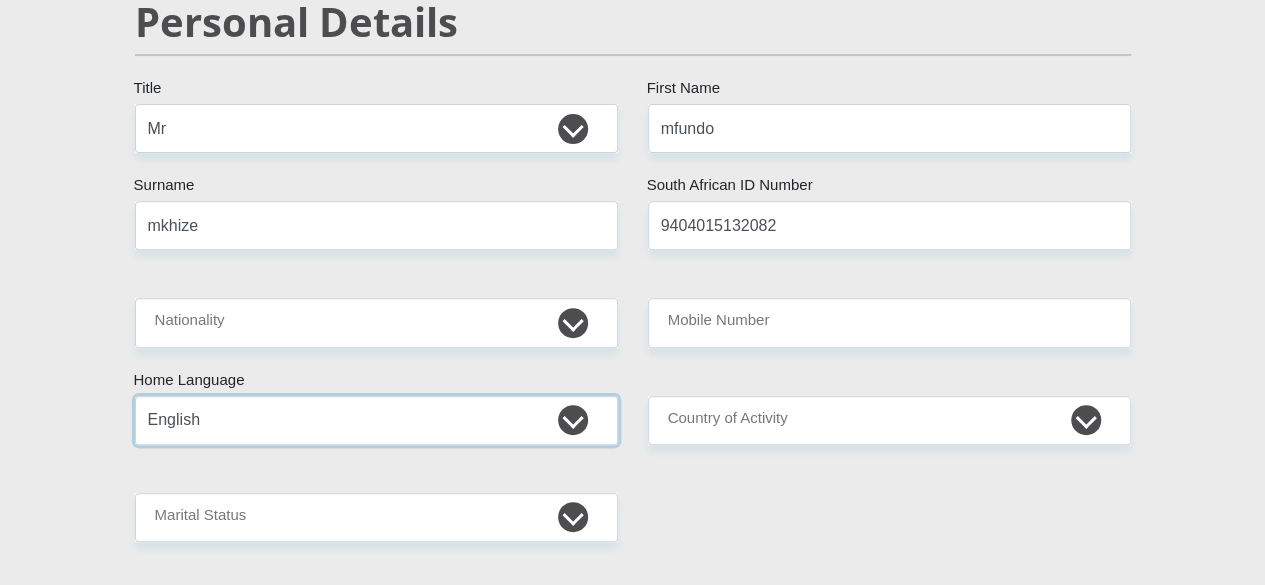 drag, startPoint x: 441, startPoint y: 361, endPoint x: 429, endPoint y: 360, distance: 12.0415945 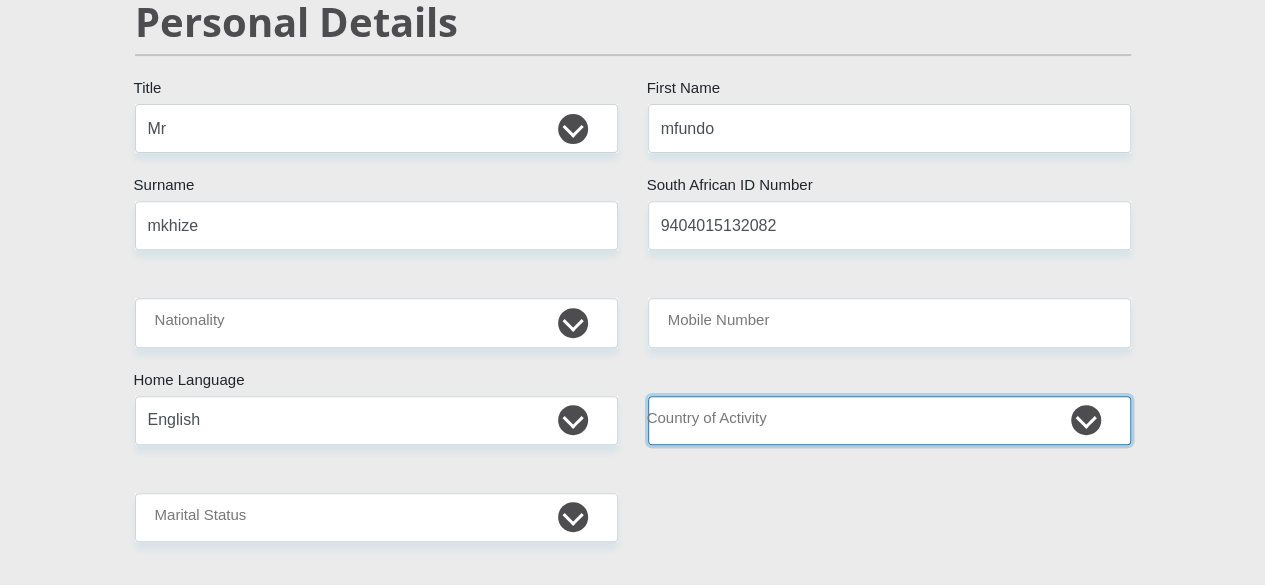 click on "[GEOGRAPHIC_DATA]
[GEOGRAPHIC_DATA]
[GEOGRAPHIC_DATA]
[GEOGRAPHIC_DATA]
[GEOGRAPHIC_DATA]
[GEOGRAPHIC_DATA] [GEOGRAPHIC_DATA]
[GEOGRAPHIC_DATA]
[GEOGRAPHIC_DATA]
[GEOGRAPHIC_DATA]
[GEOGRAPHIC_DATA]
[GEOGRAPHIC_DATA]
[GEOGRAPHIC_DATA]
[GEOGRAPHIC_DATA]
[GEOGRAPHIC_DATA]
[GEOGRAPHIC_DATA]
[DATE][GEOGRAPHIC_DATA]
[GEOGRAPHIC_DATA]
[GEOGRAPHIC_DATA]
[GEOGRAPHIC_DATA]
[GEOGRAPHIC_DATA]" at bounding box center [889, 420] 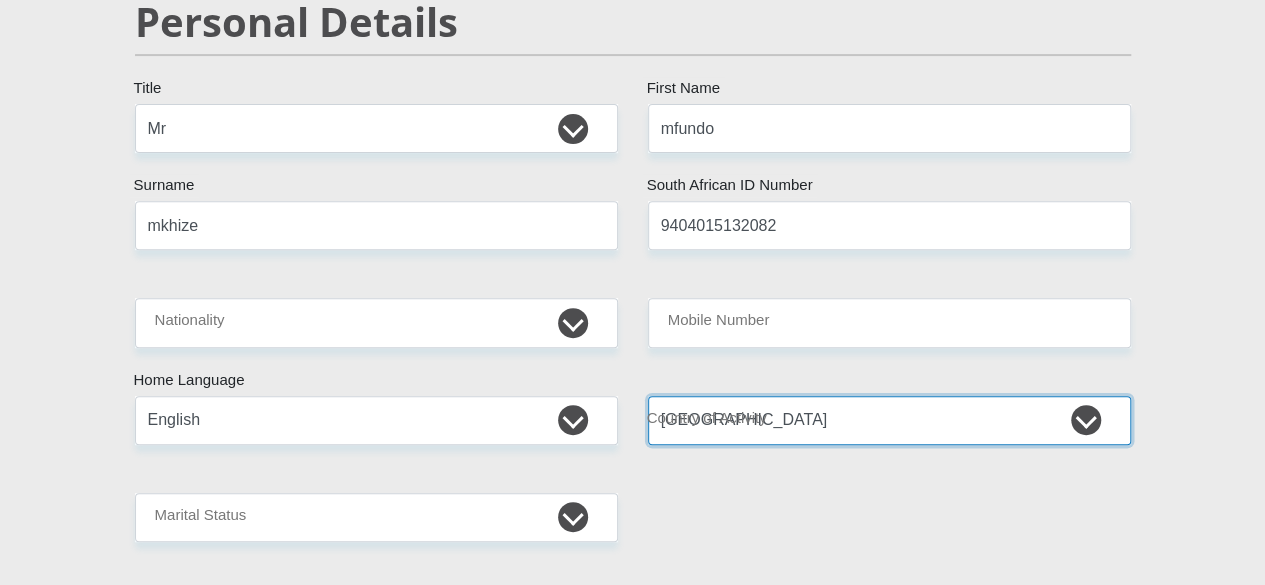 click on "[GEOGRAPHIC_DATA]
[GEOGRAPHIC_DATA]
[GEOGRAPHIC_DATA]
[GEOGRAPHIC_DATA]
[GEOGRAPHIC_DATA]
[GEOGRAPHIC_DATA] [GEOGRAPHIC_DATA]
[GEOGRAPHIC_DATA]
[GEOGRAPHIC_DATA]
[GEOGRAPHIC_DATA]
[GEOGRAPHIC_DATA]
[GEOGRAPHIC_DATA]
[GEOGRAPHIC_DATA]
[GEOGRAPHIC_DATA]
[GEOGRAPHIC_DATA]
[GEOGRAPHIC_DATA]
[DATE][GEOGRAPHIC_DATA]
[GEOGRAPHIC_DATA]
[GEOGRAPHIC_DATA]
[GEOGRAPHIC_DATA]
[GEOGRAPHIC_DATA]" at bounding box center (889, 420) 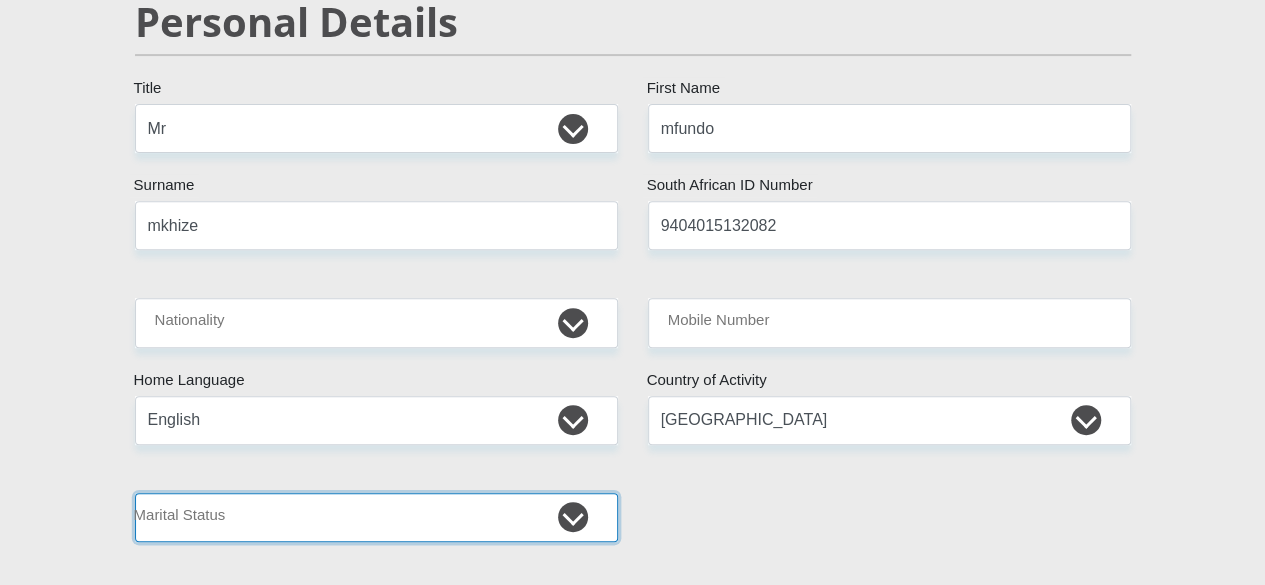 click on "Married ANC
Single
Divorced
Widowed
Married COP or Customary Law" at bounding box center [376, 517] 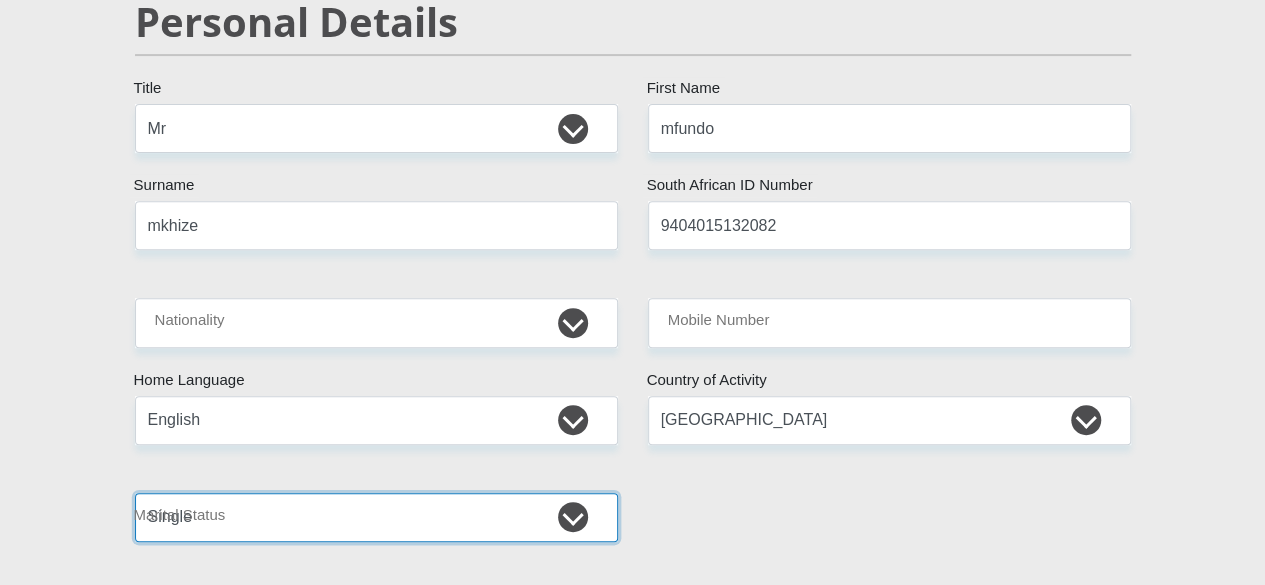 click on "Married ANC
Single
Divorced
Widowed
Married COP or Customary Law" at bounding box center (376, 517) 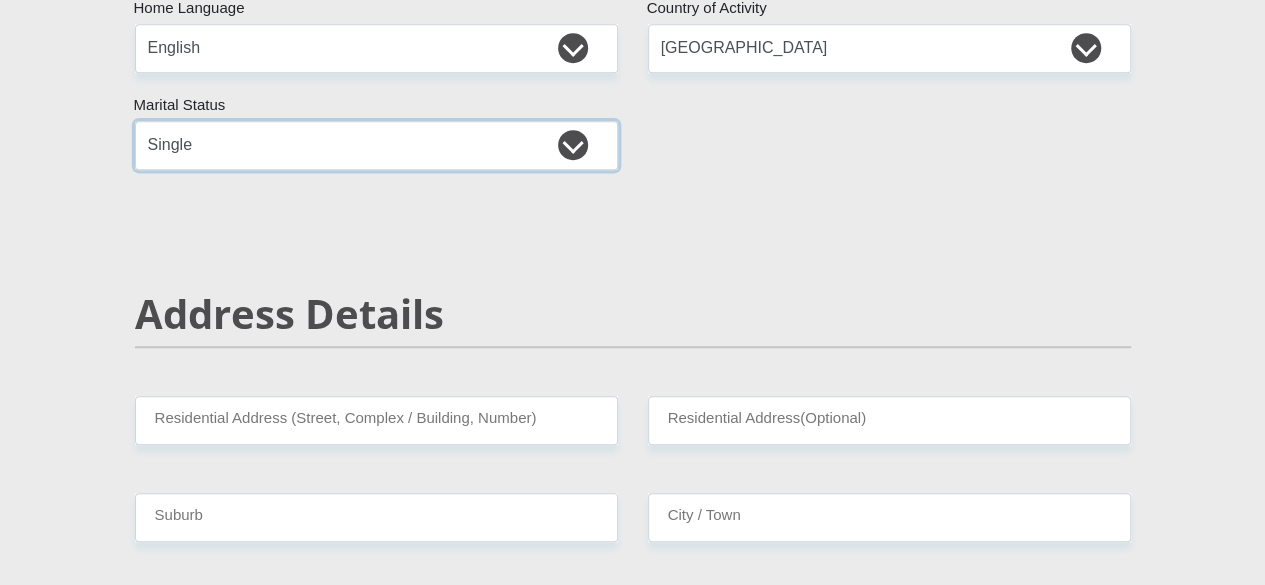 scroll, scrollTop: 700, scrollLeft: 0, axis: vertical 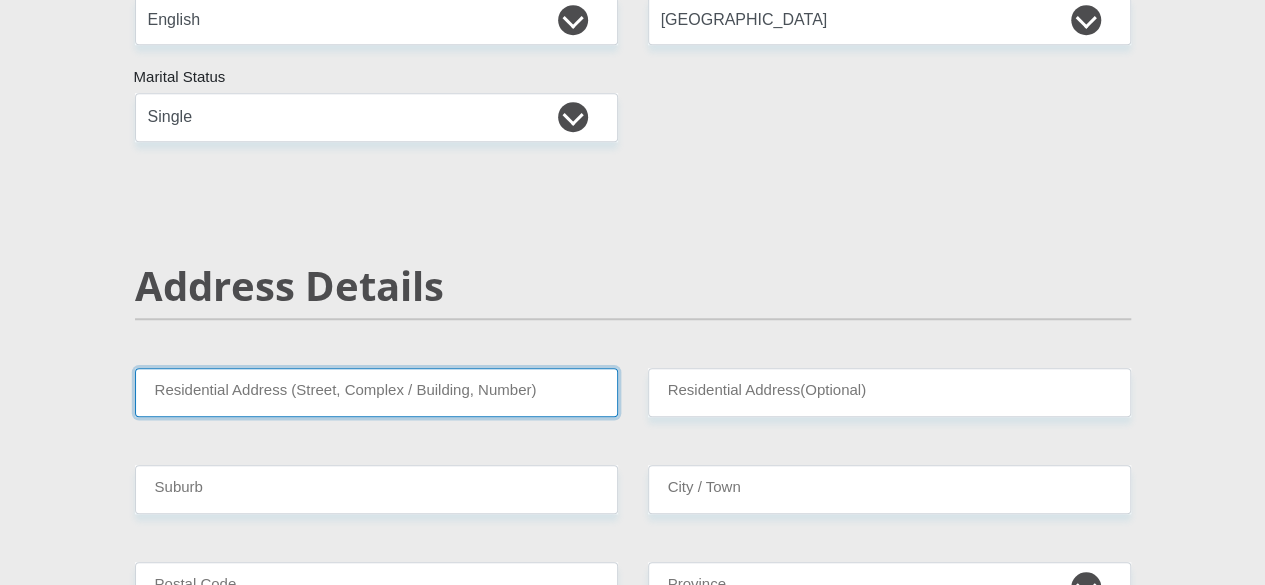click on "Residential Address (Street, Complex / Building, Number)" at bounding box center (376, 392) 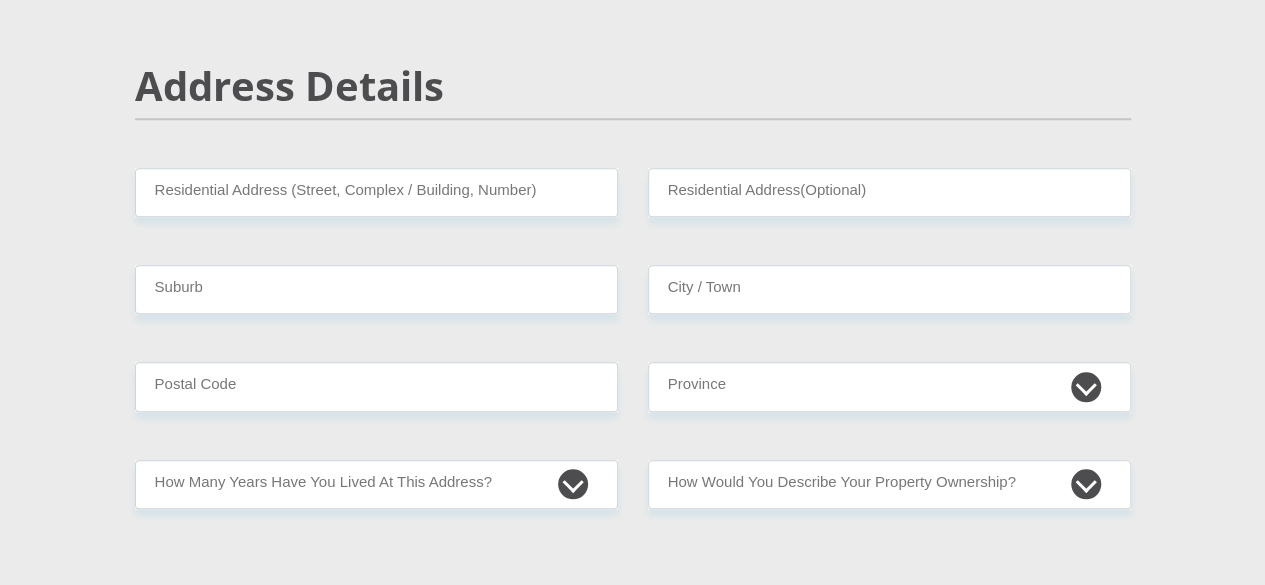 click on "Mr
Ms
Mrs
Dr
Other
Title
mfundo
First Name
mkhize
Surname
9404015132082
South African ID Number
Please input valid ID number
South Africa
Afghanistan
Aland Islands
Albania
Algeria
America Samoa
American Virgin Islands
Andorra
Angola
Anguilla
Antarctica
Antigua and Barbuda
Argentina" at bounding box center (633, 2356) 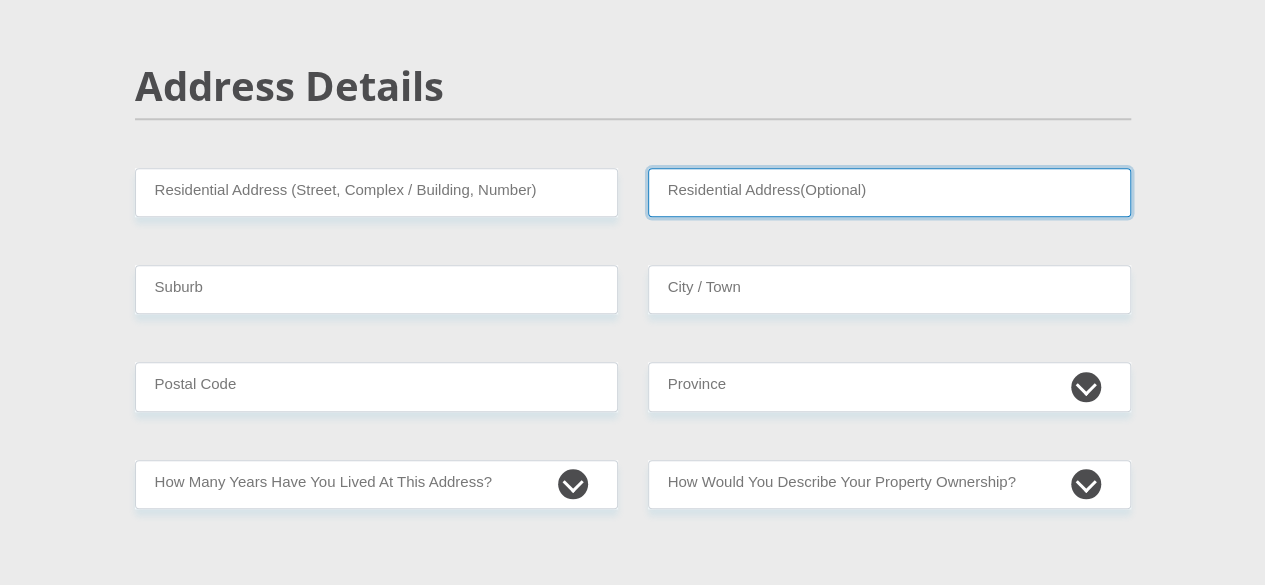 click on "Residential Address(Optional)" at bounding box center [889, 192] 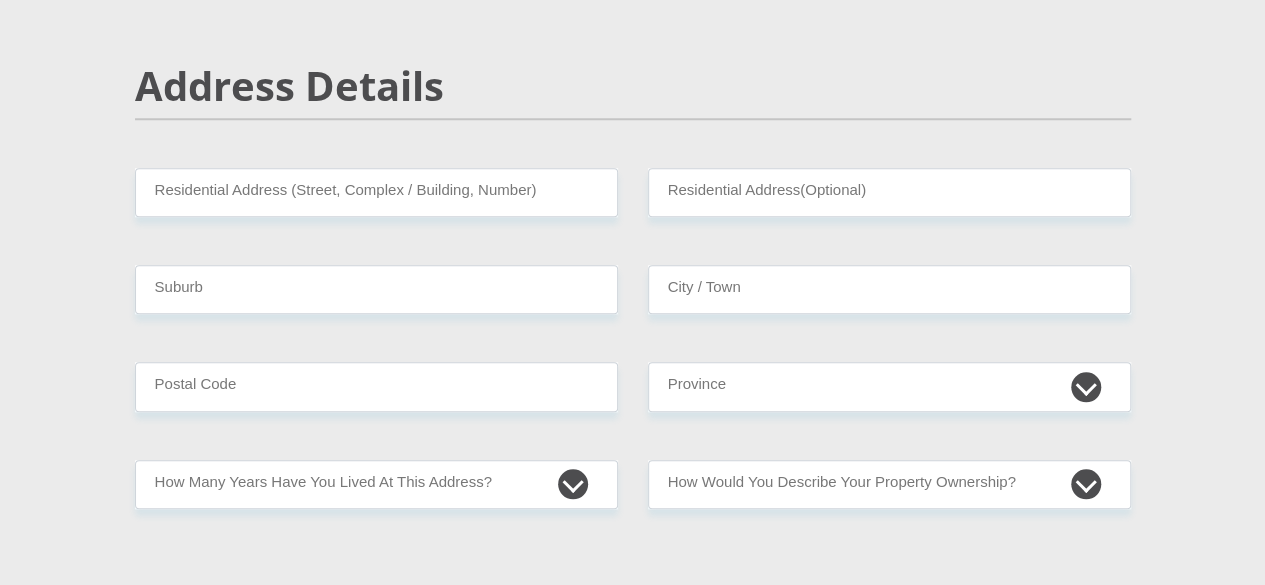 click on "Mr
Ms
Mrs
Dr
Other
Title
mfundo
First Name
mkhize
Surname
9404015132082
South African ID Number
Please input valid ID number
South Africa
Afghanistan
Aland Islands
Albania
Algeria
America Samoa
American Virgin Islands
Andorra
Angola
Anguilla
Antarctica
Antigua and Barbuda
Argentina" at bounding box center (633, 2356) 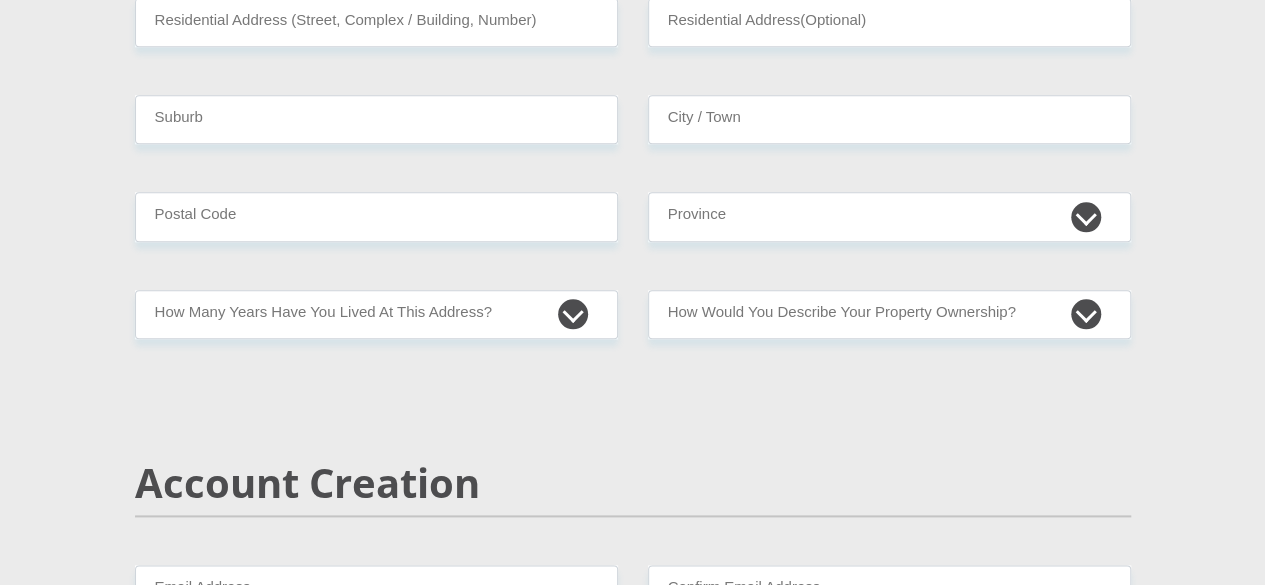 scroll, scrollTop: 1200, scrollLeft: 0, axis: vertical 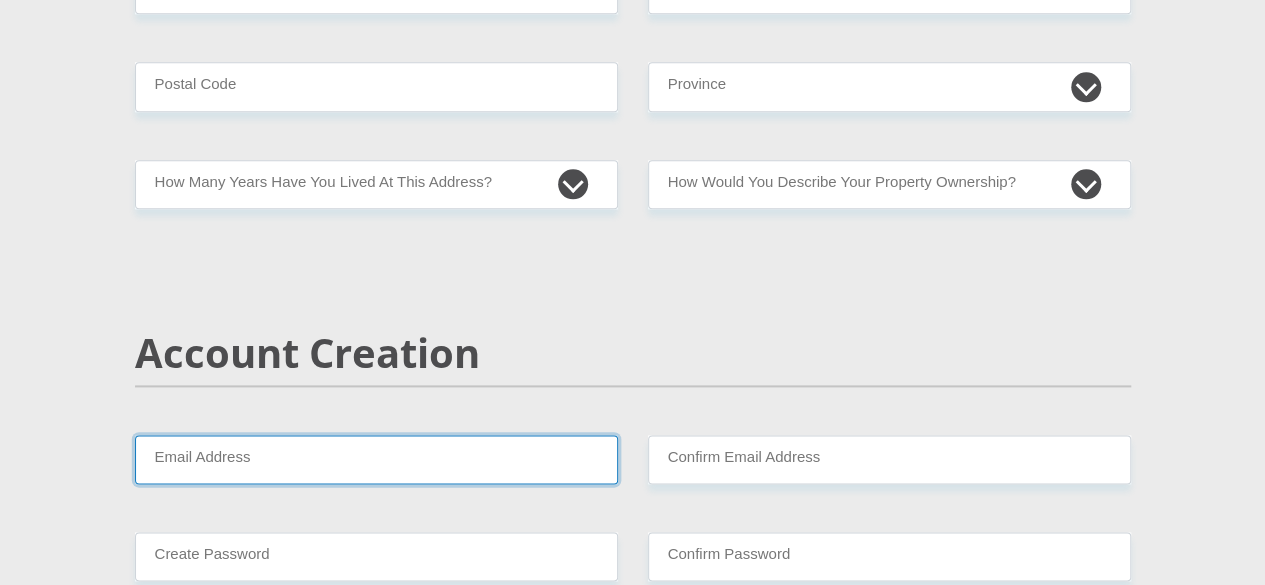 click on "Email Address" at bounding box center [376, 459] 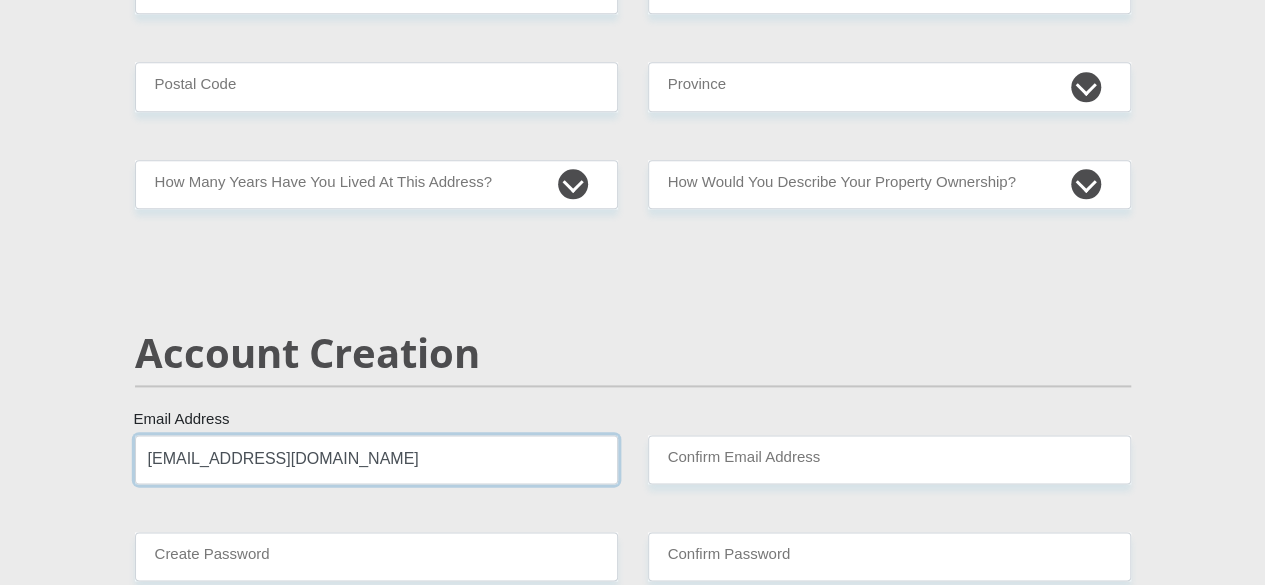 type on "mfundocm@gmail.com" 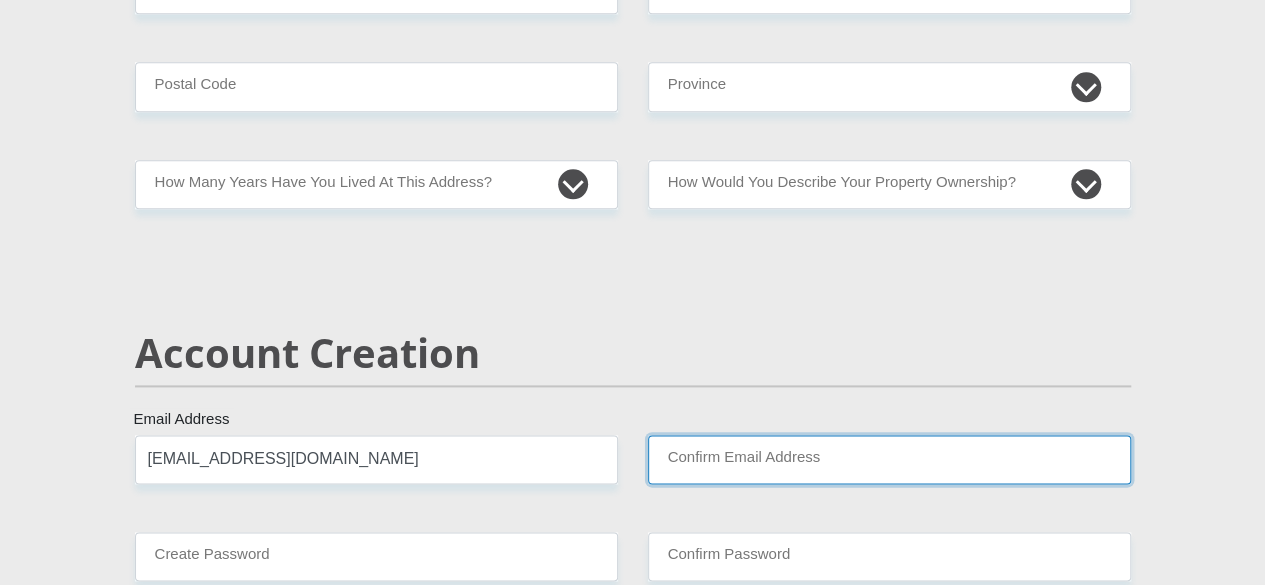 click on "Confirm Email Address" at bounding box center [889, 459] 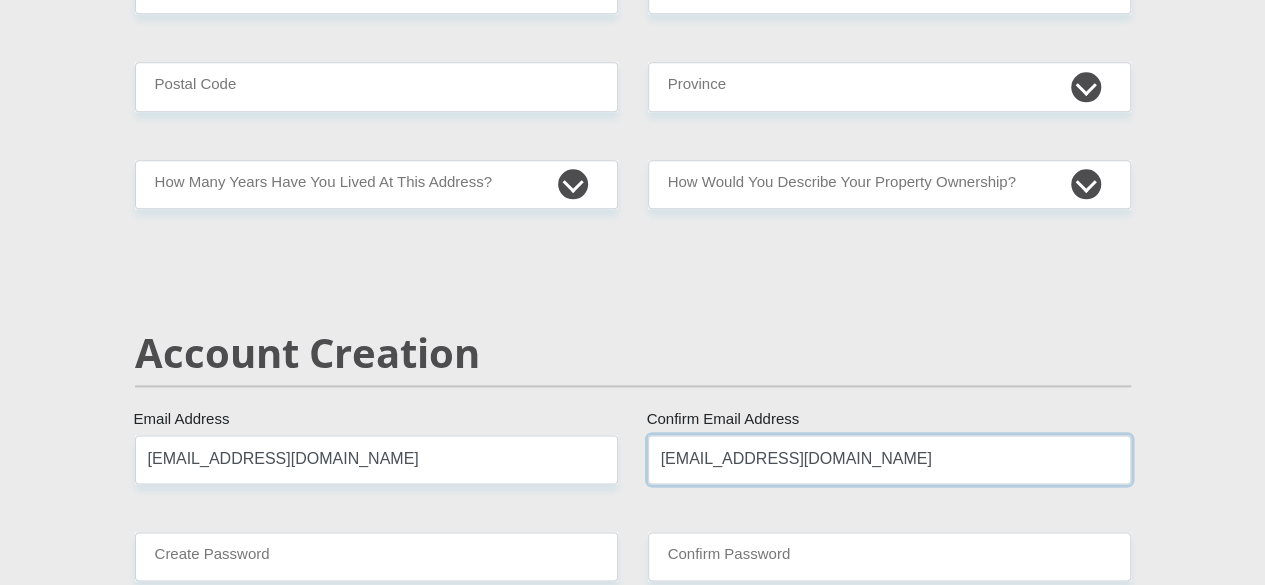 type on "mfundocm@gmail.com" 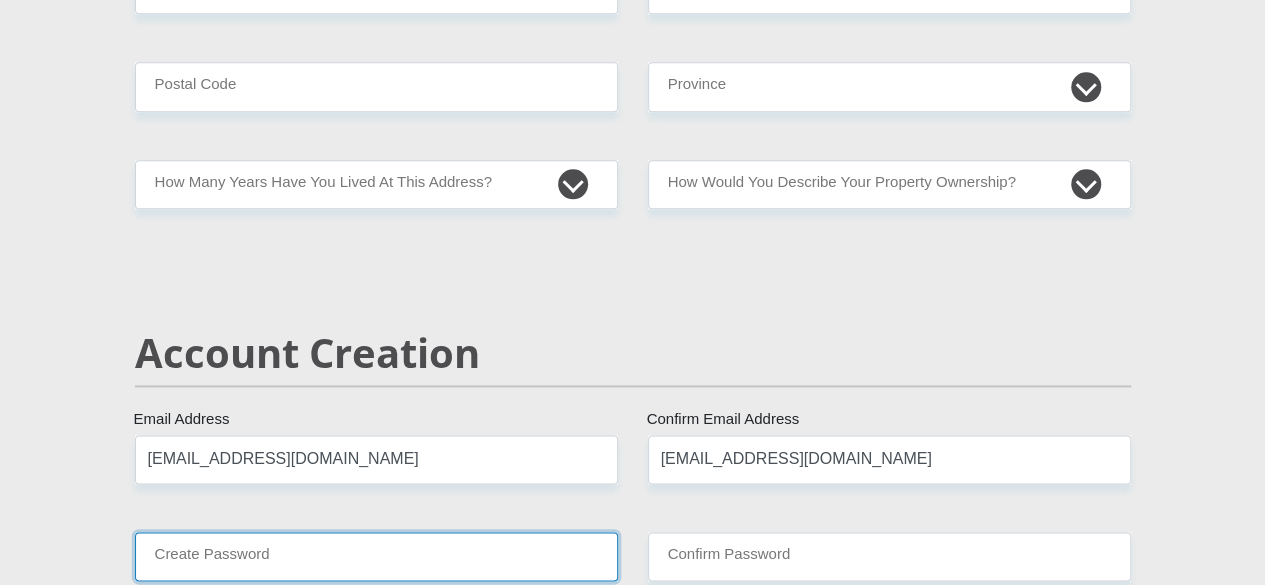 click on "Create Password" at bounding box center [376, 556] 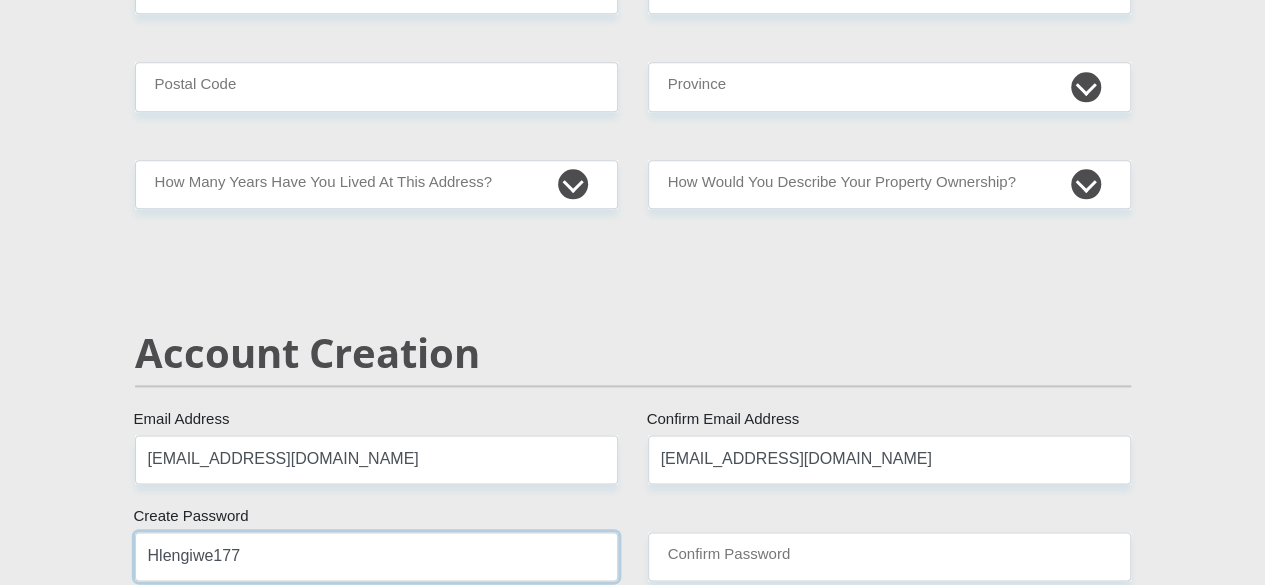 type on "Hlengiwe177" 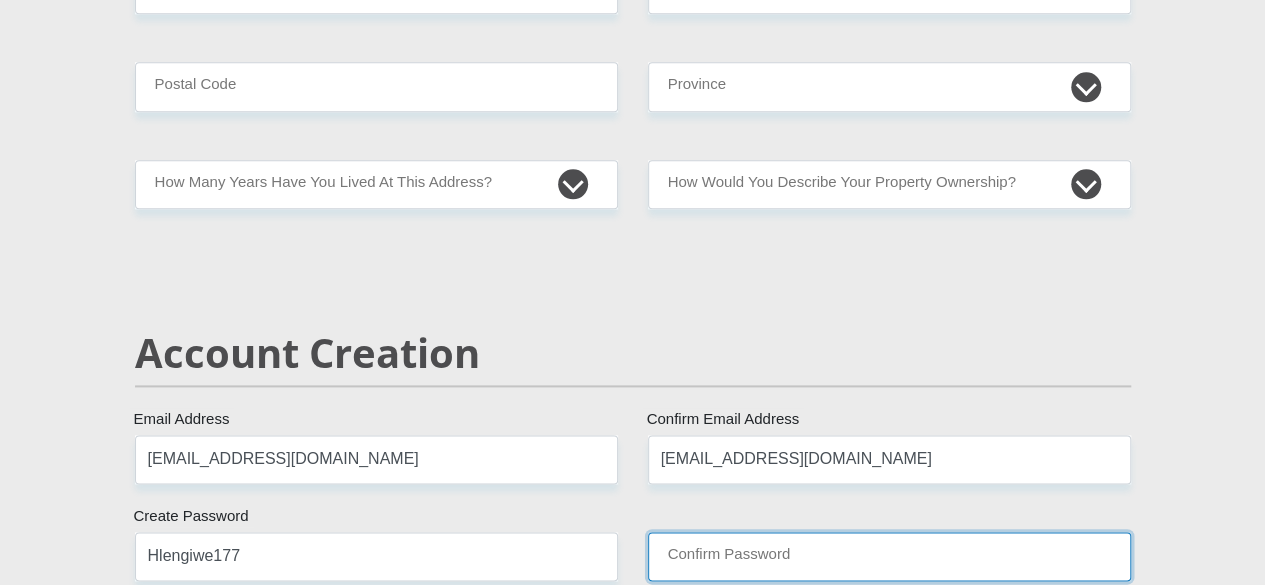 click on "Confirm Password" at bounding box center [889, 556] 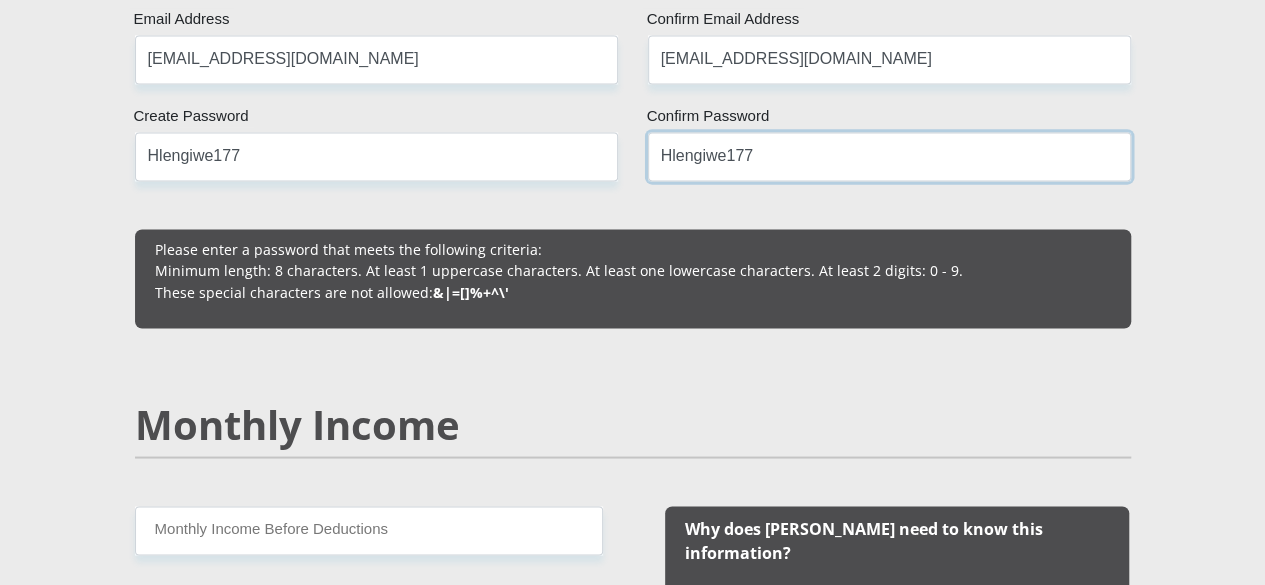 scroll, scrollTop: 1800, scrollLeft: 0, axis: vertical 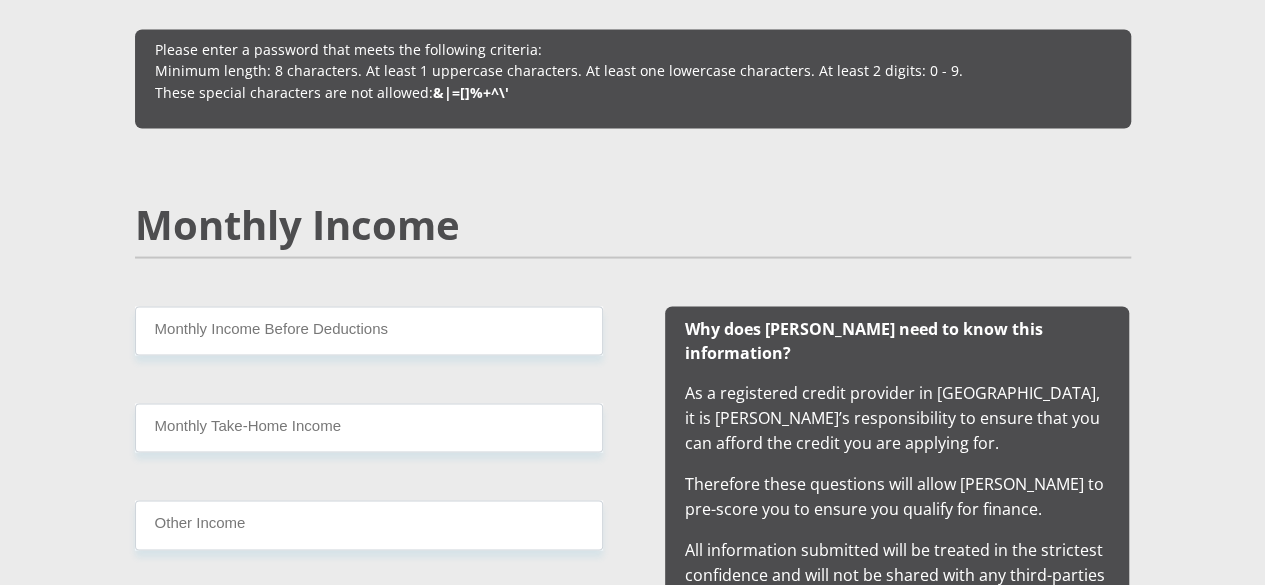 type on "Hlengiwe177" 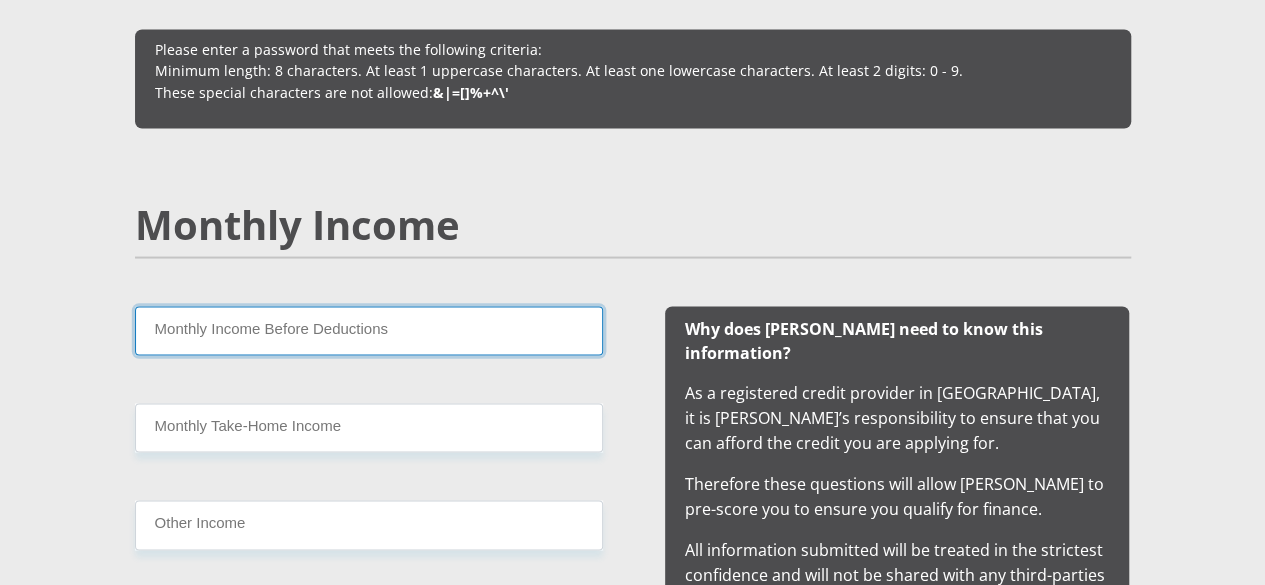 click on "Monthly Income Before Deductions" at bounding box center [369, 330] 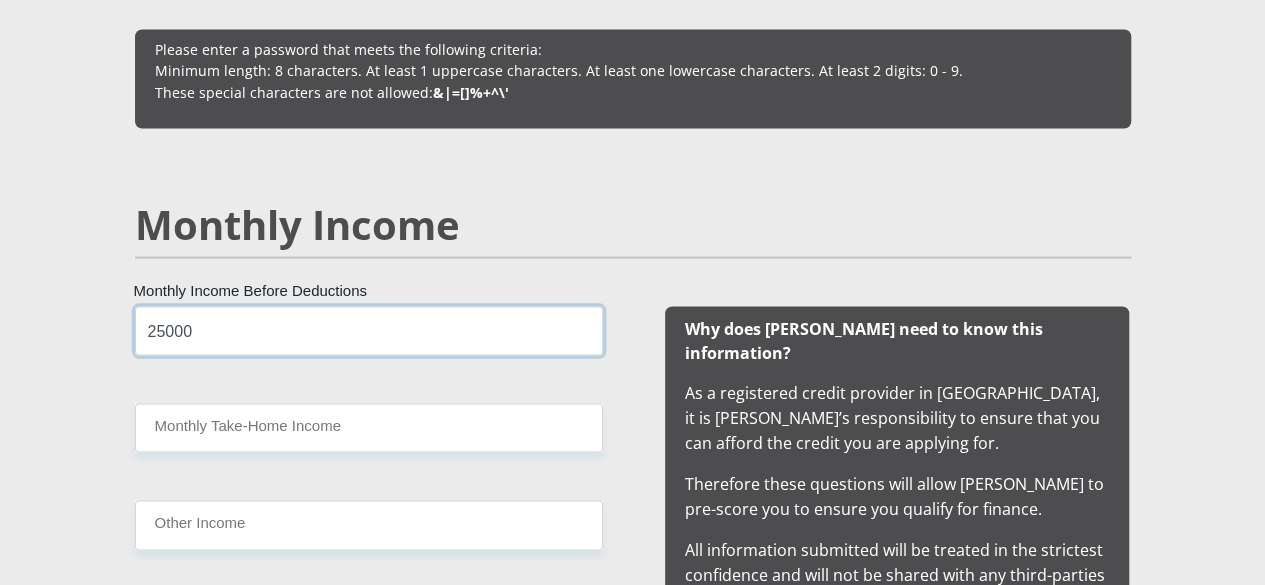 type on "25000" 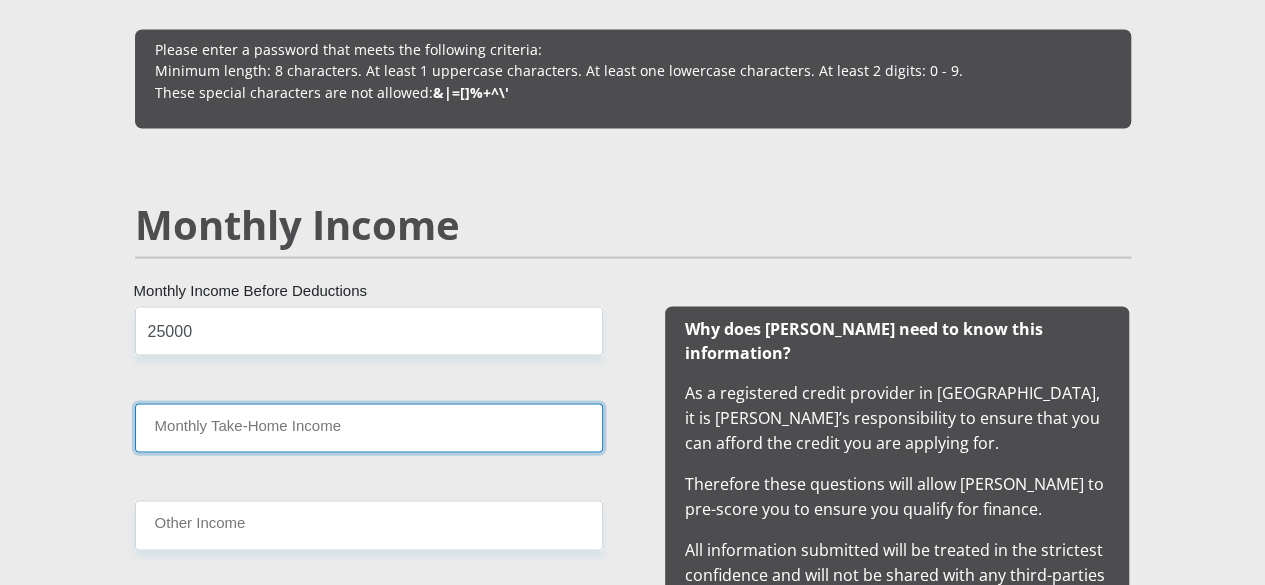 click on "Monthly Take-Home Income" at bounding box center [369, 427] 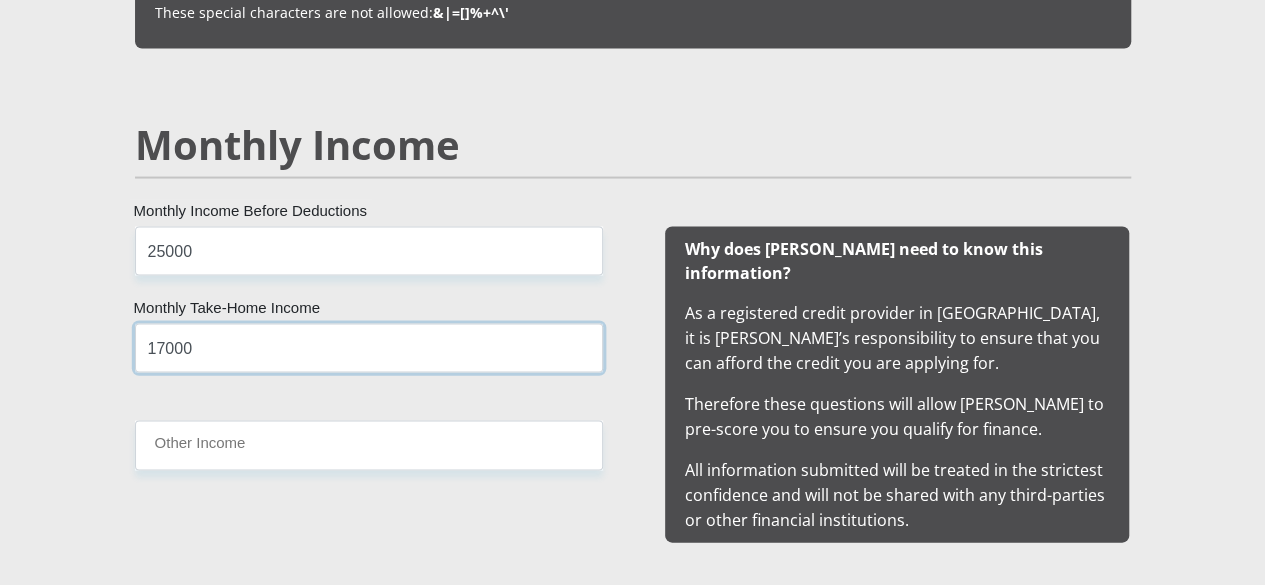 scroll, scrollTop: 2000, scrollLeft: 0, axis: vertical 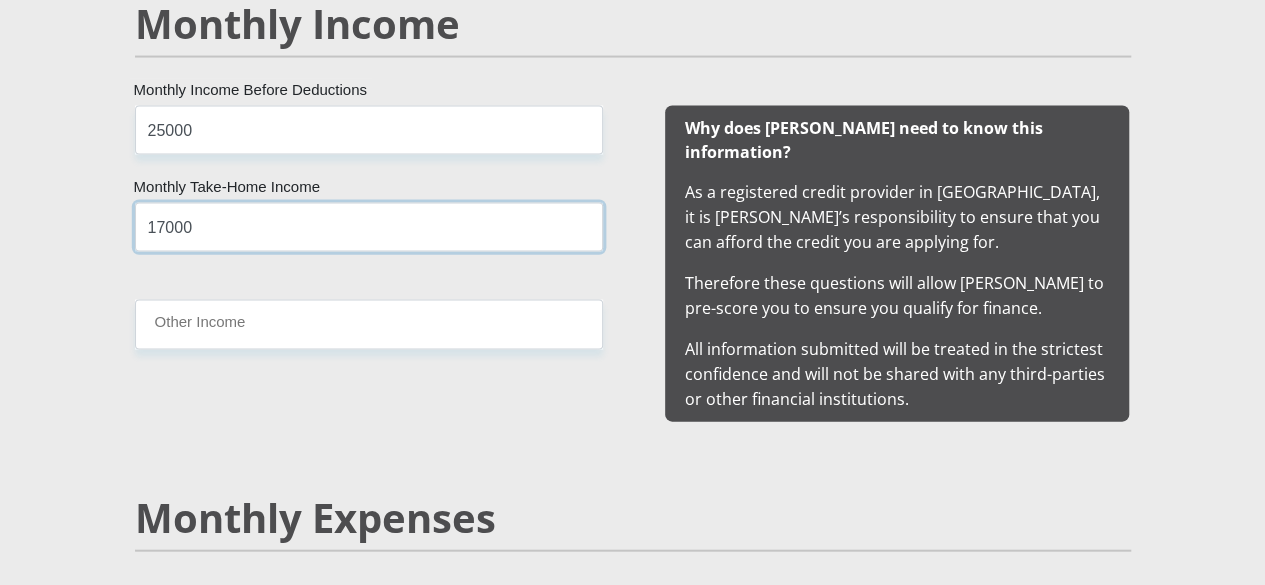 type on "17000" 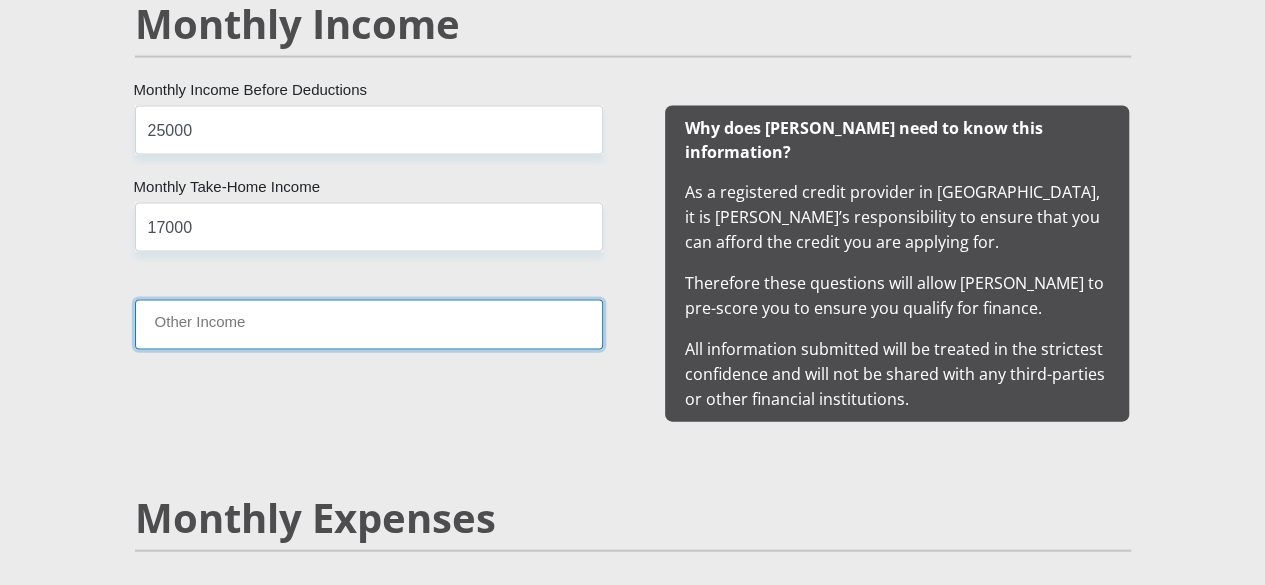 click on "Other Income" at bounding box center (369, 324) 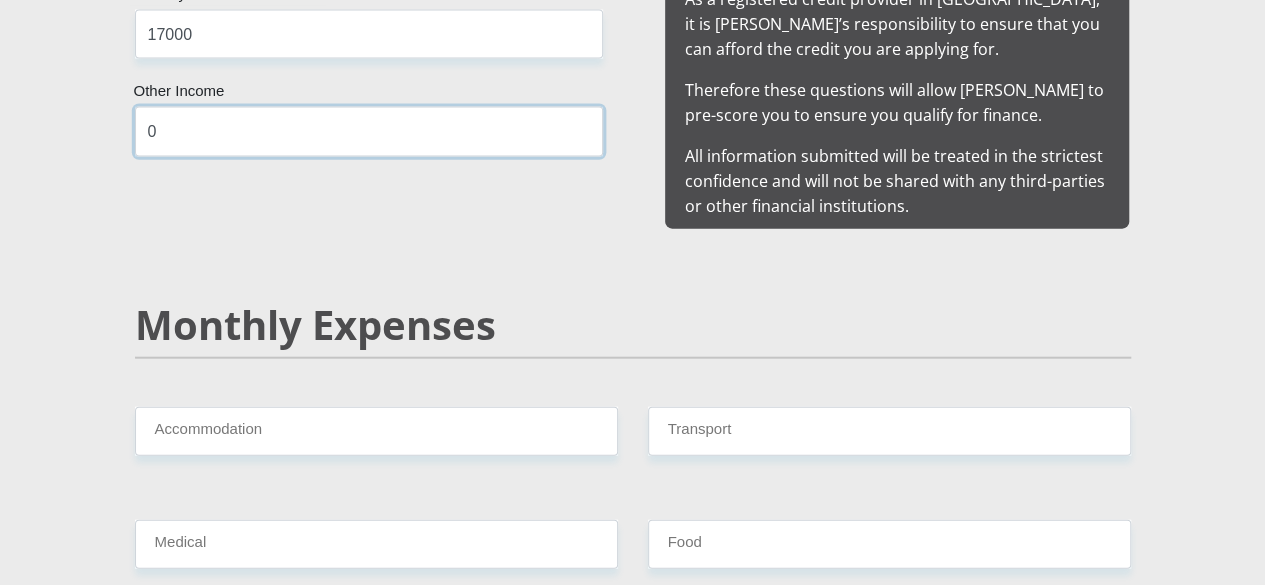 scroll, scrollTop: 2400, scrollLeft: 0, axis: vertical 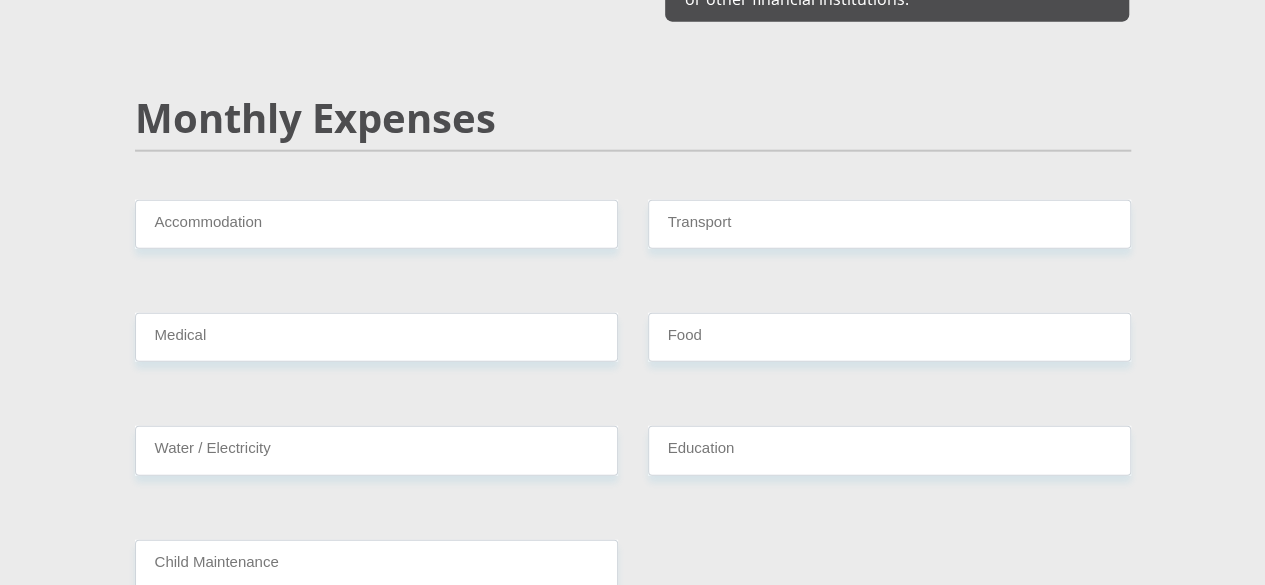 type on "0" 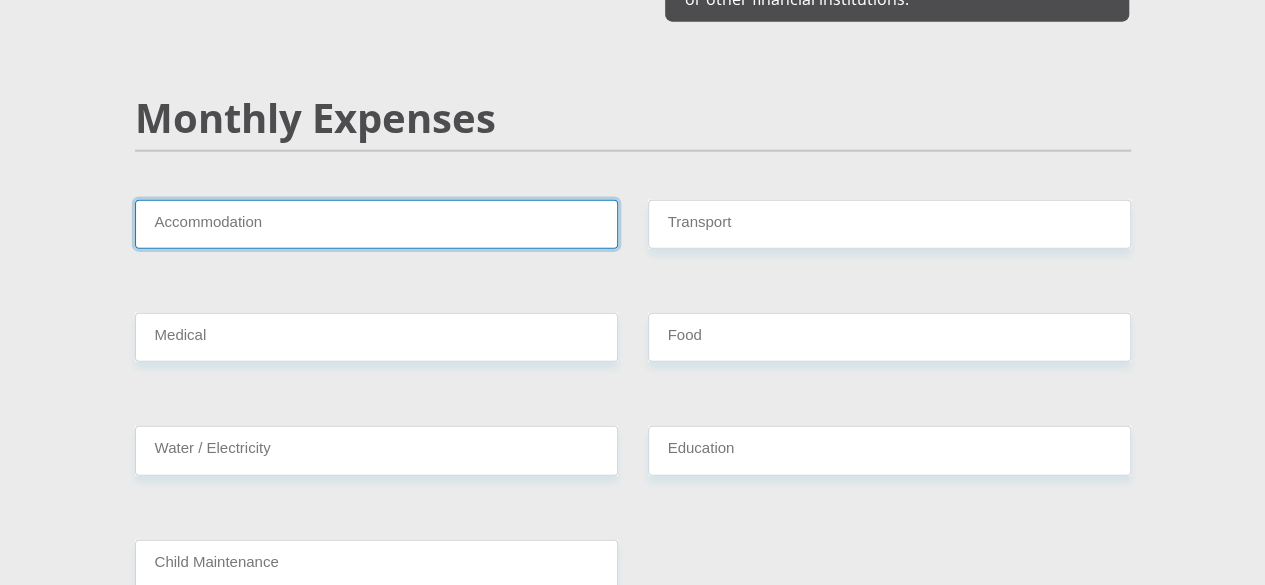 click on "Accommodation" at bounding box center (376, 224) 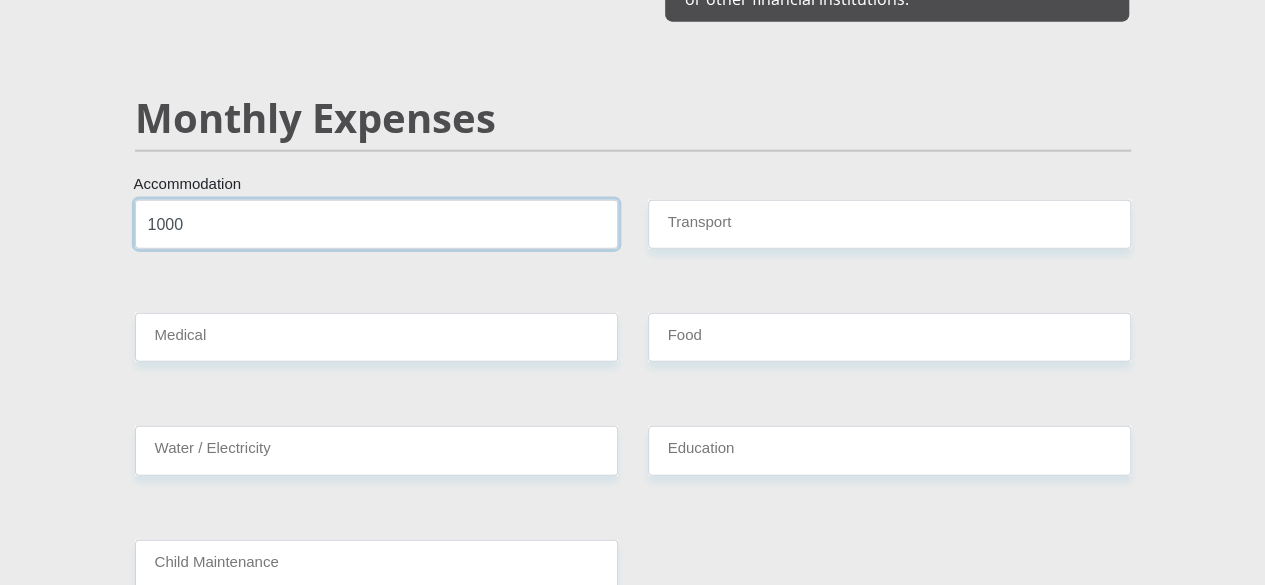 type on "1000" 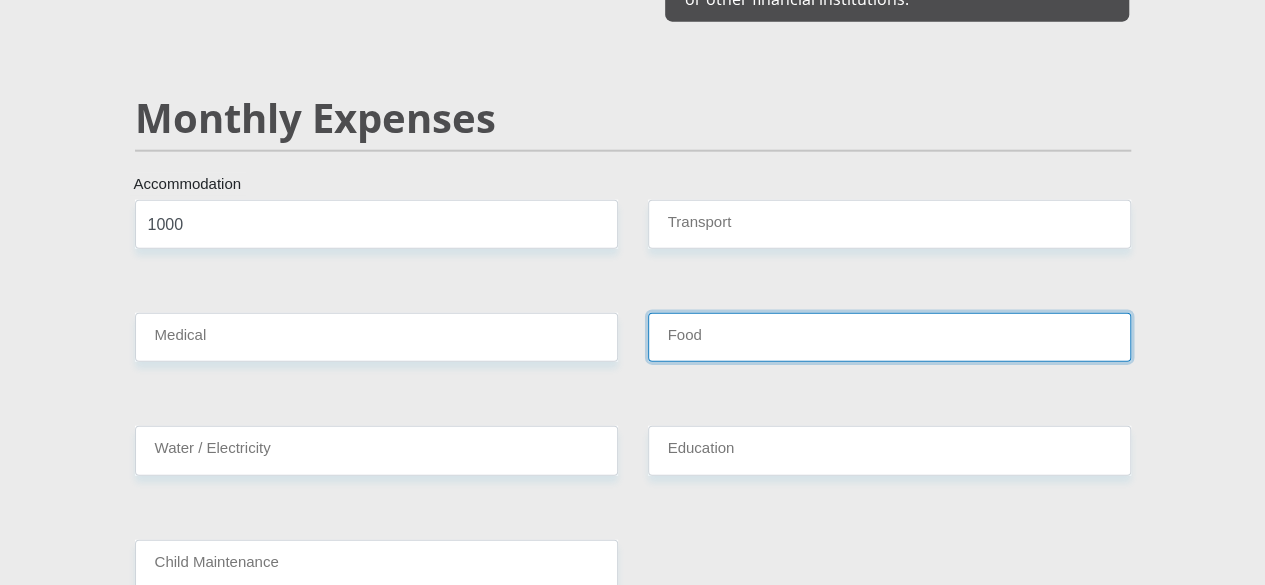 click on "Food" at bounding box center [889, 337] 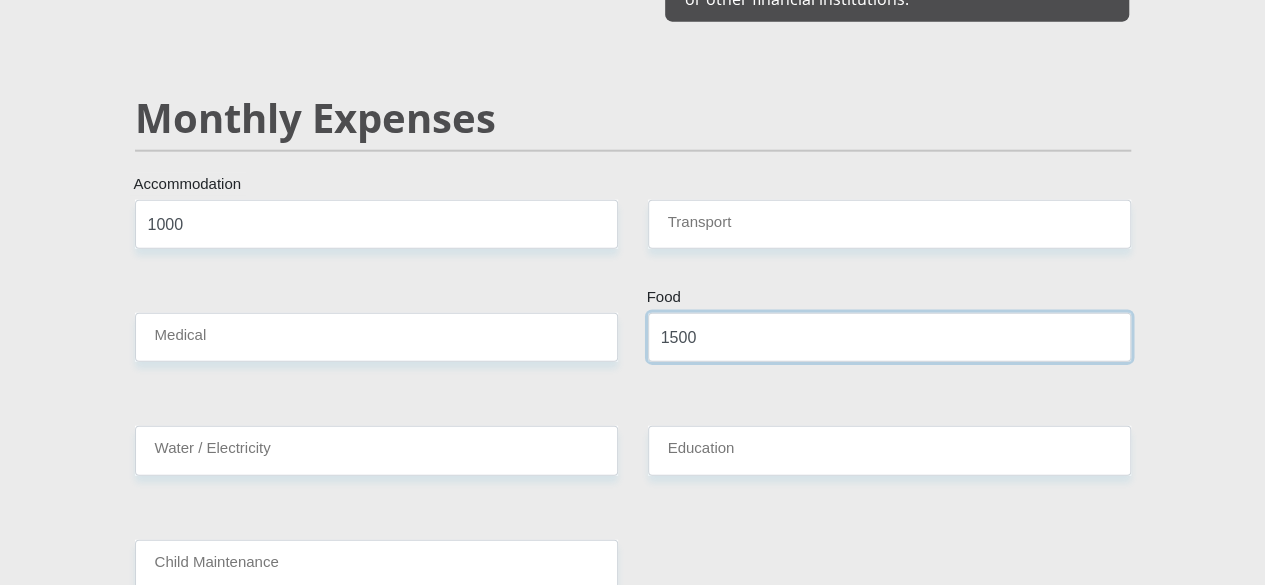 type on "1500" 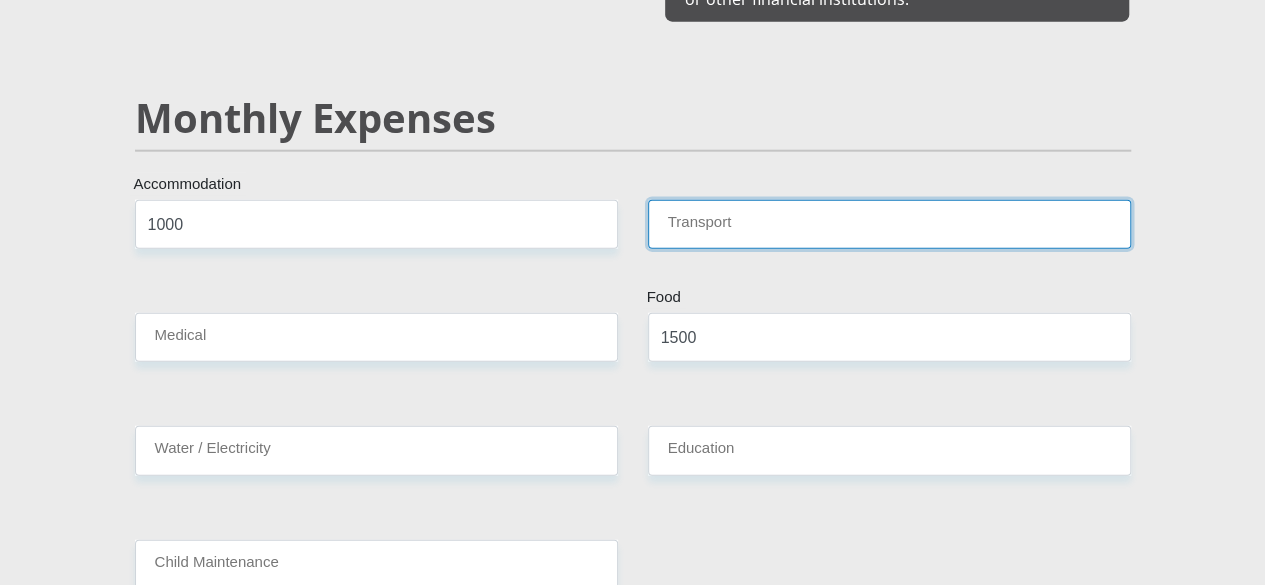 click on "Transport" at bounding box center (889, 224) 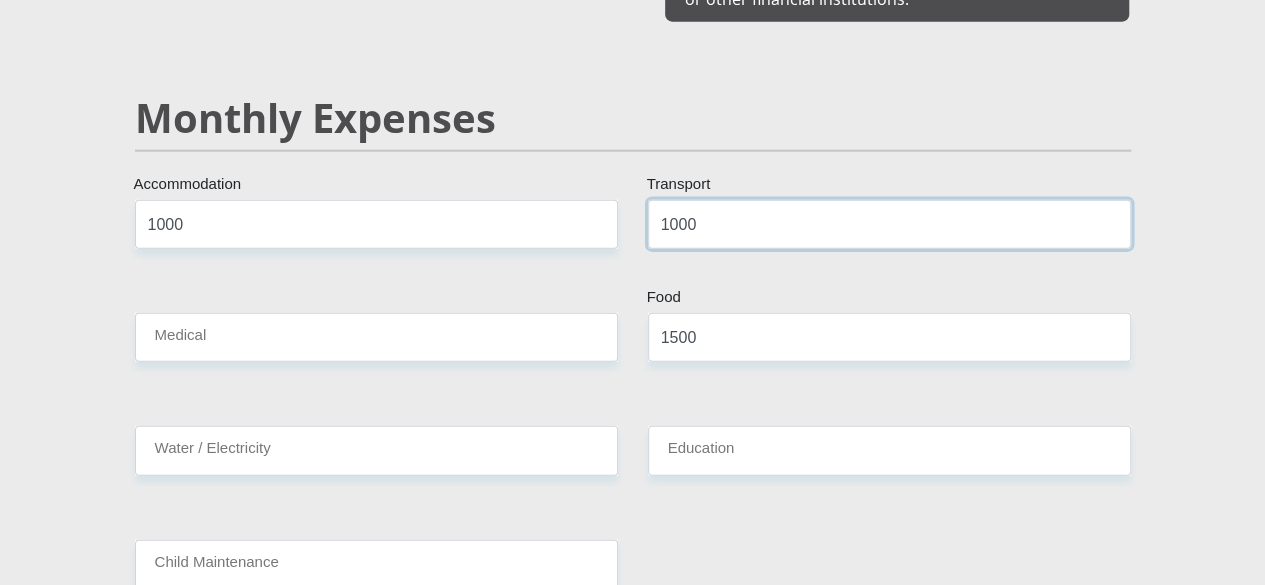 type on "1000" 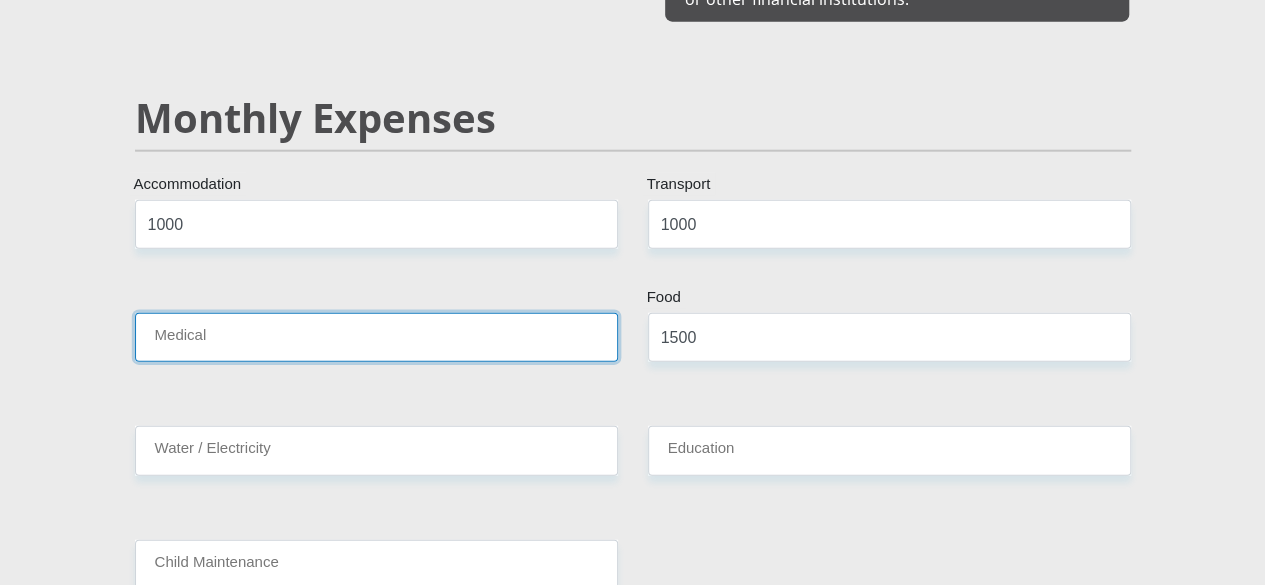 click on "Medical" at bounding box center (376, 337) 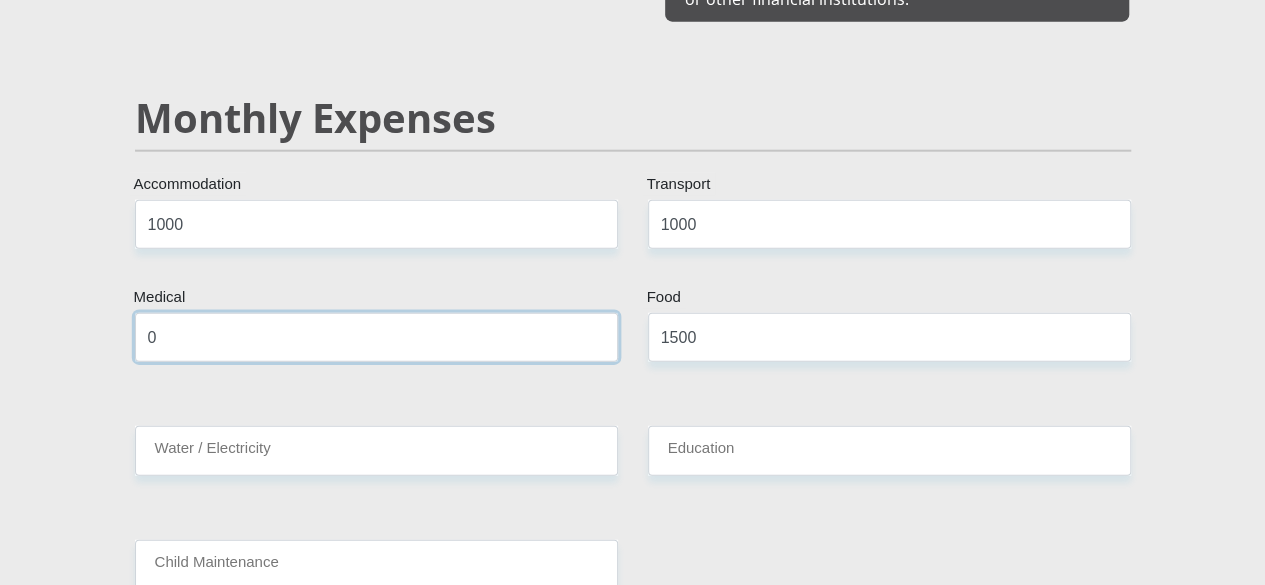 type on "0" 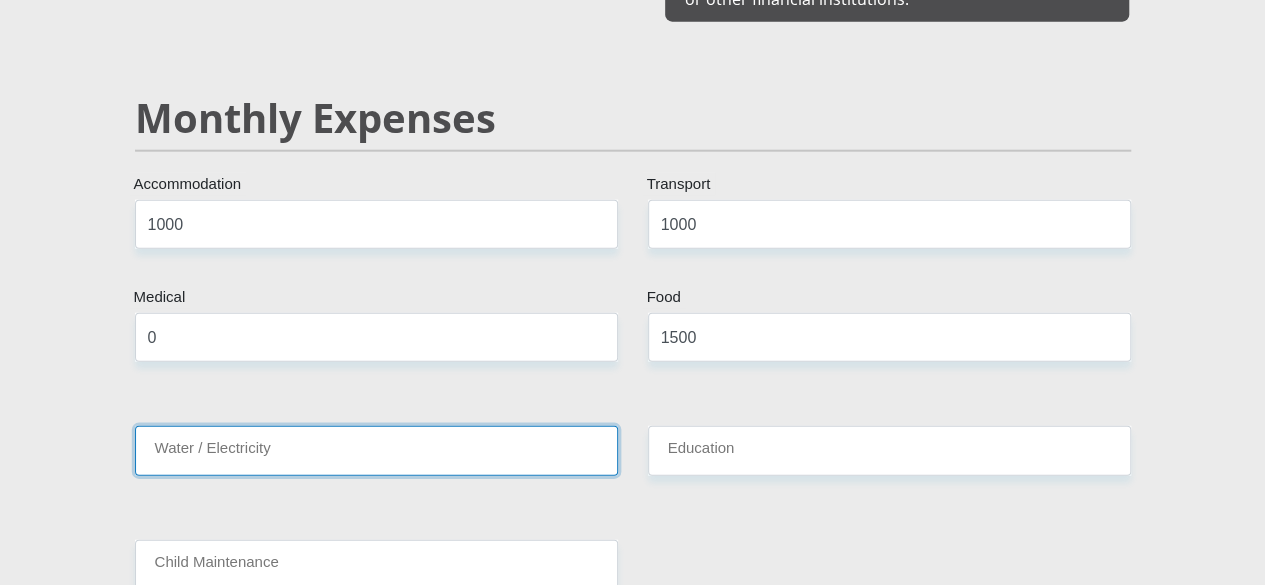 click on "Water / Electricity" at bounding box center [376, 450] 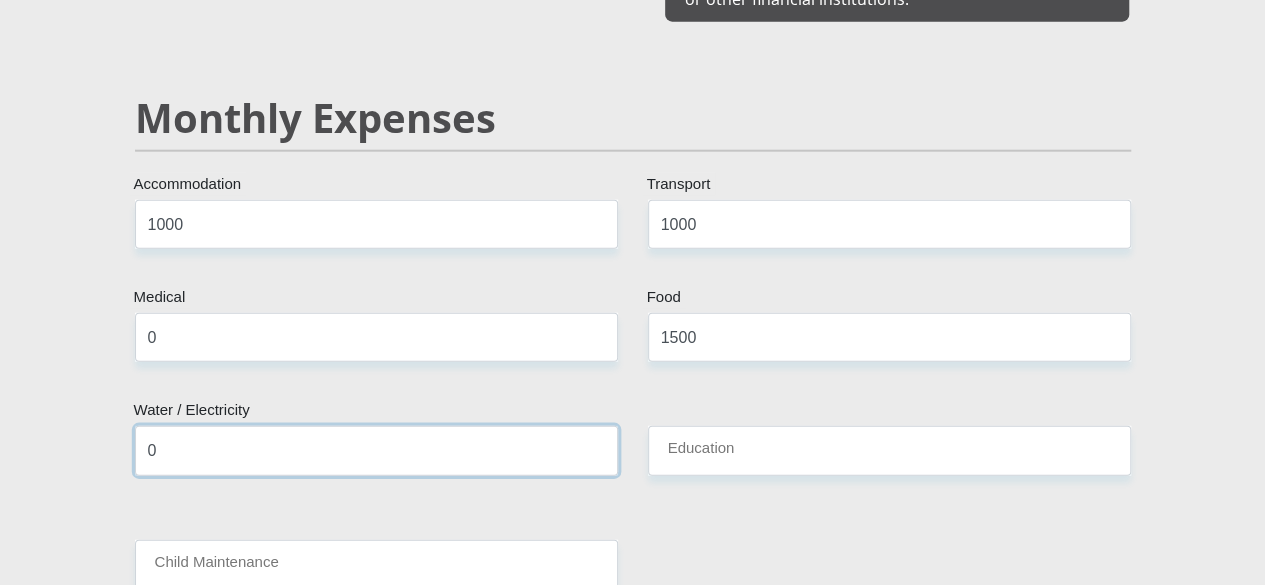 type on "0" 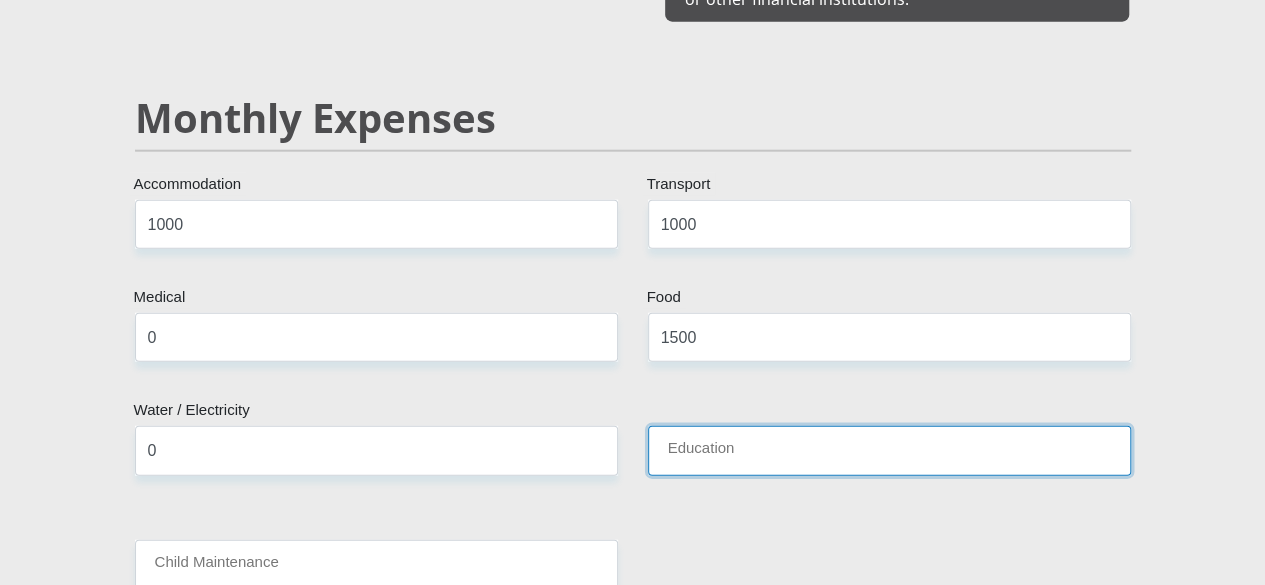 click on "Education" at bounding box center (889, 450) 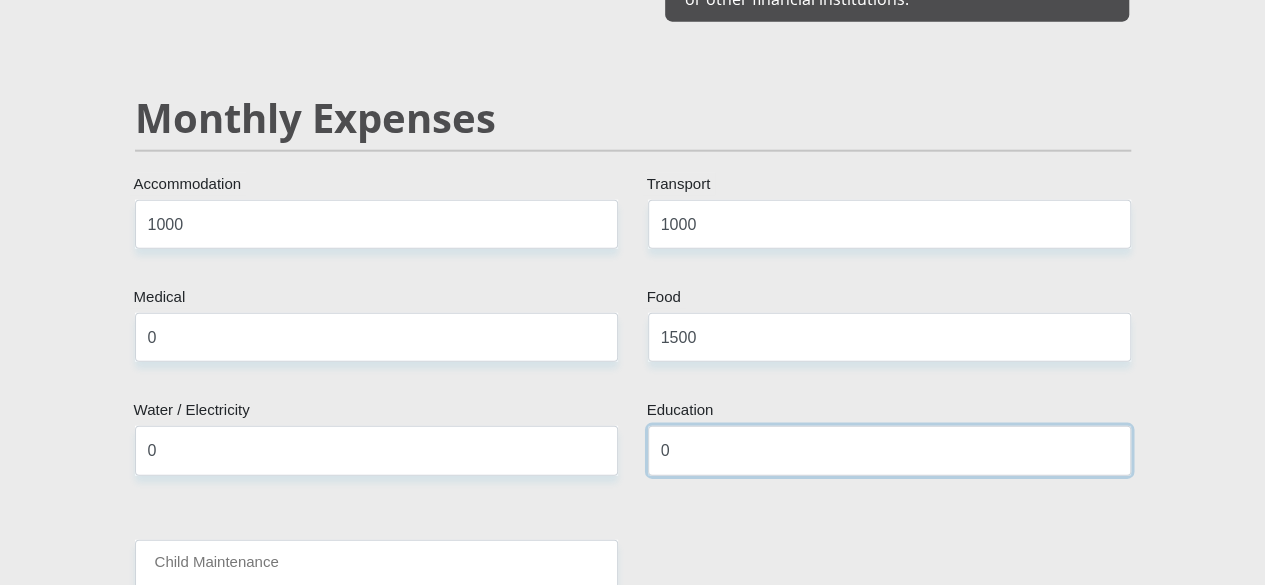 type on "0" 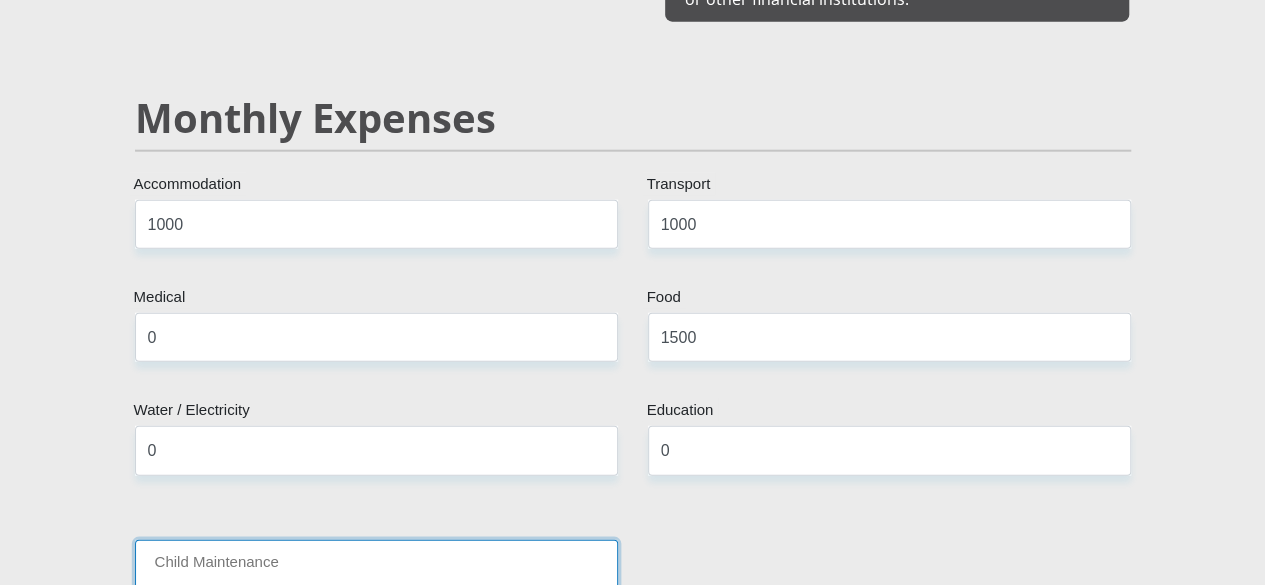 click on "Child Maintenance" at bounding box center (376, 564) 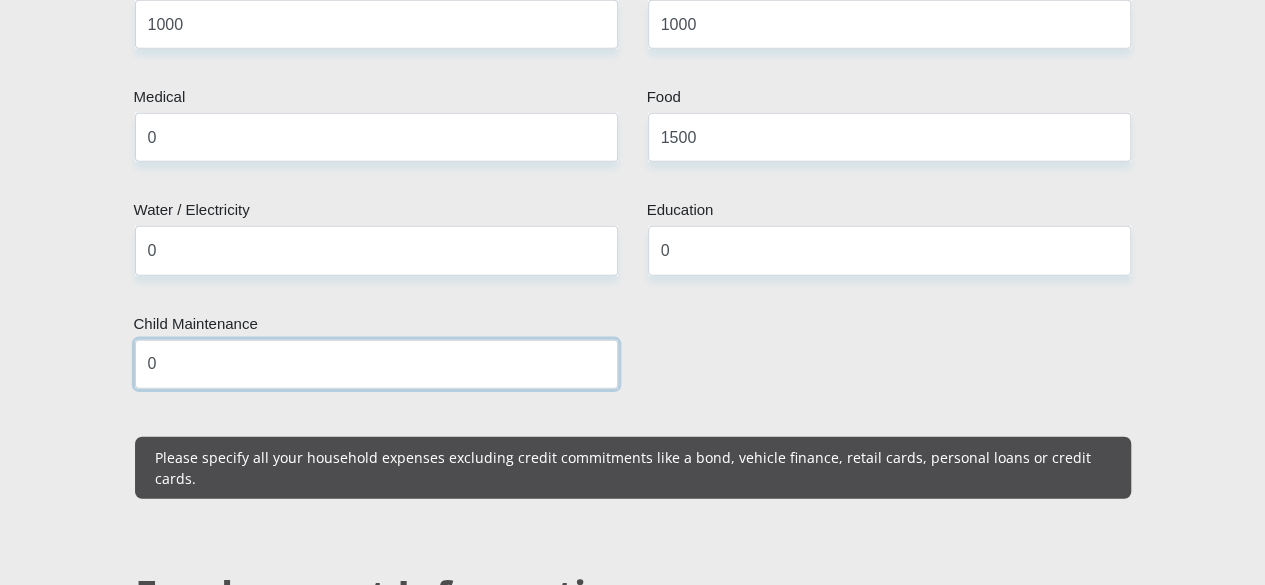 scroll, scrollTop: 2900, scrollLeft: 0, axis: vertical 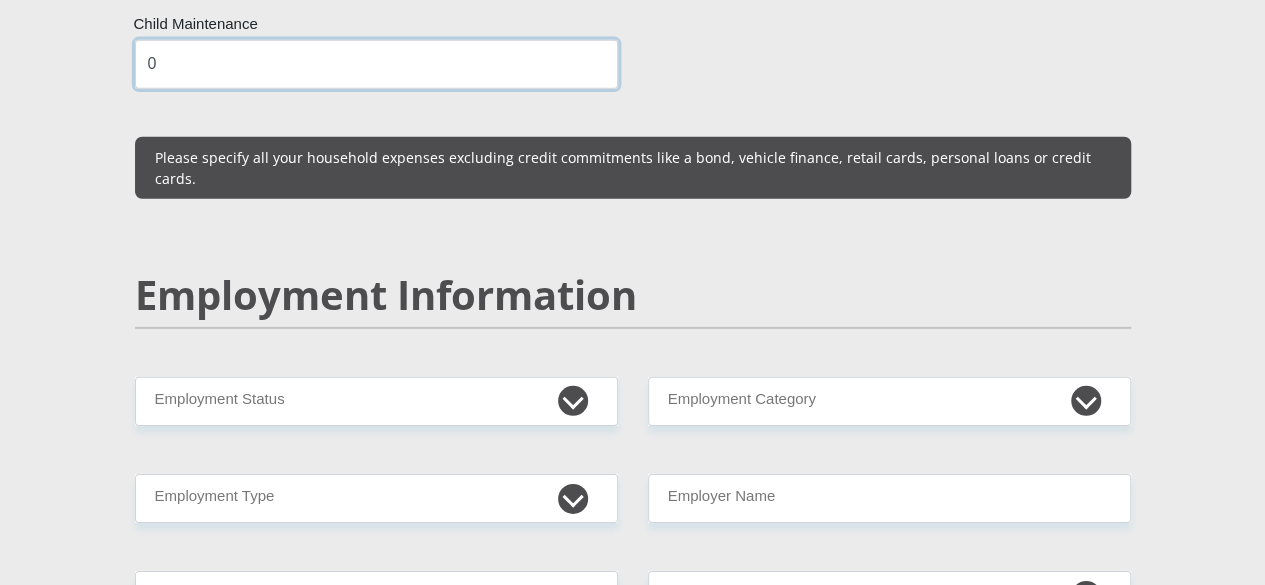 type on "0" 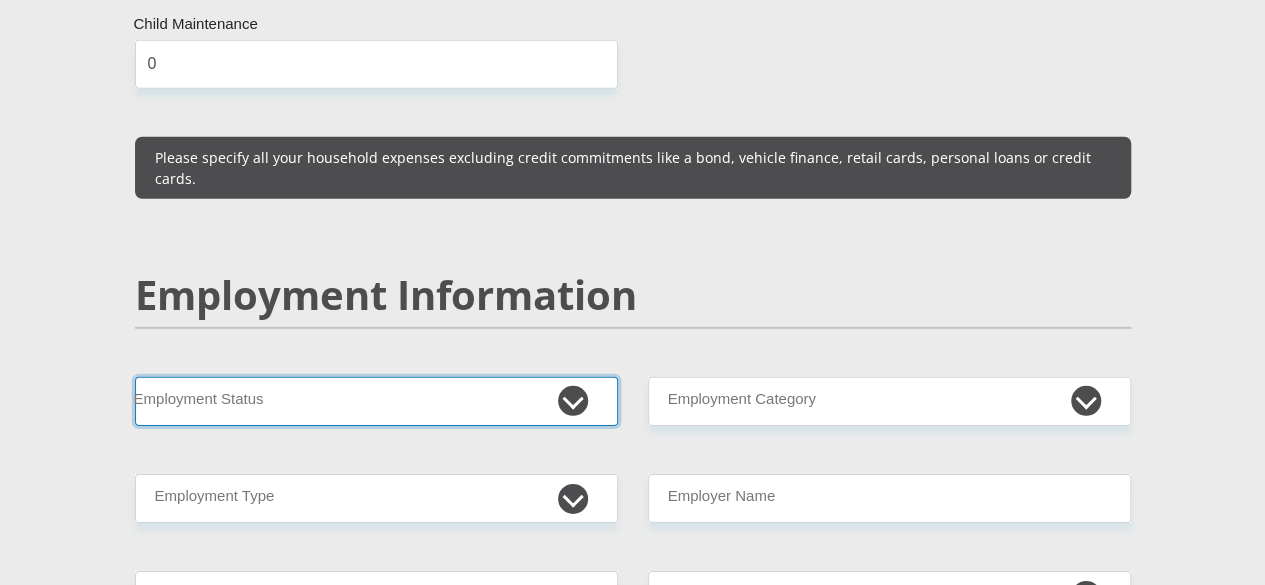 click on "Permanent/Full-time
Part-time/Casual
[DEMOGRAPHIC_DATA] Worker
Self-Employed
Housewife
Retired
Student
Medically Boarded
Disability
Unemployed" at bounding box center (376, 401) 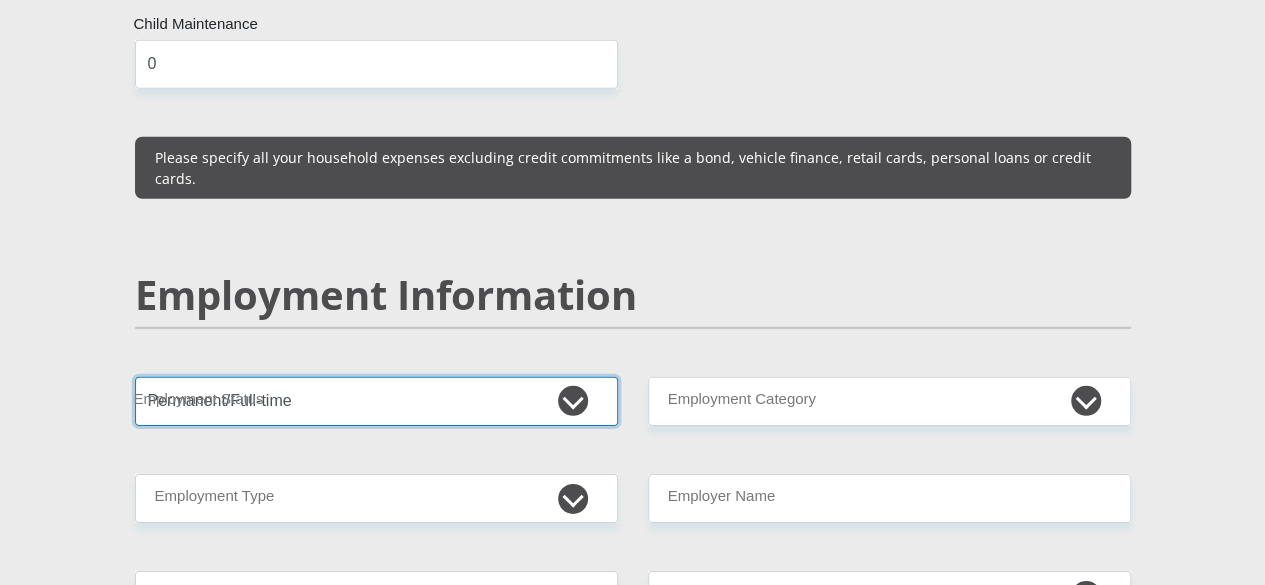 click on "Permanent/Full-time
Part-time/Casual
[DEMOGRAPHIC_DATA] Worker
Self-Employed
Housewife
Retired
Student
Medically Boarded
Disability
Unemployed" at bounding box center [376, 401] 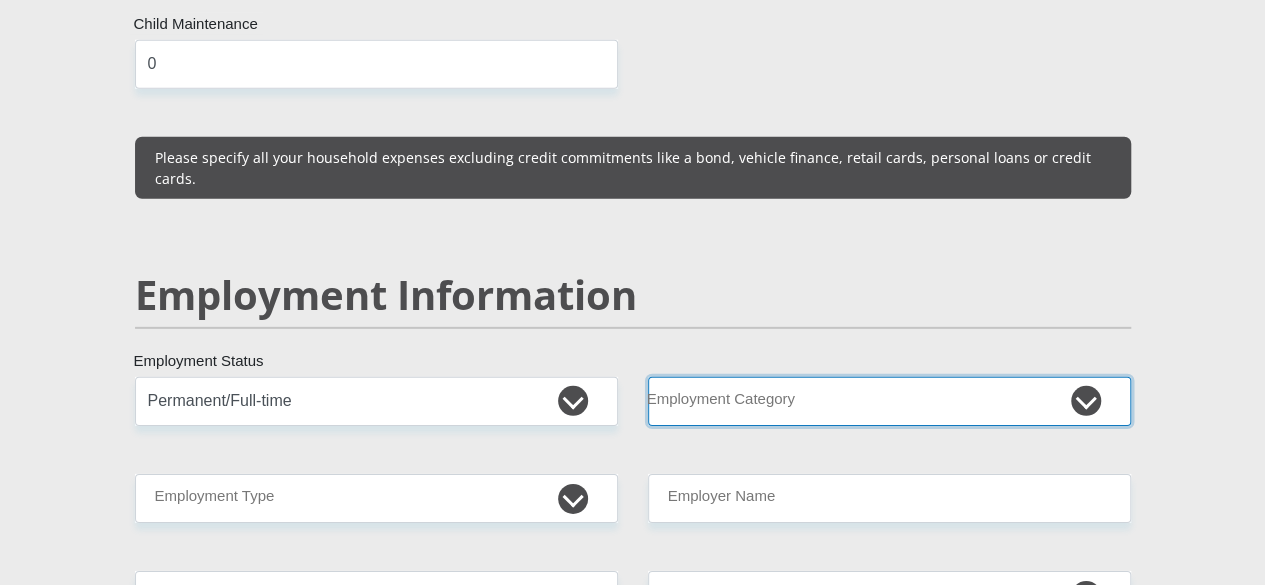 click on "AGRICULTURE
ALCOHOL & TOBACCO
CONSTRUCTION MATERIALS
METALLURGY
EQUIPMENT FOR RENEWABLE ENERGY
SPECIALIZED CONTRACTORS
CAR
GAMING (INCL. INTERNET
OTHER WHOLESALE
UNLICENSED PHARMACEUTICALS
CURRENCY EXCHANGE HOUSES
OTHER FINANCIAL INSTITUTIONS & INSURANCE
REAL ESTATE AGENTS
OIL & GAS
OTHER MATERIALS (E.G. IRON ORE)
PRECIOUS STONES & PRECIOUS METALS
POLITICAL ORGANIZATIONS
RELIGIOUS ORGANIZATIONS(NOT SECTS)
ACTI. HAVING BUSINESS DEAL WITH PUBLIC ADMINISTRATION
LAUNDROMATS" at bounding box center [889, 401] 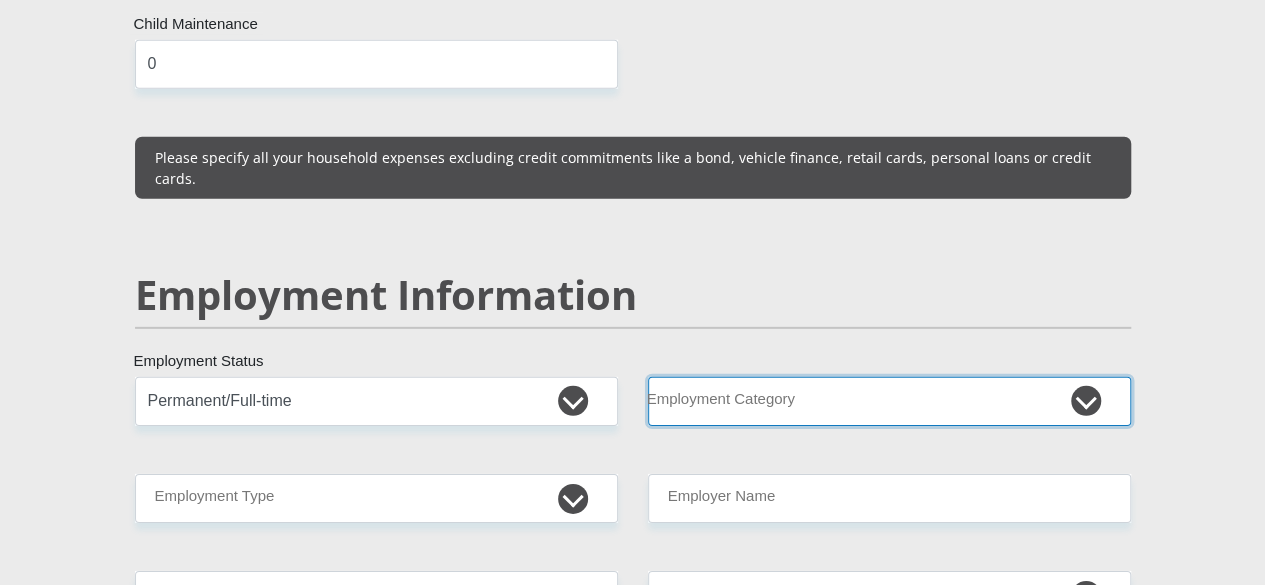 select on "17" 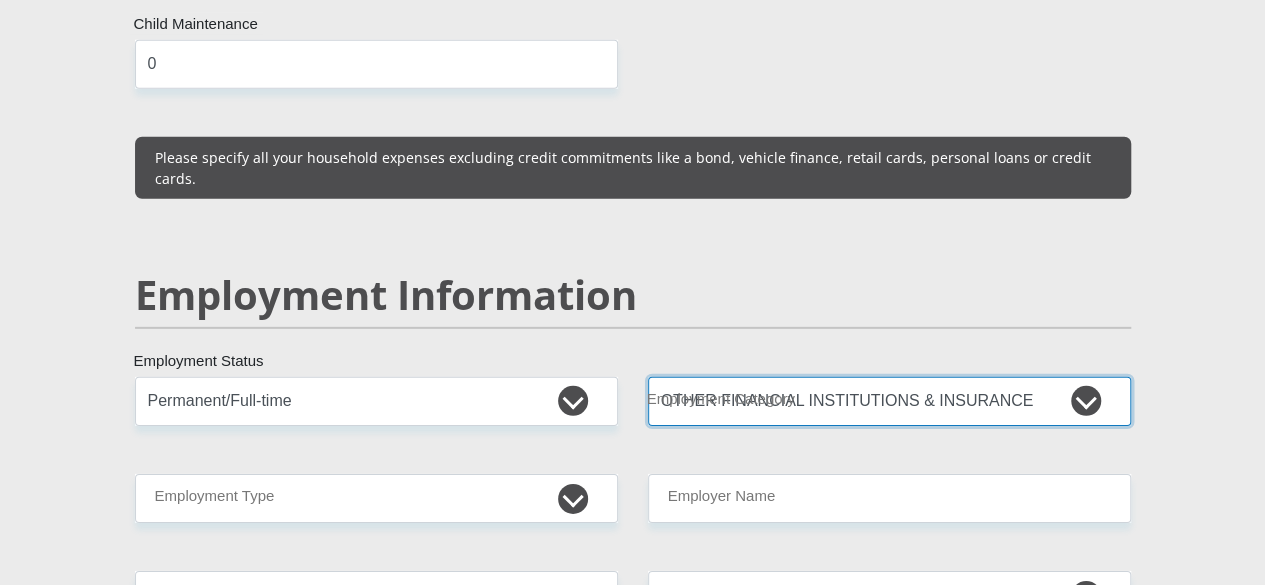 click on "AGRICULTURE
ALCOHOL & TOBACCO
CONSTRUCTION MATERIALS
METALLURGY
EQUIPMENT FOR RENEWABLE ENERGY
SPECIALIZED CONTRACTORS
CAR
GAMING (INCL. INTERNET
OTHER WHOLESALE
UNLICENSED PHARMACEUTICALS
CURRENCY EXCHANGE HOUSES
OTHER FINANCIAL INSTITUTIONS & INSURANCE
REAL ESTATE AGENTS
OIL & GAS
OTHER MATERIALS (E.G. IRON ORE)
PRECIOUS STONES & PRECIOUS METALS
POLITICAL ORGANIZATIONS
RELIGIOUS ORGANIZATIONS(NOT SECTS)
ACTI. HAVING BUSINESS DEAL WITH PUBLIC ADMINISTRATION
LAUNDROMATS" at bounding box center (889, 401) 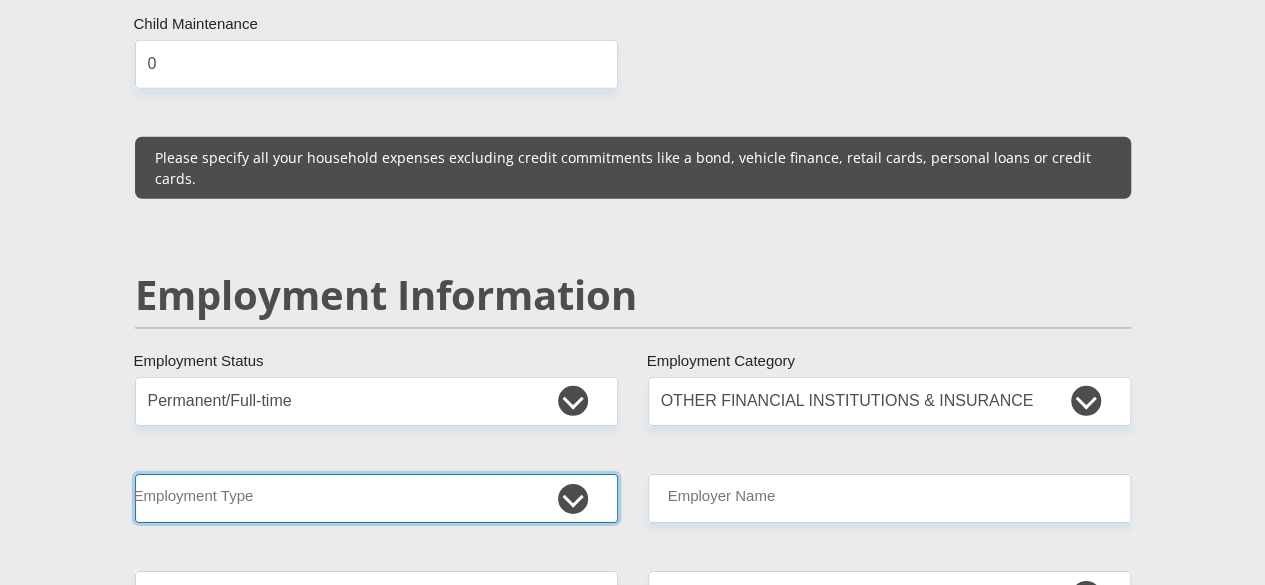click on "College/Lecturer
Craft Seller
Creative
Driver
Executive
Farmer
Forces - Non Commissioned
Forces - Officer
Hawker
Housewife
Labourer
Licenced Professional
Manager
Miner
Non Licenced Professional
Office Staff/Clerk
Outside Worker
Pensioner
Permanent Teacher
Production/Manufacturing
Sales
Self-Employed
Semi-Professional Worker
Service Industry  Social Worker  Student" at bounding box center (376, 498) 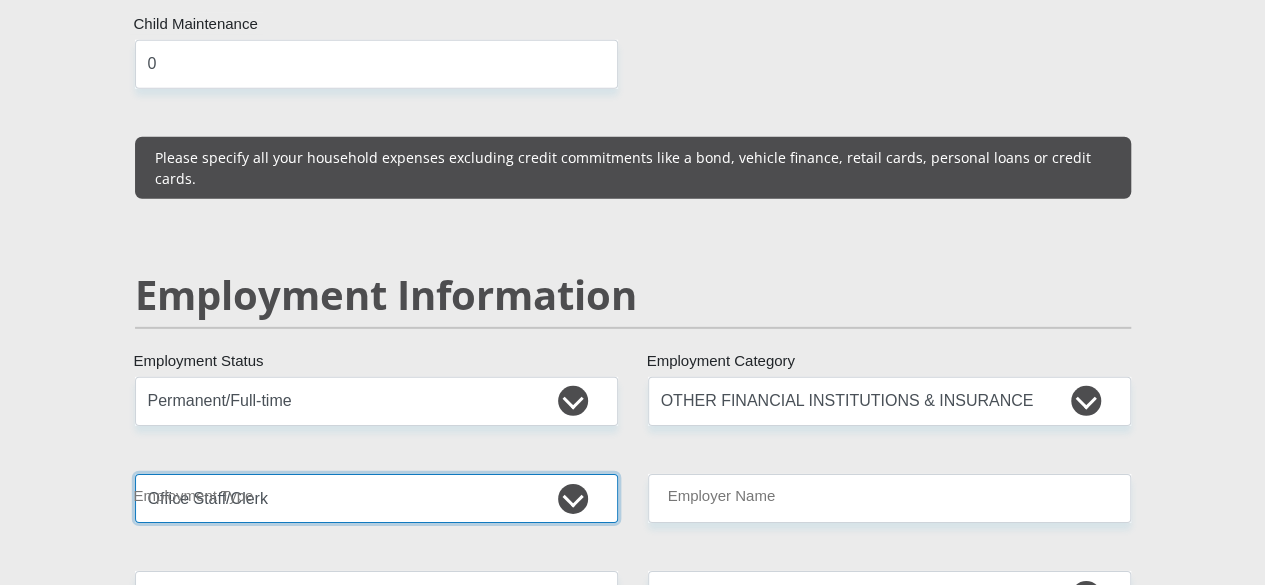 click on "College/Lecturer
Craft Seller
Creative
Driver
Executive
Farmer
Forces - Non Commissioned
Forces - Officer
Hawker
Housewife
Labourer
Licenced Professional
Manager
Miner
Non Licenced Professional
Office Staff/Clerk
Outside Worker
Pensioner
Permanent Teacher
Production/Manufacturing
Sales
Self-Employed
Semi-Professional Worker
Service Industry  Social Worker  Student" at bounding box center [376, 498] 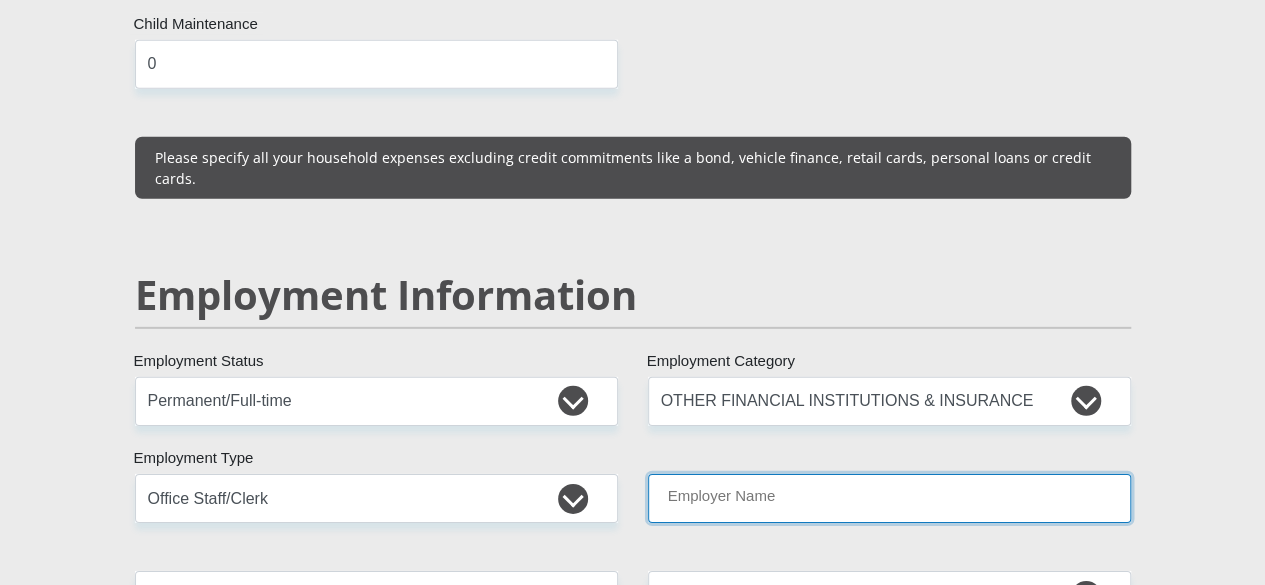 click on "Employer Name" at bounding box center (889, 498) 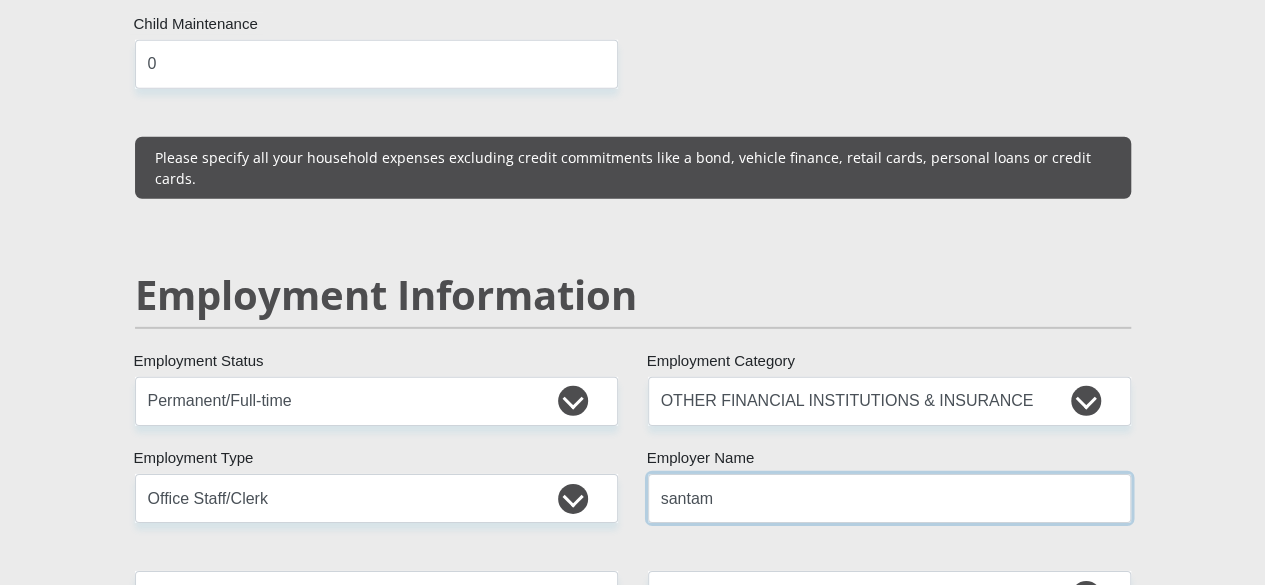 type on "santam" 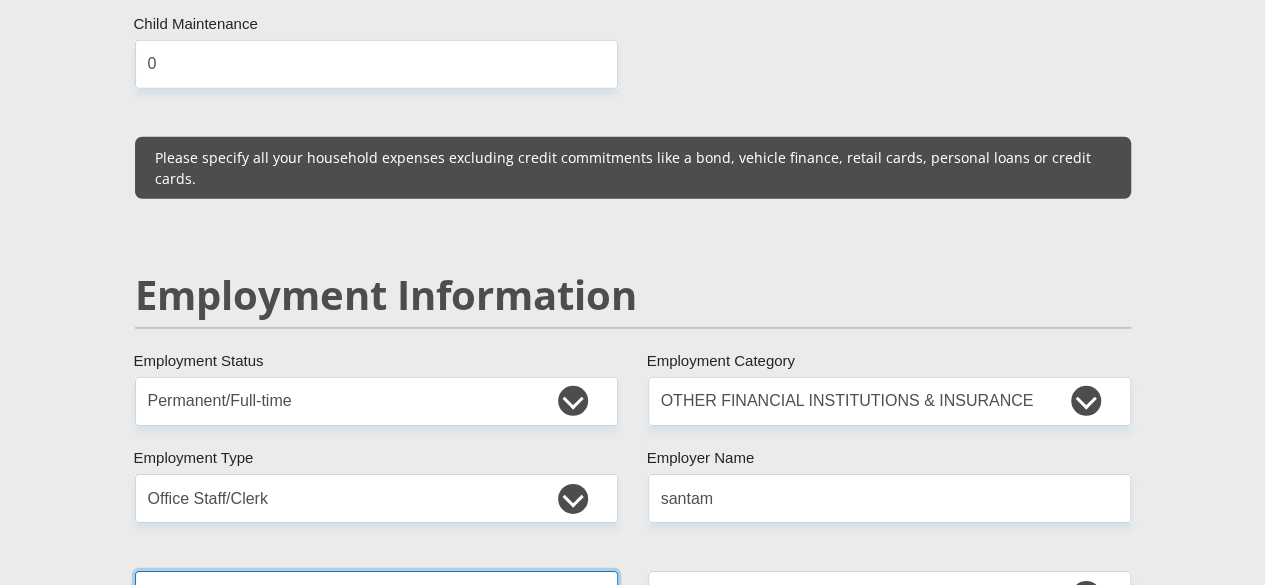 click on "Employer Work Number" at bounding box center [376, 595] 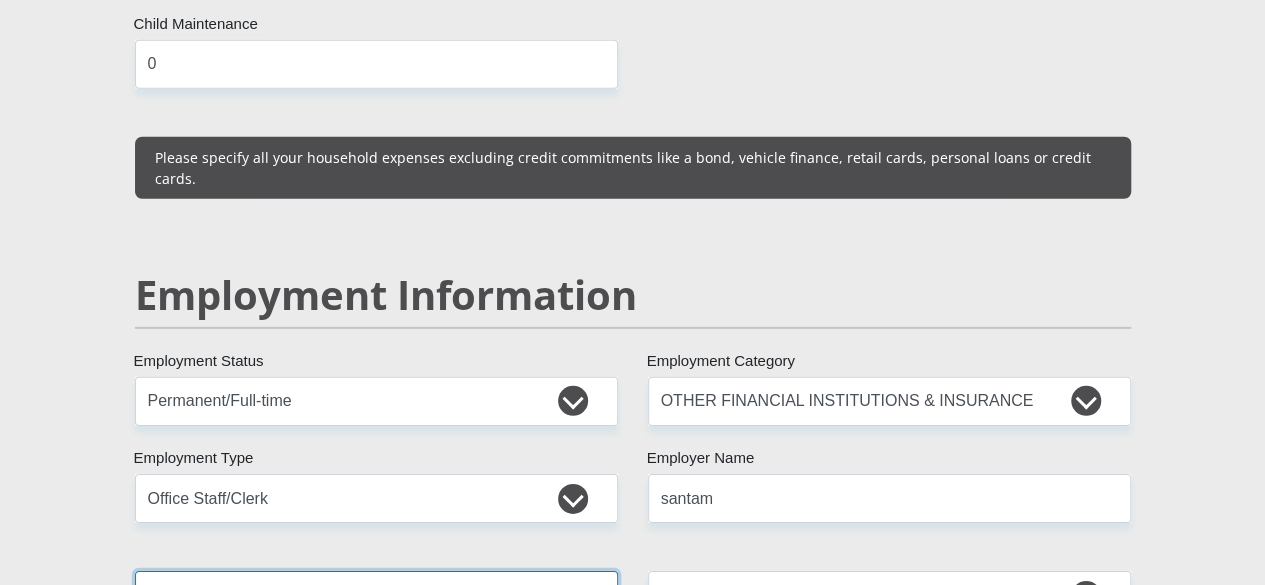 paste on "+27 12 369 1261" 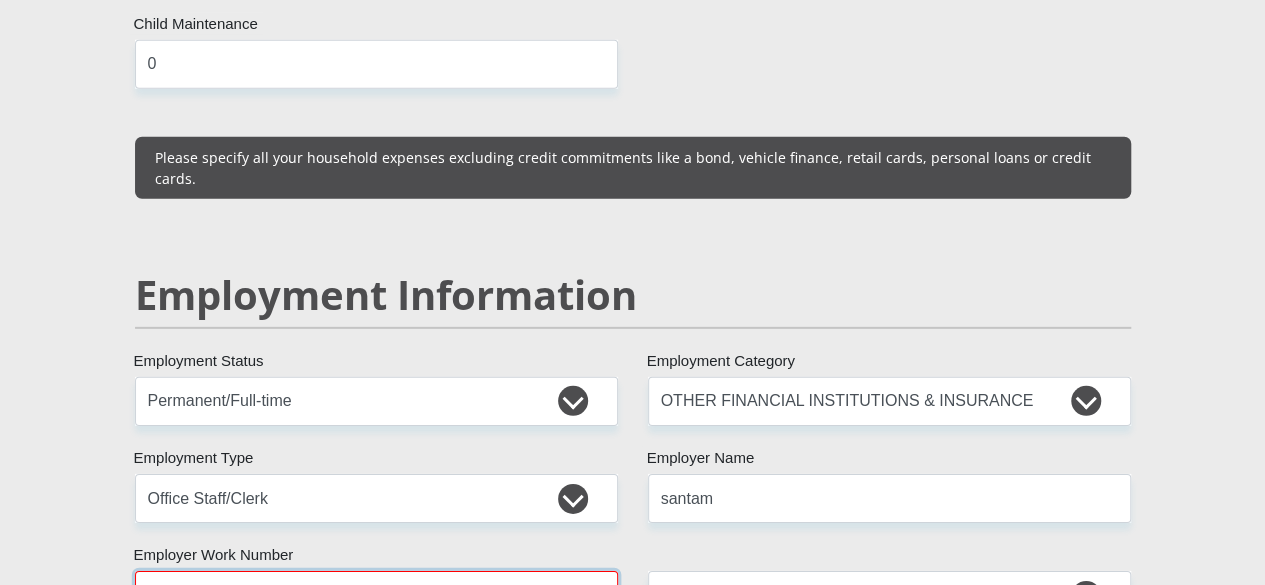 click on "+27 12 369 1261" at bounding box center [376, 595] 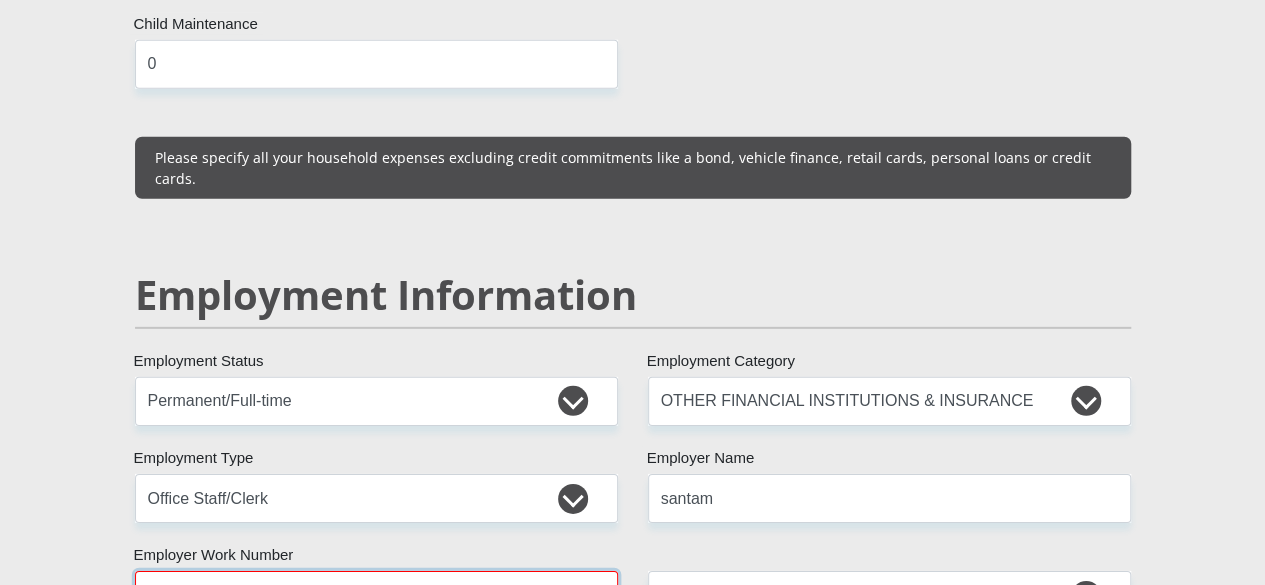 type on "012 369 1261" 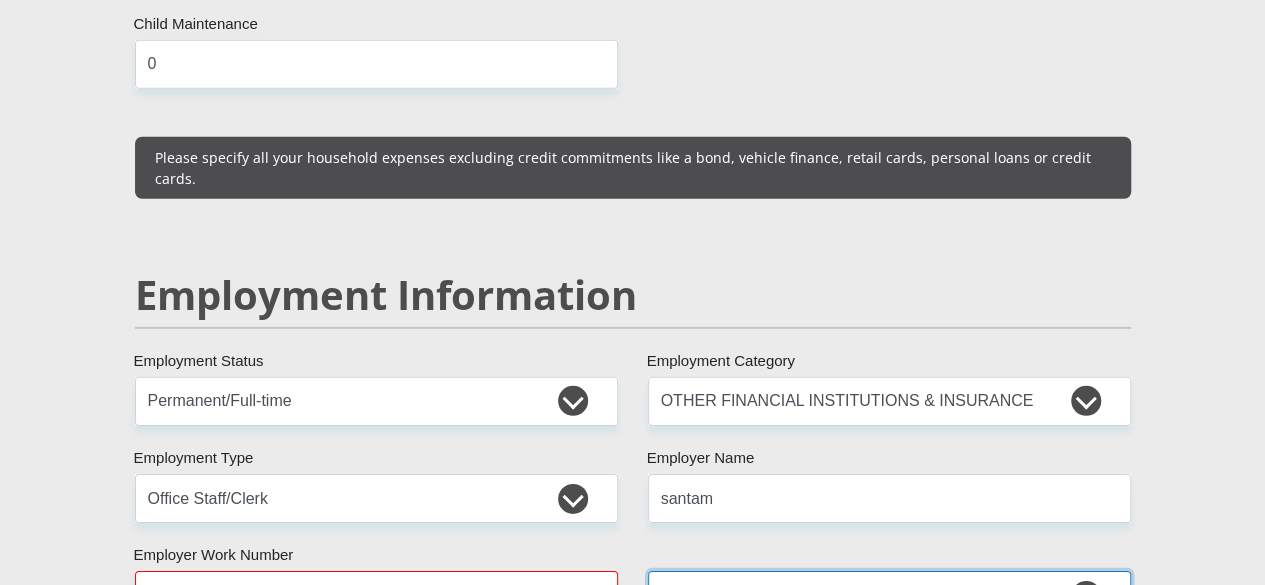 click on "less than 1 year
1-3 years
3-5 years
5+ years" at bounding box center (889, 595) 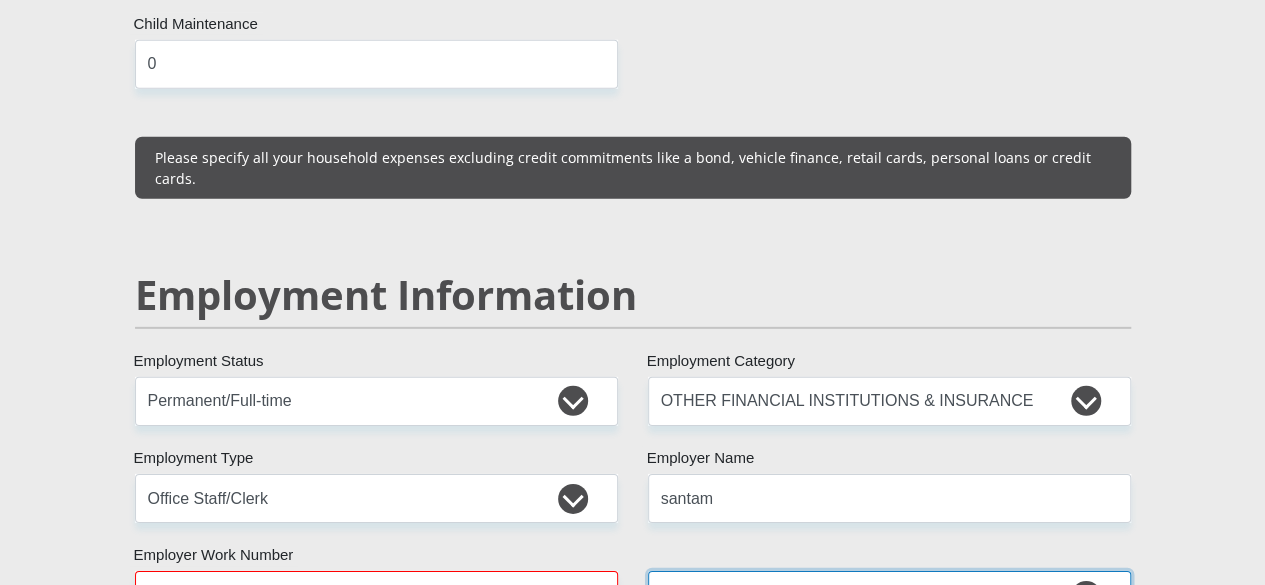 select on "48" 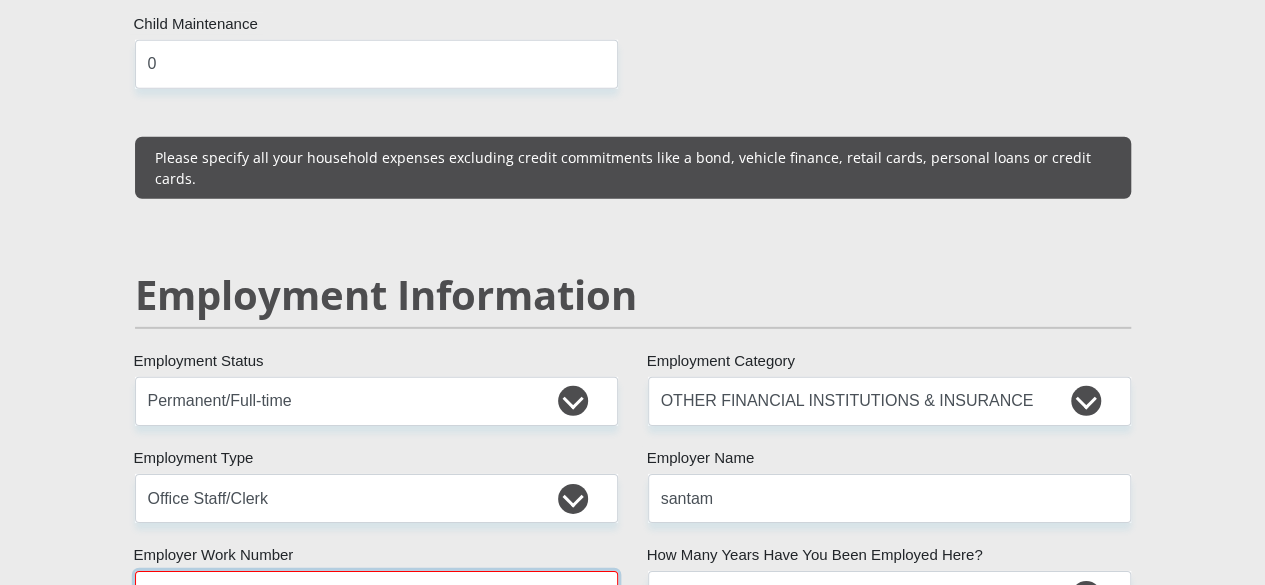 click on "012 369 1261" at bounding box center [376, 595] 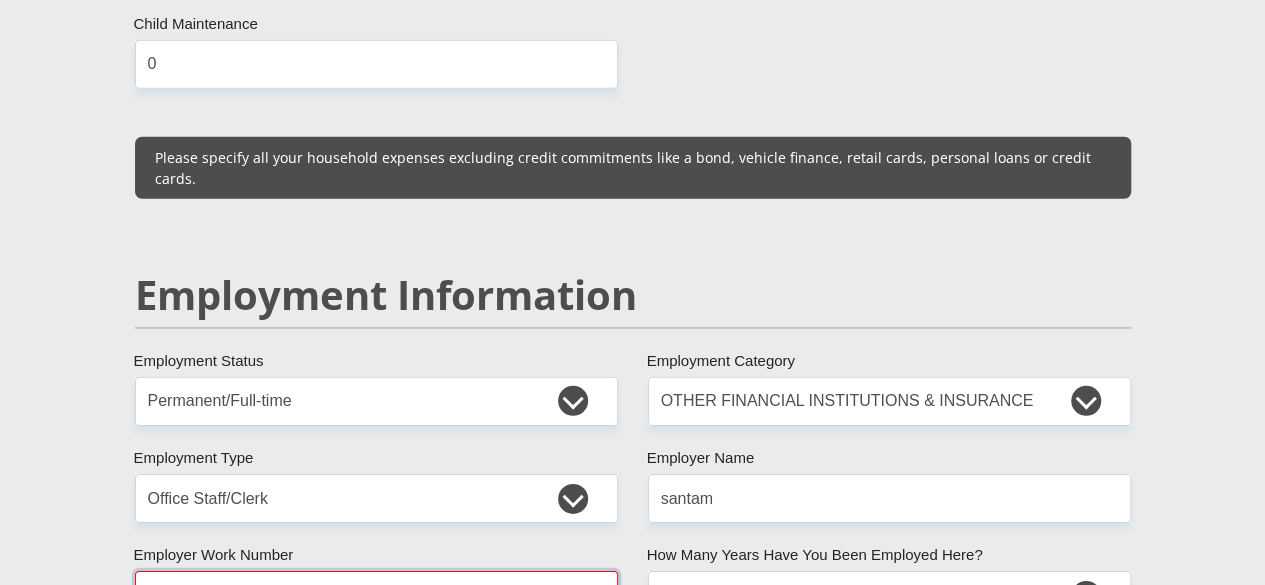 click on "012 369 1261" at bounding box center [376, 595] 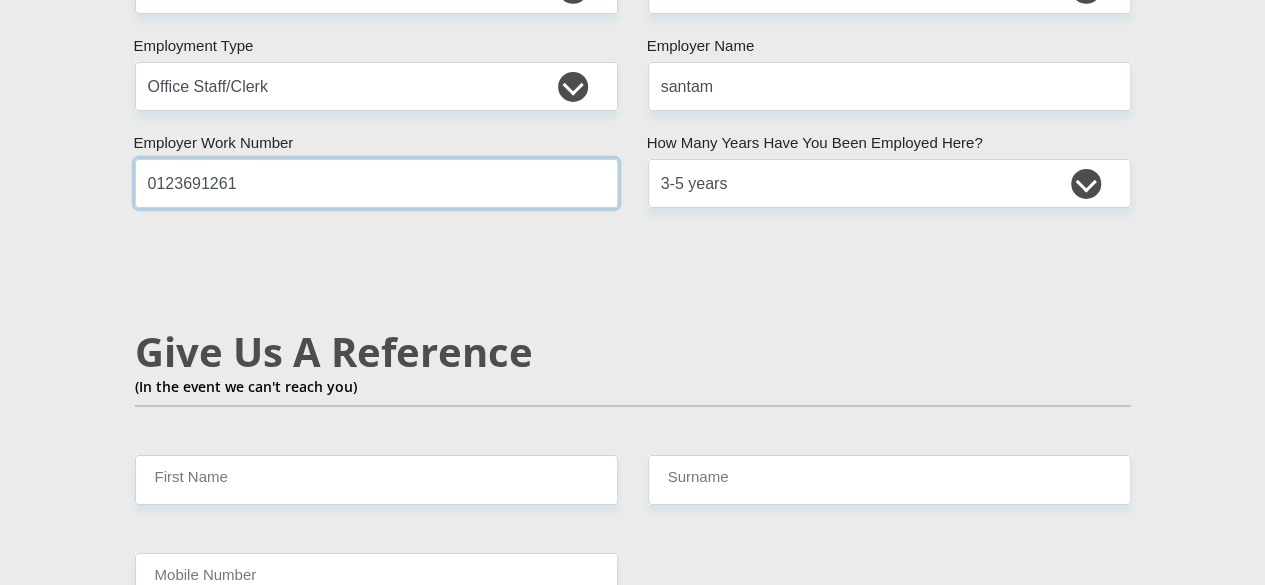scroll, scrollTop: 3400, scrollLeft: 0, axis: vertical 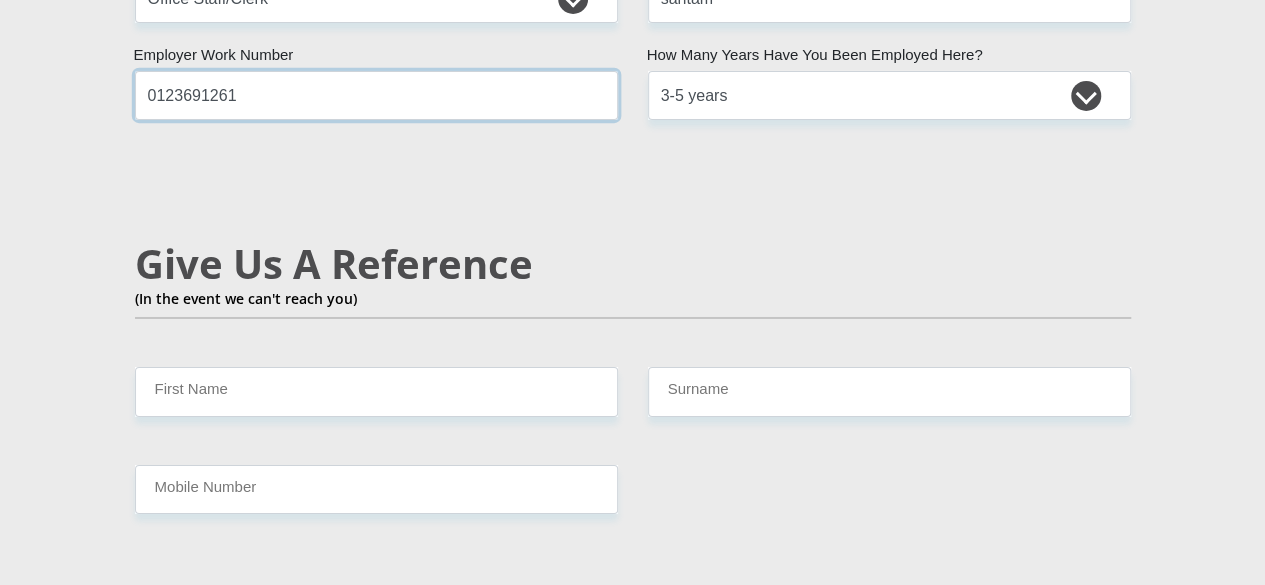 type on "0123691261" 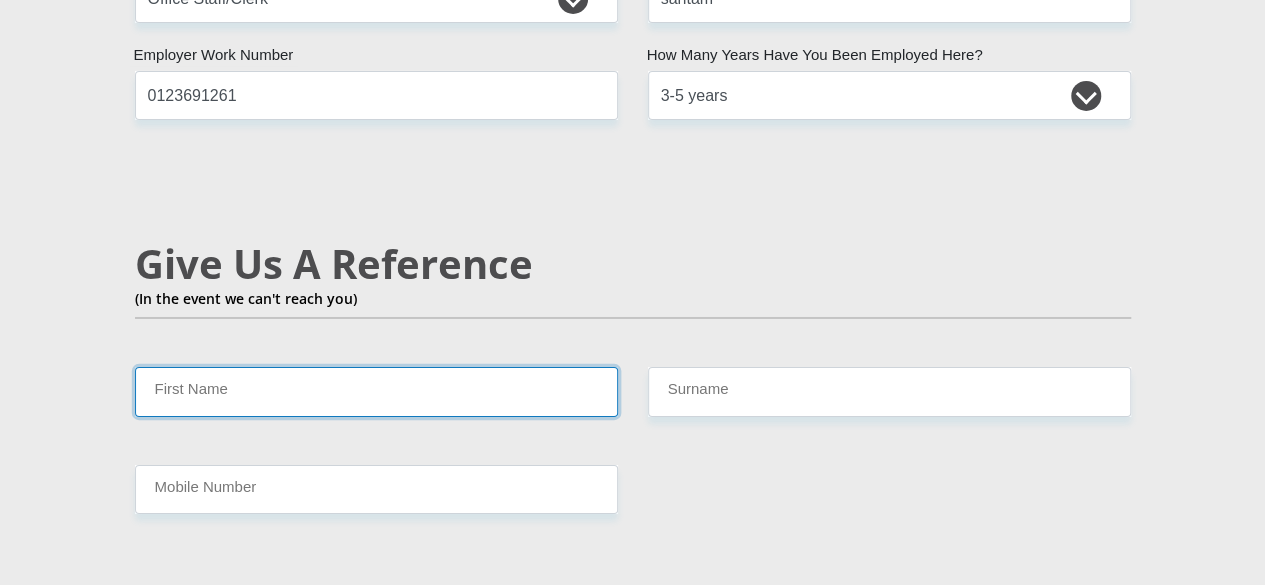 click on "First Name" at bounding box center [376, 391] 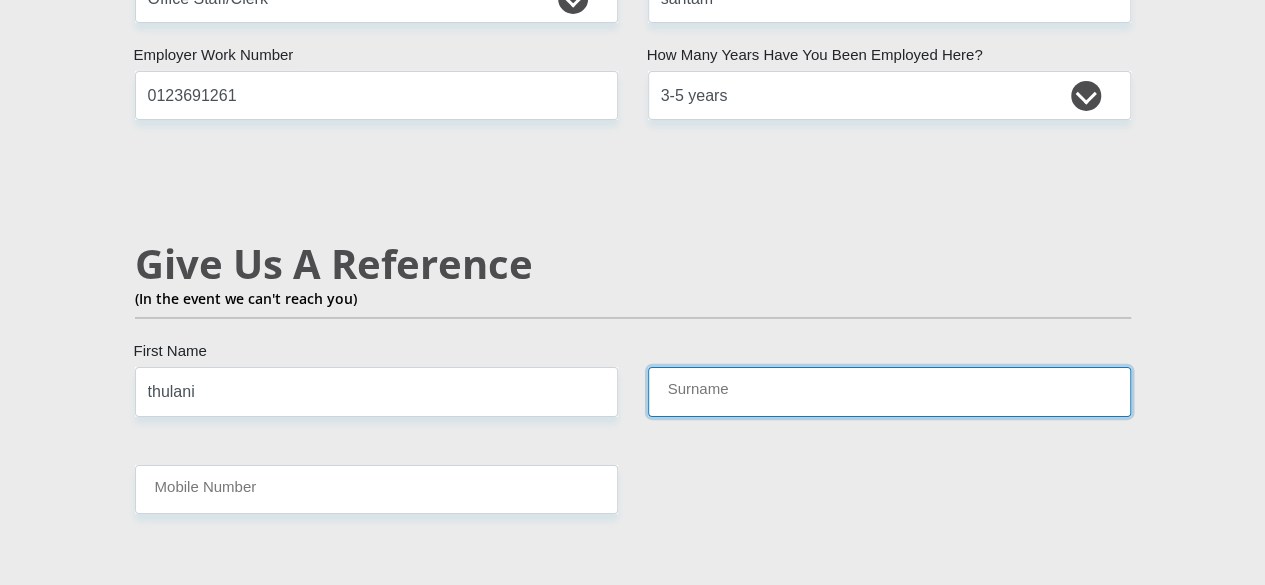 click on "Surname" at bounding box center (889, 391) 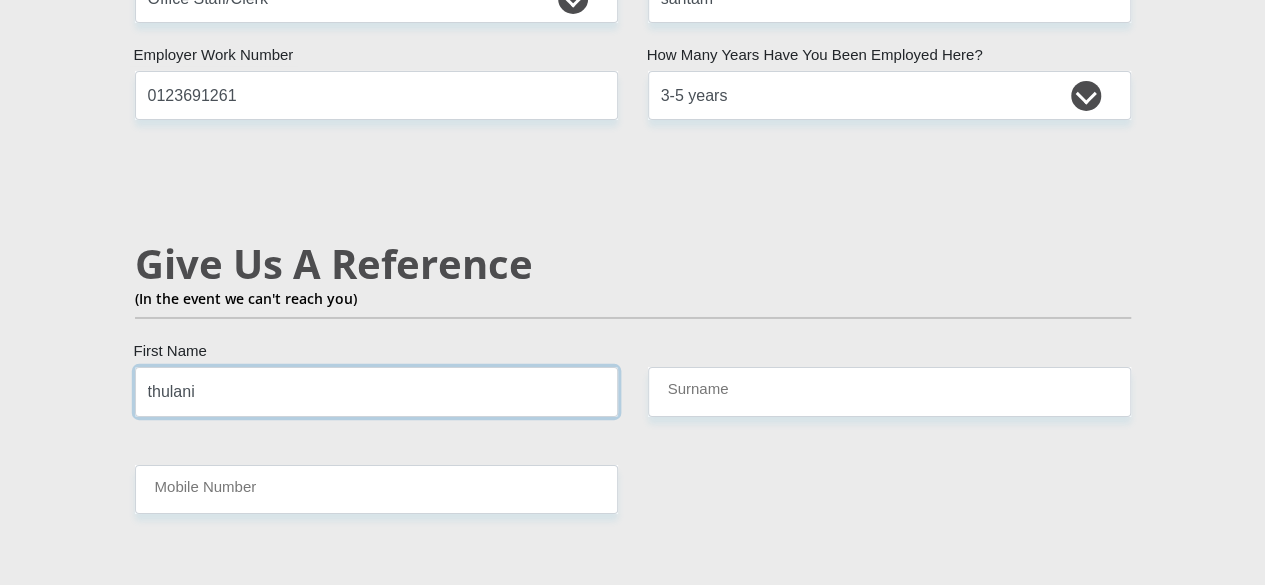 drag, startPoint x: 230, startPoint y: 273, endPoint x: 0, endPoint y: 248, distance: 231.3547 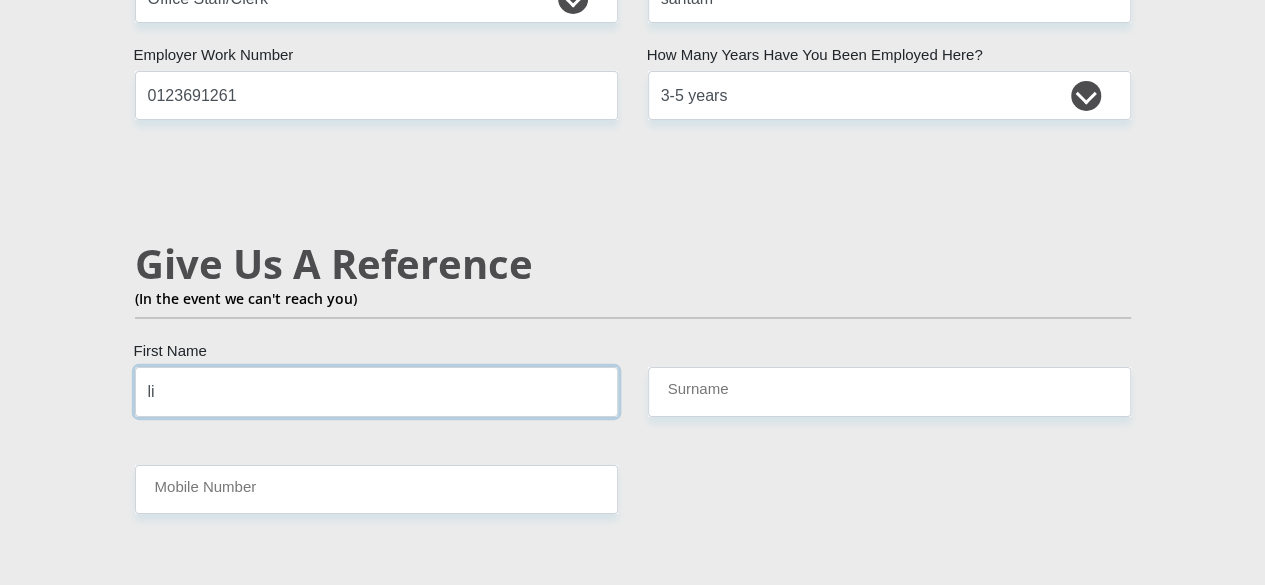 type on "l" 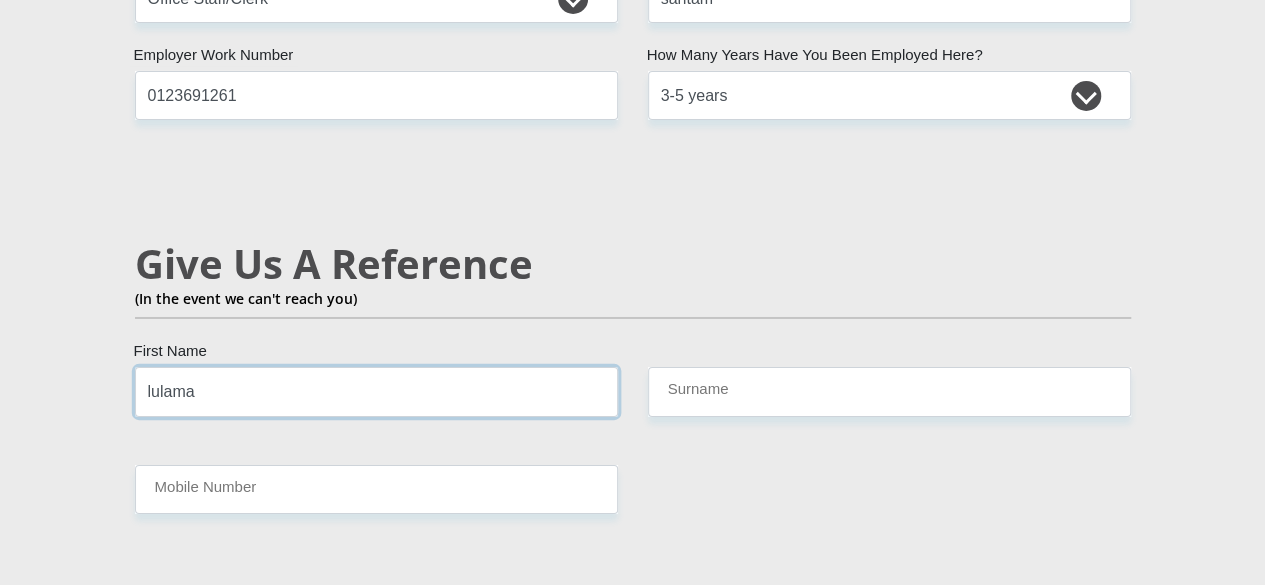 type on "lulama" 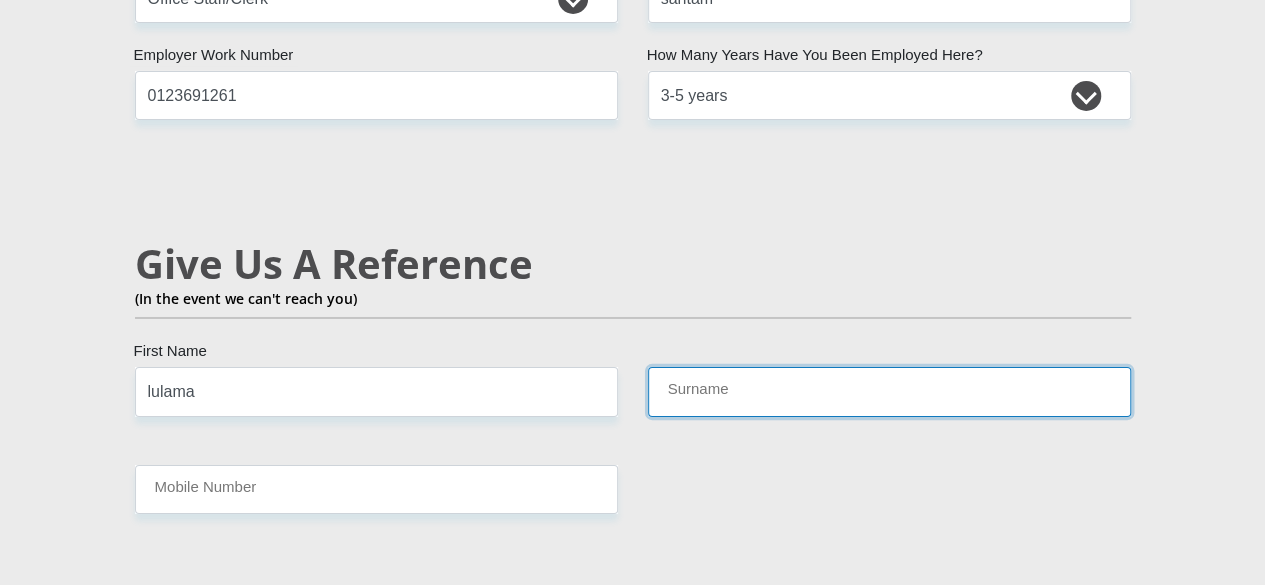 click on "Surname" at bounding box center [889, 391] 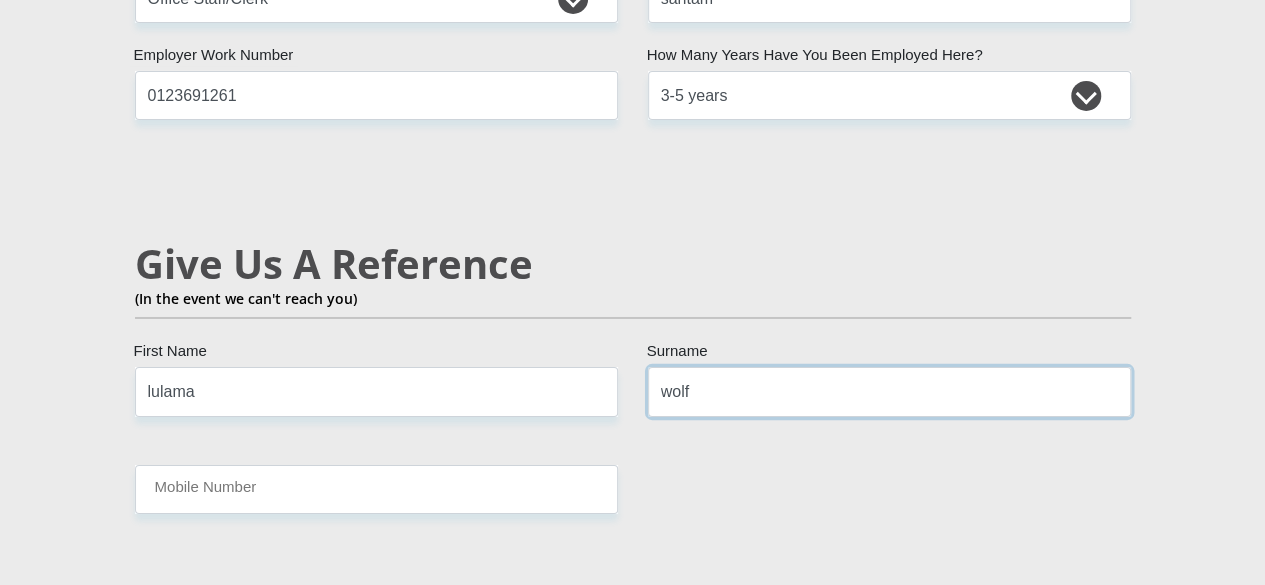 type on "wolf" 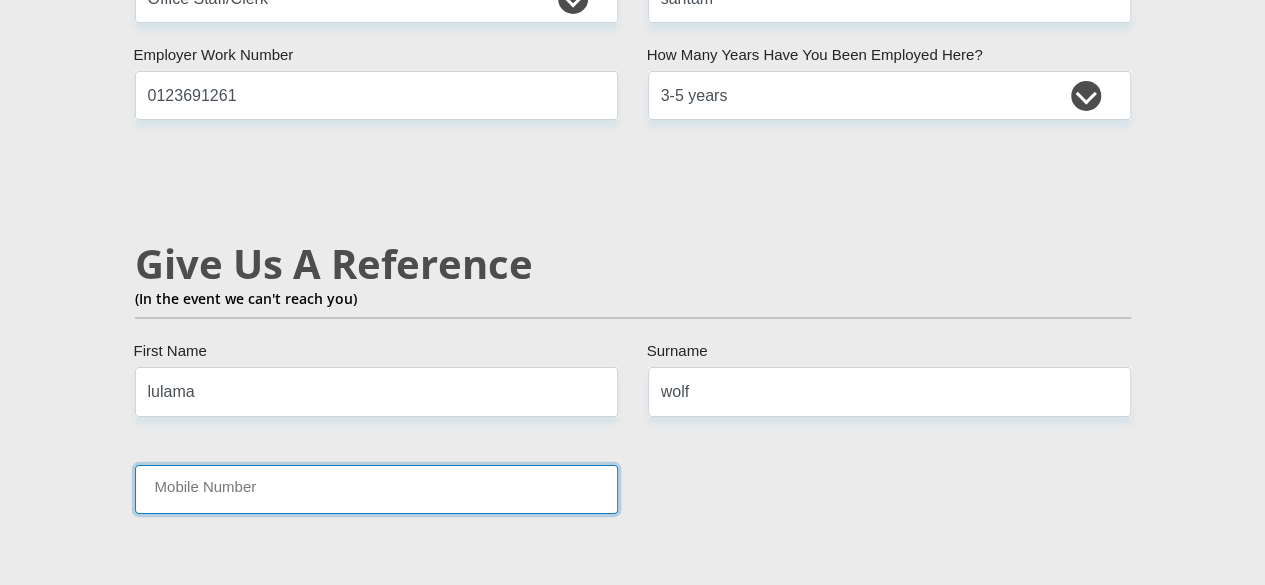 click on "Mobile Number" at bounding box center [376, 489] 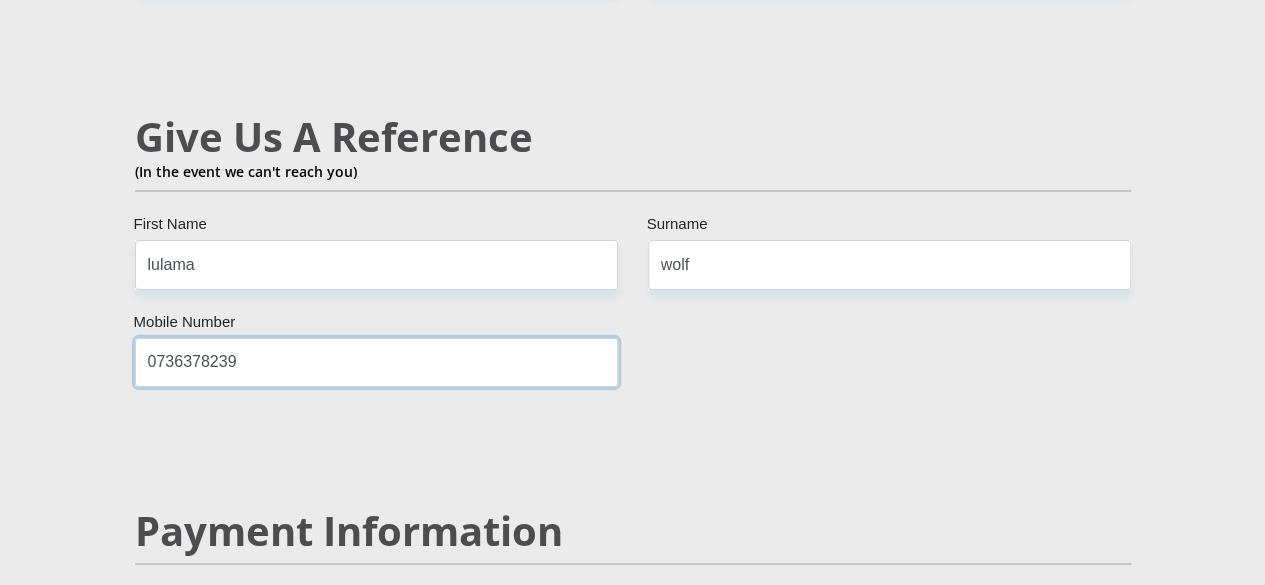 scroll, scrollTop: 3600, scrollLeft: 0, axis: vertical 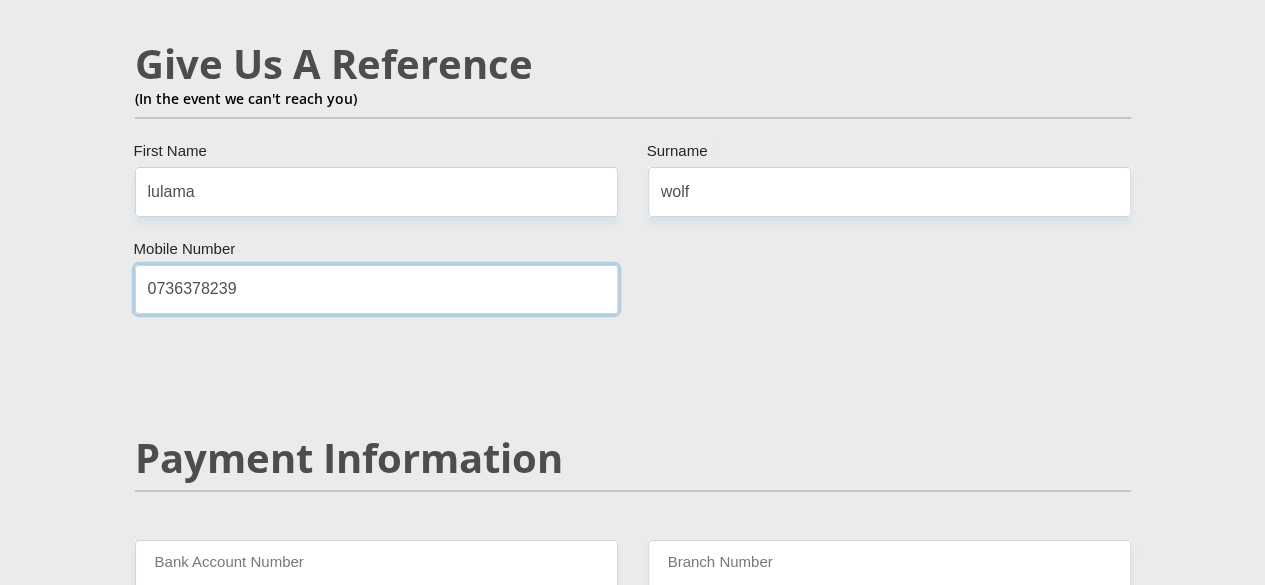 type on "0736378239" 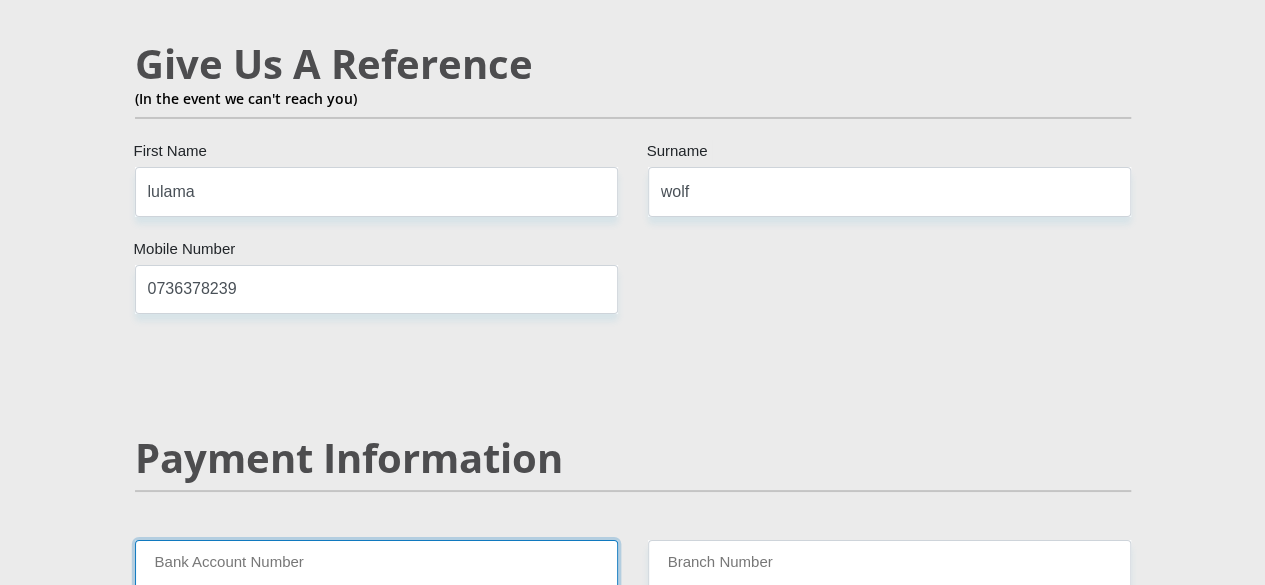 click on "Bank Account Number" at bounding box center [376, 564] 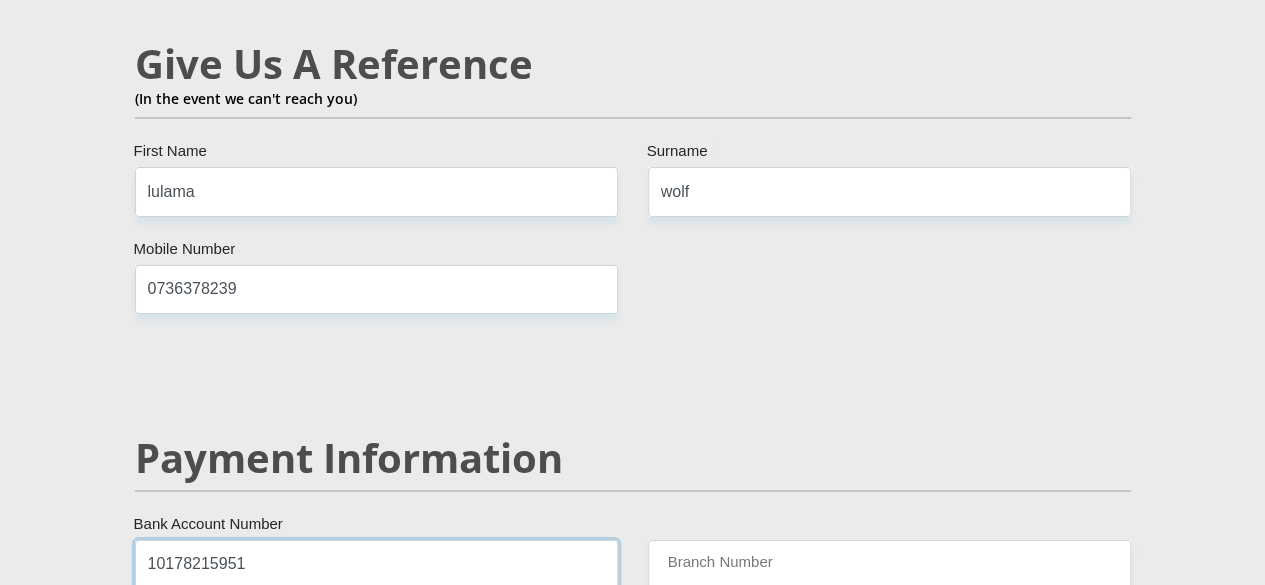 type on "10178215951" 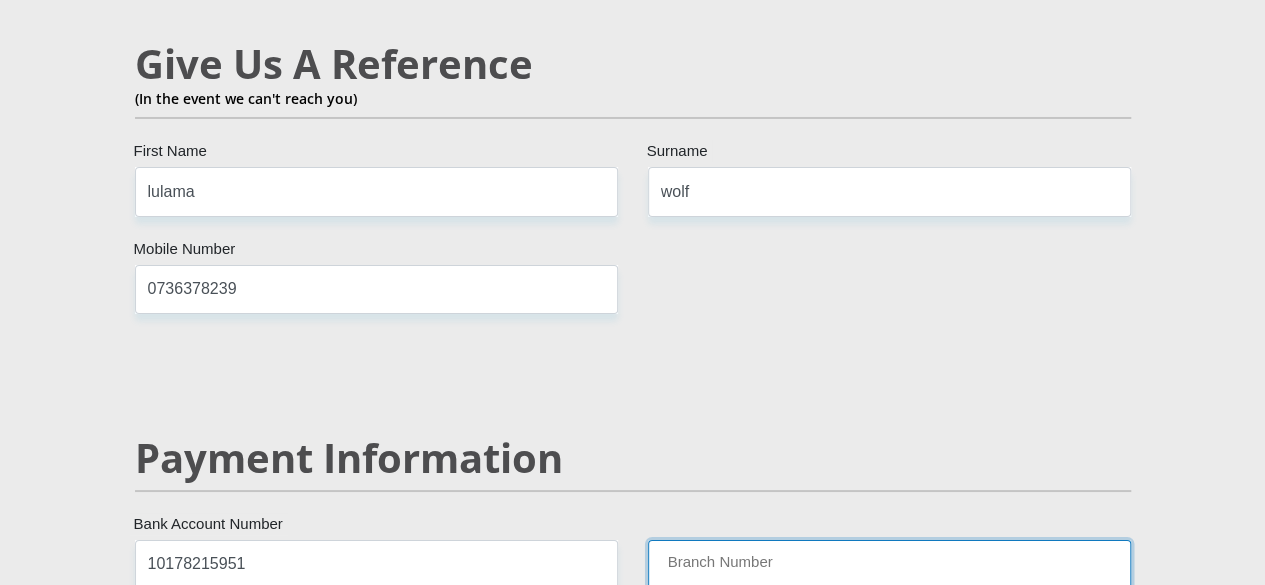 click on "Branch Number" at bounding box center (889, 564) 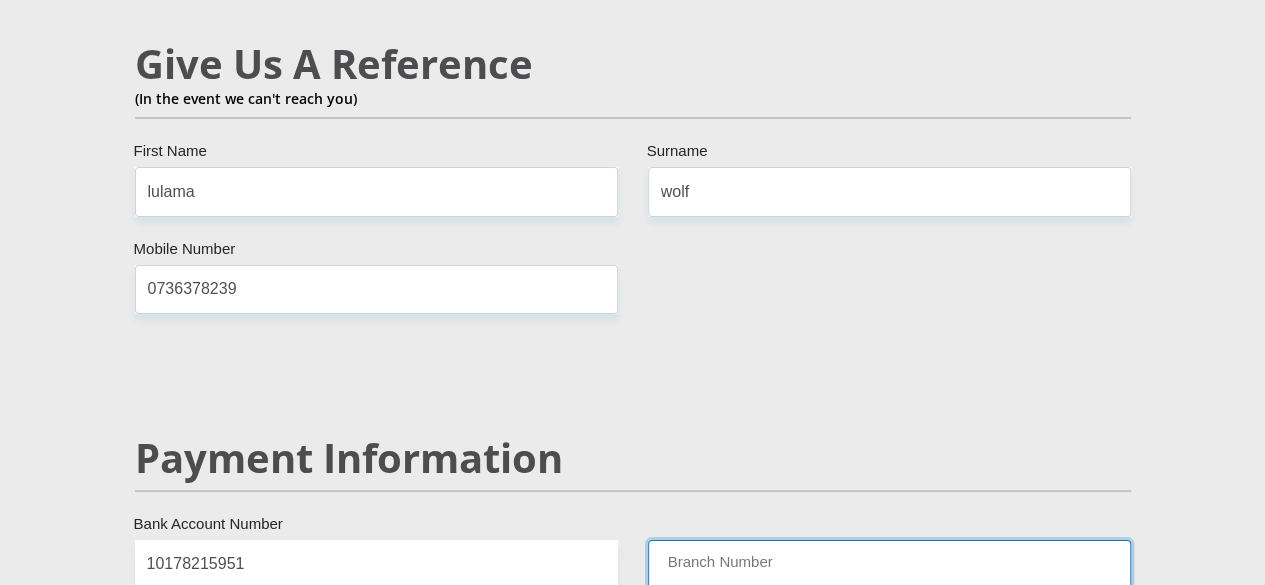 paste on "051001" 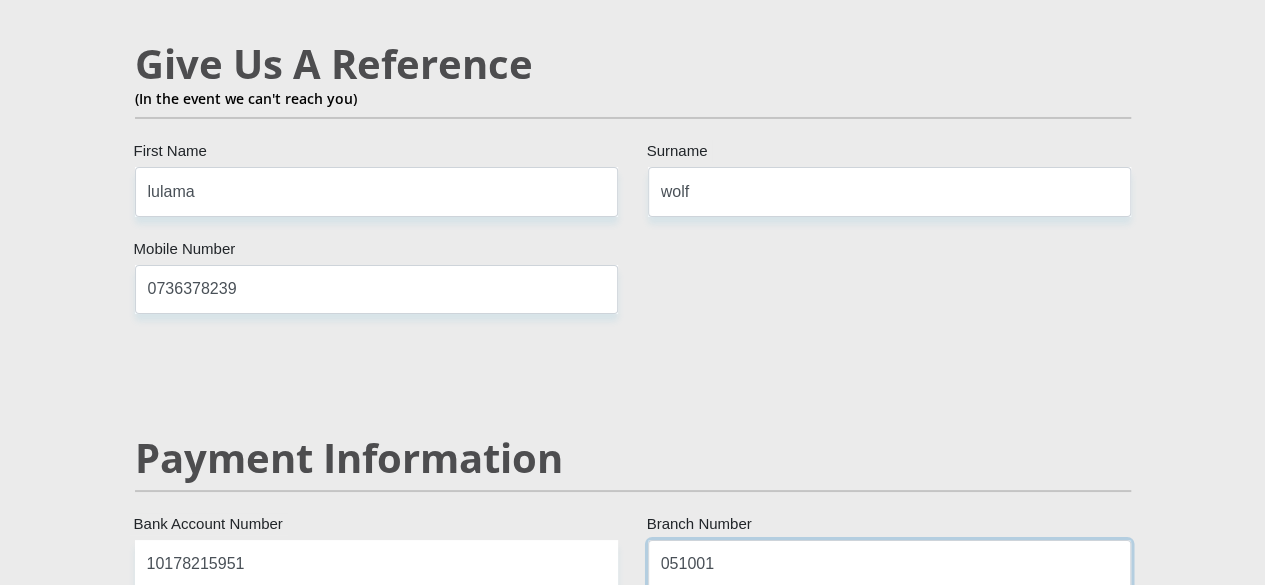 scroll, scrollTop: 3900, scrollLeft: 0, axis: vertical 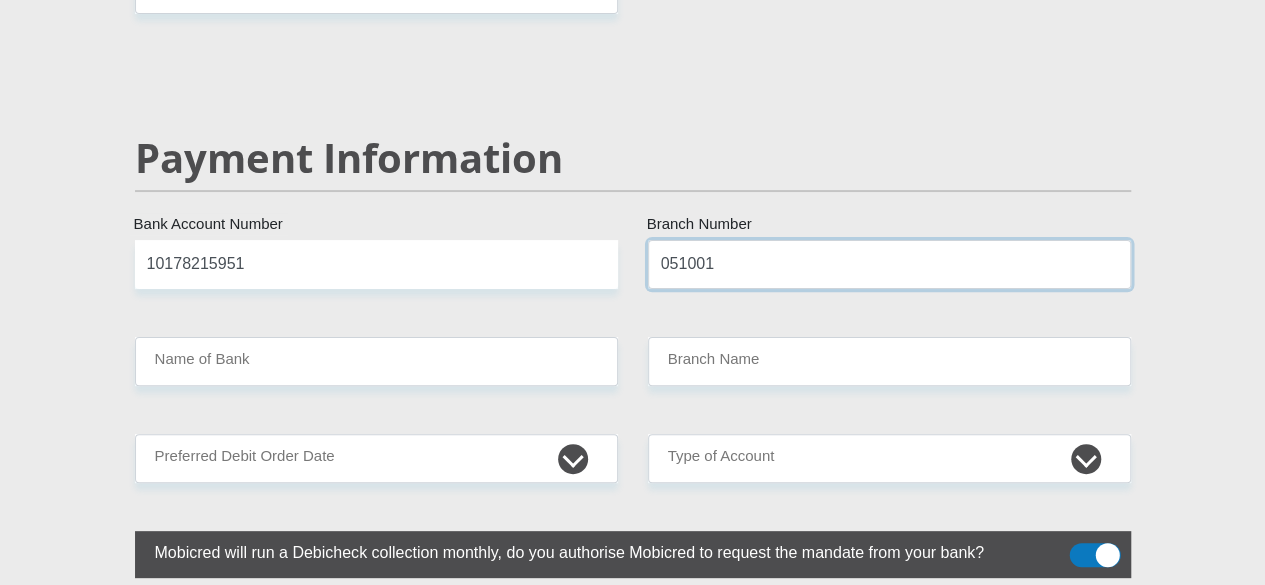 type on "051001" 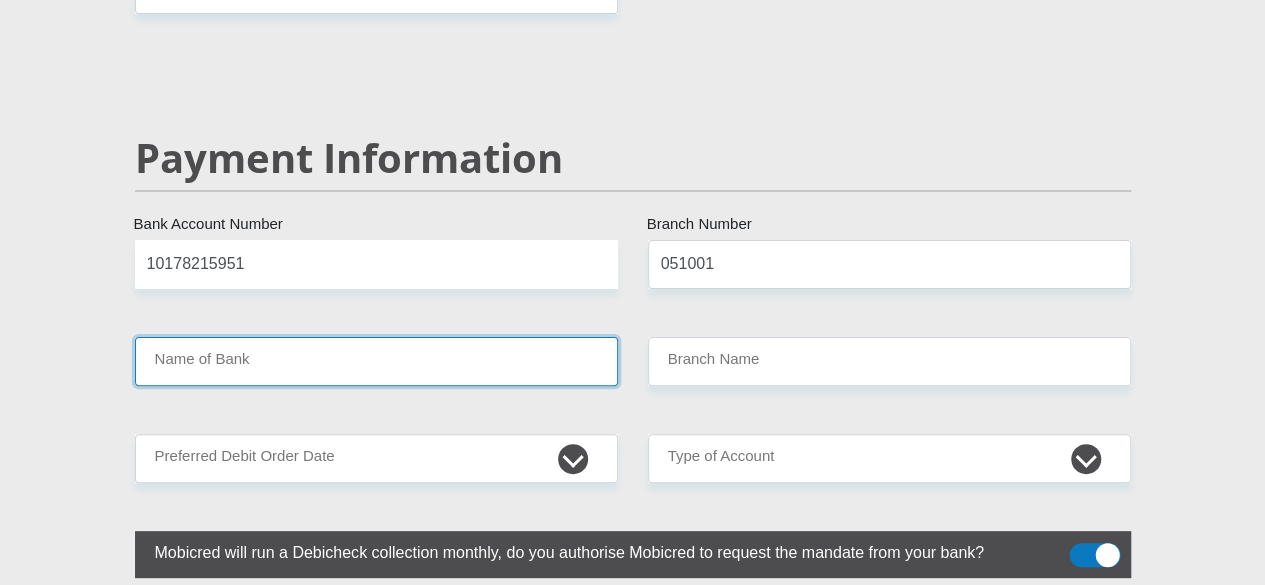 click on "Name of Bank" at bounding box center [376, 361] 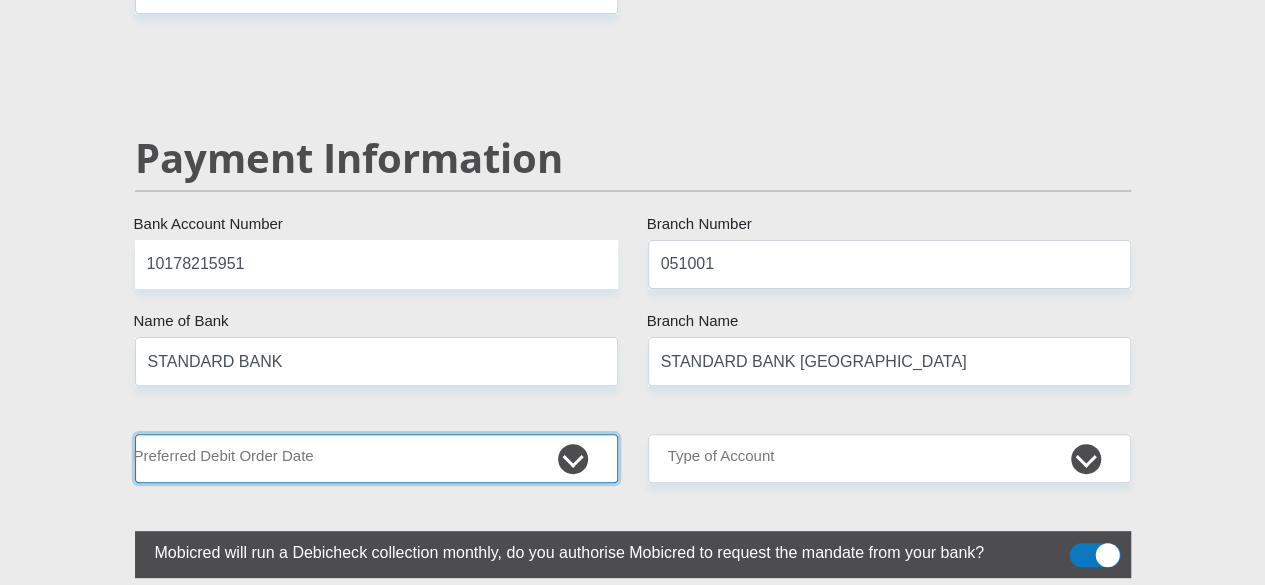 click on "1st
2nd
3rd
4th
5th
7th
18th
19th
20th
21st
22nd
23rd
24th
25th
26th
27th
28th
29th
30th" at bounding box center (376, 458) 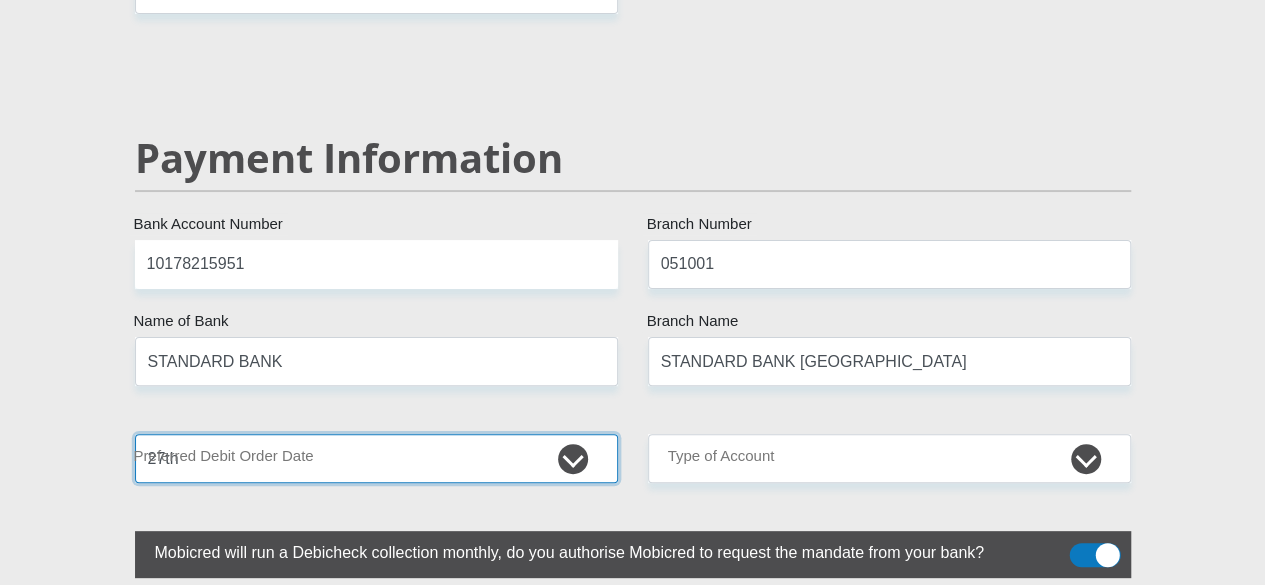 click on "1st
2nd
3rd
4th
5th
7th
18th
19th
20th
21st
22nd
23rd
24th
25th
26th
27th
28th
29th
30th" at bounding box center [376, 458] 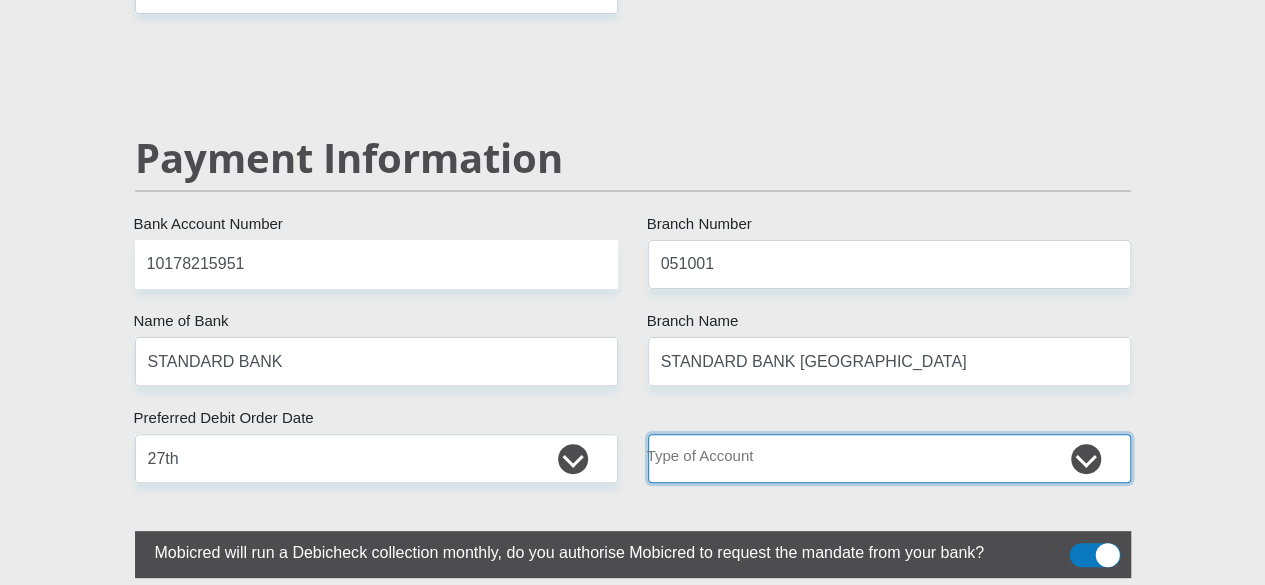 click on "Cheque
Savings" at bounding box center (889, 458) 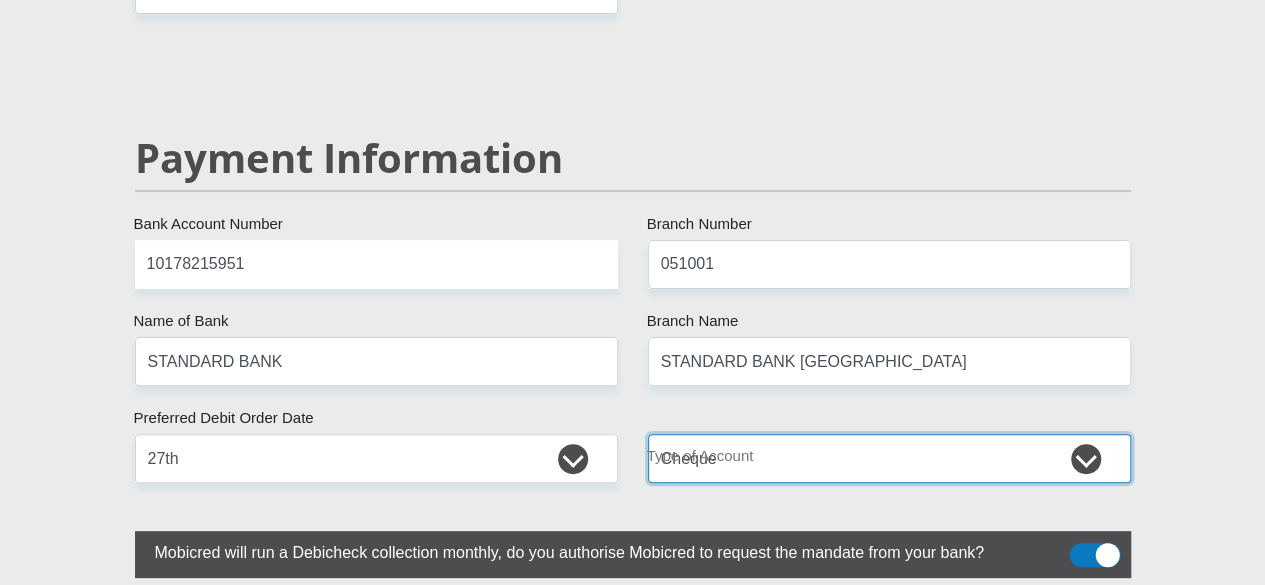 click on "Cheque
Savings" at bounding box center [889, 458] 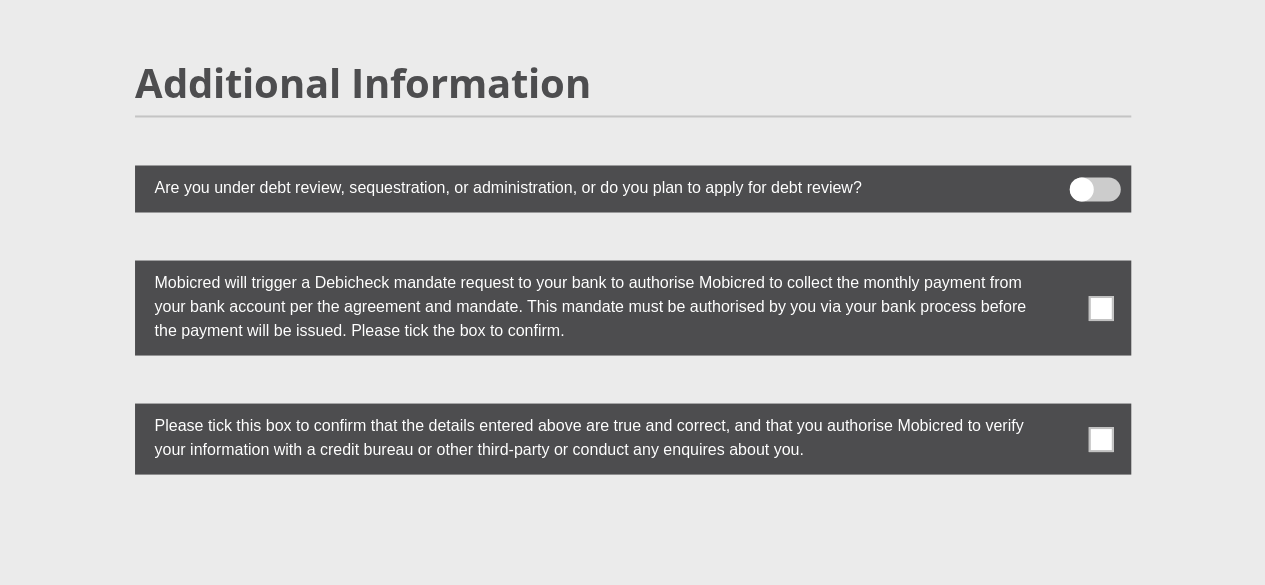 scroll, scrollTop: 5600, scrollLeft: 0, axis: vertical 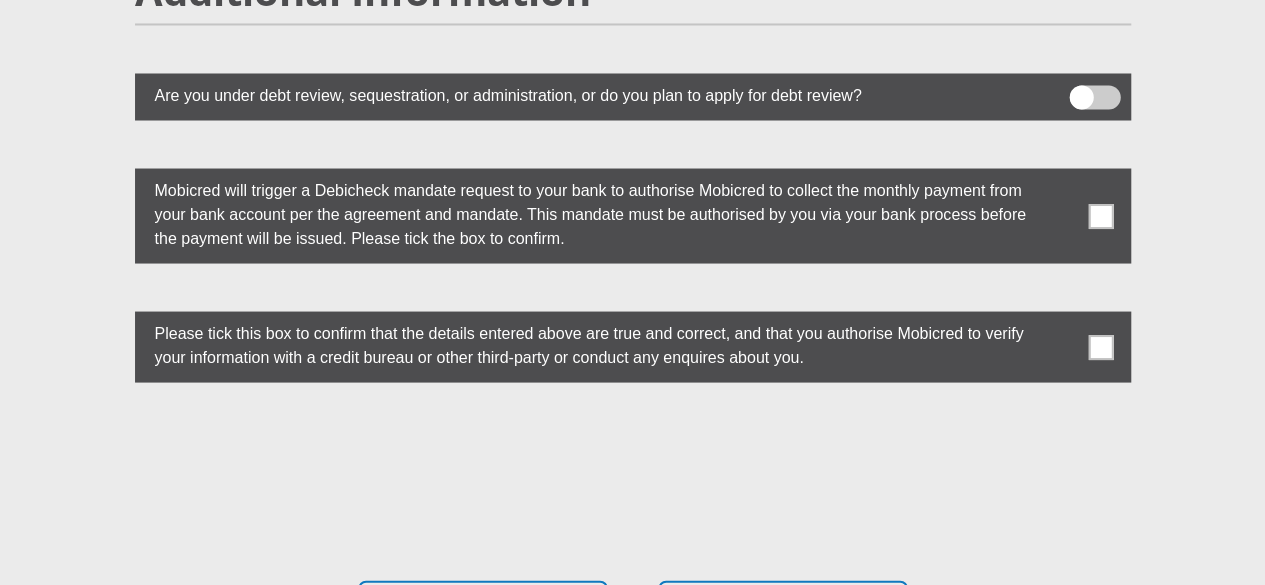click at bounding box center (633, 215) 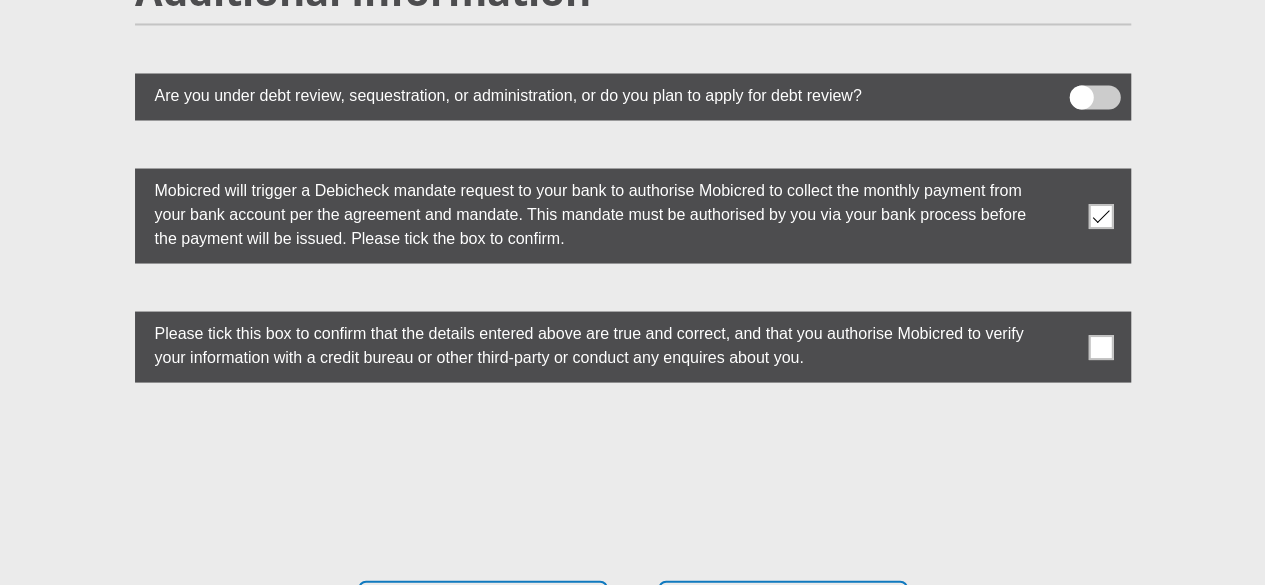 click at bounding box center [1100, 346] 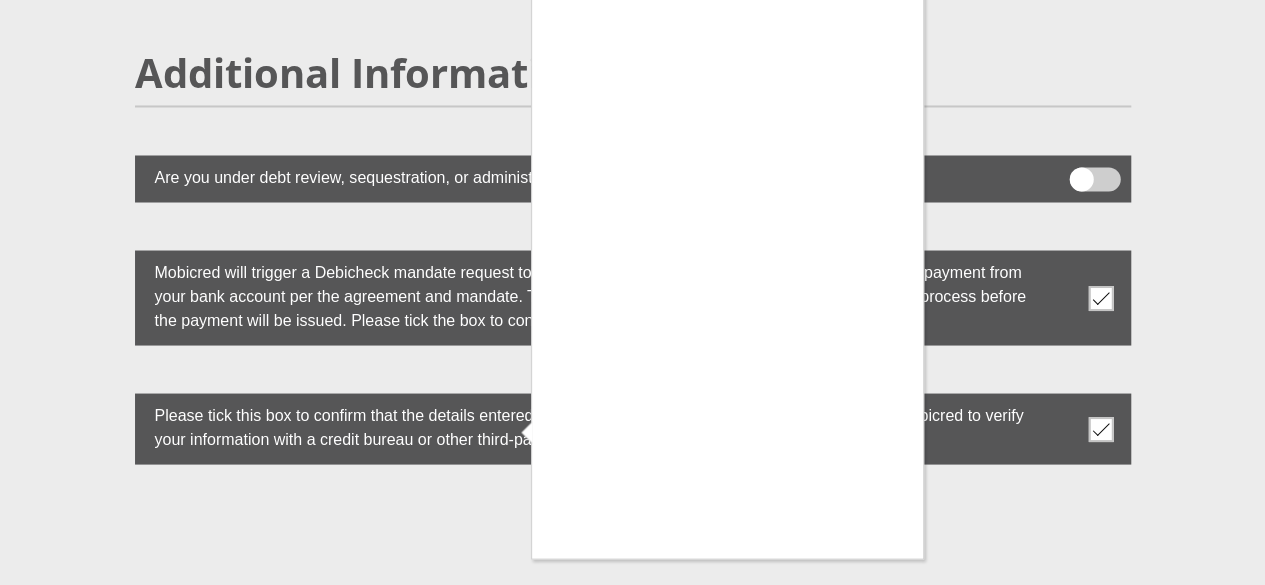 scroll, scrollTop: 5500, scrollLeft: 0, axis: vertical 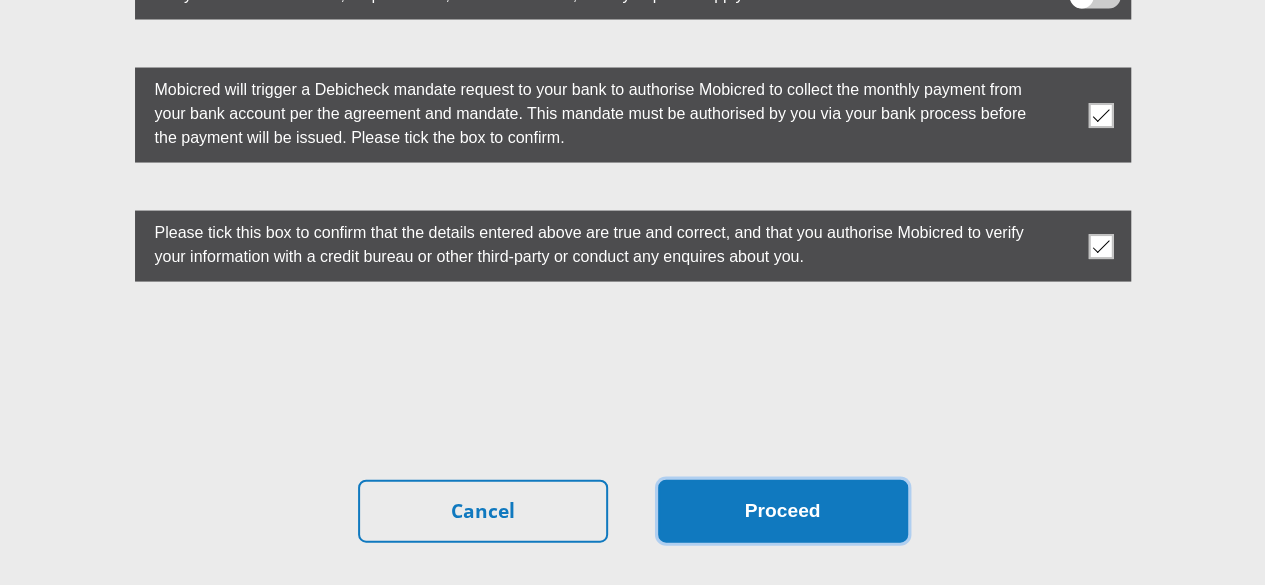 click on "Proceed" at bounding box center (783, 511) 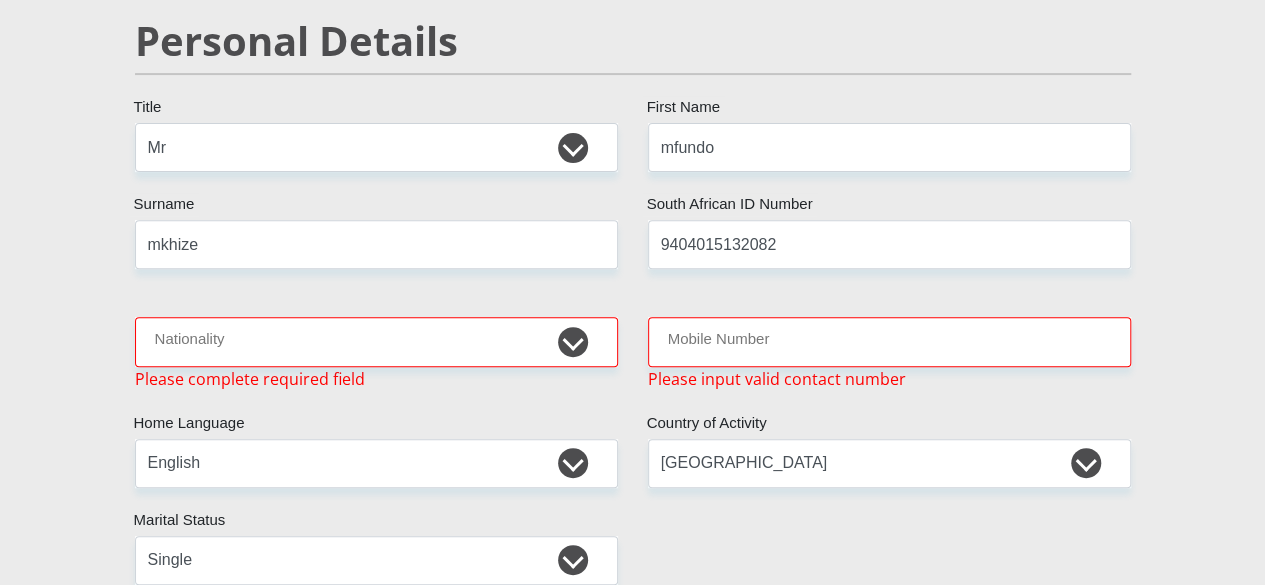 scroll, scrollTop: 280, scrollLeft: 0, axis: vertical 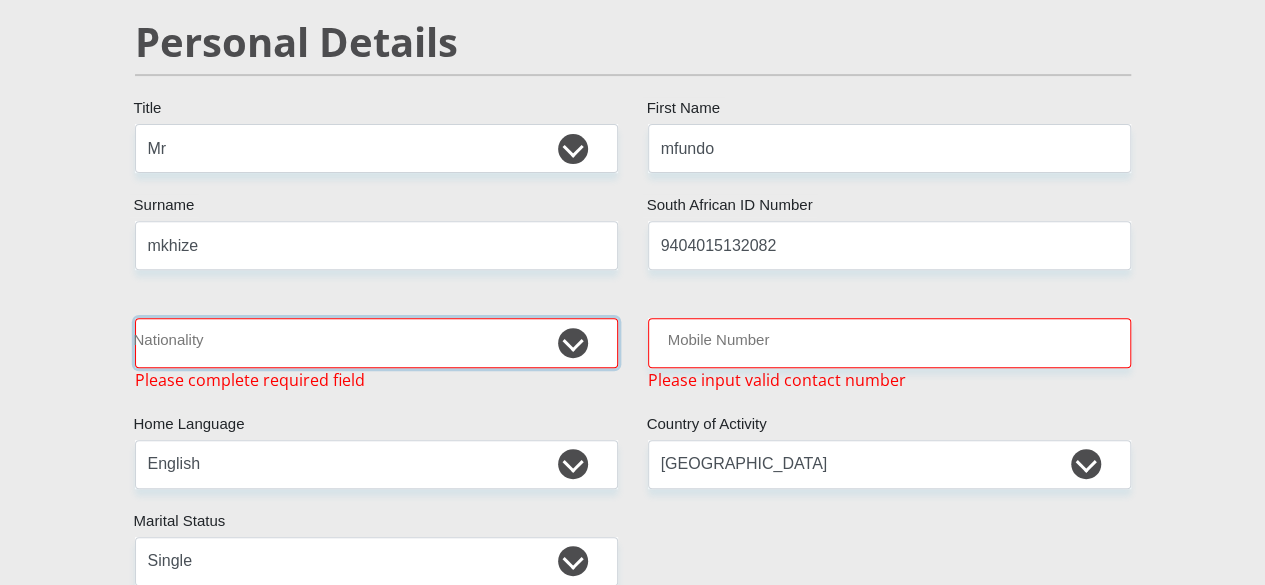click on "[GEOGRAPHIC_DATA]
[GEOGRAPHIC_DATA]
[GEOGRAPHIC_DATA]
[GEOGRAPHIC_DATA]
[GEOGRAPHIC_DATA]
[GEOGRAPHIC_DATA] [GEOGRAPHIC_DATA]
[GEOGRAPHIC_DATA]
[GEOGRAPHIC_DATA]
[GEOGRAPHIC_DATA]
[GEOGRAPHIC_DATA]
[GEOGRAPHIC_DATA]
[GEOGRAPHIC_DATA]
[GEOGRAPHIC_DATA]
[GEOGRAPHIC_DATA]
[GEOGRAPHIC_DATA]
[DATE][GEOGRAPHIC_DATA]
[GEOGRAPHIC_DATA]
[GEOGRAPHIC_DATA]
[GEOGRAPHIC_DATA]
[GEOGRAPHIC_DATA]
[GEOGRAPHIC_DATA]
[GEOGRAPHIC_DATA]
[GEOGRAPHIC_DATA]
[GEOGRAPHIC_DATA]" at bounding box center [376, 342] 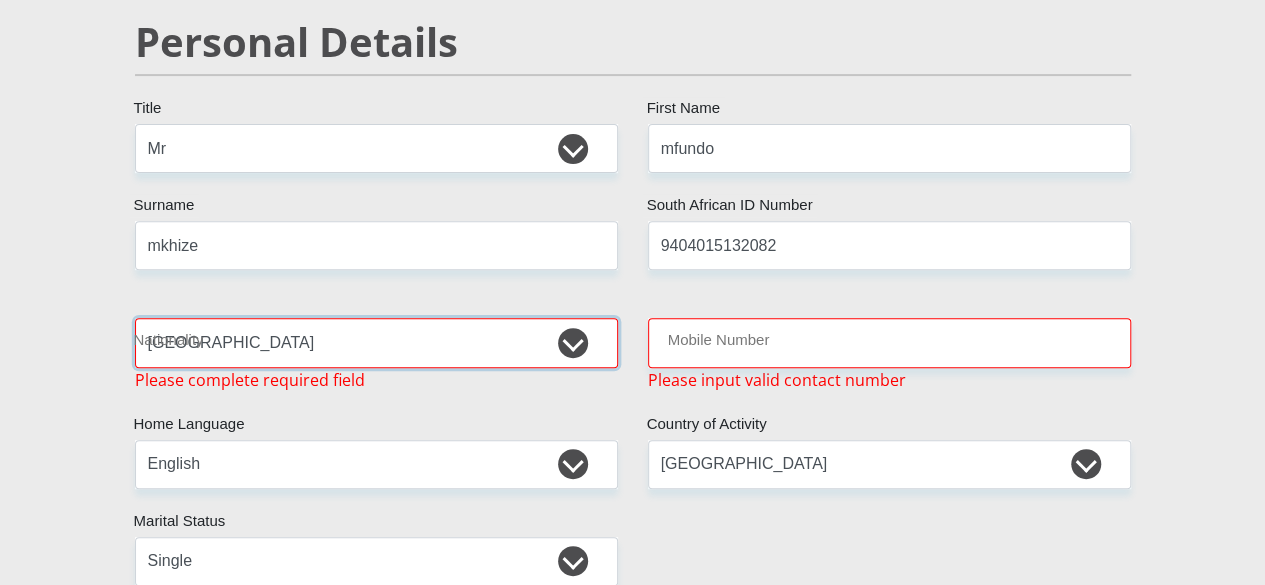 click on "[GEOGRAPHIC_DATA]
[GEOGRAPHIC_DATA]
[GEOGRAPHIC_DATA]
[GEOGRAPHIC_DATA]
[GEOGRAPHIC_DATA]
[GEOGRAPHIC_DATA] [GEOGRAPHIC_DATA]
[GEOGRAPHIC_DATA]
[GEOGRAPHIC_DATA]
[GEOGRAPHIC_DATA]
[GEOGRAPHIC_DATA]
[GEOGRAPHIC_DATA]
[GEOGRAPHIC_DATA]
[GEOGRAPHIC_DATA]
[GEOGRAPHIC_DATA]
[GEOGRAPHIC_DATA]
[DATE][GEOGRAPHIC_DATA]
[GEOGRAPHIC_DATA]
[GEOGRAPHIC_DATA]
[GEOGRAPHIC_DATA]
[GEOGRAPHIC_DATA]
[GEOGRAPHIC_DATA]
[GEOGRAPHIC_DATA]
[GEOGRAPHIC_DATA]
[GEOGRAPHIC_DATA]" at bounding box center (376, 342) 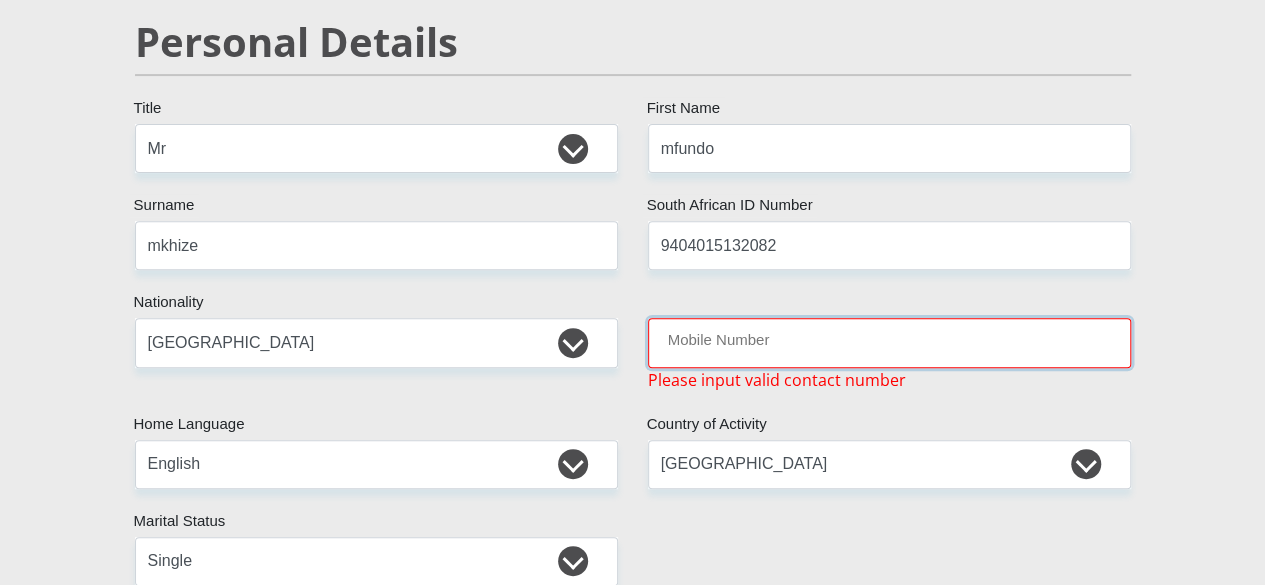 click on "Mobile Number" at bounding box center [889, 342] 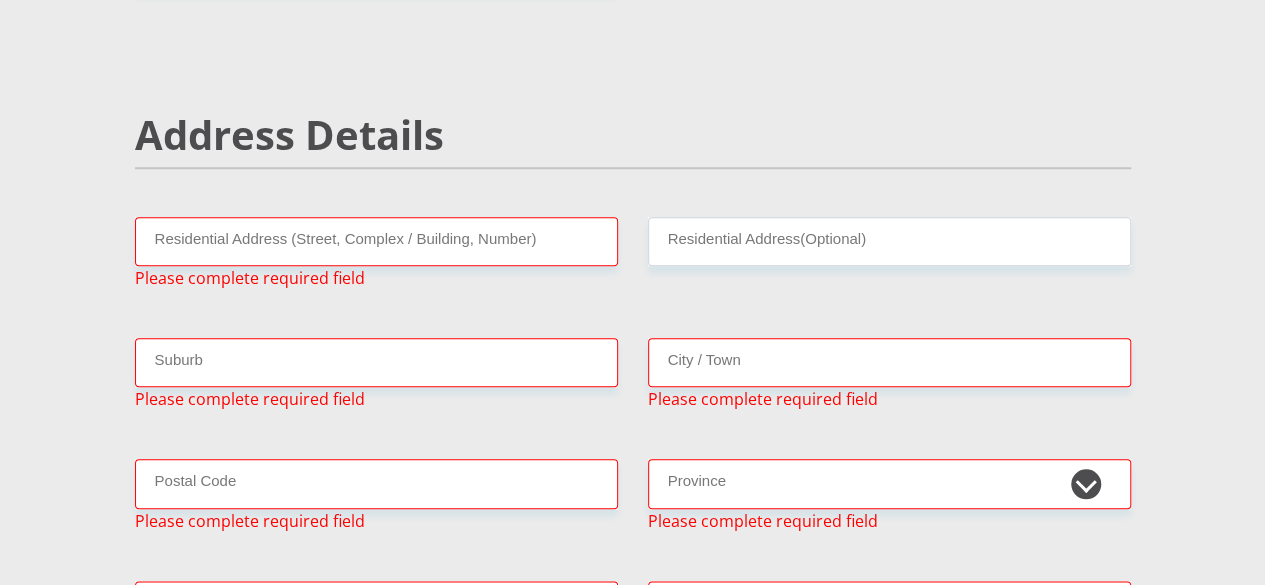 scroll, scrollTop: 880, scrollLeft: 0, axis: vertical 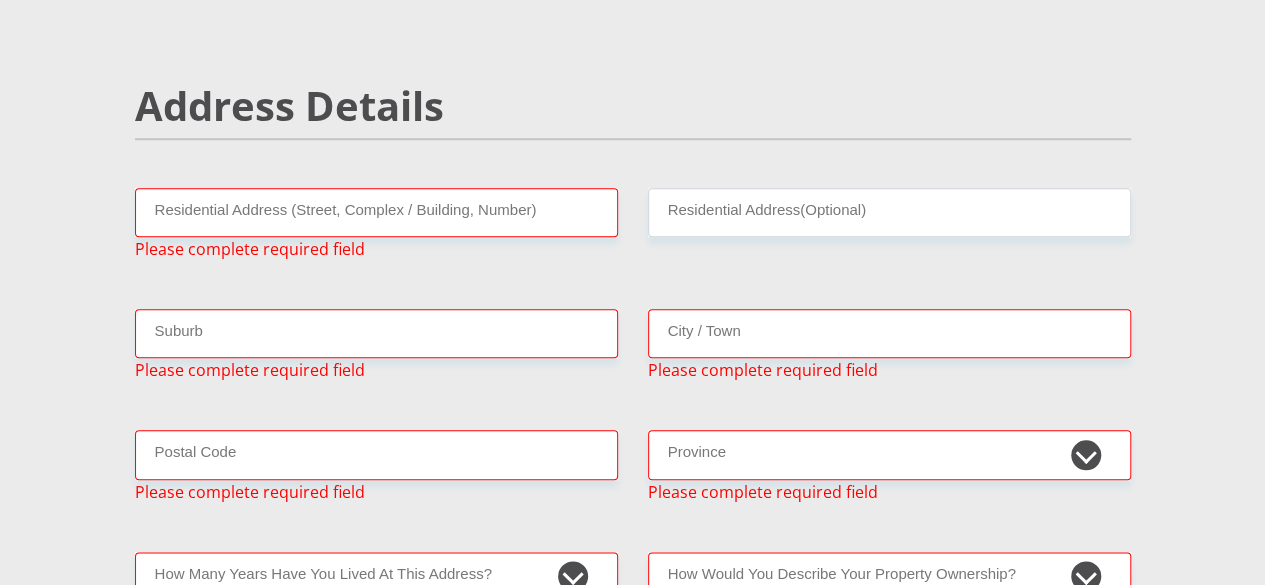 type on "0730800032" 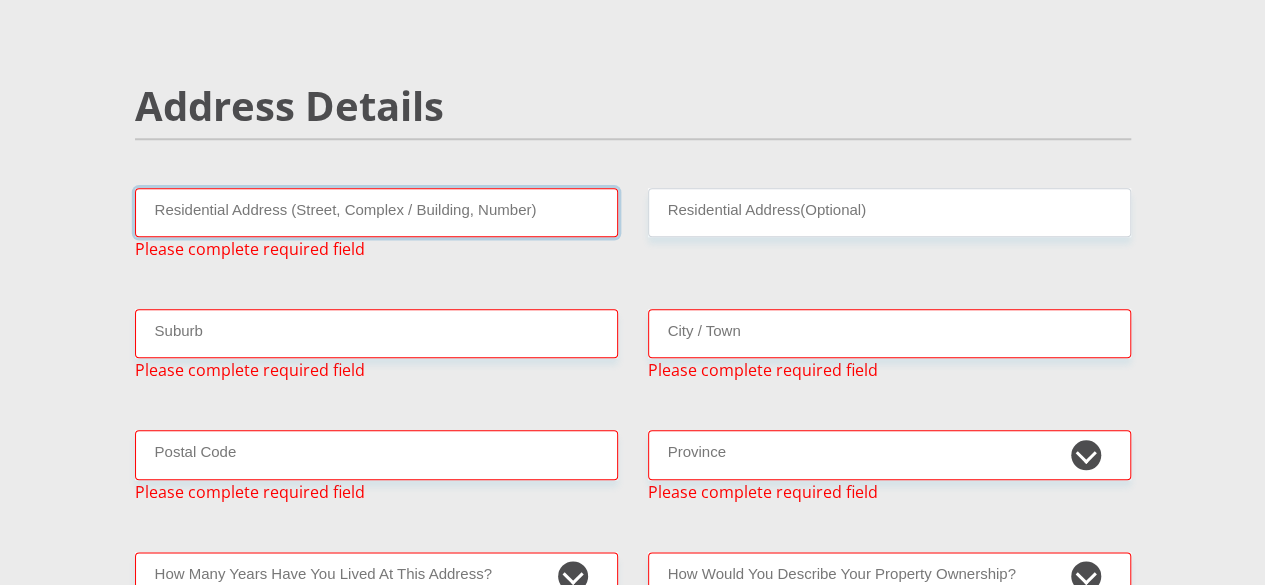 click on "Residential Address (Street, Complex / Building, Number)" at bounding box center [376, 212] 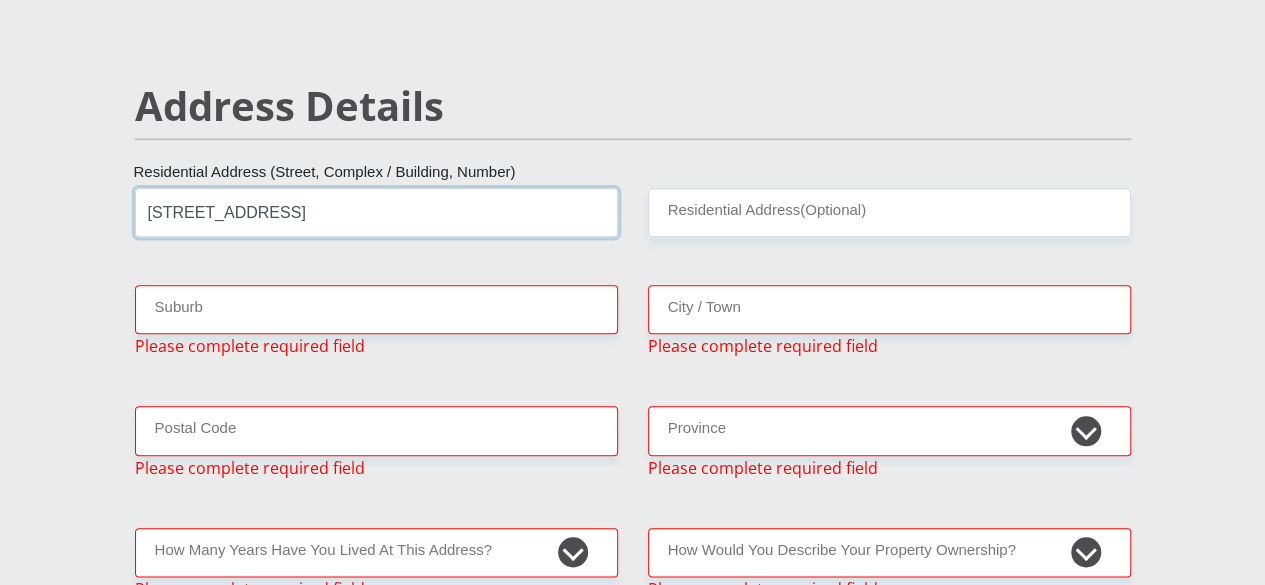 type on "[STREET_ADDRESS]" 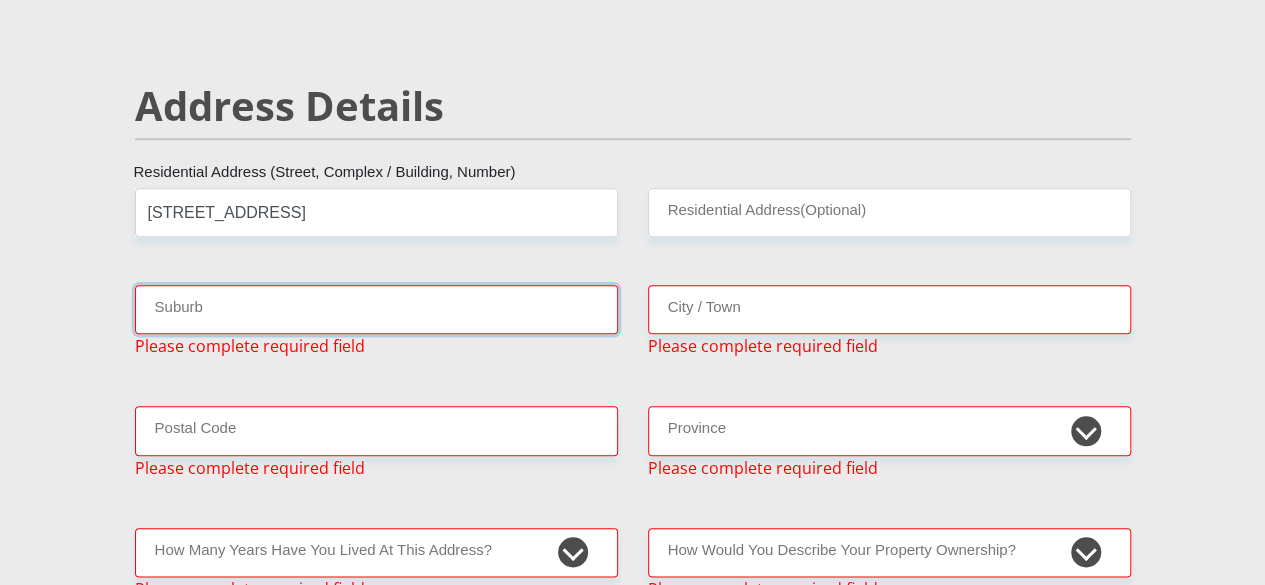 click on "Suburb" at bounding box center (376, 309) 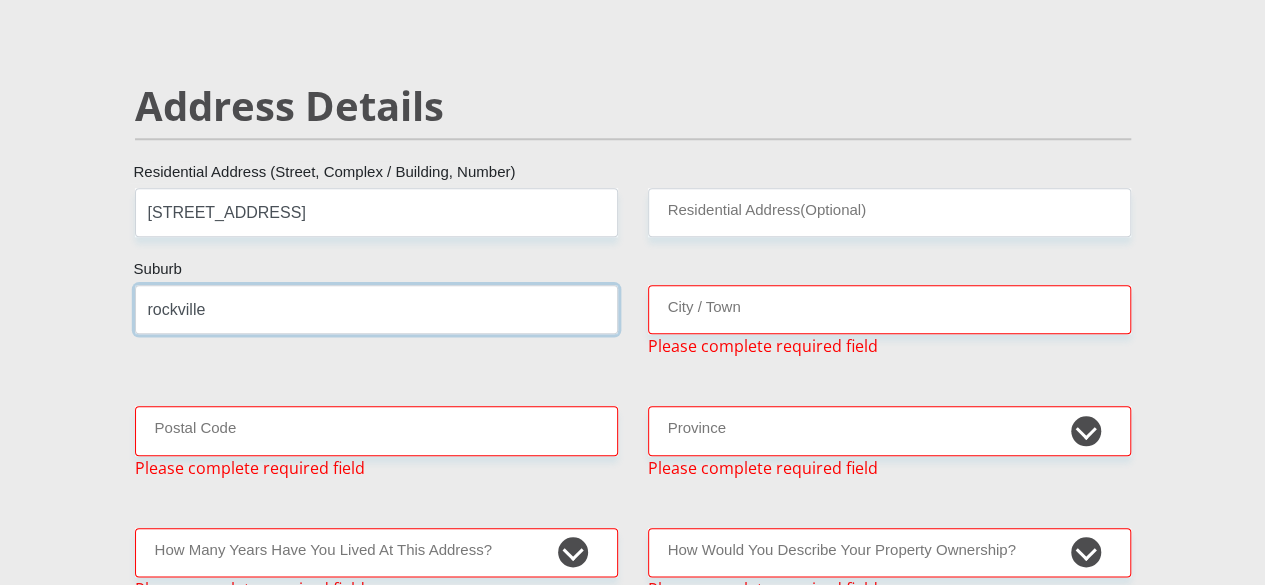 type on "rockville" 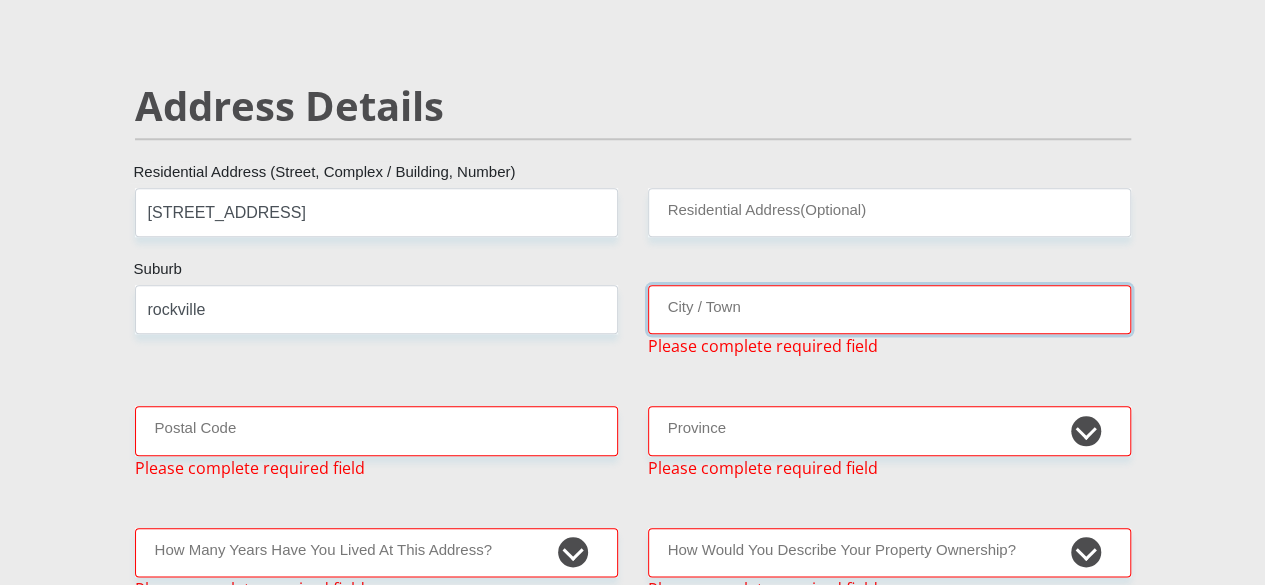 click on "City / Town" at bounding box center [889, 309] 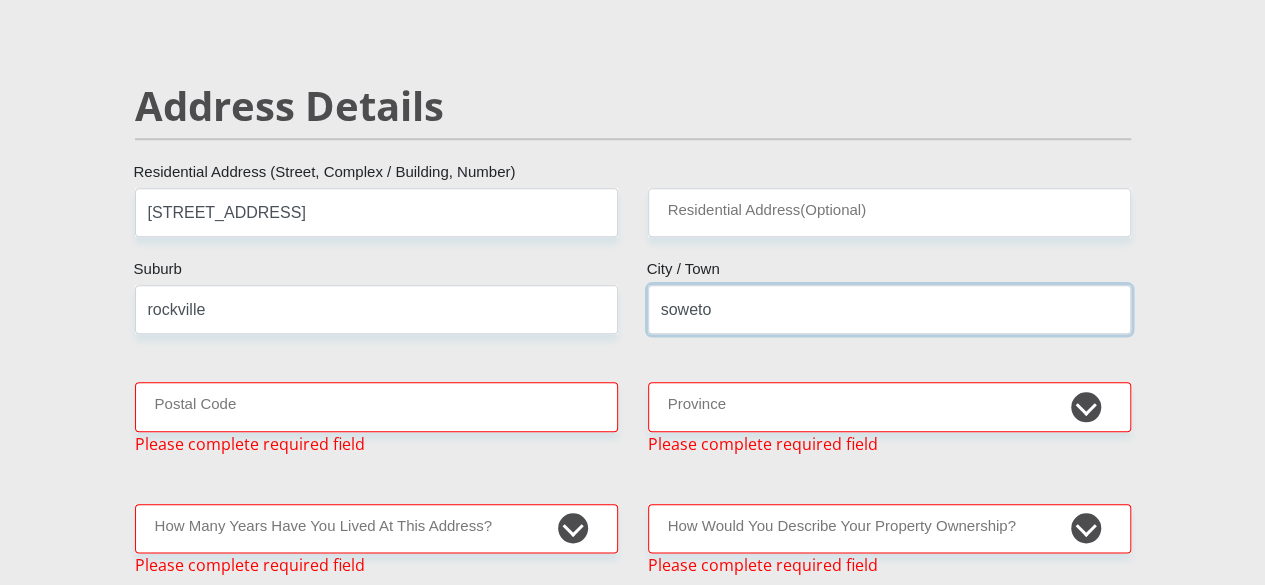 type on "soweto" 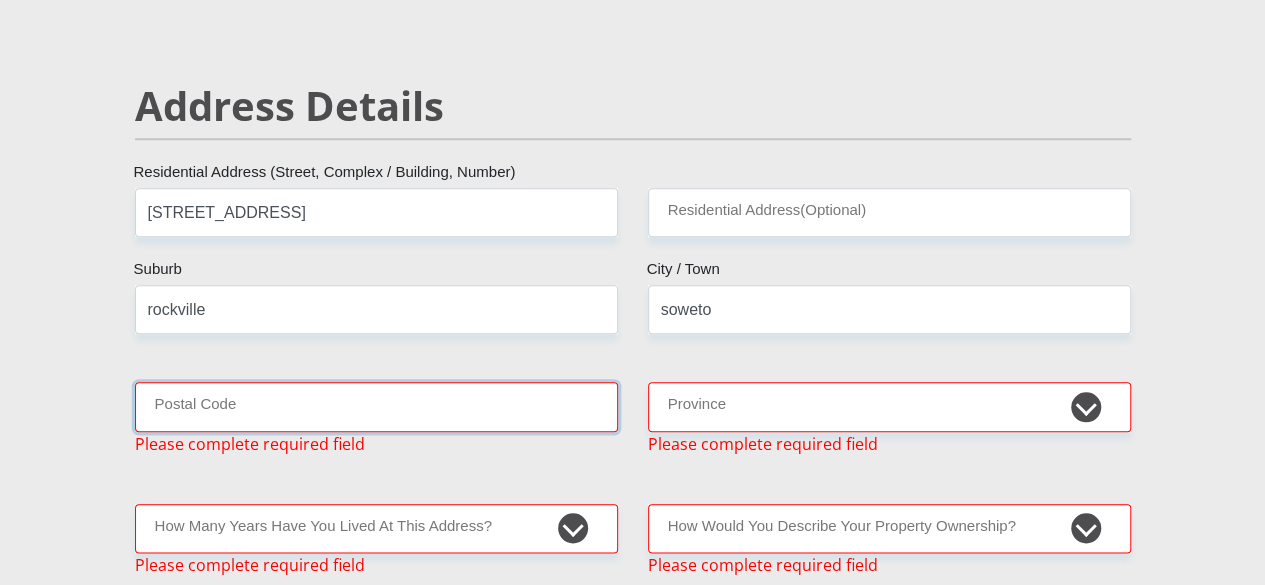 click on "Postal Code" at bounding box center [376, 406] 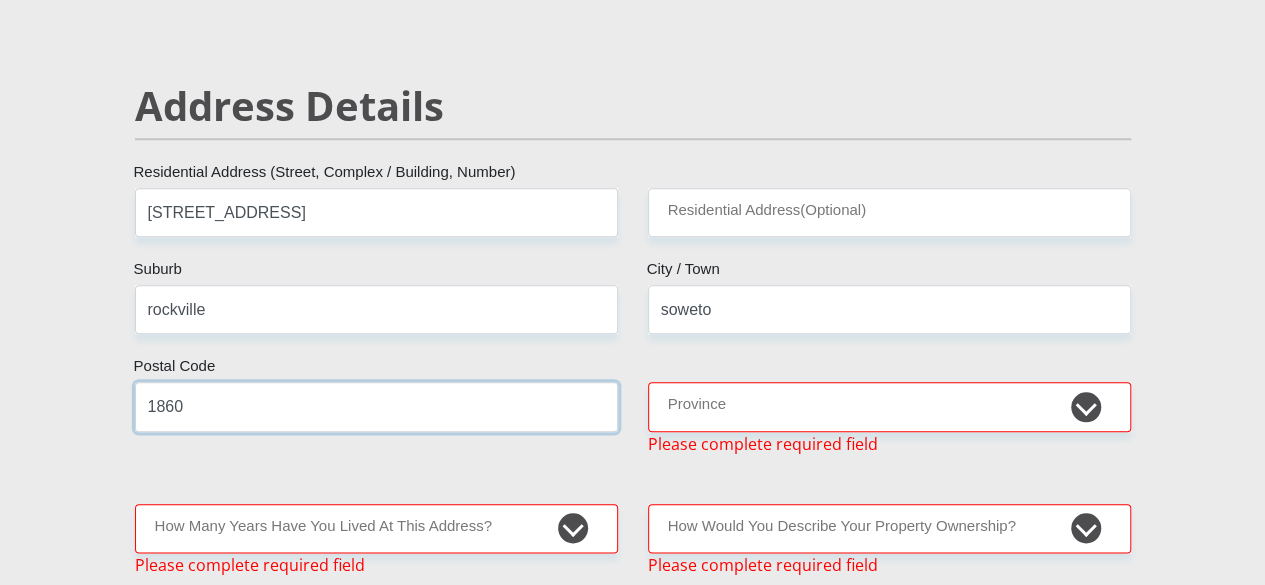 type on "1860" 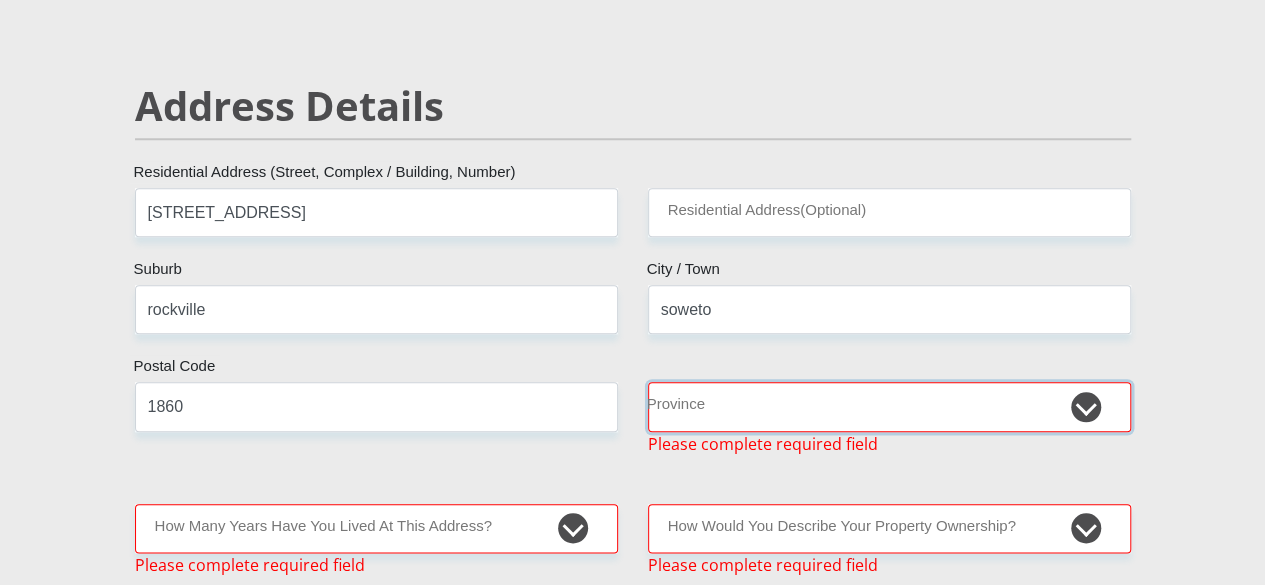 click on "Eastern Cape
Free State
Gauteng
KwaZulu-Natal
Limpopo
Mpumalanga
Northern Cape
North West
Western Cape" at bounding box center [889, 406] 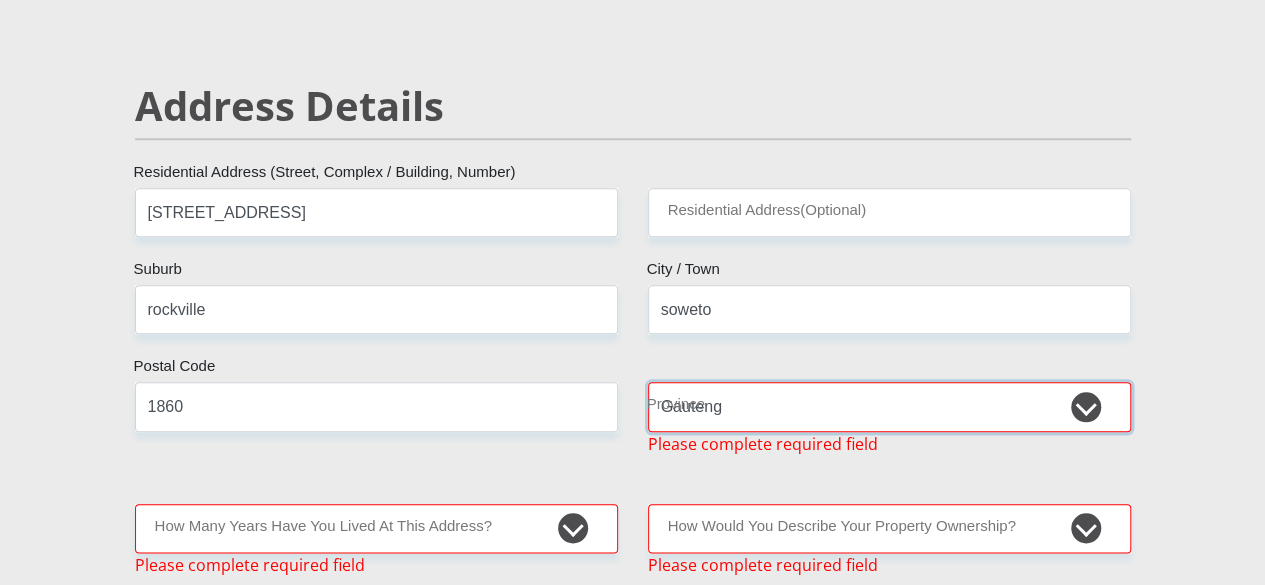 click on "Eastern Cape
Free State
Gauteng
KwaZulu-Natal
Limpopo
Mpumalanga
Northern Cape
North West
Western Cape" at bounding box center (889, 406) 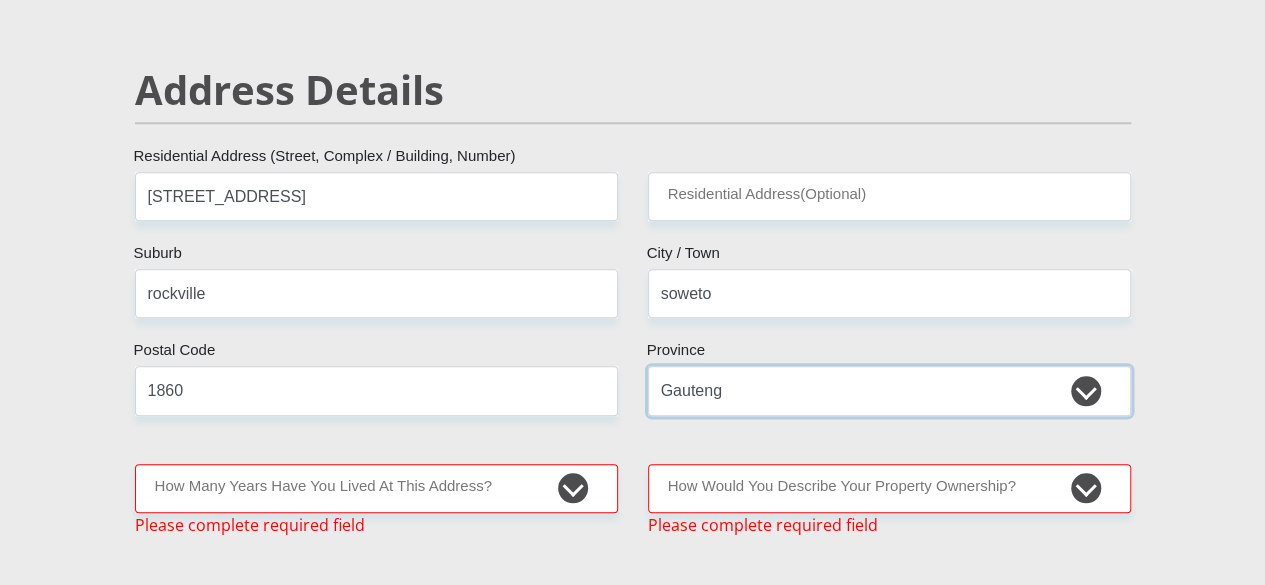 scroll, scrollTop: 1080, scrollLeft: 0, axis: vertical 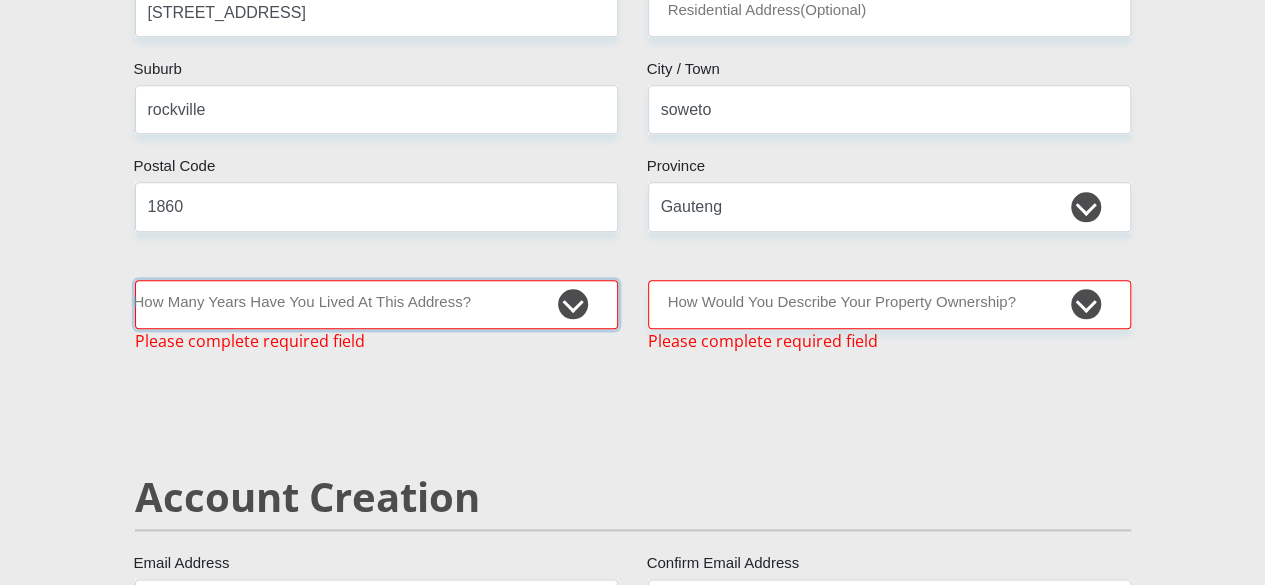 click on "less than 1 year
1-3 years
3-5 years
5+ years" at bounding box center (376, 304) 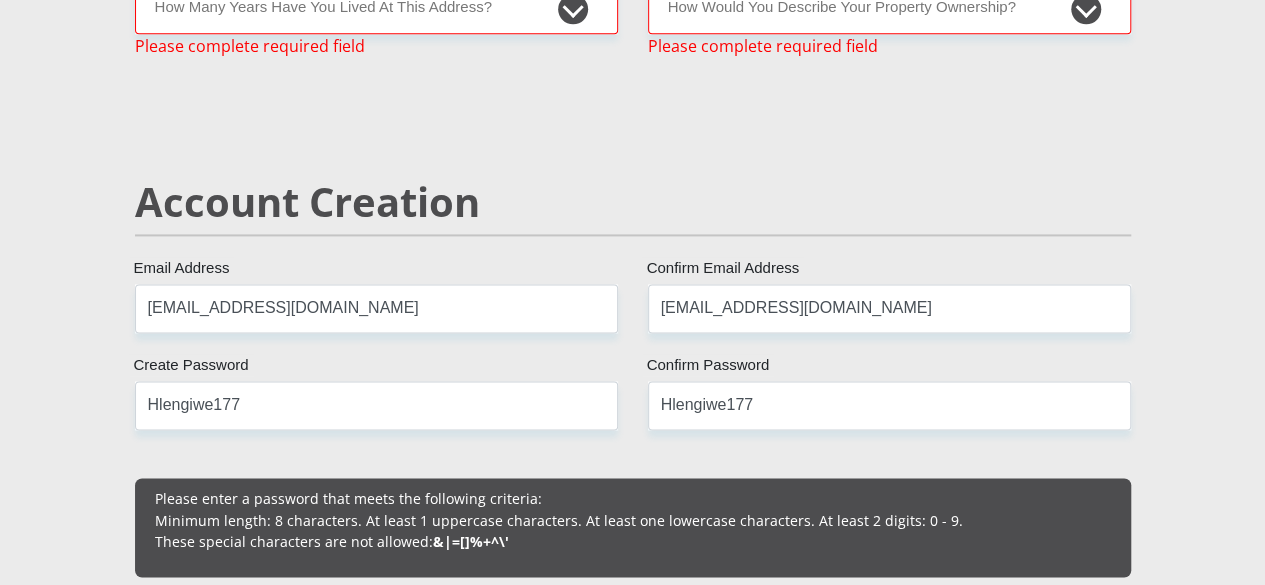 scroll, scrollTop: 1190, scrollLeft: 0, axis: vertical 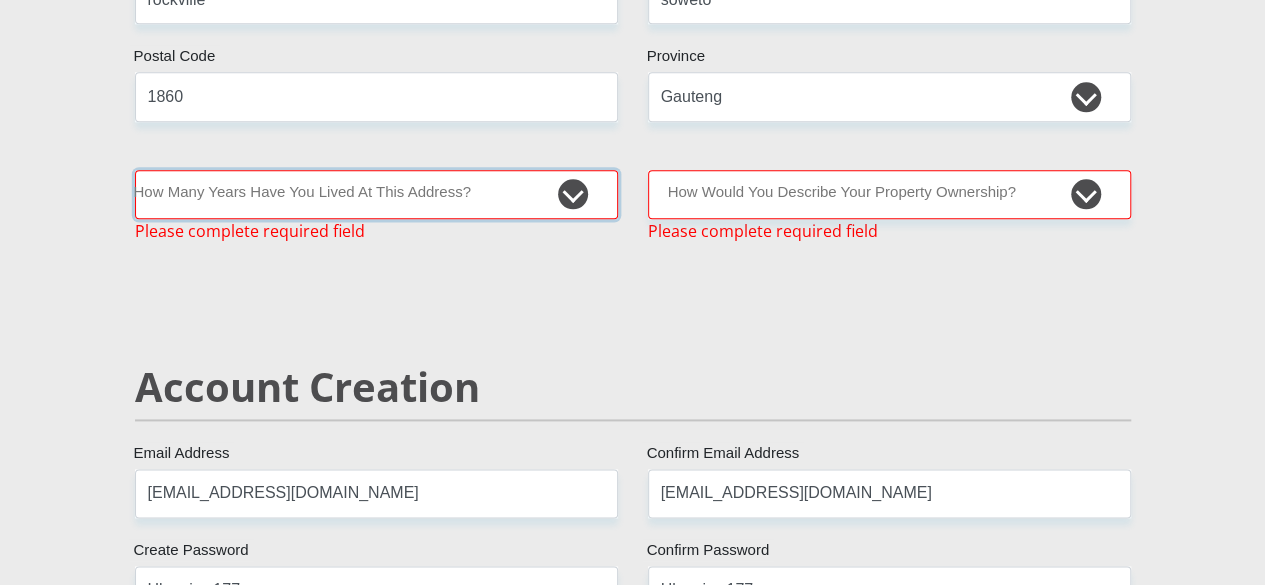 click on "less than 1 year
1-3 years
3-5 years
5+ years" at bounding box center [376, 194] 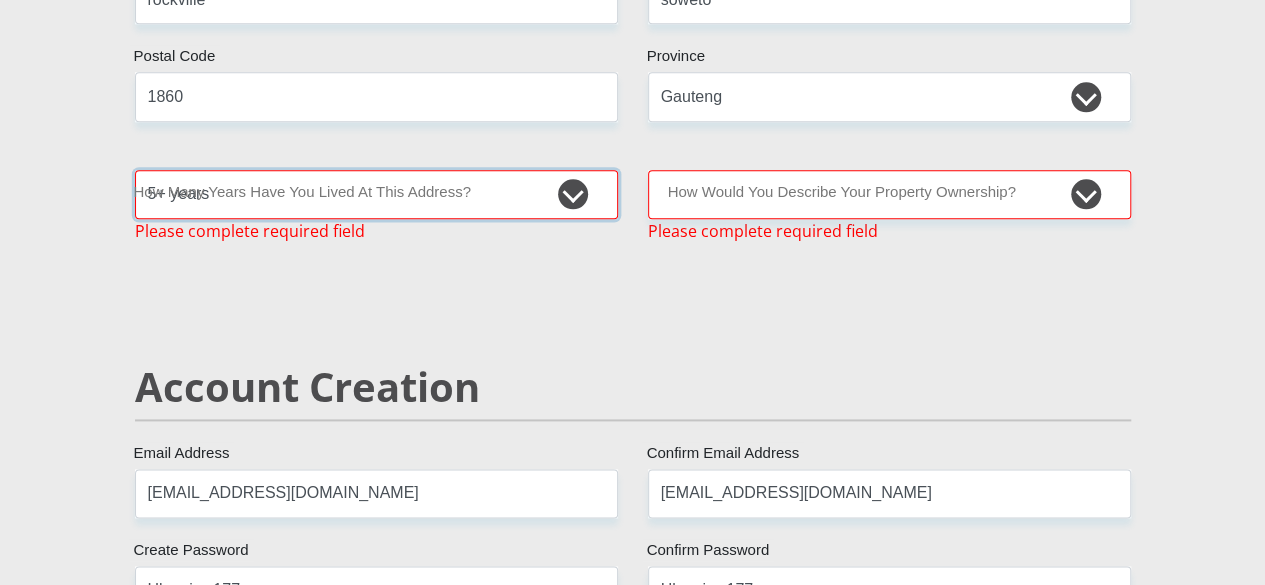 click on "less than 1 year
1-3 years
3-5 years
5+ years" at bounding box center (376, 194) 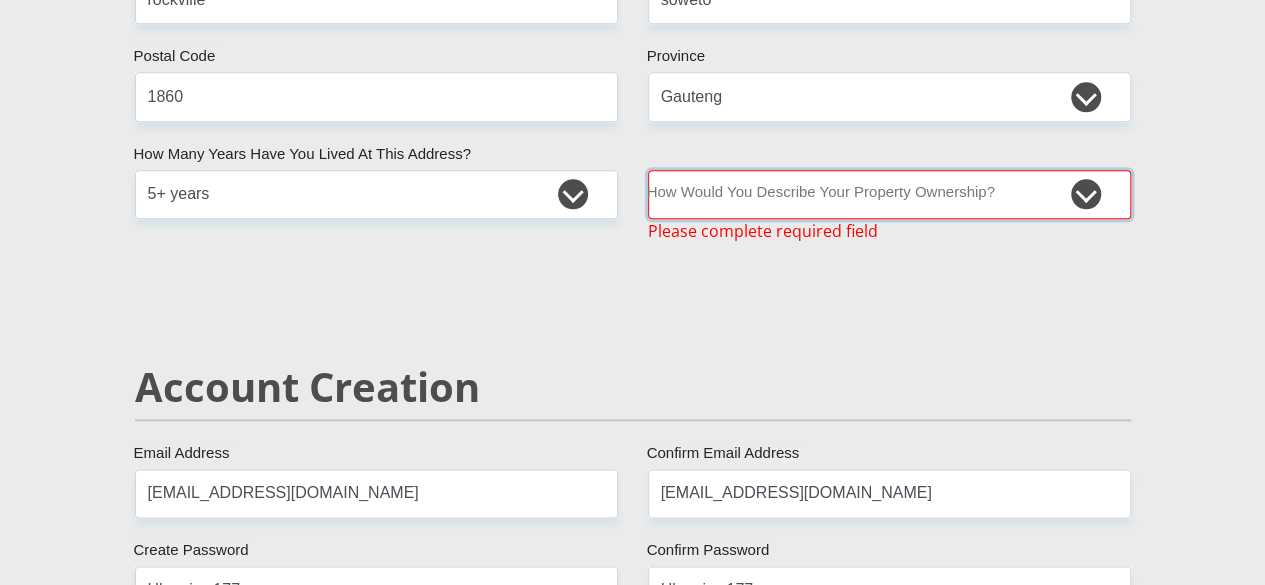 click on "Owned
Rented
Family Owned
Company Dwelling" at bounding box center [889, 194] 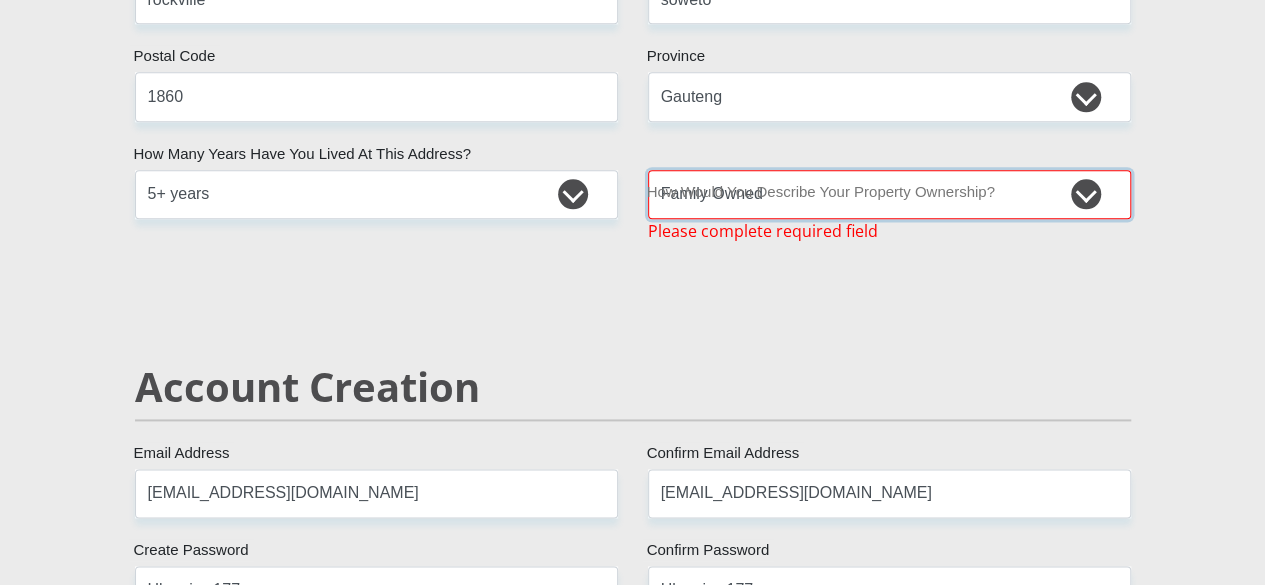 click on "Owned
Rented
Family Owned
Company Dwelling" at bounding box center (889, 194) 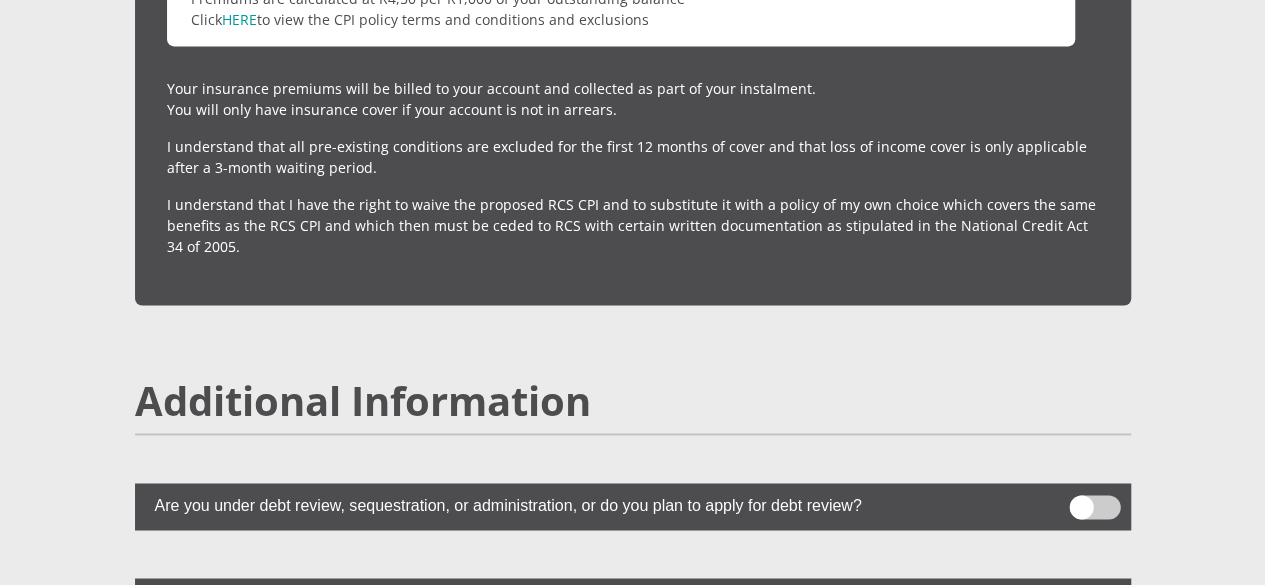 scroll, scrollTop: 5590, scrollLeft: 0, axis: vertical 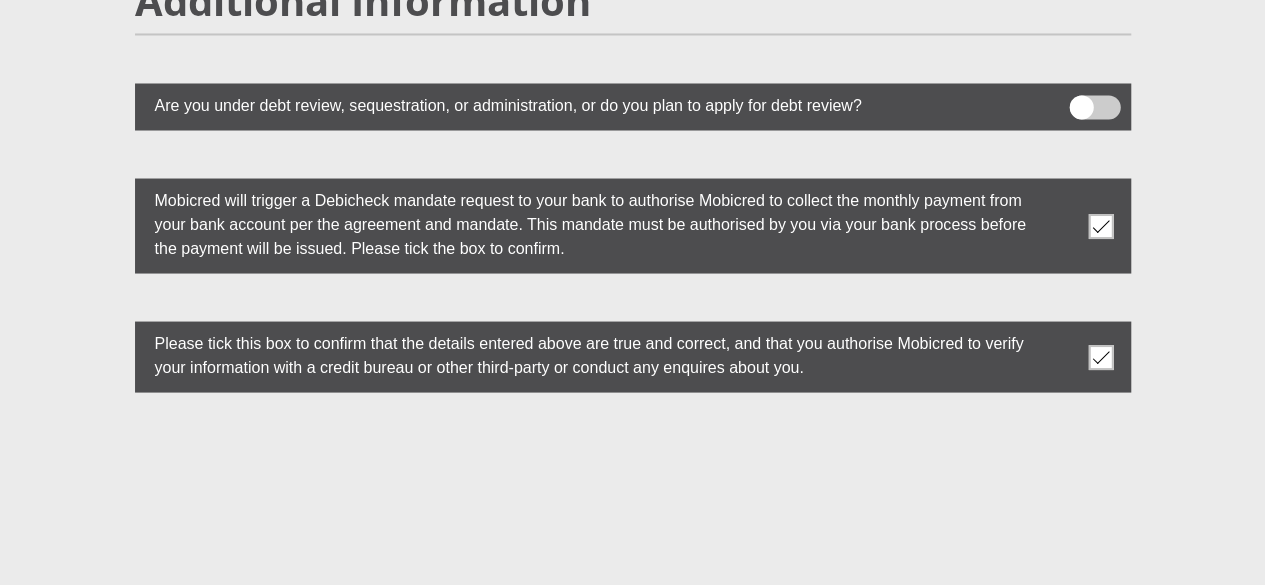 click on "Proceed" at bounding box center (783, 621) 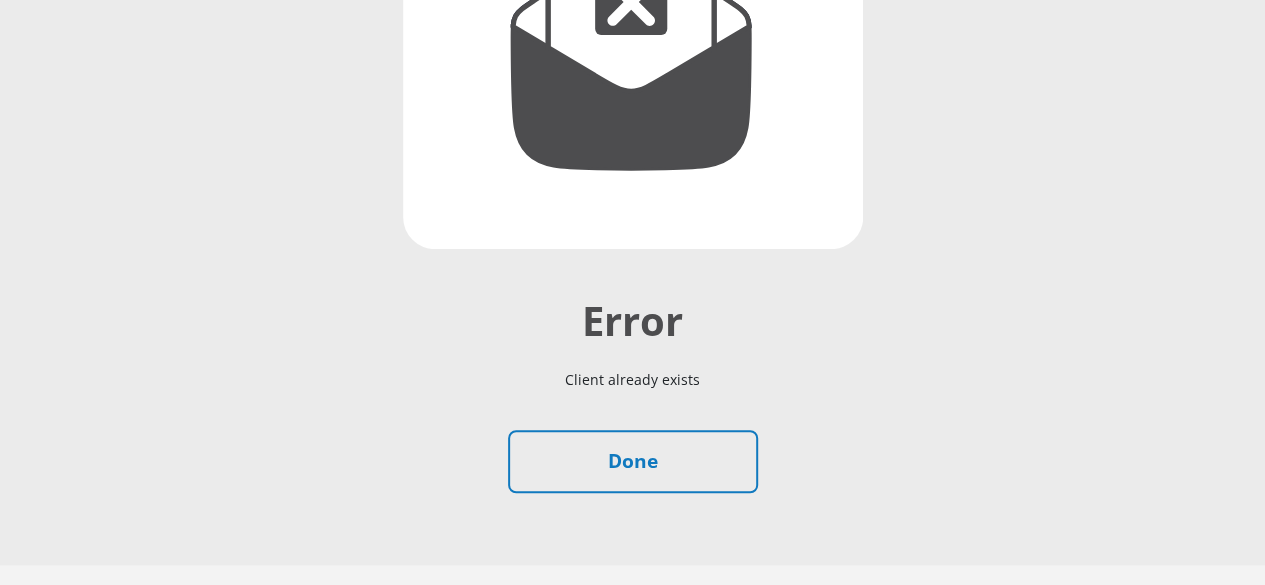 scroll, scrollTop: 487, scrollLeft: 0, axis: vertical 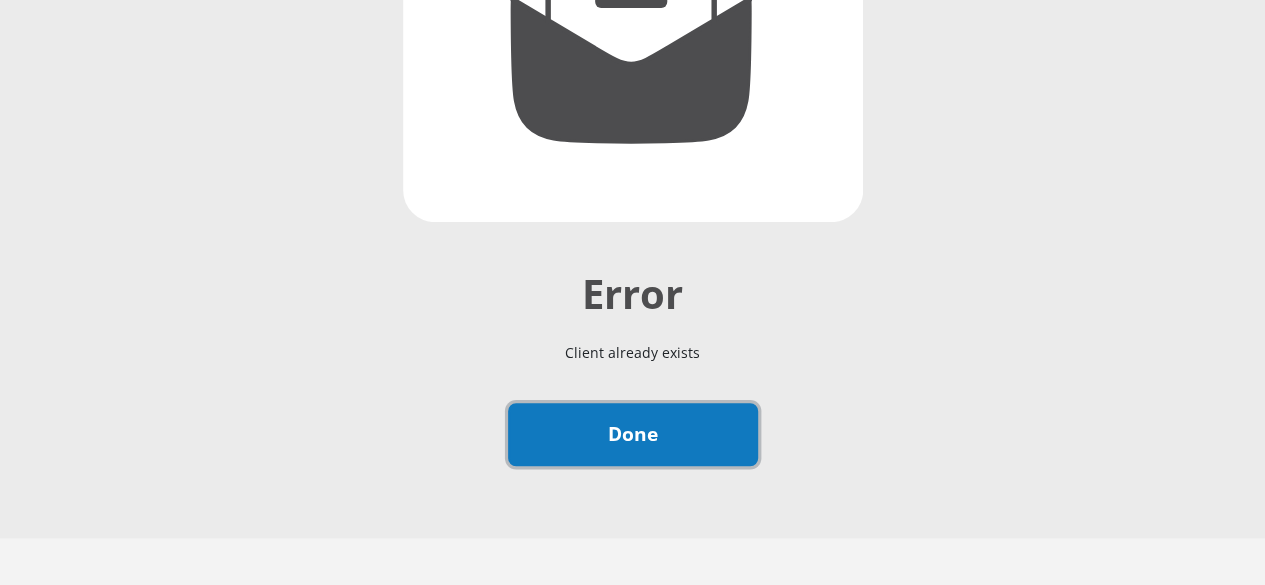 click on "Done" at bounding box center [633, 434] 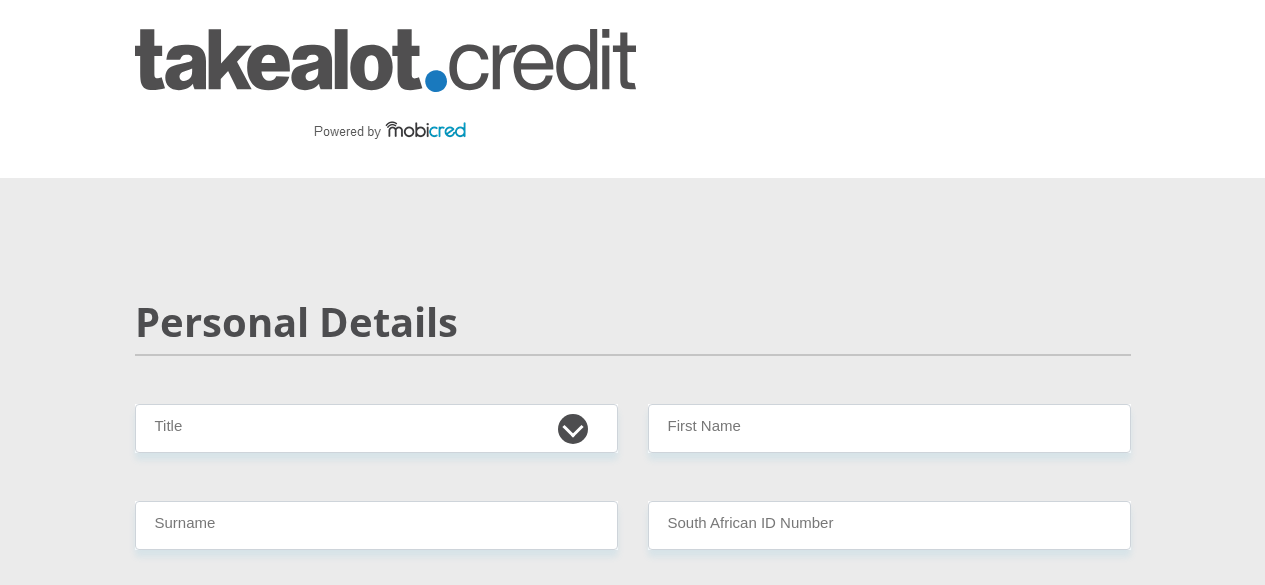 scroll, scrollTop: 0, scrollLeft: 0, axis: both 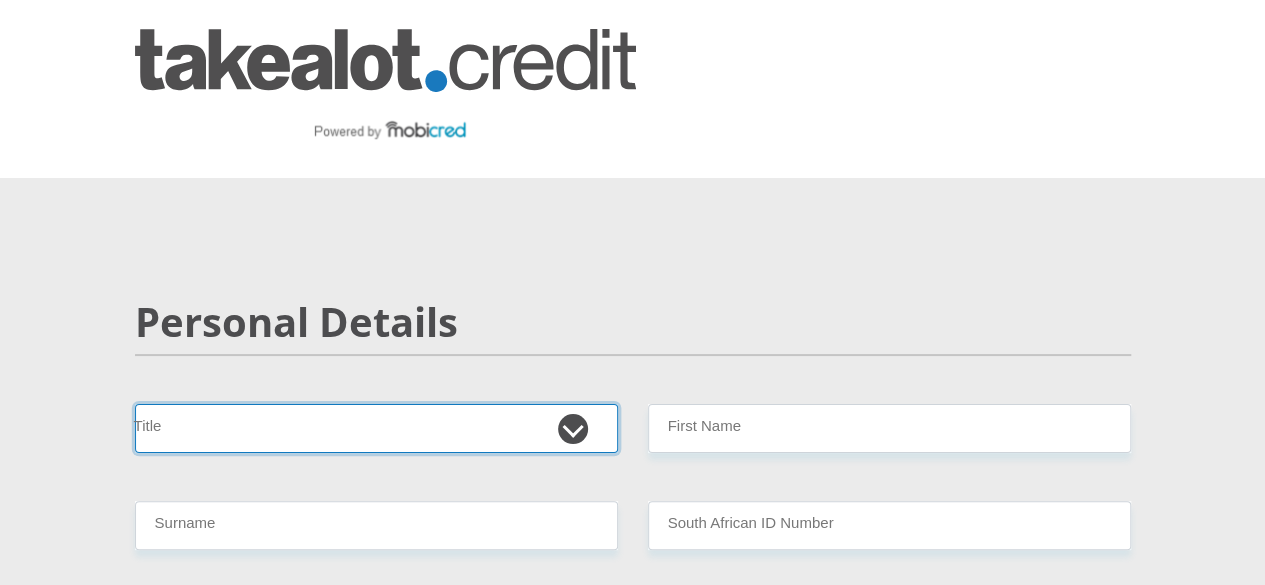 click on "Mr
Ms
Mrs
Dr
Other" at bounding box center (376, 428) 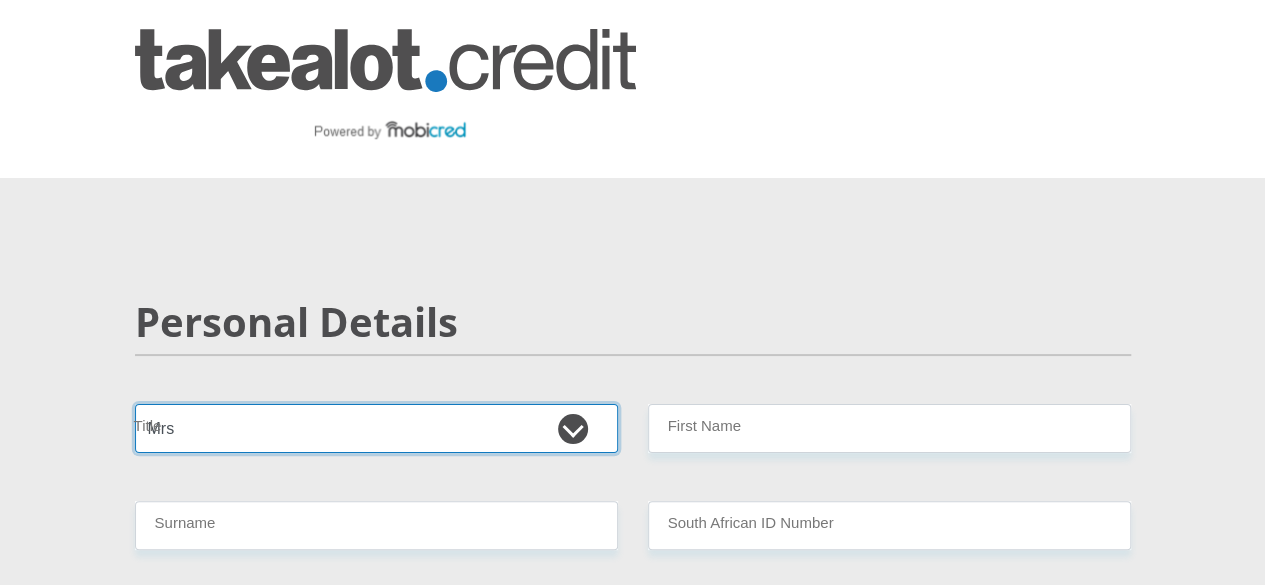click on "Mr
Ms
Mrs
Dr
Other" at bounding box center (376, 428) 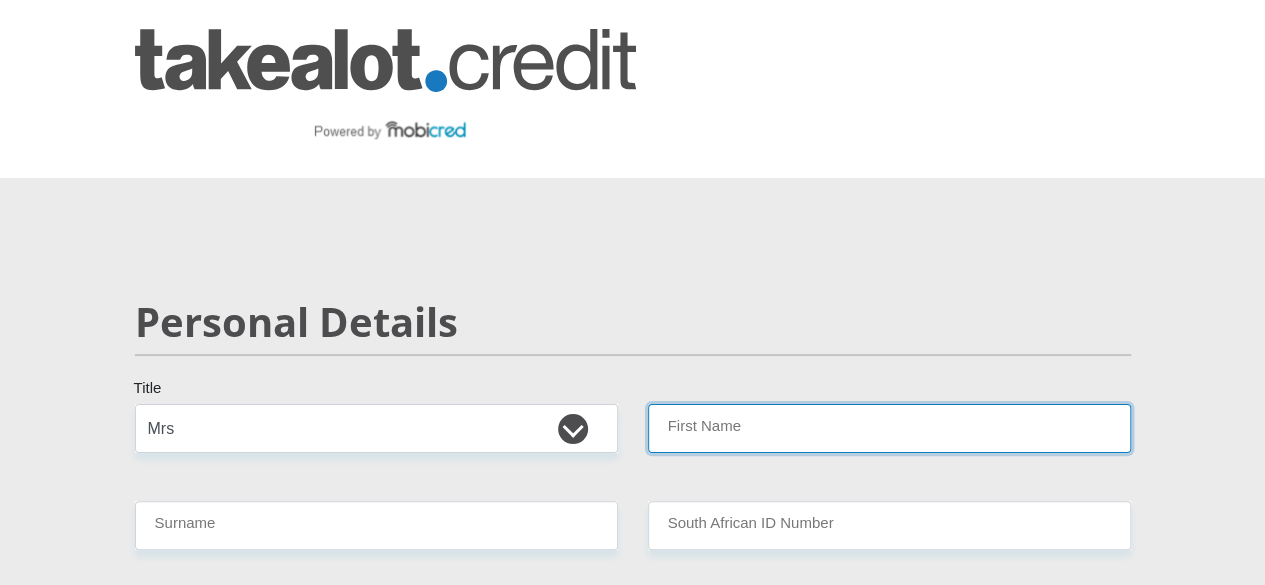 click on "First Name" at bounding box center [889, 428] 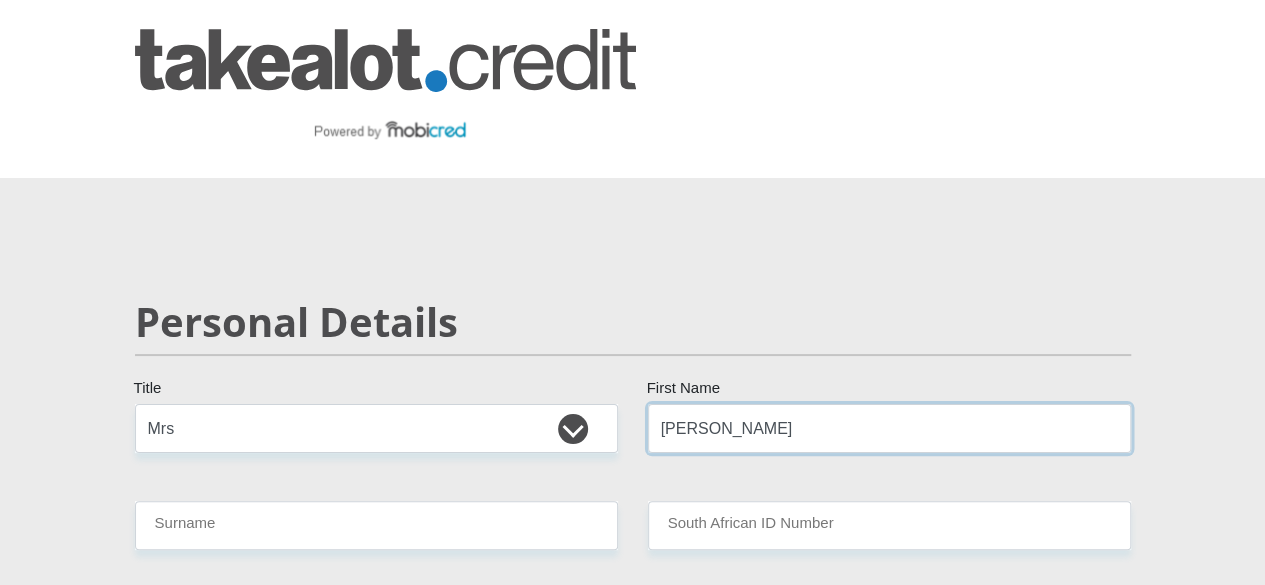type on "Phyllis" 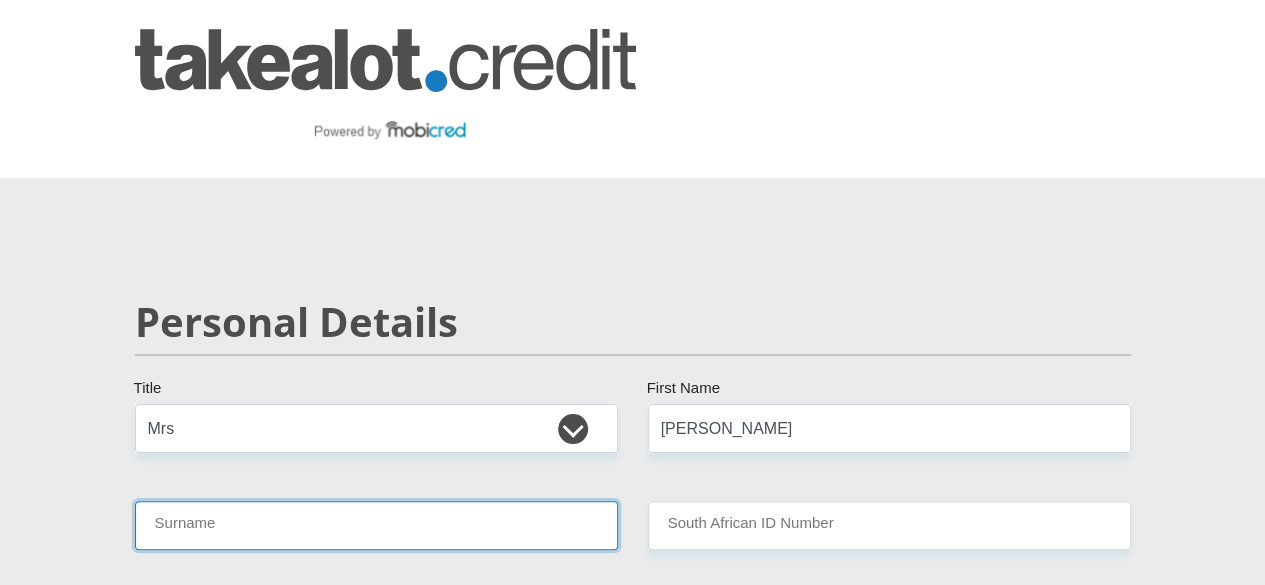 click on "Surname" at bounding box center [376, 525] 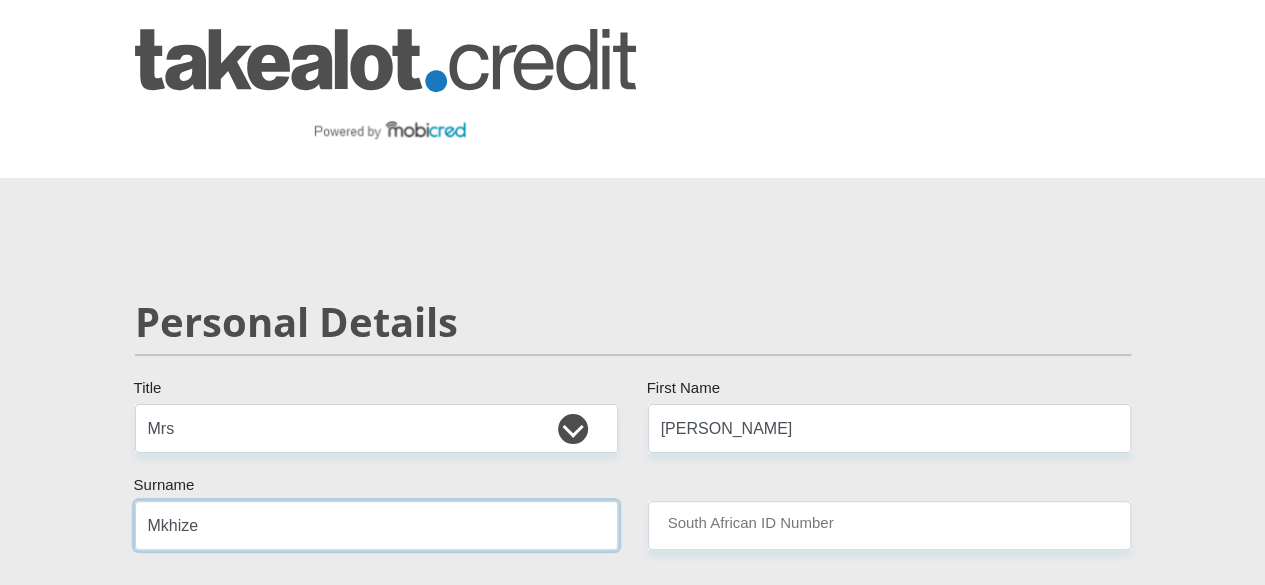 type on "Mkhize" 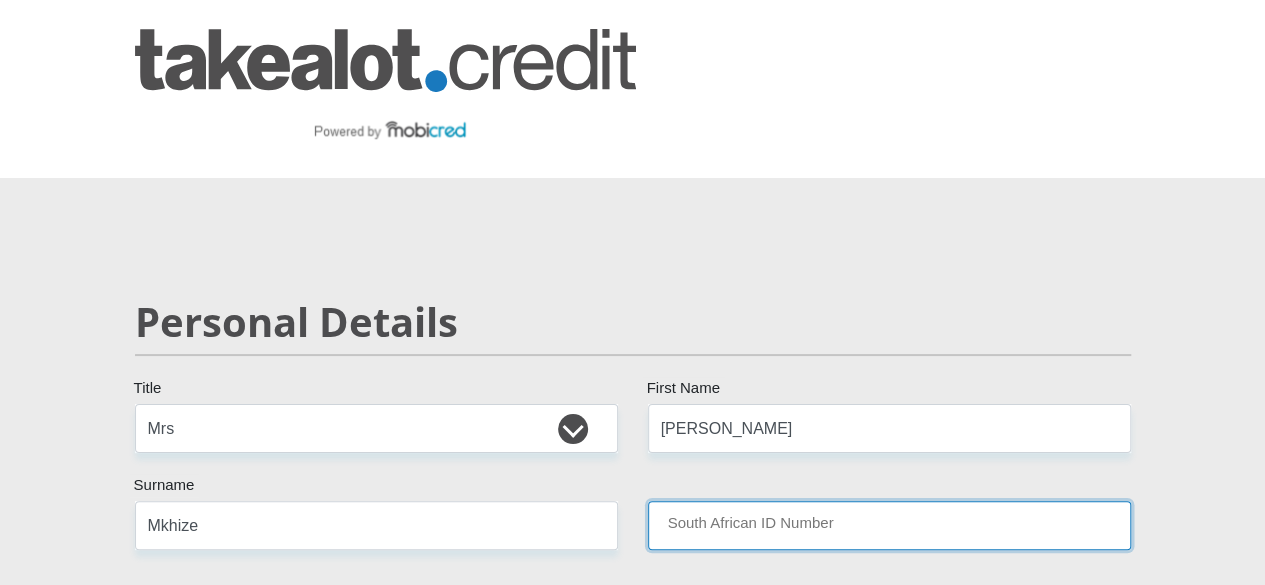 click on "South African ID Number" at bounding box center [889, 525] 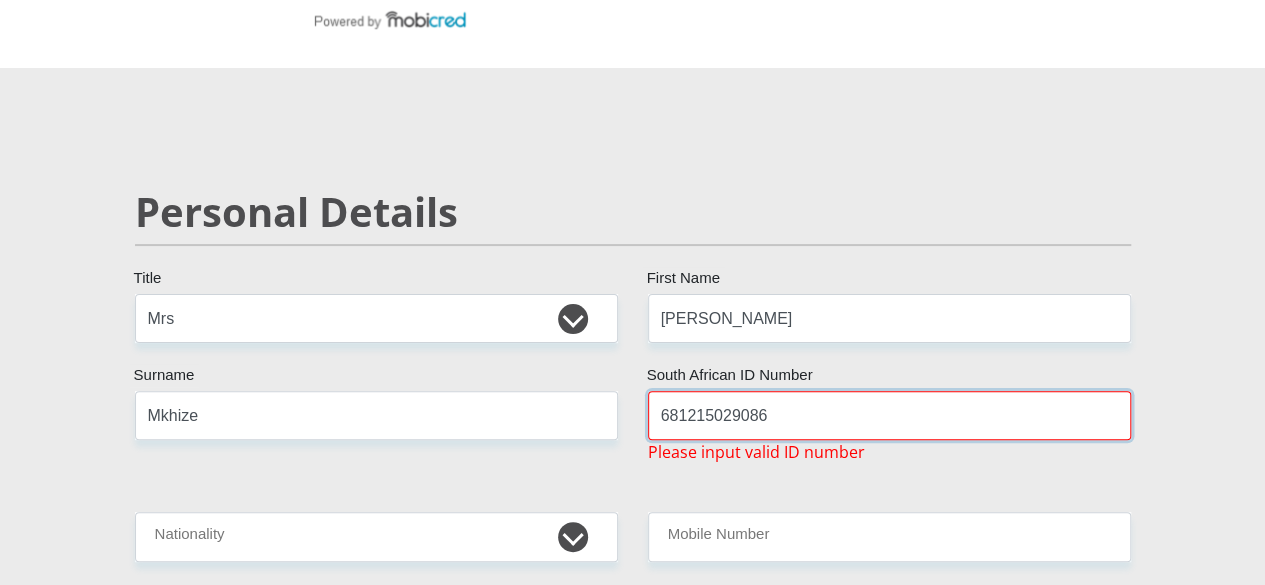 scroll, scrollTop: 200, scrollLeft: 0, axis: vertical 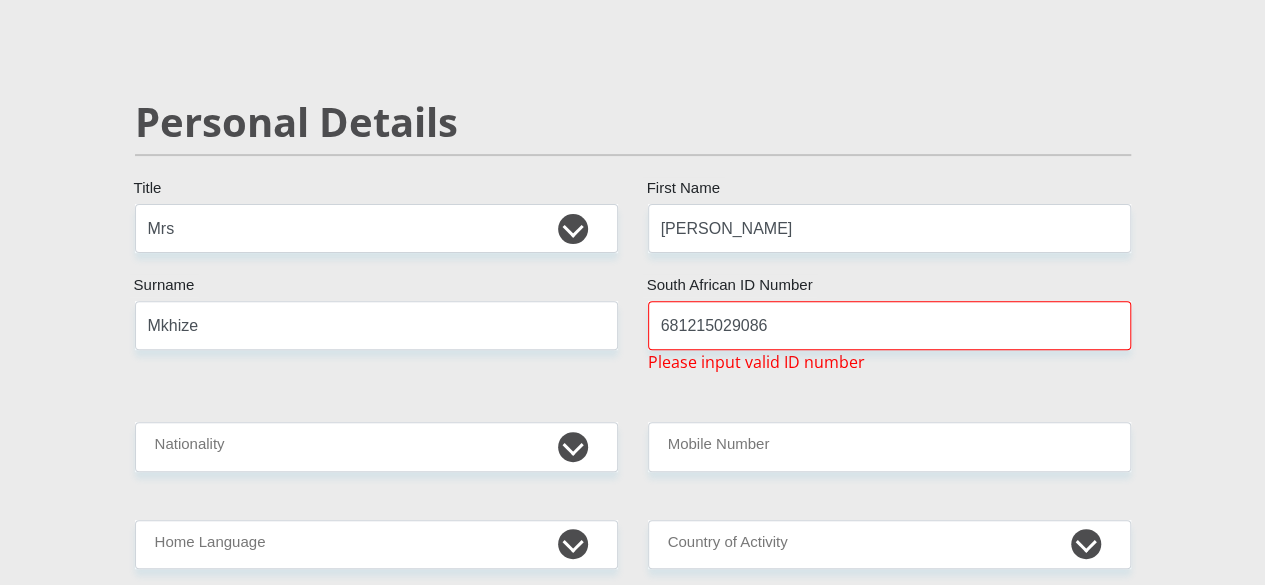click on "Mr
Ms
Mrs
Dr
Other
Title
Phyllis
First Name
Mkhize
Surname
681215029086
South African ID Number
Please input valid ID number
South Africa
Afghanistan
Aland Islands
Albania
Algeria
America Samoa
American Virgin Islands
Andorra
Angola
Anguilla
Antarctica
Antigua and Barbuda
Argentina" at bounding box center (633, 3068) 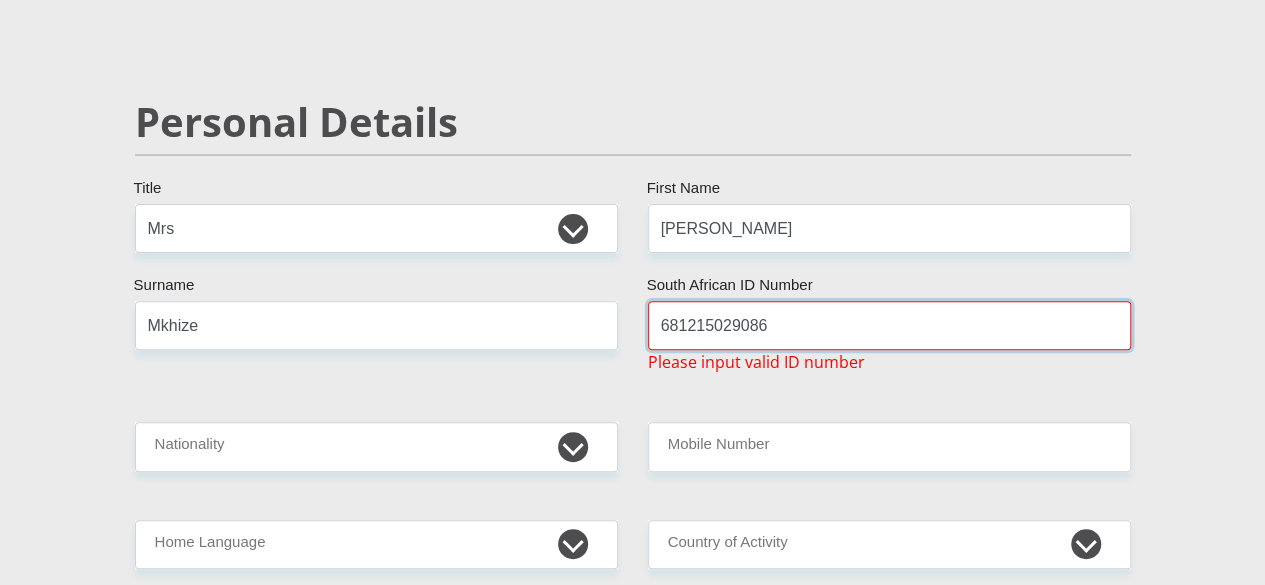 click on "681215029086" at bounding box center (889, 325) 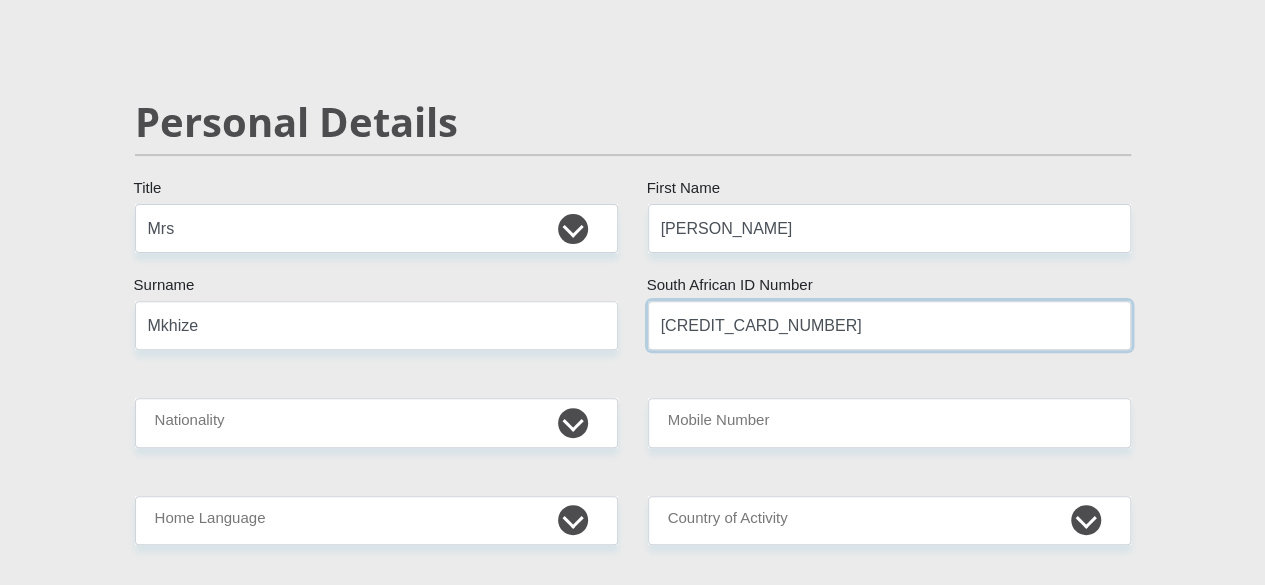 type on "6812150292086" 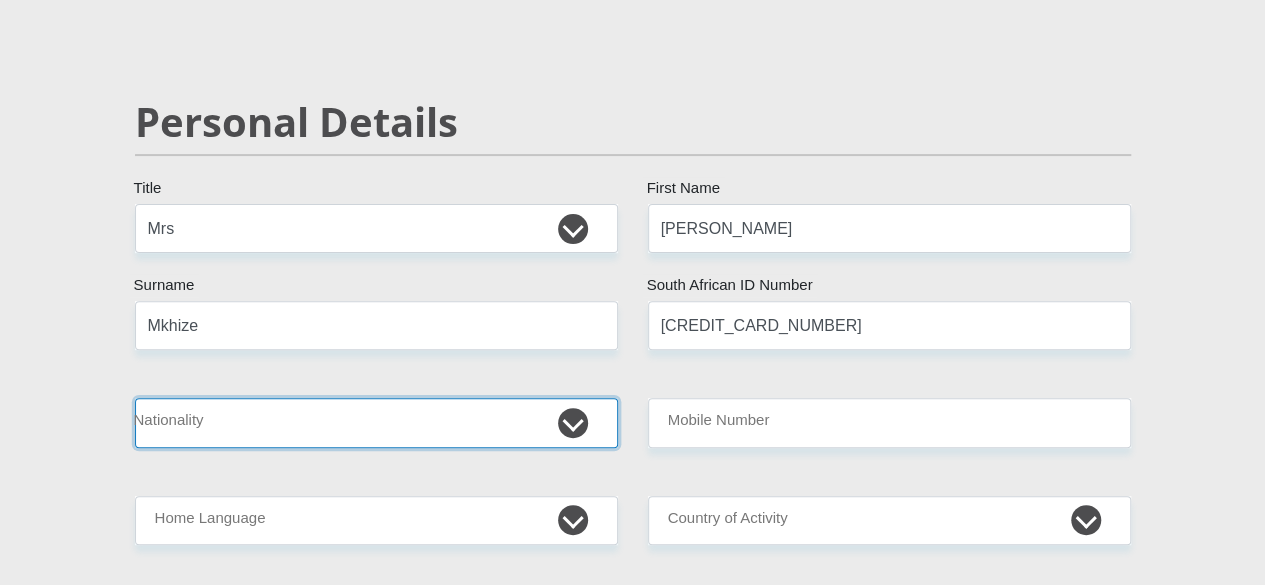 click on "[GEOGRAPHIC_DATA]
[GEOGRAPHIC_DATA]
[GEOGRAPHIC_DATA]
[GEOGRAPHIC_DATA]
[GEOGRAPHIC_DATA]
[GEOGRAPHIC_DATA] [GEOGRAPHIC_DATA]
[GEOGRAPHIC_DATA]
[GEOGRAPHIC_DATA]
[GEOGRAPHIC_DATA]
[GEOGRAPHIC_DATA]
[GEOGRAPHIC_DATA]
[GEOGRAPHIC_DATA]
[GEOGRAPHIC_DATA]
[GEOGRAPHIC_DATA]
[GEOGRAPHIC_DATA]
[DATE][GEOGRAPHIC_DATA]
[GEOGRAPHIC_DATA]
[GEOGRAPHIC_DATA]
[GEOGRAPHIC_DATA]
[GEOGRAPHIC_DATA]
[GEOGRAPHIC_DATA]
[GEOGRAPHIC_DATA]
[GEOGRAPHIC_DATA]
[GEOGRAPHIC_DATA]" at bounding box center (376, 422) 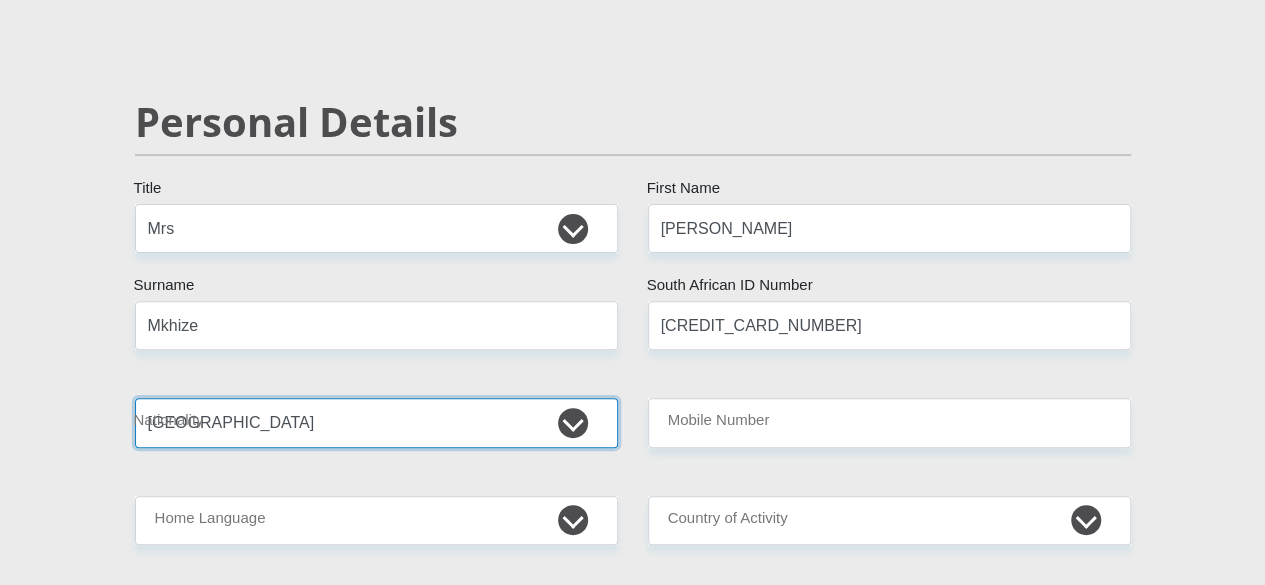 click on "[GEOGRAPHIC_DATA]
[GEOGRAPHIC_DATA]
[GEOGRAPHIC_DATA]
[GEOGRAPHIC_DATA]
[GEOGRAPHIC_DATA]
[GEOGRAPHIC_DATA] [GEOGRAPHIC_DATA]
[GEOGRAPHIC_DATA]
[GEOGRAPHIC_DATA]
[GEOGRAPHIC_DATA]
[GEOGRAPHIC_DATA]
[GEOGRAPHIC_DATA]
[GEOGRAPHIC_DATA]
[GEOGRAPHIC_DATA]
[GEOGRAPHIC_DATA]
[GEOGRAPHIC_DATA]
[DATE][GEOGRAPHIC_DATA]
[GEOGRAPHIC_DATA]
[GEOGRAPHIC_DATA]
[GEOGRAPHIC_DATA]
[GEOGRAPHIC_DATA]
[GEOGRAPHIC_DATA]
[GEOGRAPHIC_DATA]
[GEOGRAPHIC_DATA]
[GEOGRAPHIC_DATA]" at bounding box center (376, 422) 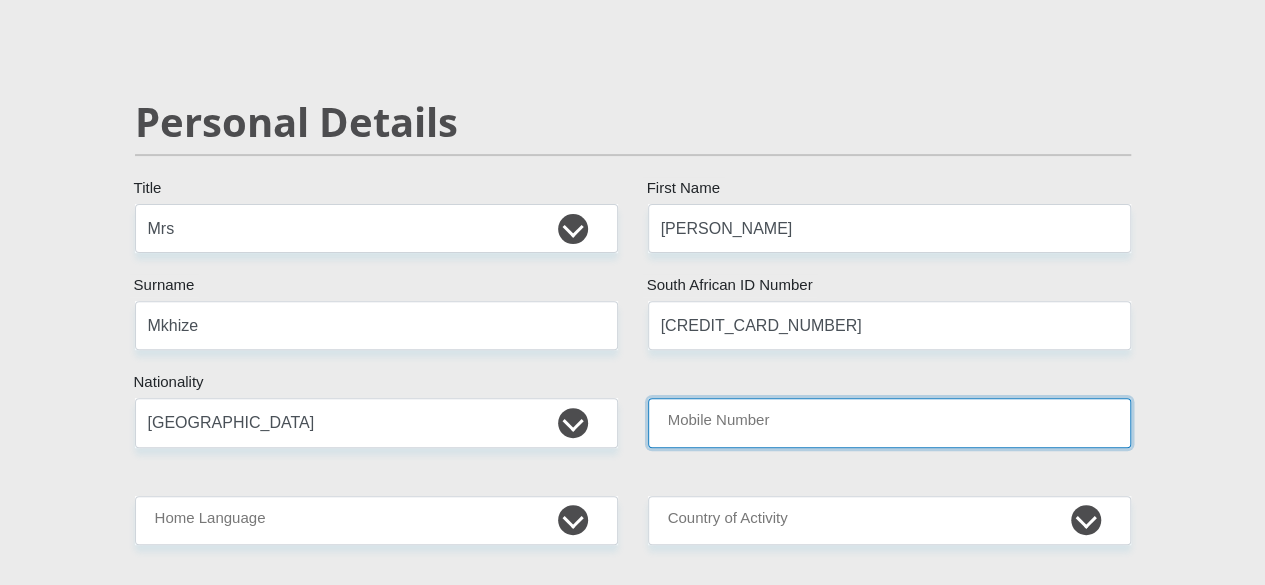 click on "Mobile Number" at bounding box center (889, 422) 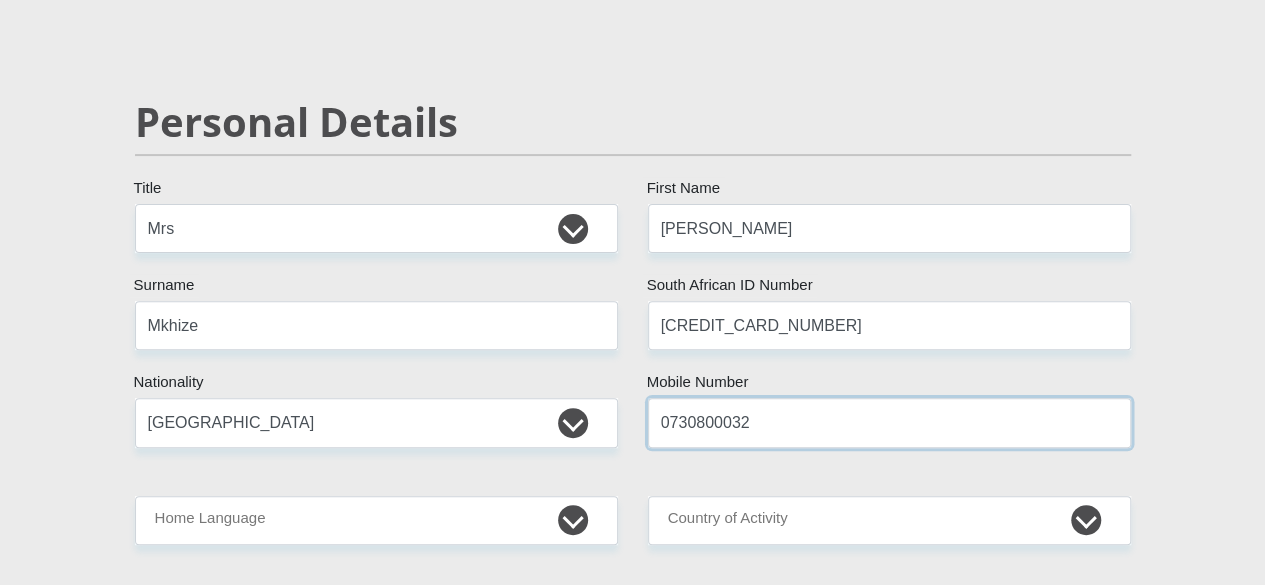 type on "0730800032" 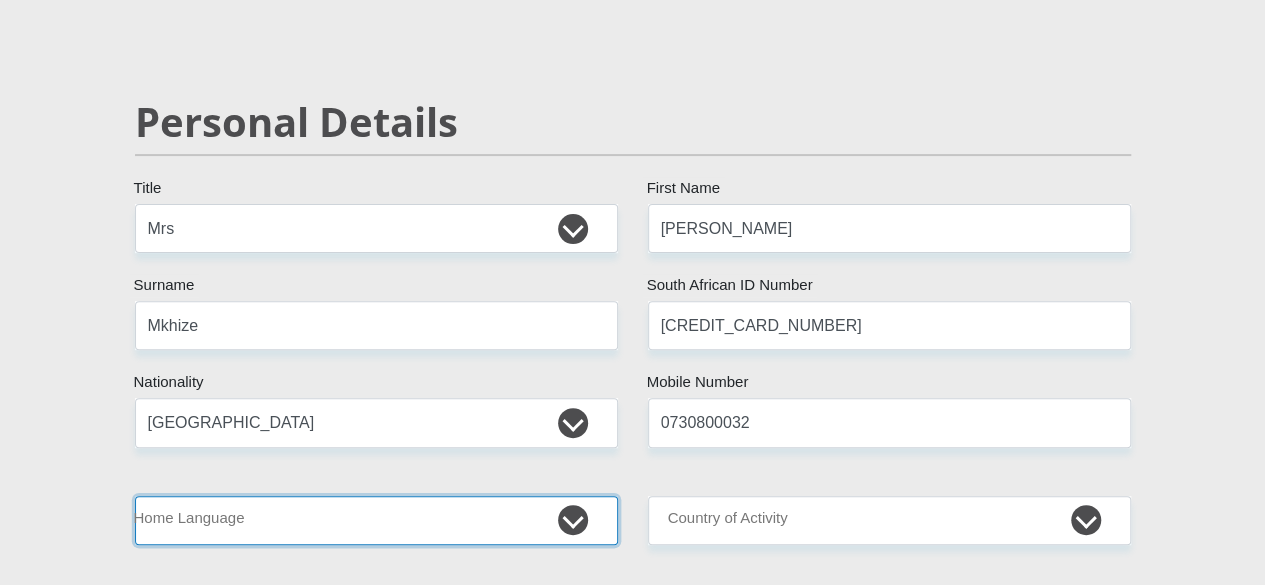 click on "Afrikaans
English
Sepedi
South Ndebele
Southern Sotho
Swati
Tsonga
Tswana
Venda
Xhosa
Zulu
Other" at bounding box center (376, 520) 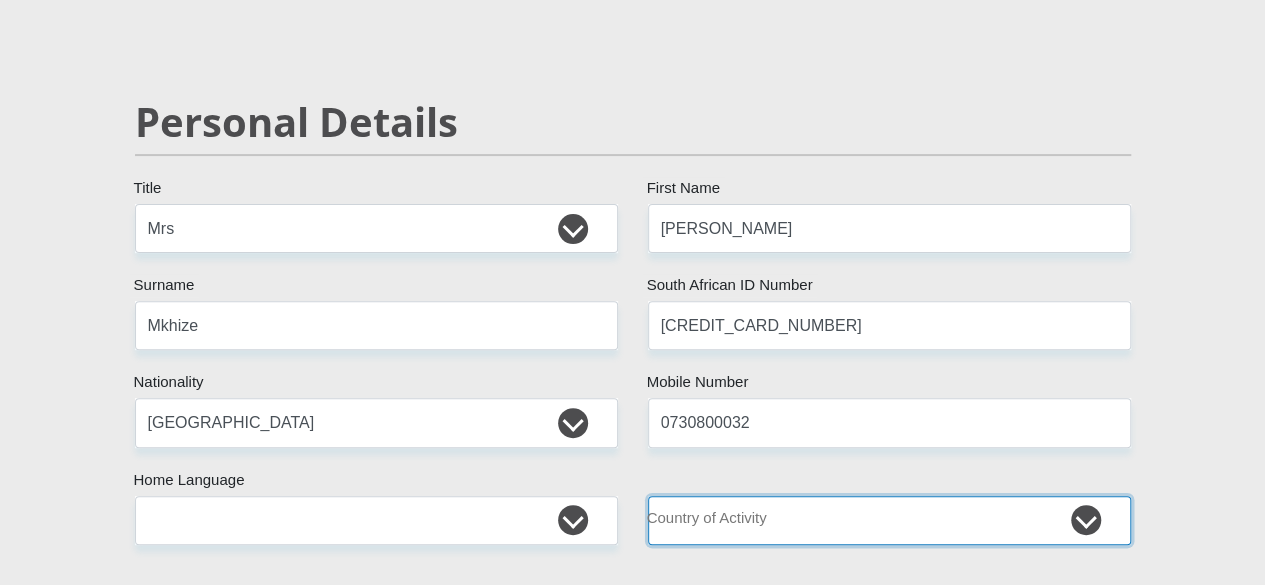 click on "[GEOGRAPHIC_DATA]
[GEOGRAPHIC_DATA]
[GEOGRAPHIC_DATA]
[GEOGRAPHIC_DATA]
[GEOGRAPHIC_DATA]
[GEOGRAPHIC_DATA] [GEOGRAPHIC_DATA]
[GEOGRAPHIC_DATA]
[GEOGRAPHIC_DATA]
[GEOGRAPHIC_DATA]
[GEOGRAPHIC_DATA]
[GEOGRAPHIC_DATA]
[GEOGRAPHIC_DATA]
[GEOGRAPHIC_DATA]
[GEOGRAPHIC_DATA]
[GEOGRAPHIC_DATA]
[DATE][GEOGRAPHIC_DATA]
[GEOGRAPHIC_DATA]
[GEOGRAPHIC_DATA]
[GEOGRAPHIC_DATA]
[GEOGRAPHIC_DATA]" at bounding box center (889, 520) 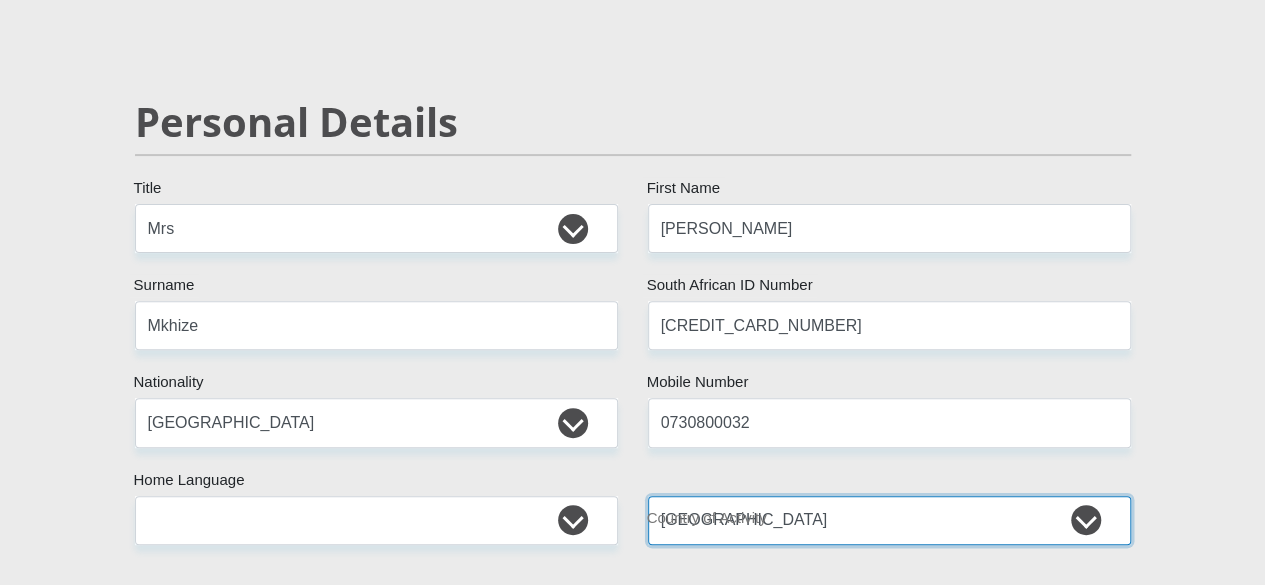 click on "[GEOGRAPHIC_DATA]
[GEOGRAPHIC_DATA]
[GEOGRAPHIC_DATA]
[GEOGRAPHIC_DATA]
[GEOGRAPHIC_DATA]
[GEOGRAPHIC_DATA] [GEOGRAPHIC_DATA]
[GEOGRAPHIC_DATA]
[GEOGRAPHIC_DATA]
[GEOGRAPHIC_DATA]
[GEOGRAPHIC_DATA]
[GEOGRAPHIC_DATA]
[GEOGRAPHIC_DATA]
[GEOGRAPHIC_DATA]
[GEOGRAPHIC_DATA]
[GEOGRAPHIC_DATA]
[DATE][GEOGRAPHIC_DATA]
[GEOGRAPHIC_DATA]
[GEOGRAPHIC_DATA]
[GEOGRAPHIC_DATA]
[GEOGRAPHIC_DATA]" at bounding box center [889, 520] 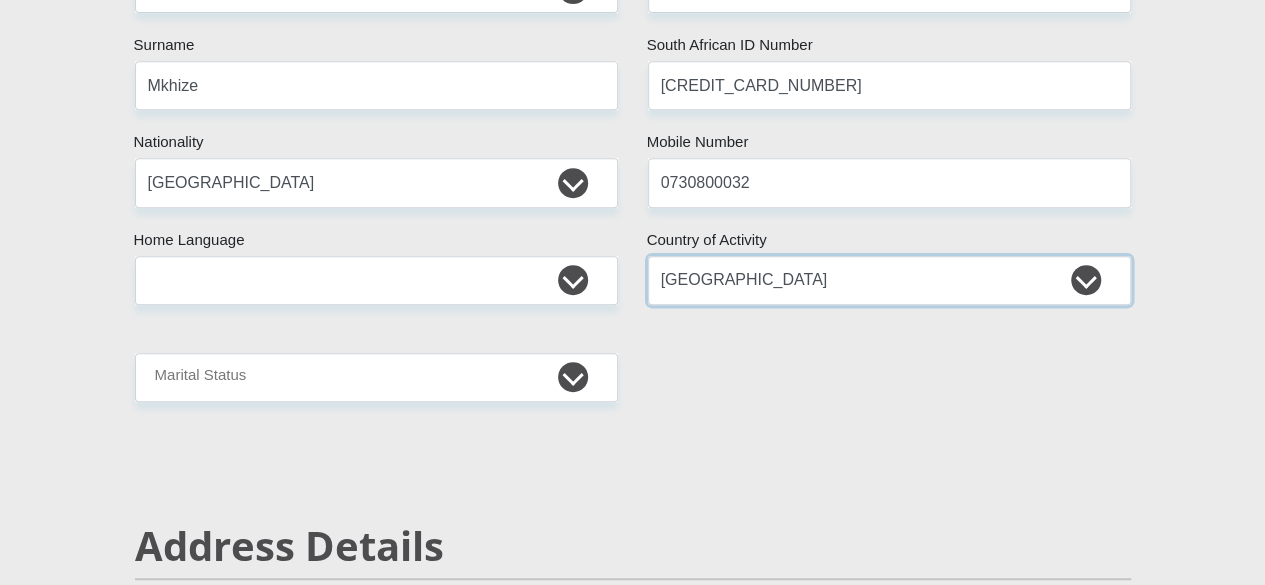 scroll, scrollTop: 500, scrollLeft: 0, axis: vertical 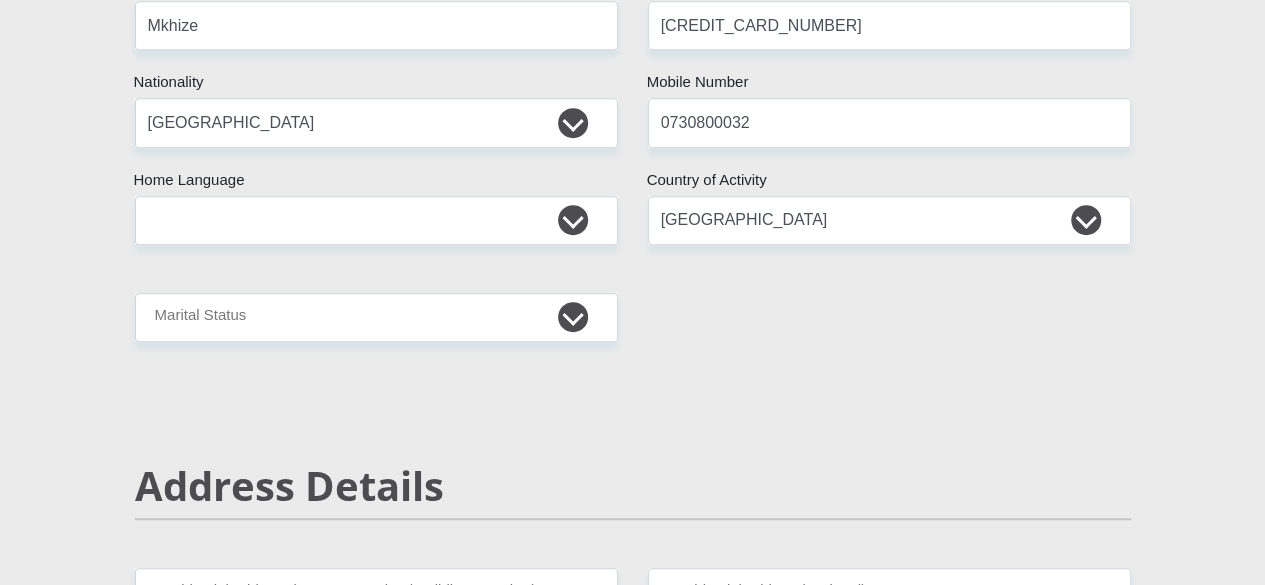 click on "Mr
Ms
Mrs
Dr
Other
Title
Phyllis
First Name
Mkhize
Surname
6812150292086
South African ID Number
Please input valid ID number
South Africa
Afghanistan
Aland Islands
Albania
Algeria
America Samoa
American Virgin Islands
Andorra
Angola
Anguilla
Antarctica
Antigua and Barbuda
Argentina" at bounding box center (633, 2756) 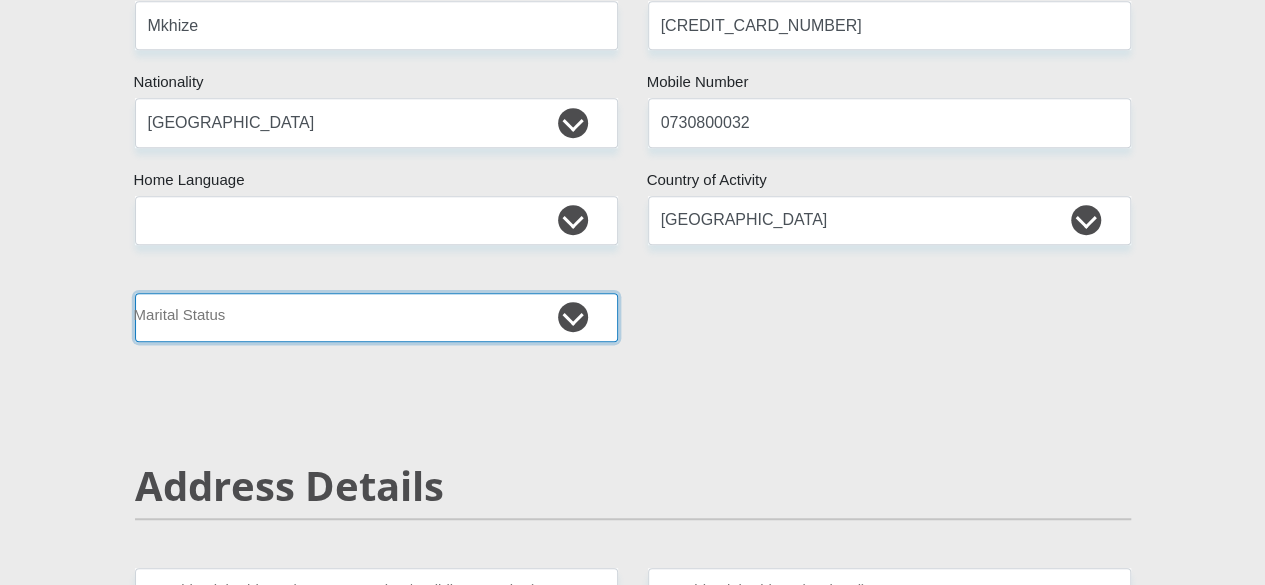 click on "Married ANC
Single
Divorced
Widowed
Married COP or Customary Law" at bounding box center [376, 317] 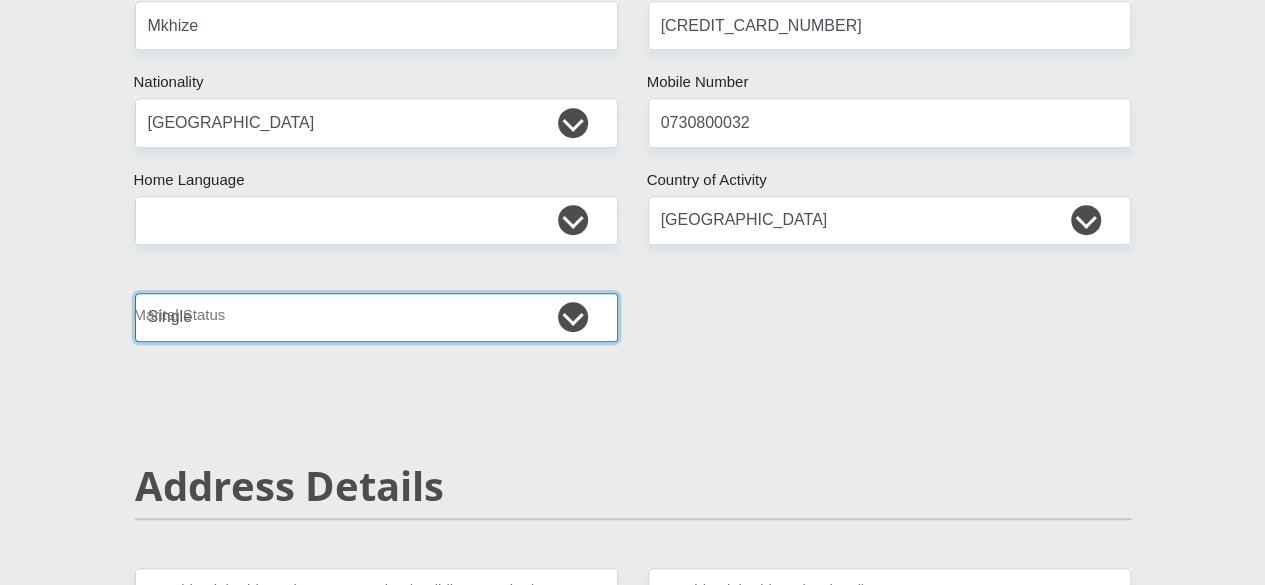 click on "Married ANC
Single
Divorced
Widowed
Married COP or Customary Law" at bounding box center [376, 317] 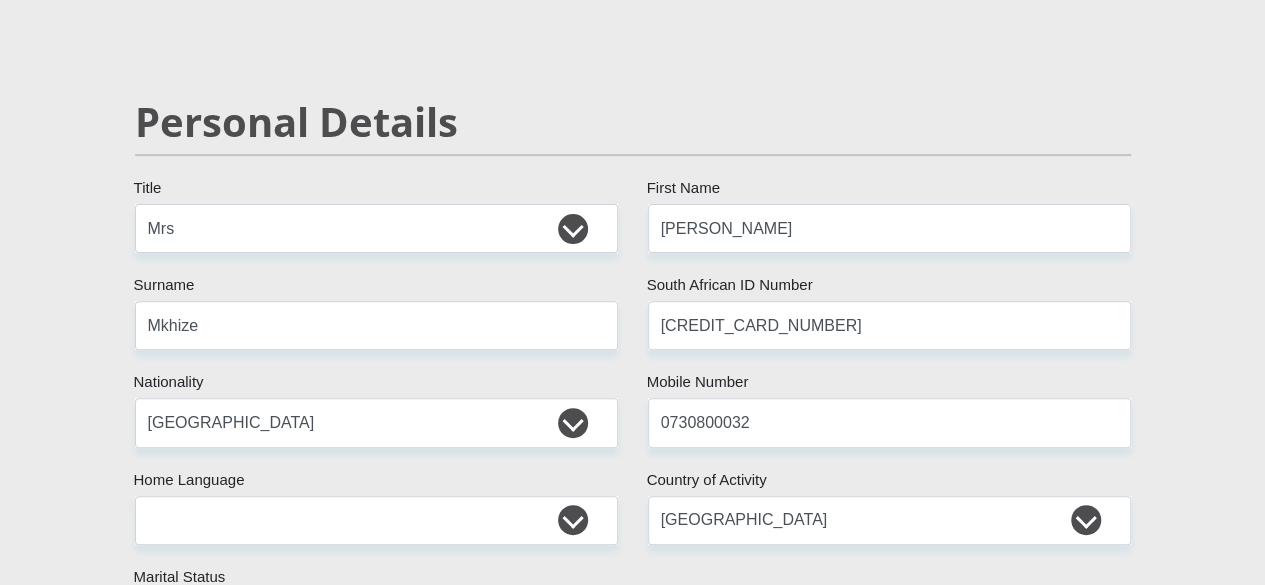 scroll, scrollTop: 500, scrollLeft: 0, axis: vertical 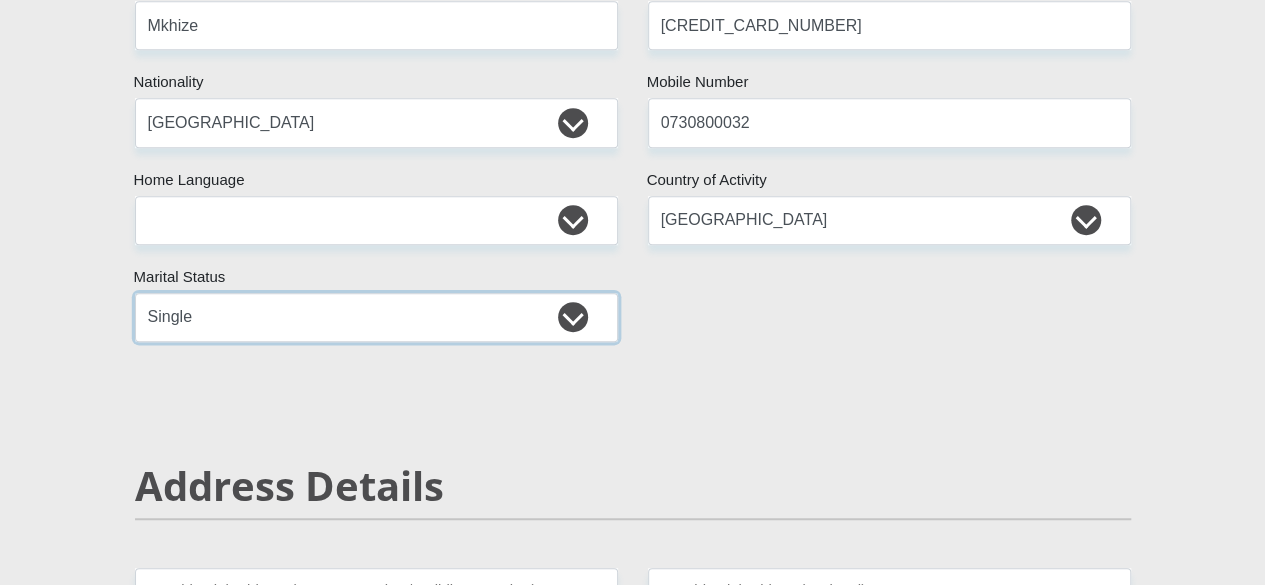 click on "Married ANC
Single
Divorced
Widowed
Married COP or Customary Law" at bounding box center (376, 317) 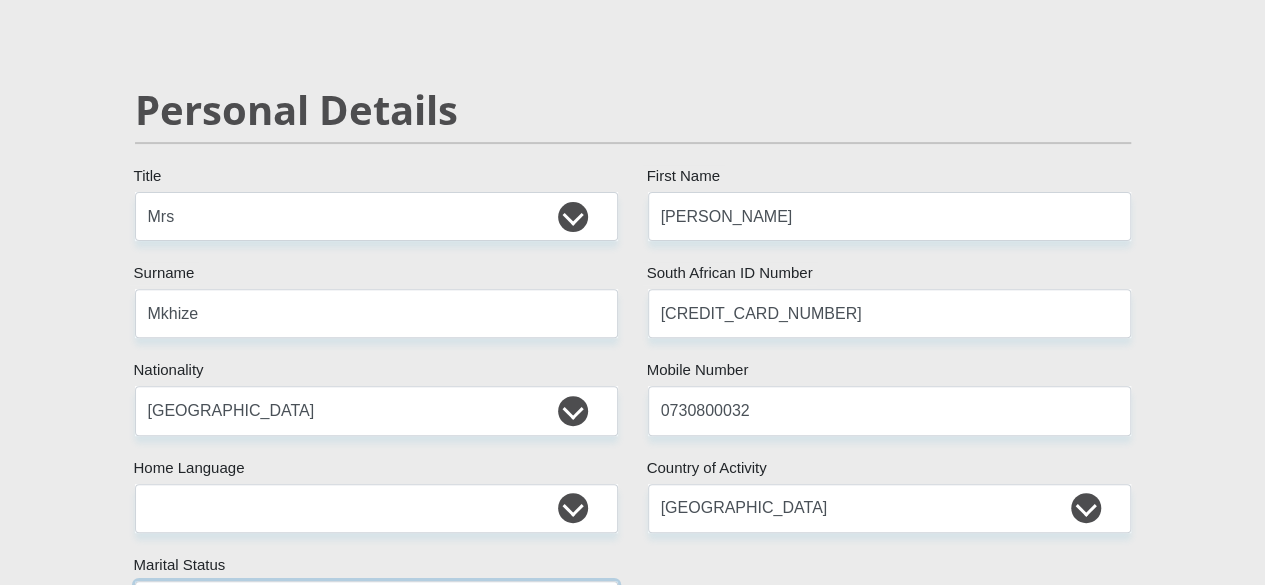 scroll, scrollTop: 100, scrollLeft: 0, axis: vertical 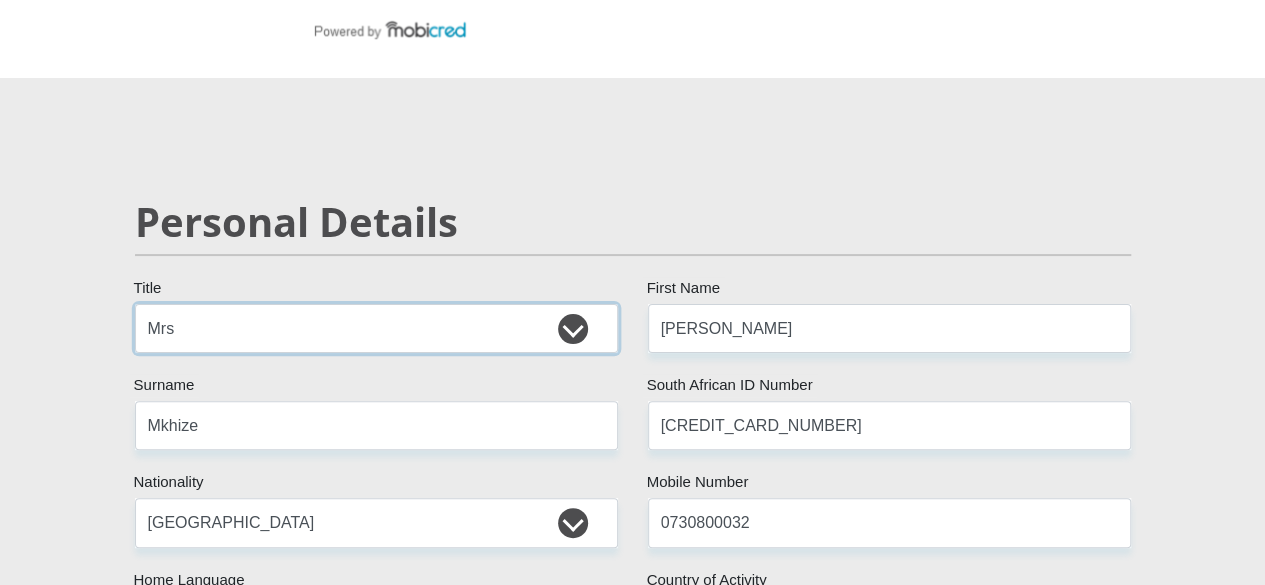 click on "Mr
Ms
Mrs
Dr
[PERSON_NAME]" at bounding box center [376, 328] 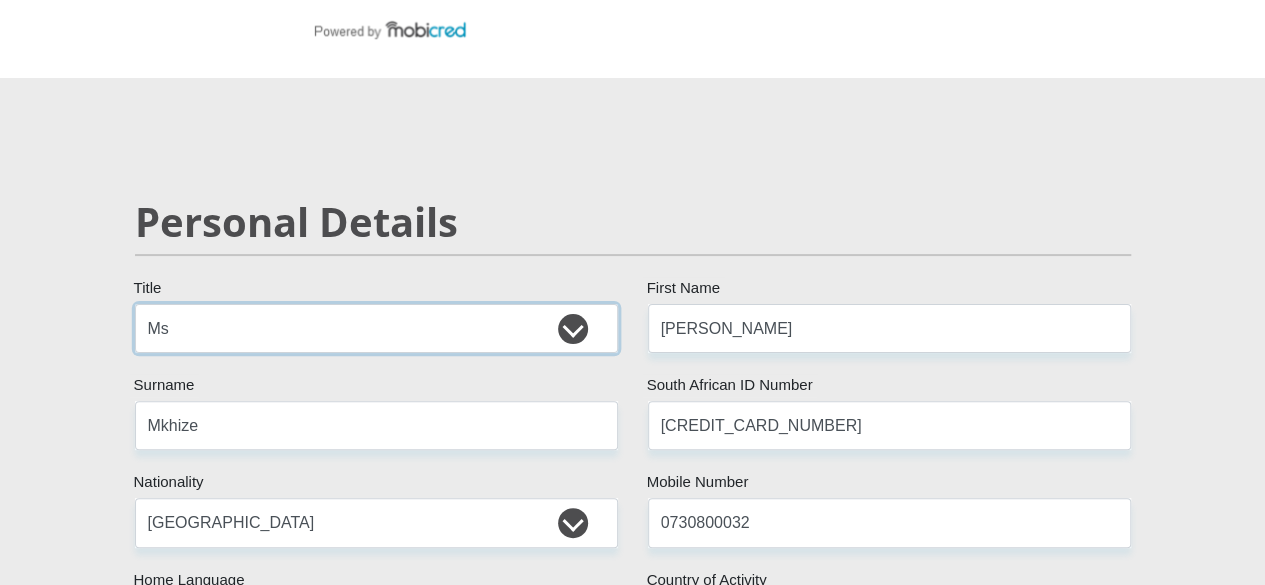 click on "Mr
Ms
Mrs
Dr
[PERSON_NAME]" at bounding box center (376, 328) 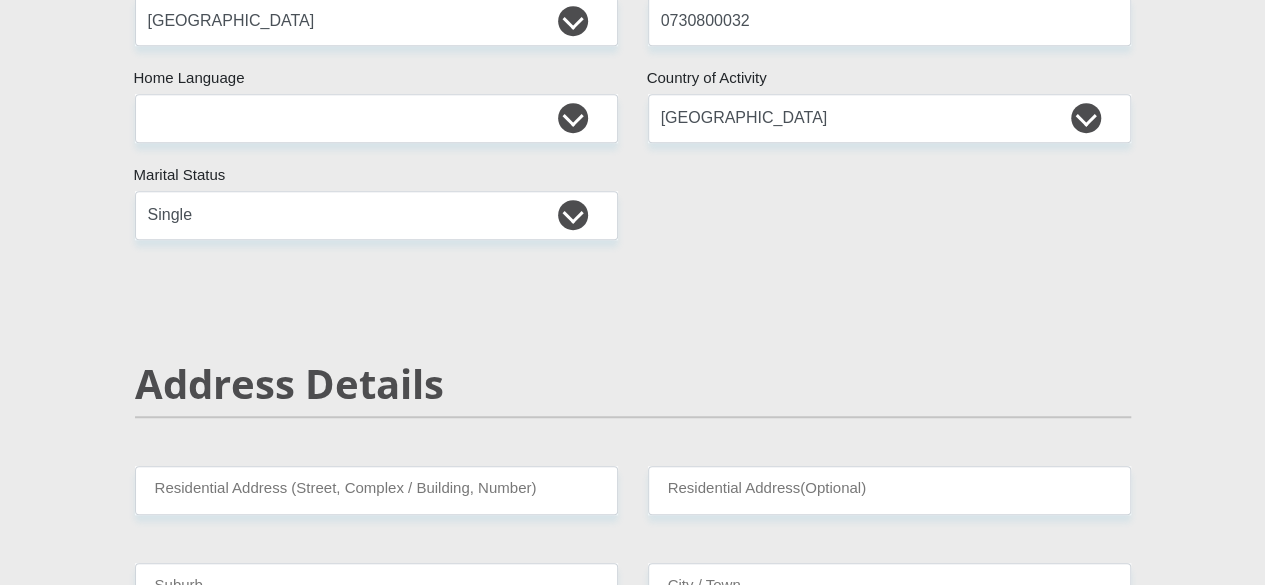 scroll, scrollTop: 800, scrollLeft: 0, axis: vertical 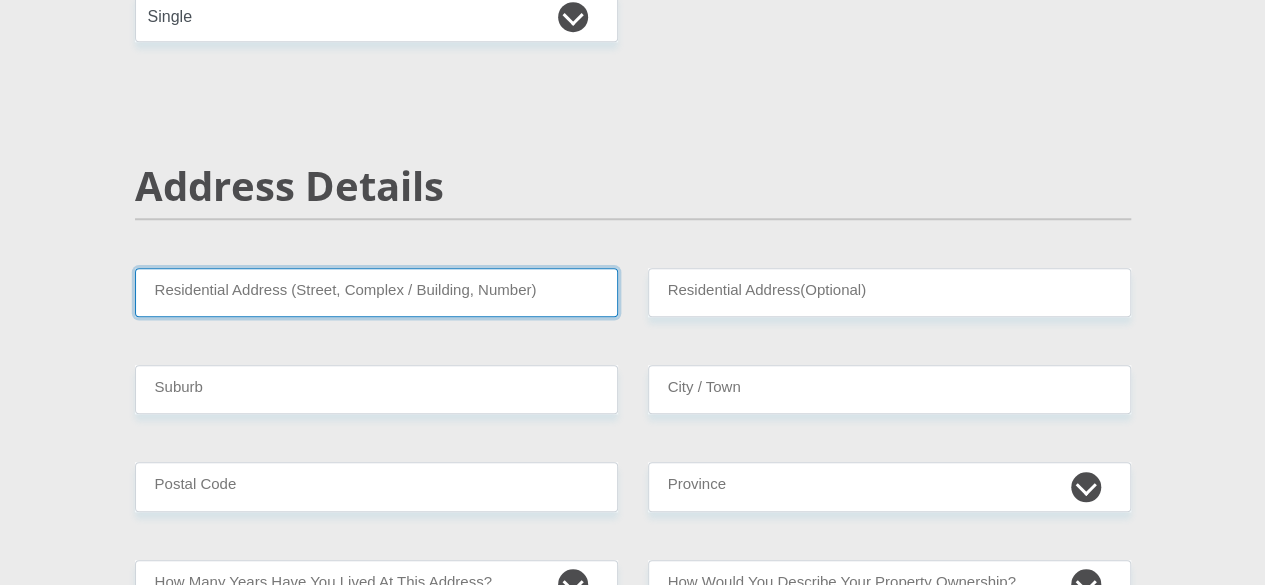 click on "Residential Address (Street, Complex / Building, Number)" at bounding box center (376, 292) 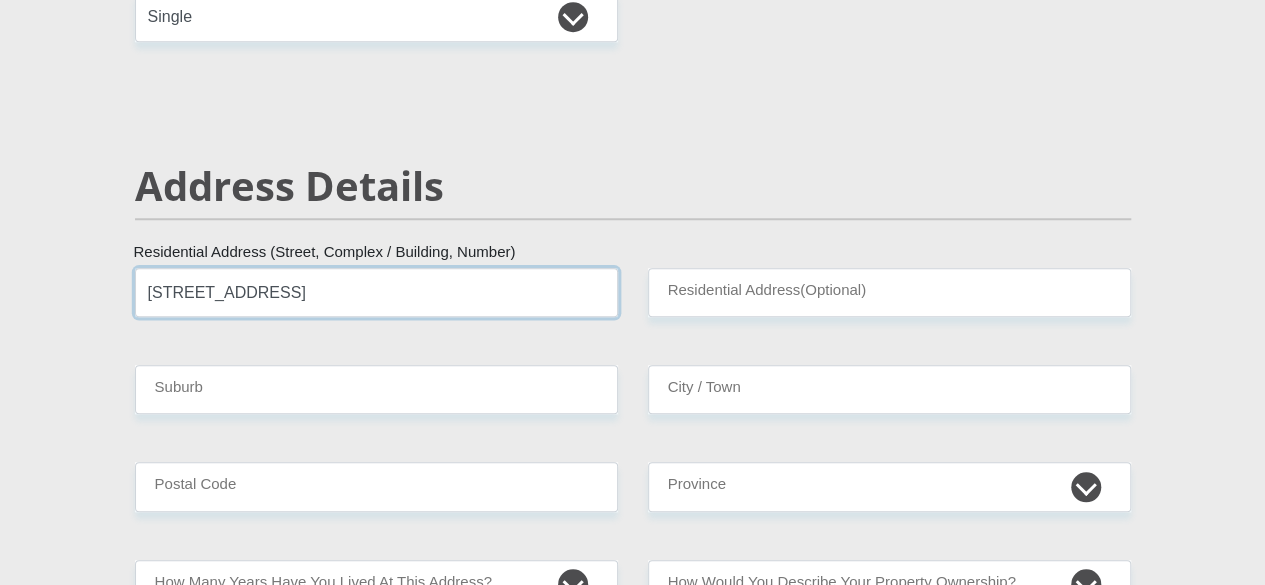 type on "[STREET_ADDRESS]" 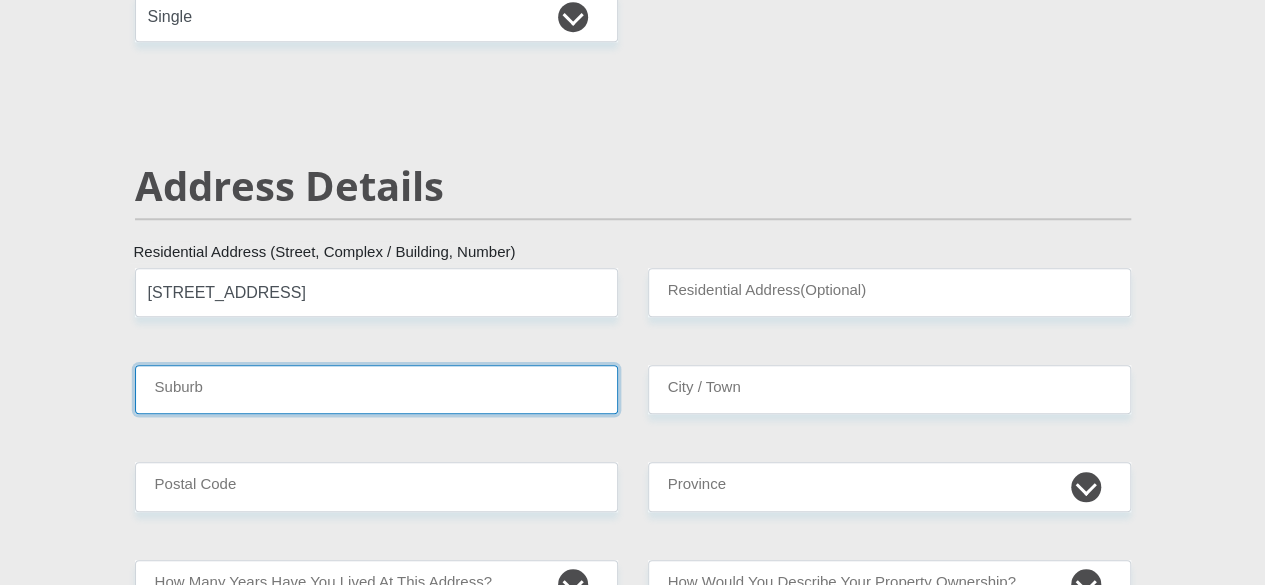 click on "Suburb" at bounding box center [376, 389] 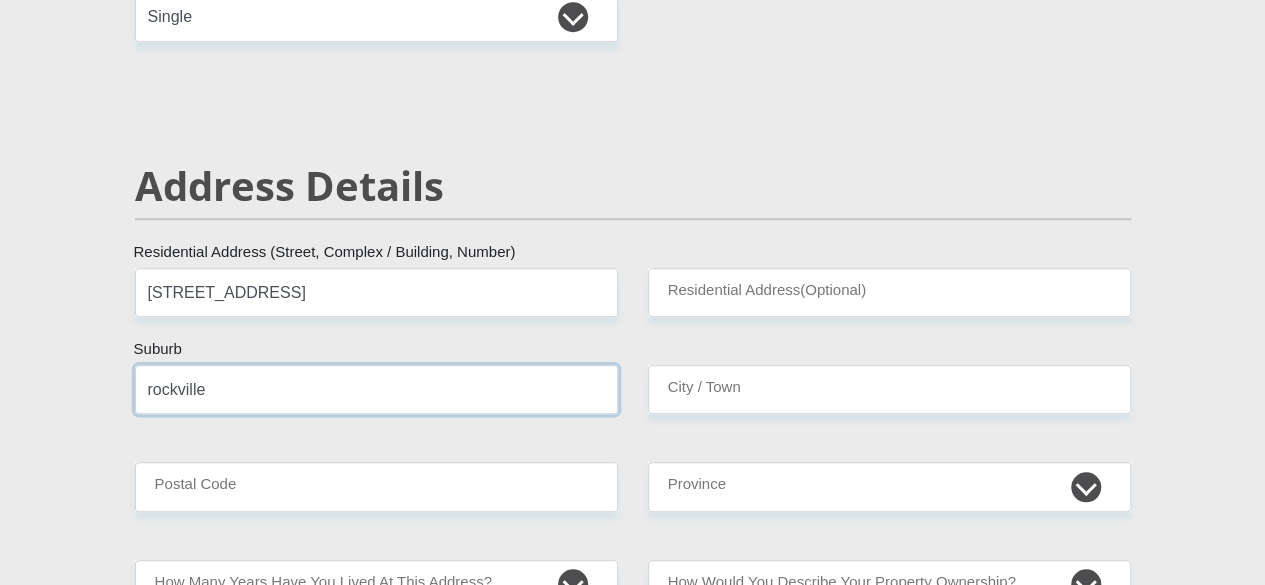 type on "rockville" 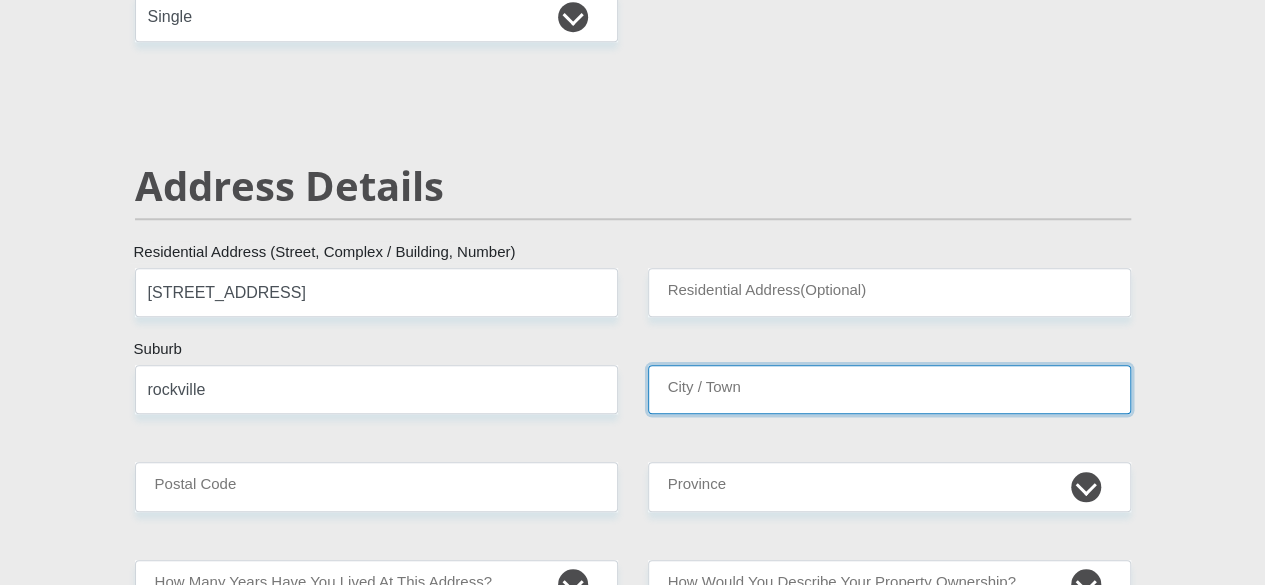 click on "City / Town" at bounding box center (889, 389) 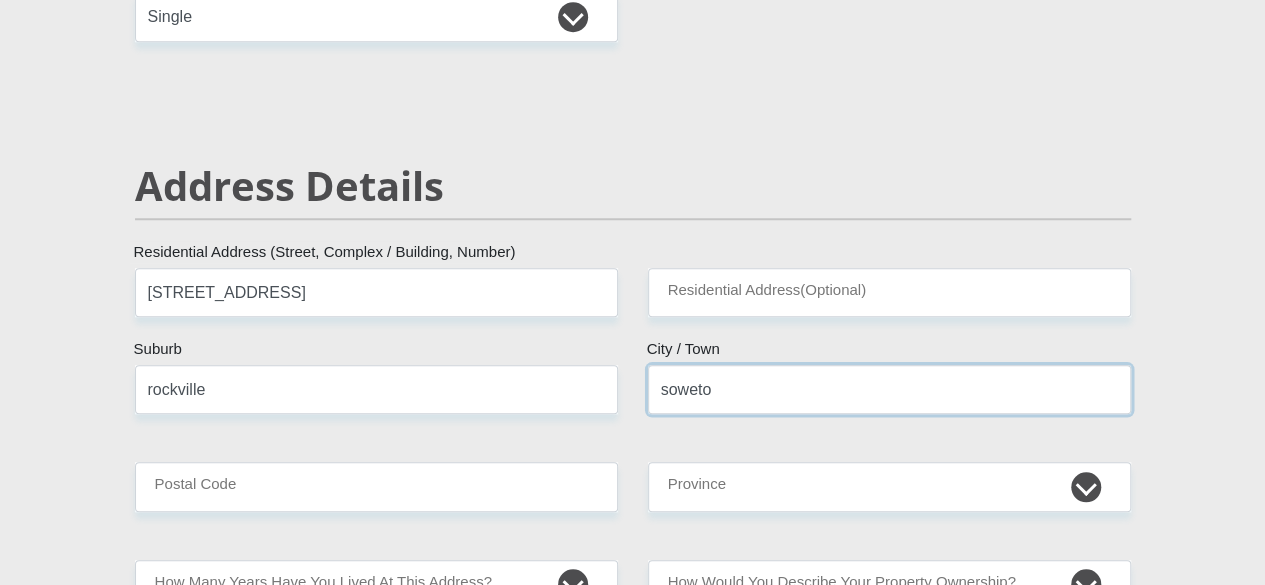 type on "soweto" 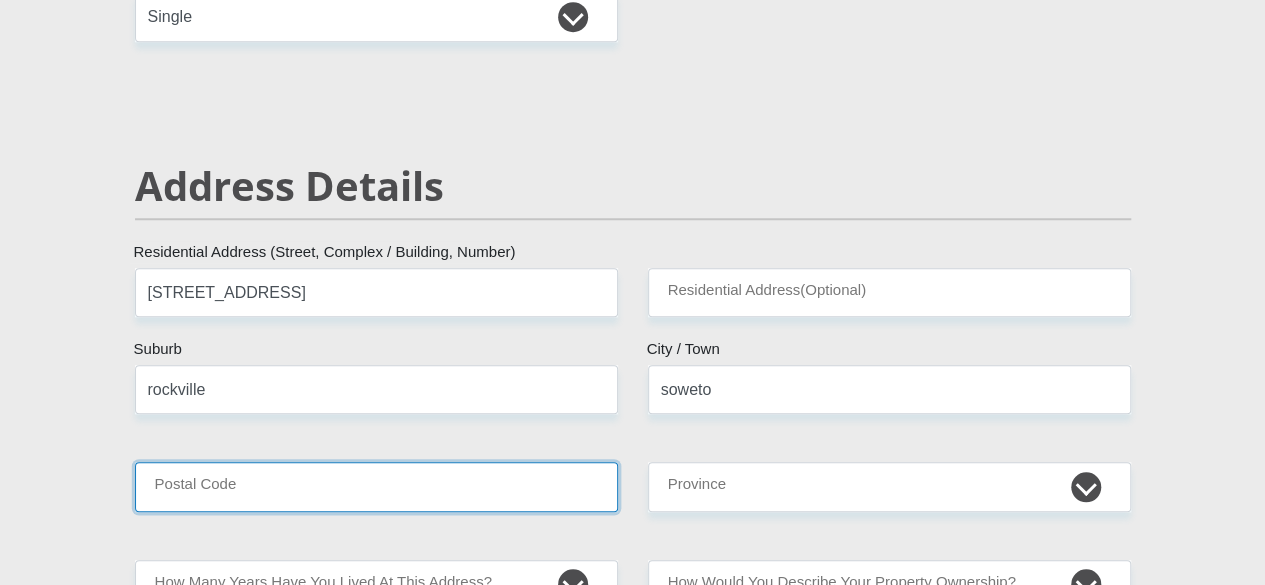 click on "Postal Code" at bounding box center (376, 486) 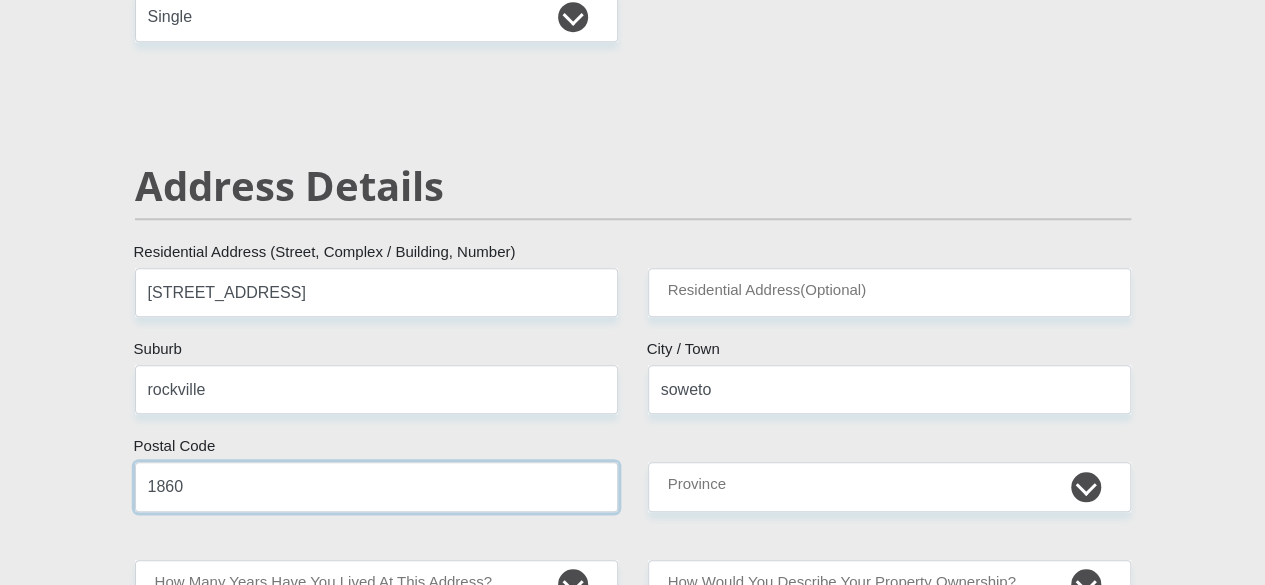 type on "1860" 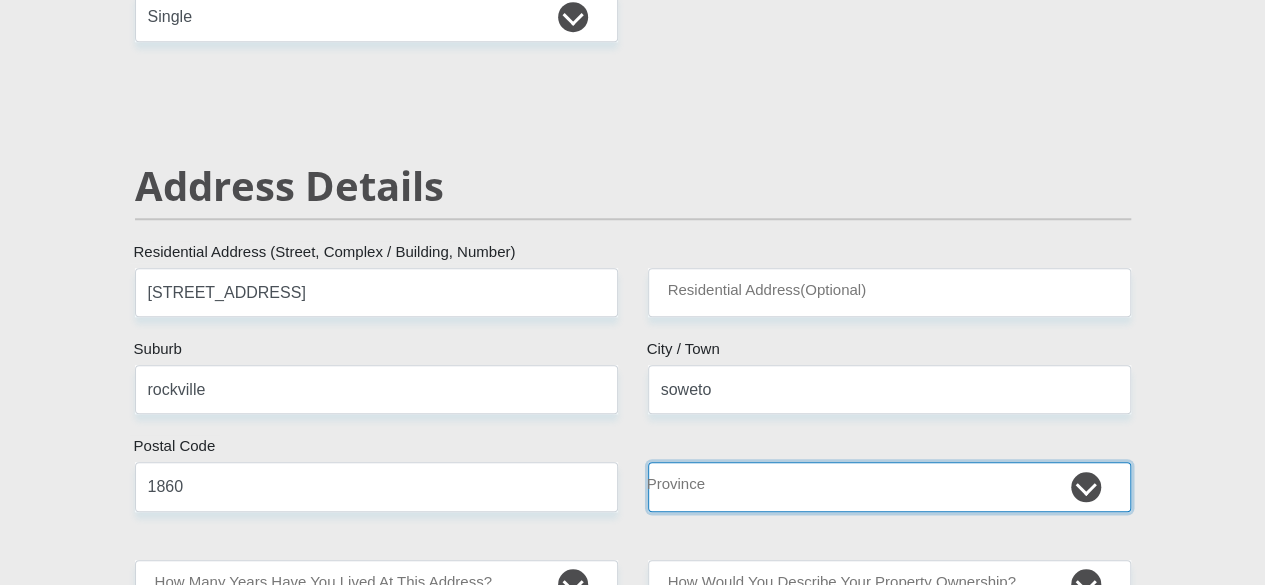 click on "Eastern Cape
Free State
[GEOGRAPHIC_DATA]
[GEOGRAPHIC_DATA][DATE]
[GEOGRAPHIC_DATA]
[GEOGRAPHIC_DATA]
[GEOGRAPHIC_DATA]
[GEOGRAPHIC_DATA]" at bounding box center (889, 486) 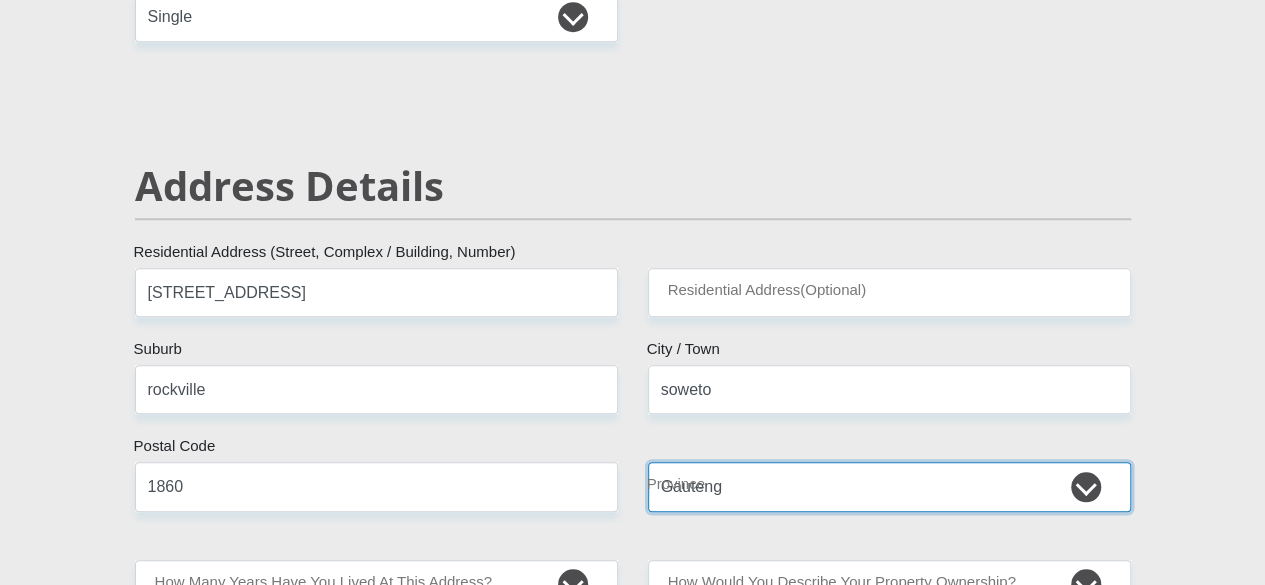 click on "Eastern Cape
Free State
[GEOGRAPHIC_DATA]
[GEOGRAPHIC_DATA][DATE]
[GEOGRAPHIC_DATA]
[GEOGRAPHIC_DATA]
[GEOGRAPHIC_DATA]
[GEOGRAPHIC_DATA]" at bounding box center [889, 486] 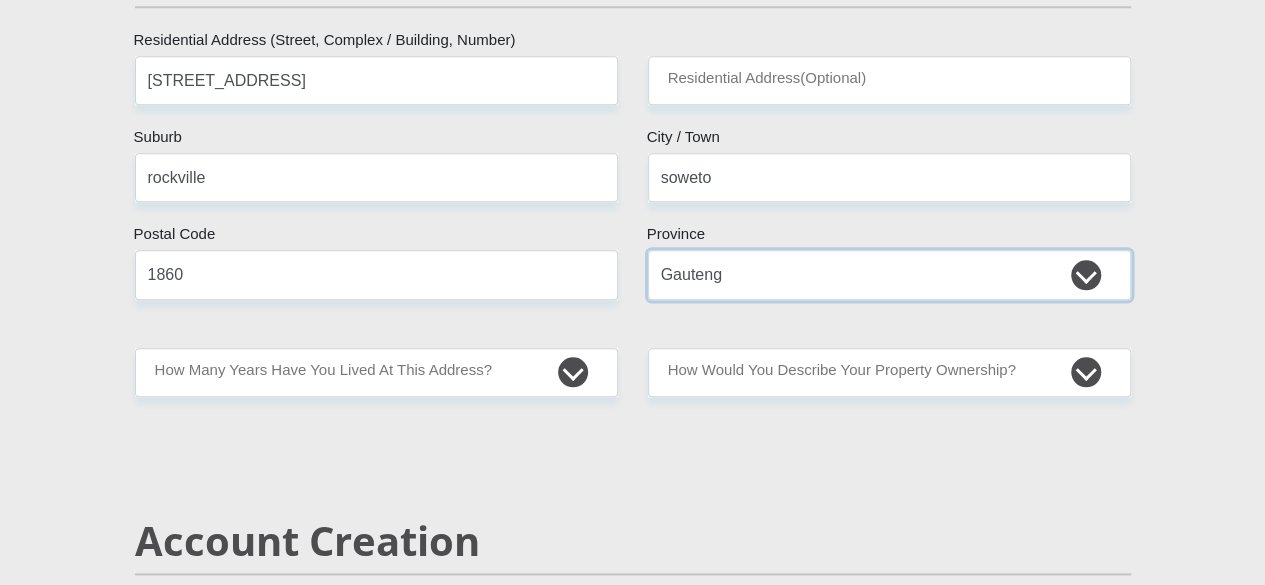 scroll, scrollTop: 1100, scrollLeft: 0, axis: vertical 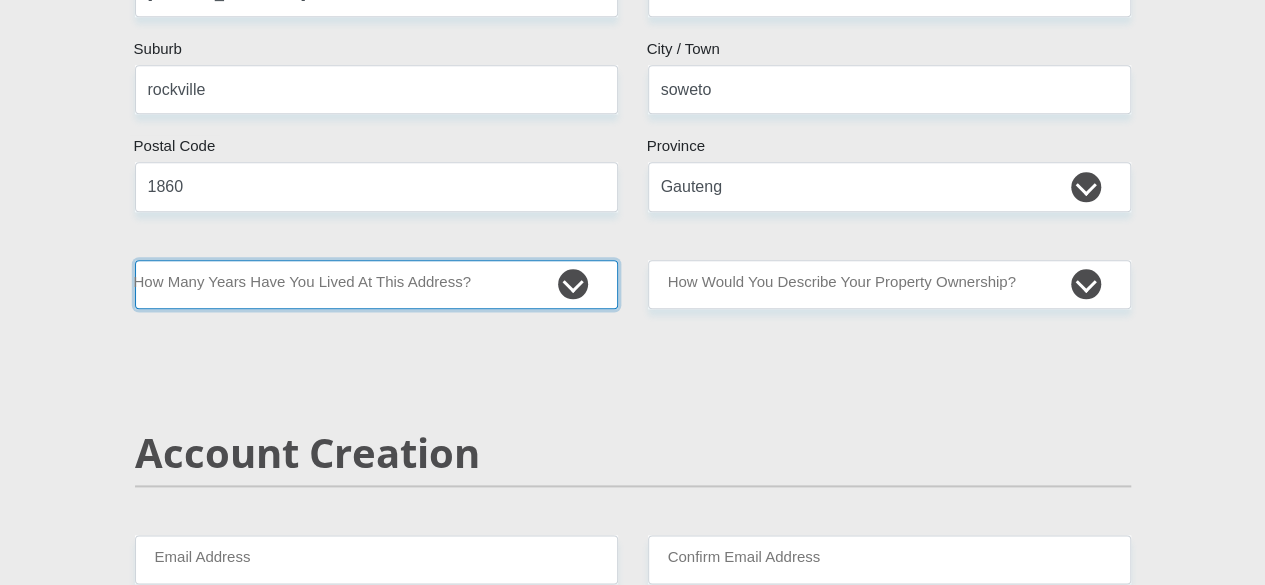 click on "less than 1 year
1-3 years
3-5 years
5+ years" at bounding box center [376, 284] 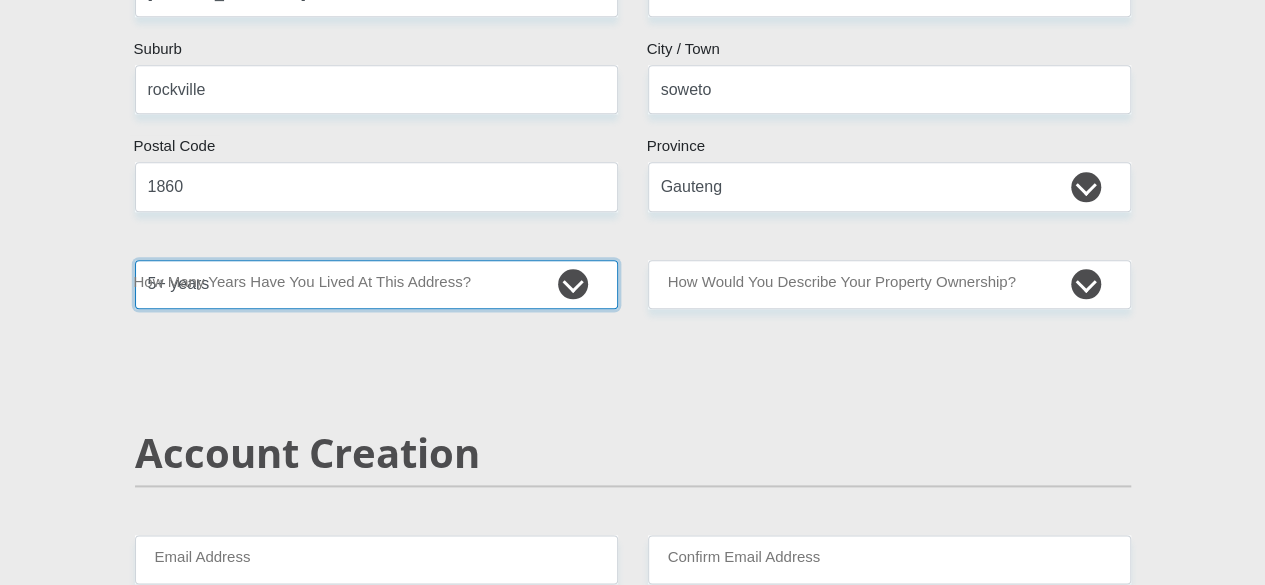 click on "less than 1 year
1-3 years
3-5 years
5+ years" at bounding box center (376, 284) 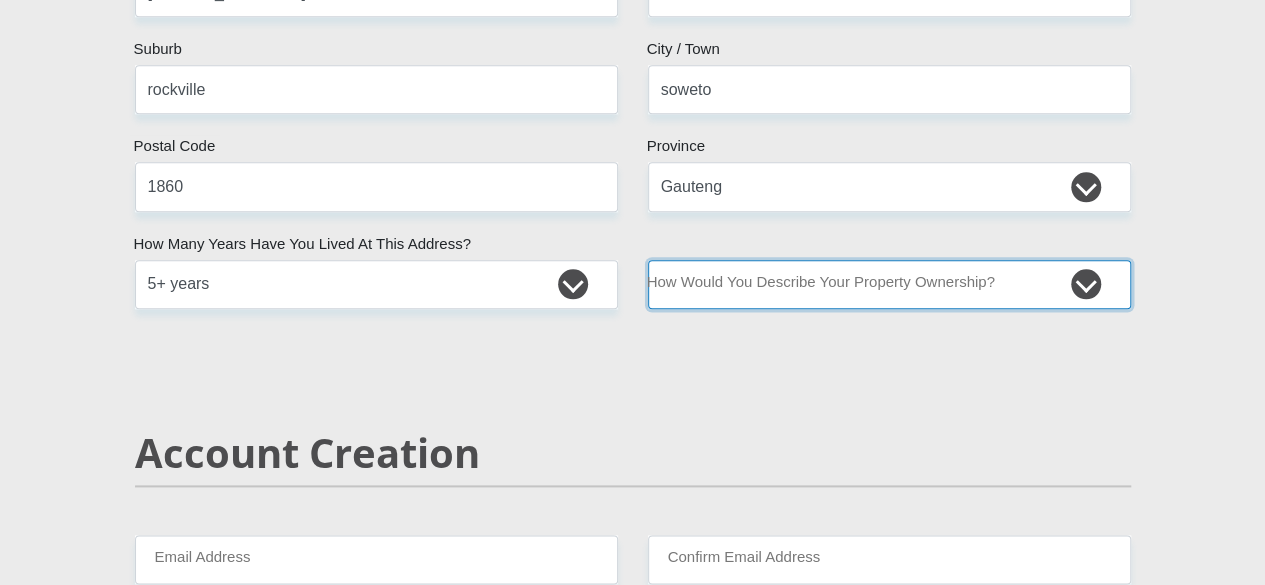 drag, startPoint x: 972, startPoint y: 212, endPoint x: 922, endPoint y: 228, distance: 52.49762 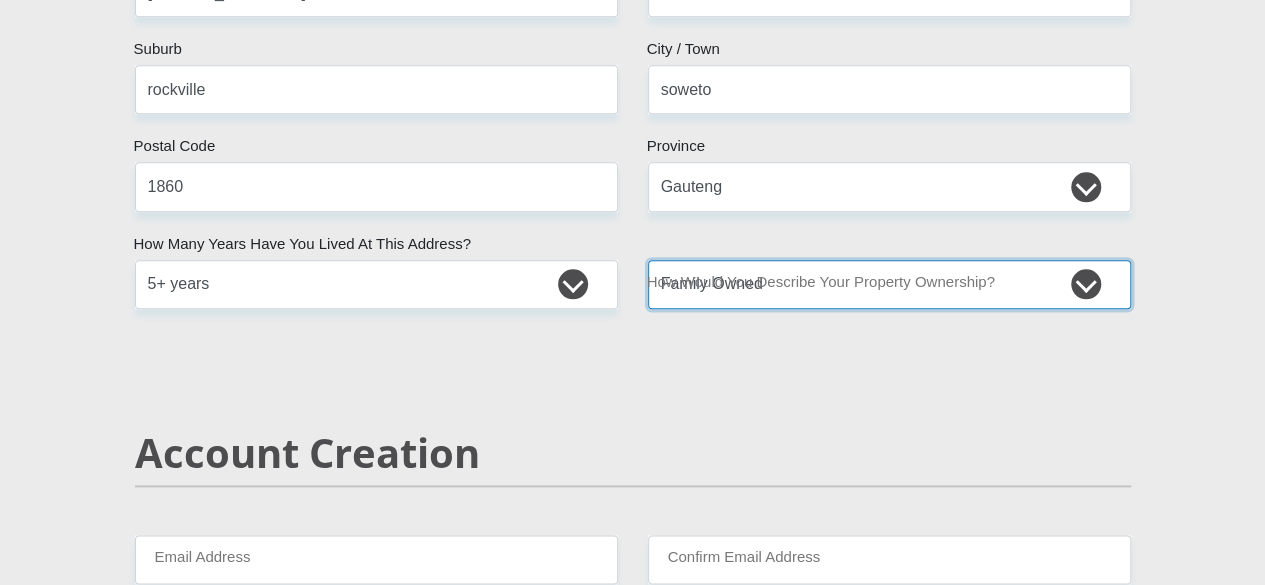 click on "Owned
Rented
Family Owned
Company Dwelling" at bounding box center [889, 284] 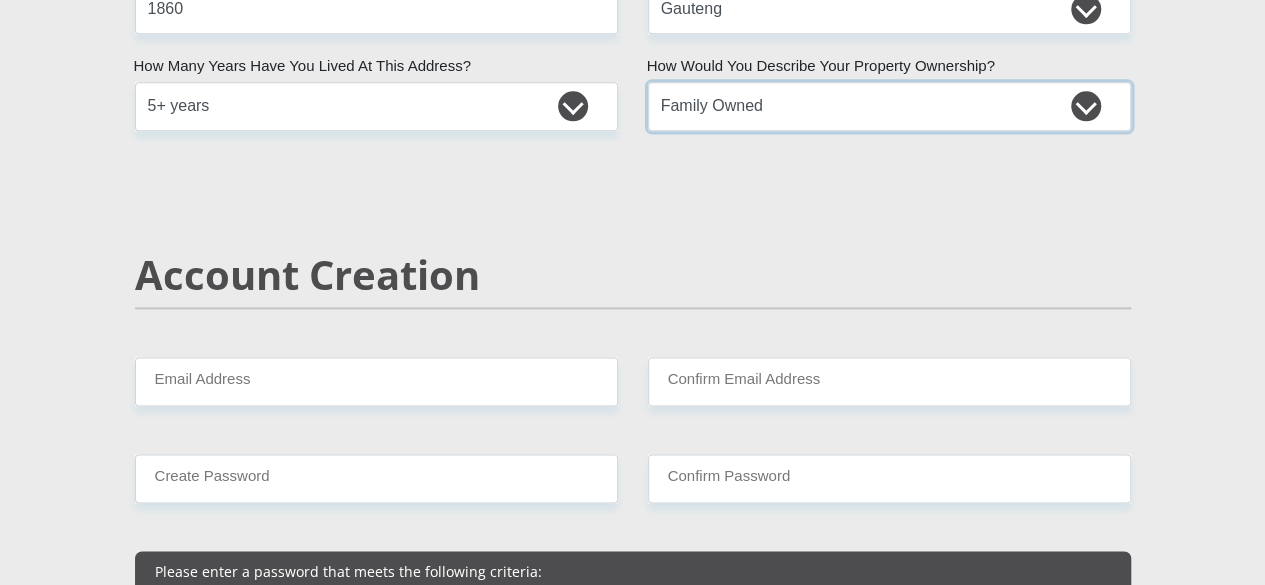 scroll, scrollTop: 1400, scrollLeft: 0, axis: vertical 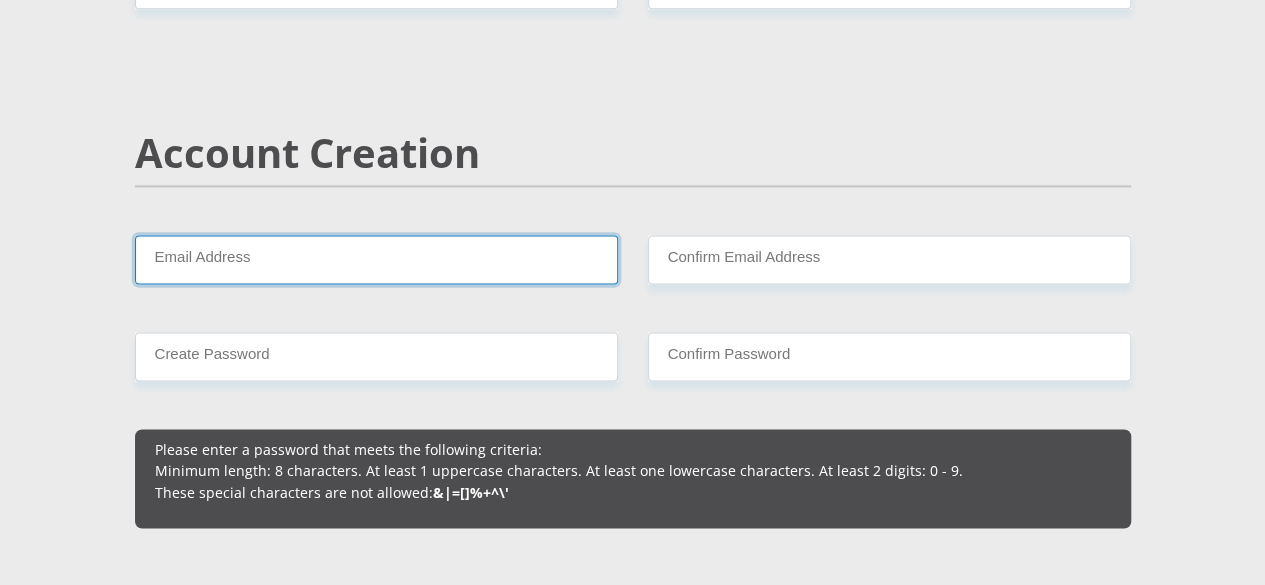click on "Email Address" at bounding box center [376, 259] 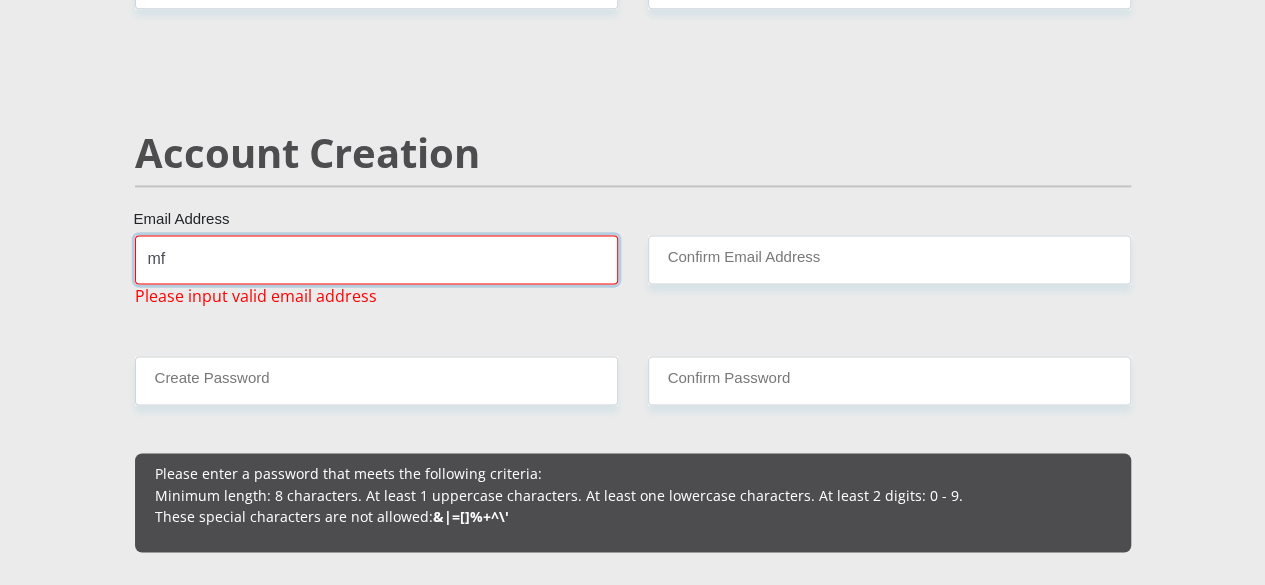 type on "m" 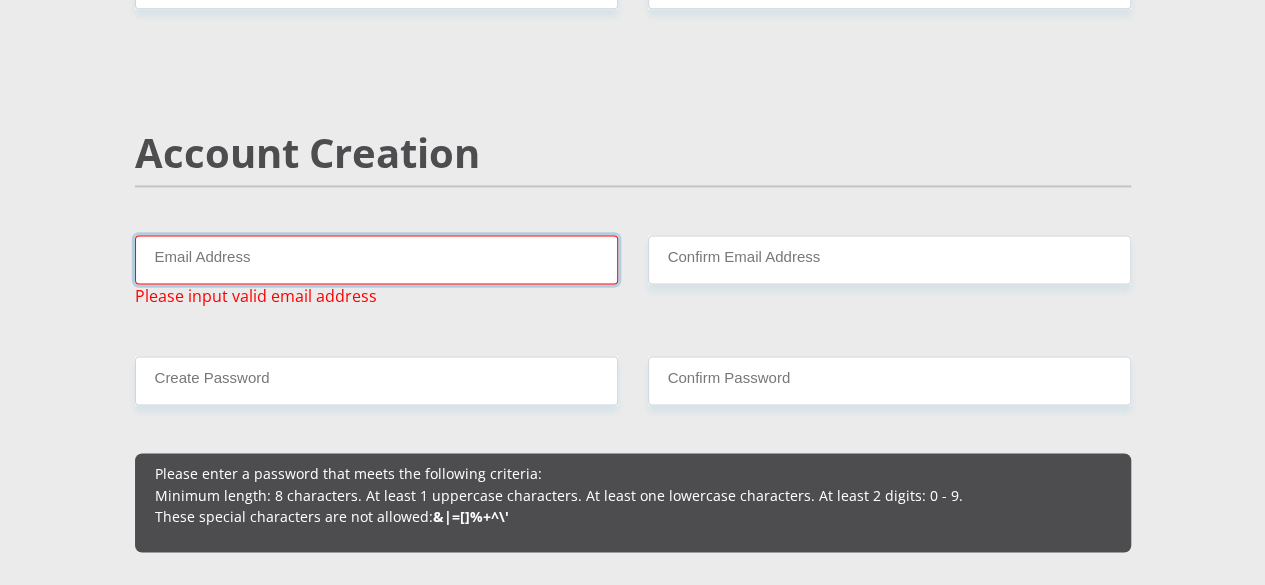 type on "n" 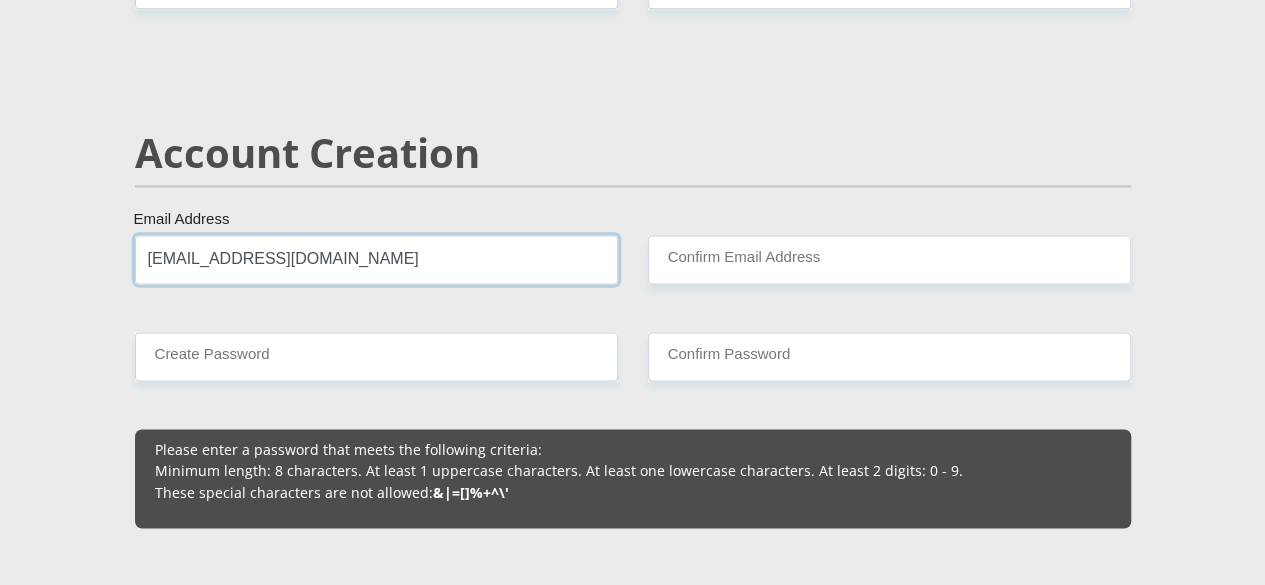 drag, startPoint x: 372, startPoint y: 203, endPoint x: 0, endPoint y: 253, distance: 375.34518 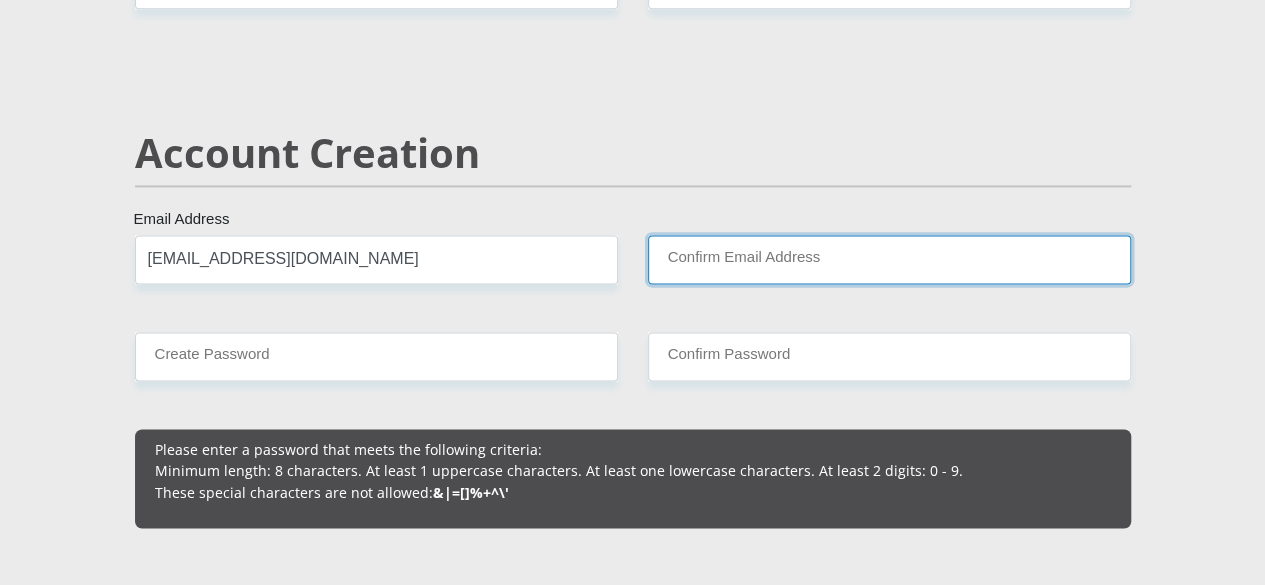 click on "Confirm Email Address" at bounding box center [889, 259] 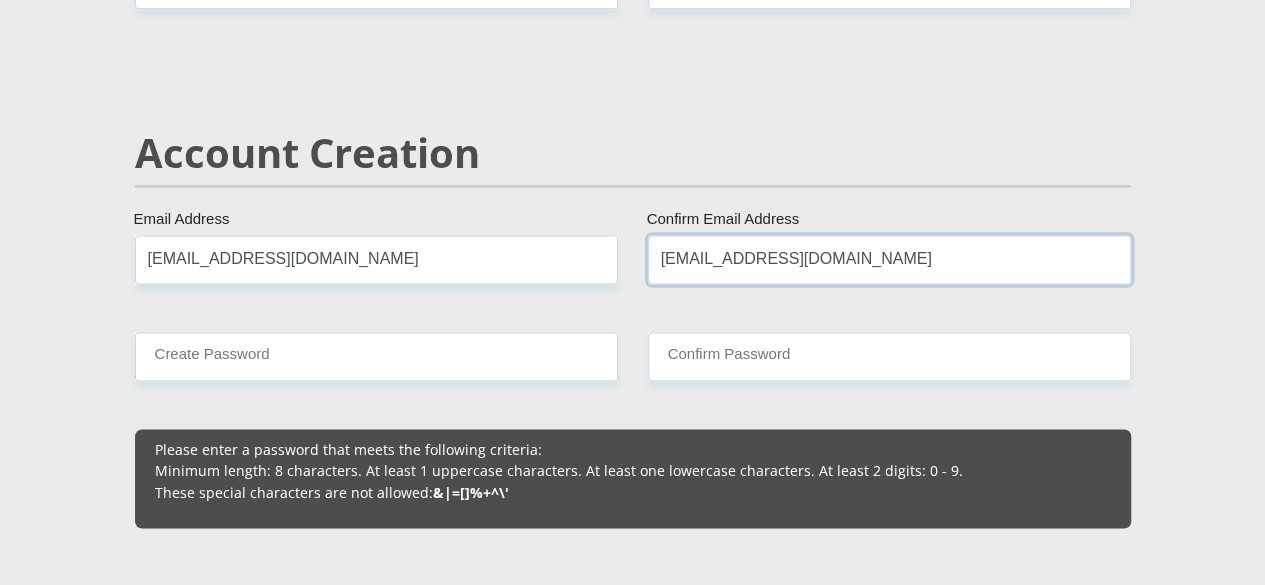 type on "[EMAIL_ADDRESS][DOMAIN_NAME]" 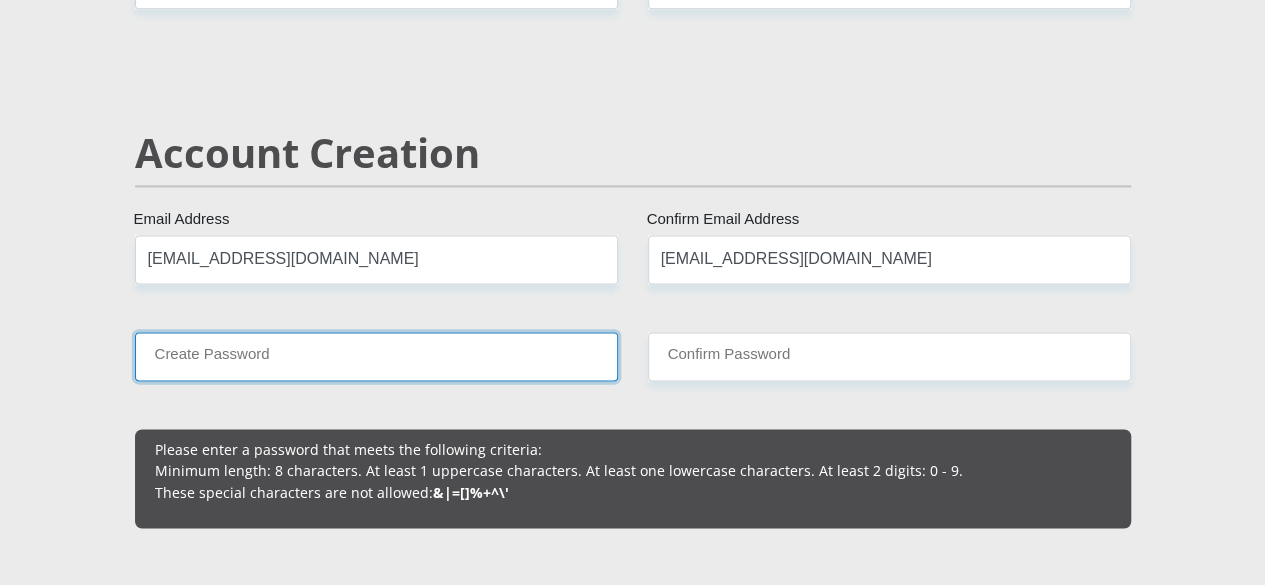 click on "Create Password" at bounding box center [376, 356] 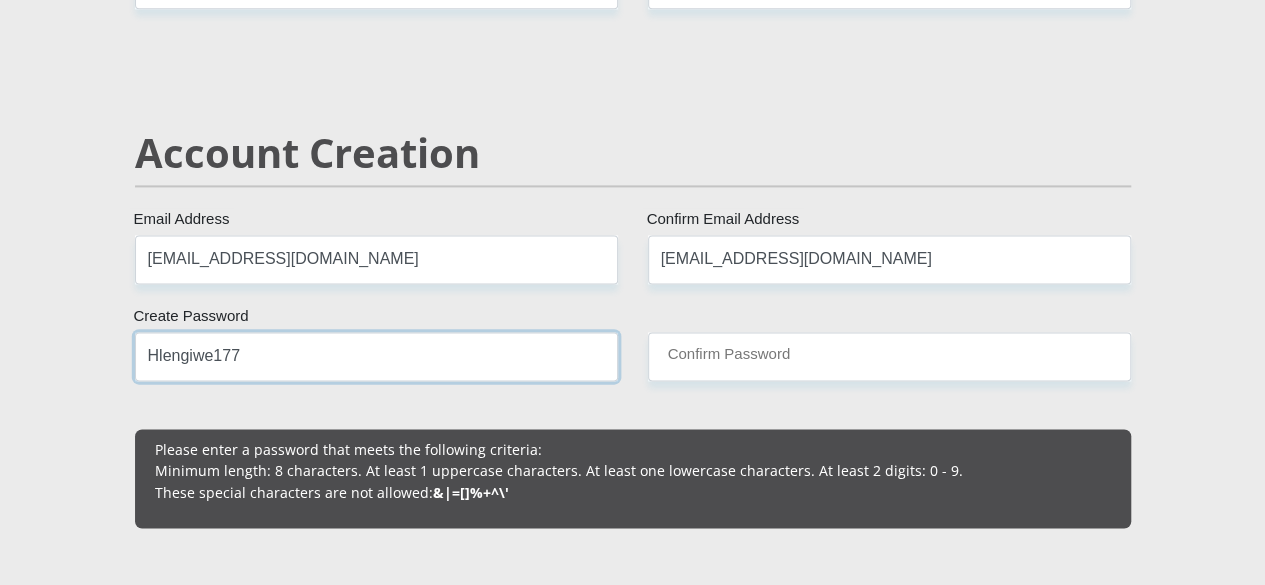drag, startPoint x: 302, startPoint y: 304, endPoint x: 68, endPoint y: 303, distance: 234.00214 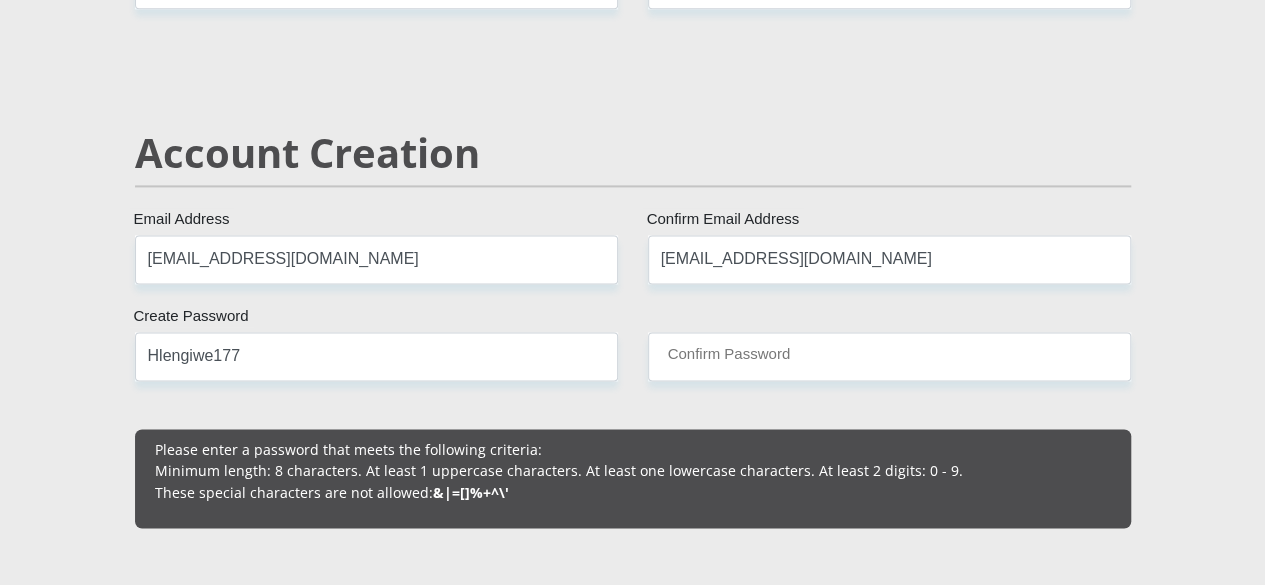 click on "Mr
Ms
Mrs
Dr
Other
Title
Phyllis
First Name
Mkhize
Surname
6812150292086
South African ID Number
Please input valid ID number
South Africa
Afghanistan
Aland Islands
Albania
Algeria
America Samoa
American Virgin Islands
Andorra
Angola
Anguilla
Antarctica
Antigua and Barbuda
Argentina" at bounding box center (633, 1856) 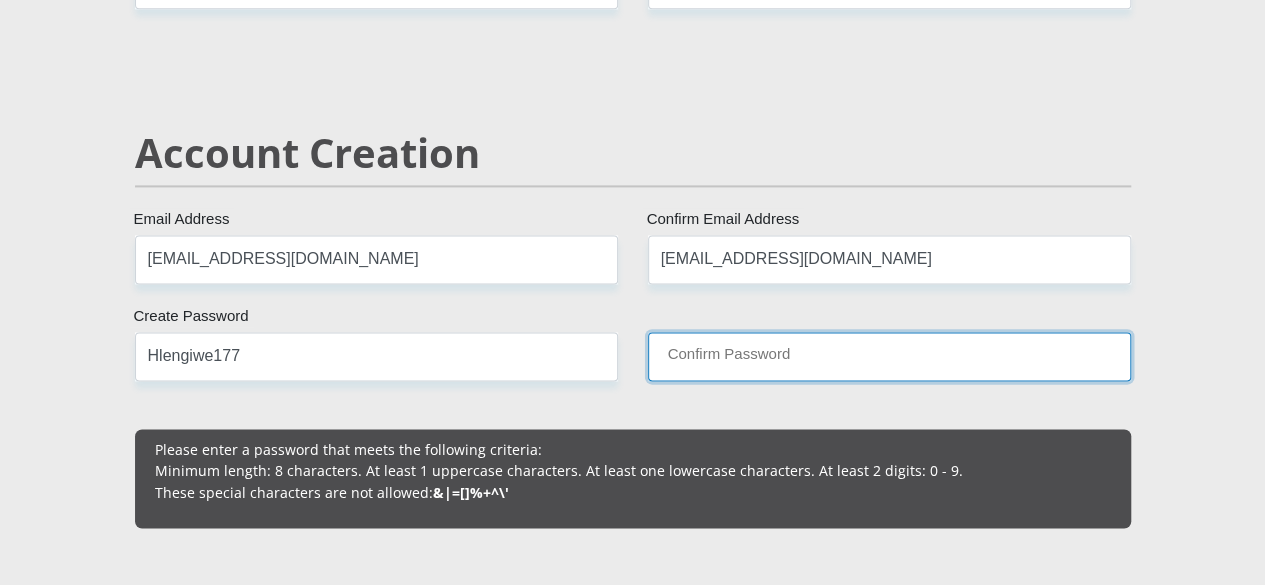 click on "Confirm Password" at bounding box center (889, 356) 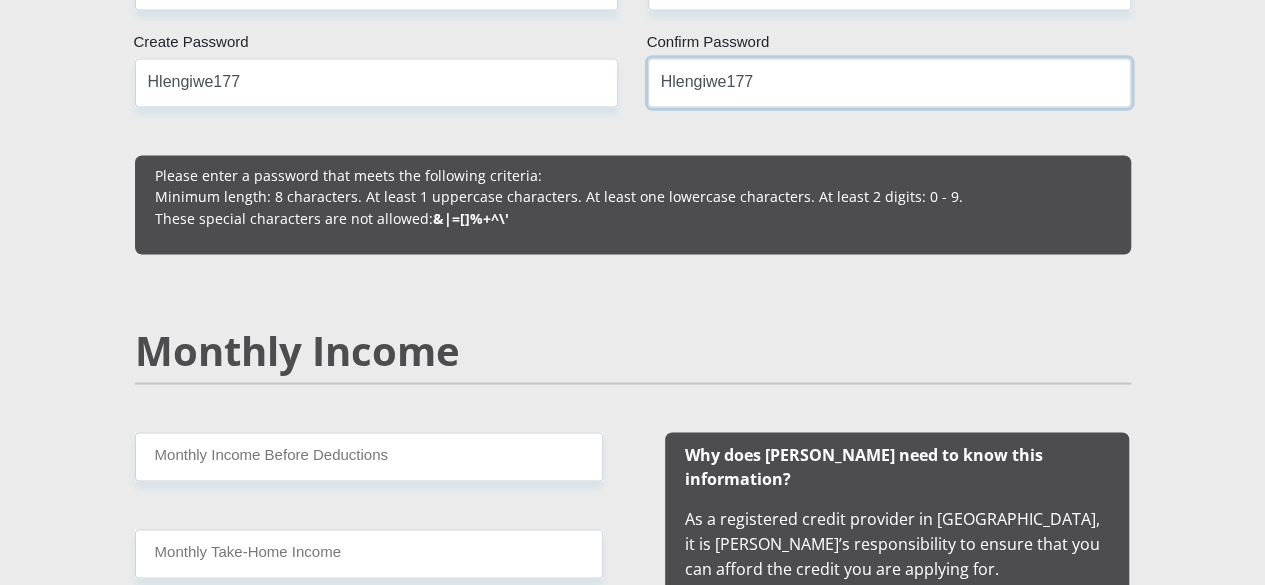 scroll, scrollTop: 1900, scrollLeft: 0, axis: vertical 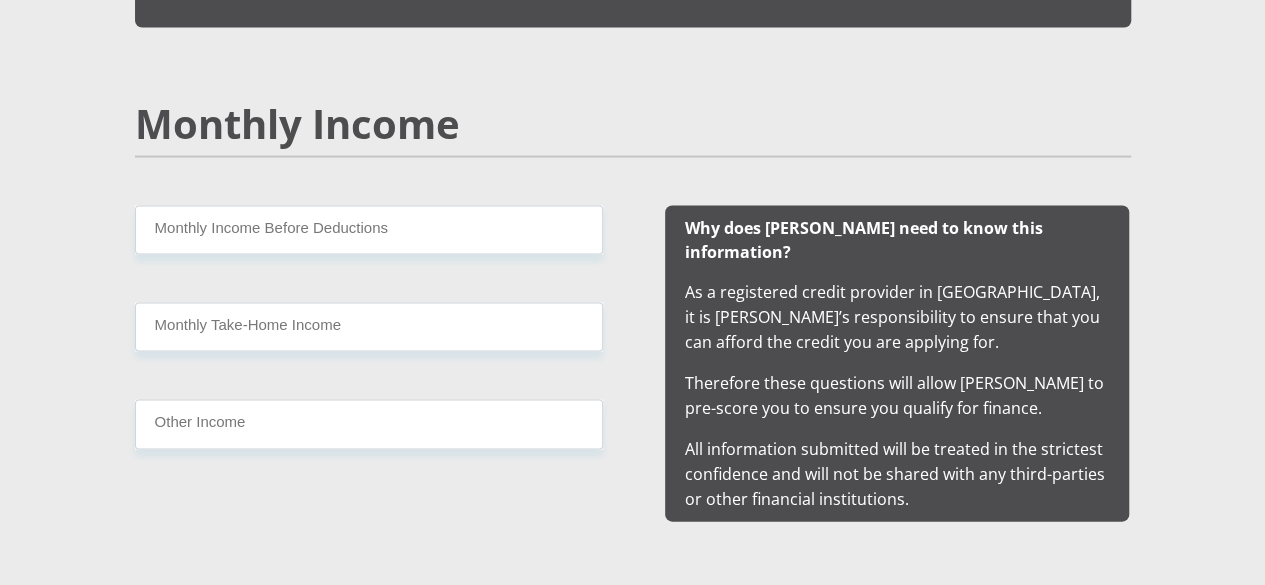 type on "Hlengiwe177" 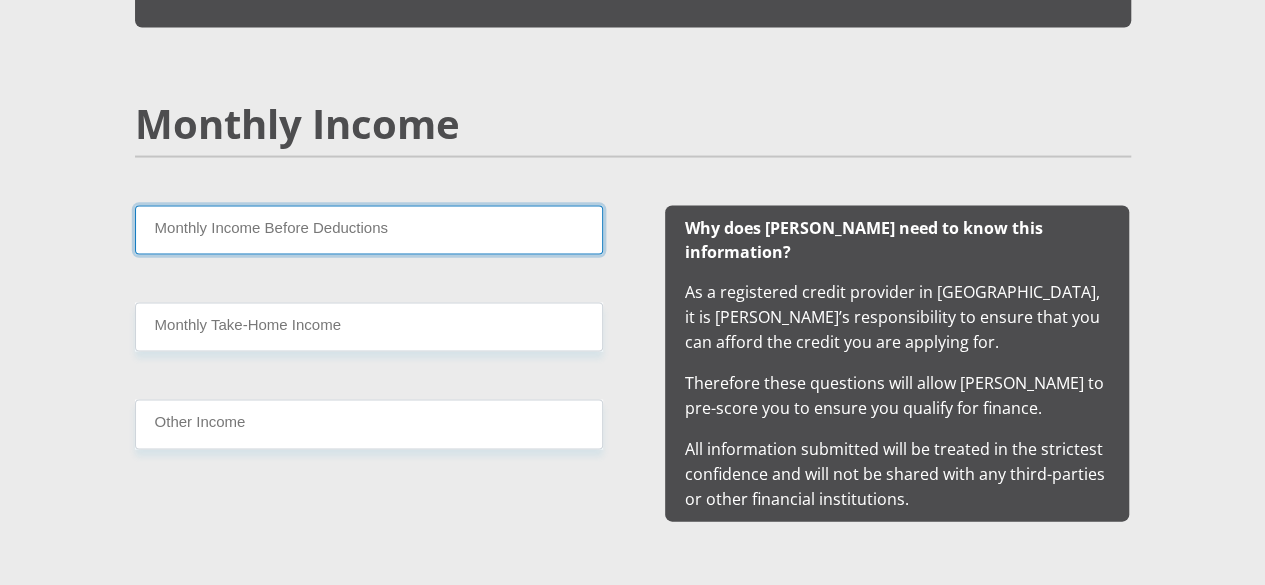 click on "Monthly Income Before Deductions" at bounding box center (369, 230) 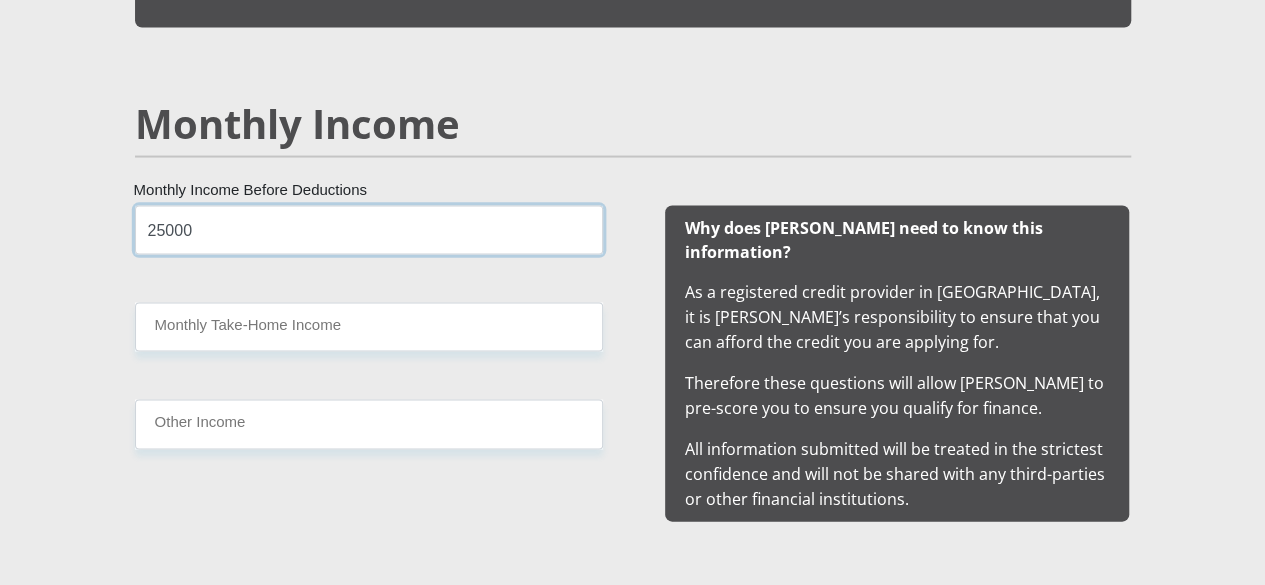 type on "25000" 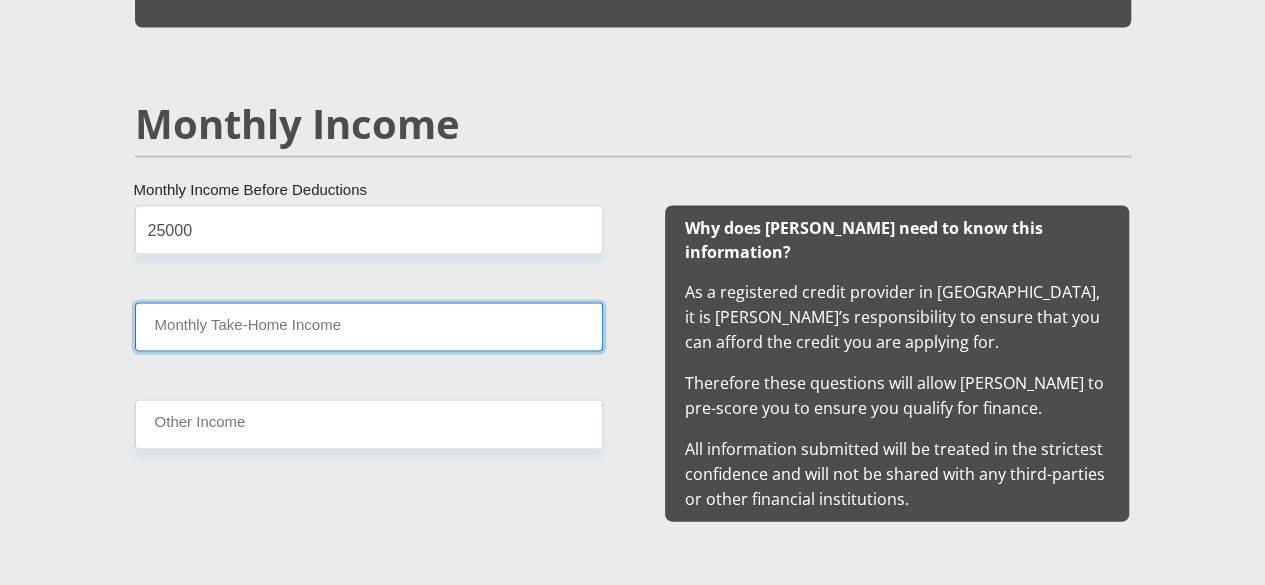 click on "Monthly Take-Home Income" at bounding box center [369, 327] 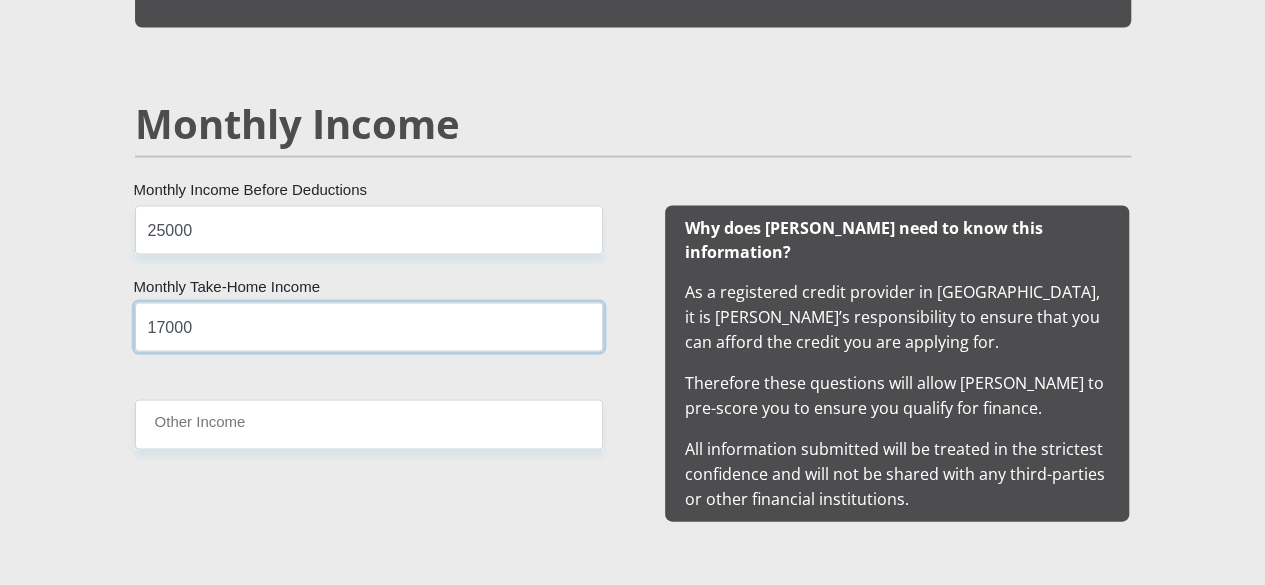 type on "17000" 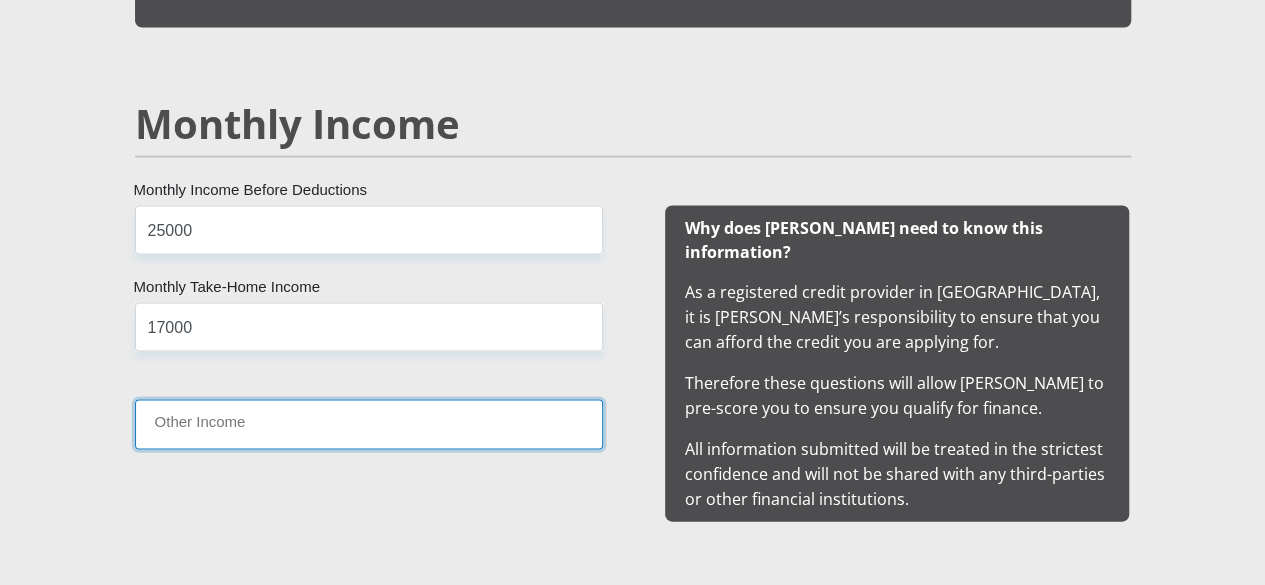 click on "Other Income" at bounding box center (369, 424) 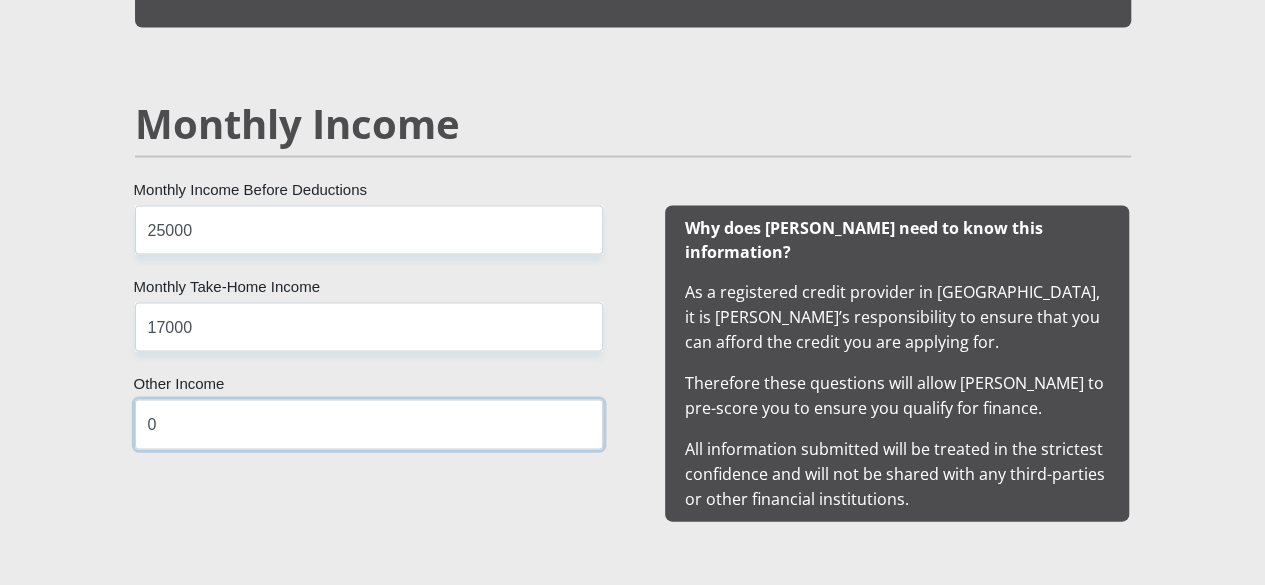 scroll, scrollTop: 2200, scrollLeft: 0, axis: vertical 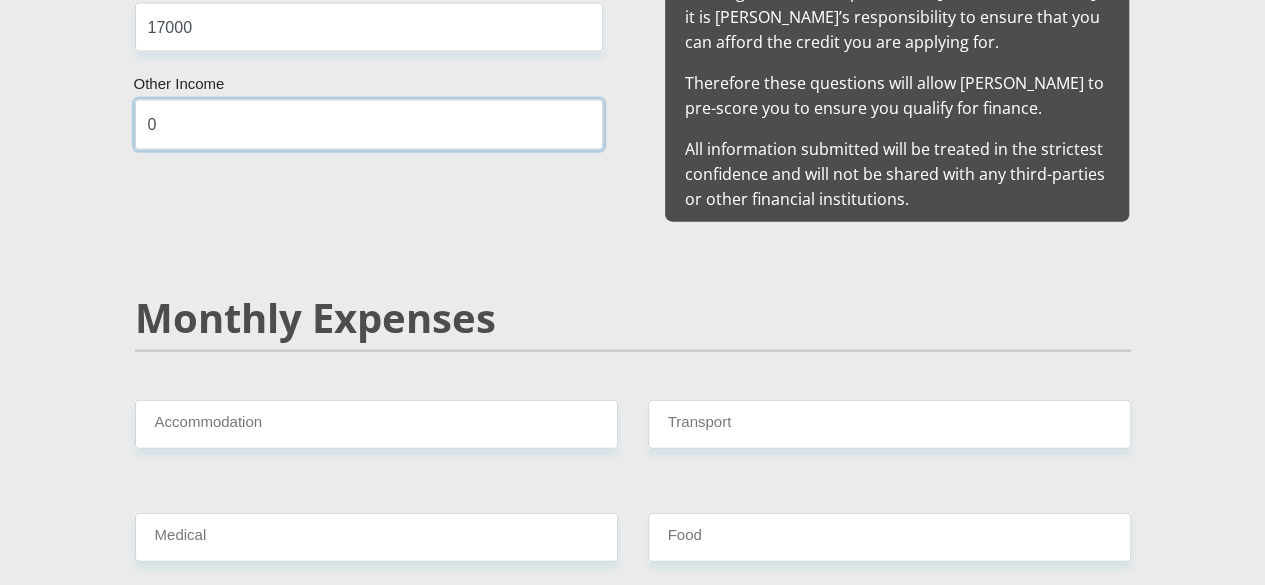 type on "0" 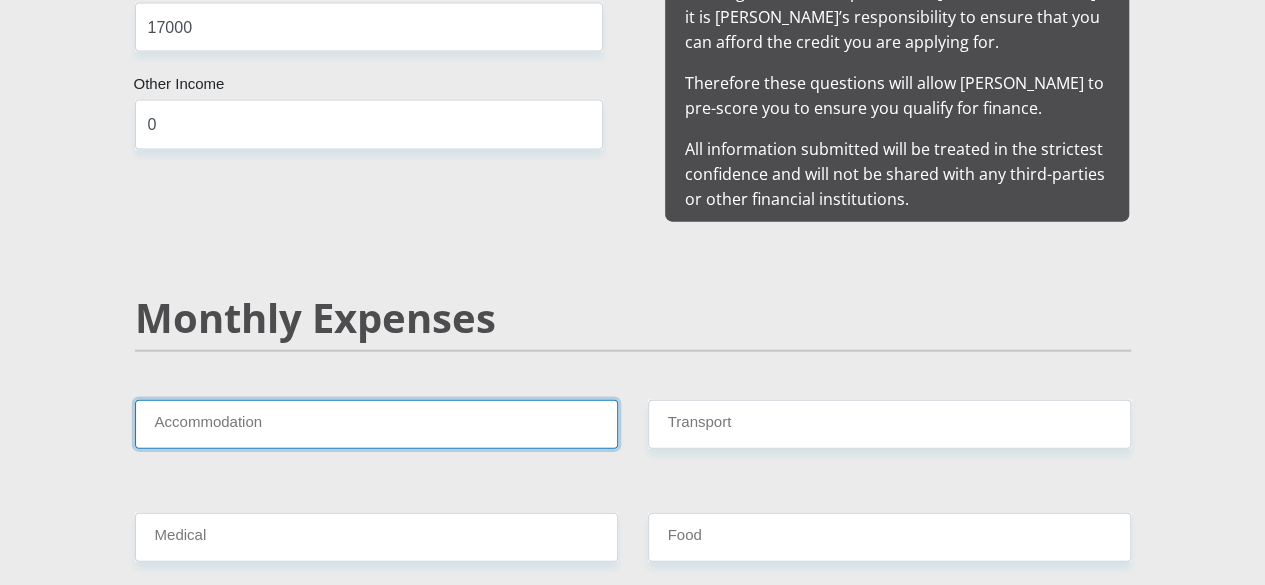 click on "Accommodation" at bounding box center (376, 424) 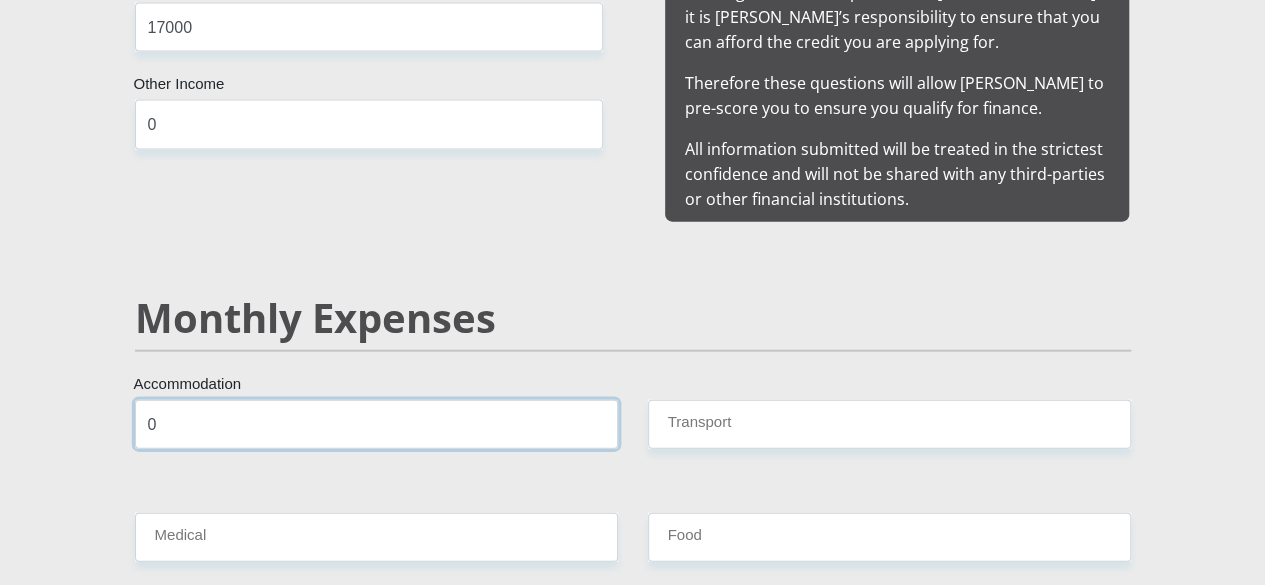 type on "0" 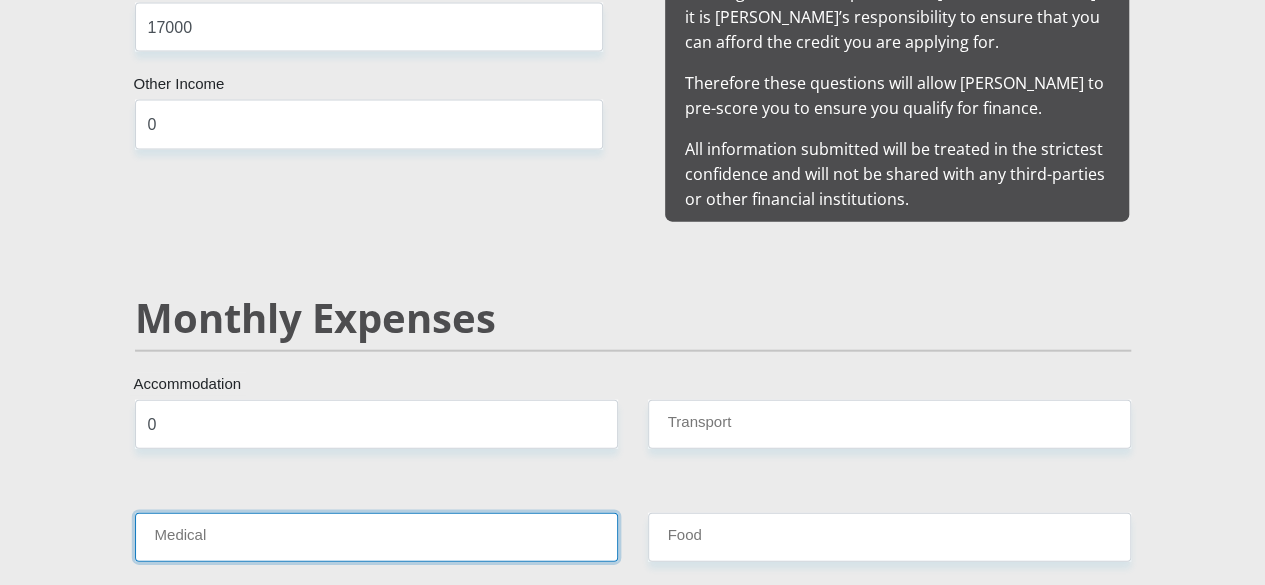 click on "Medical" at bounding box center [376, 537] 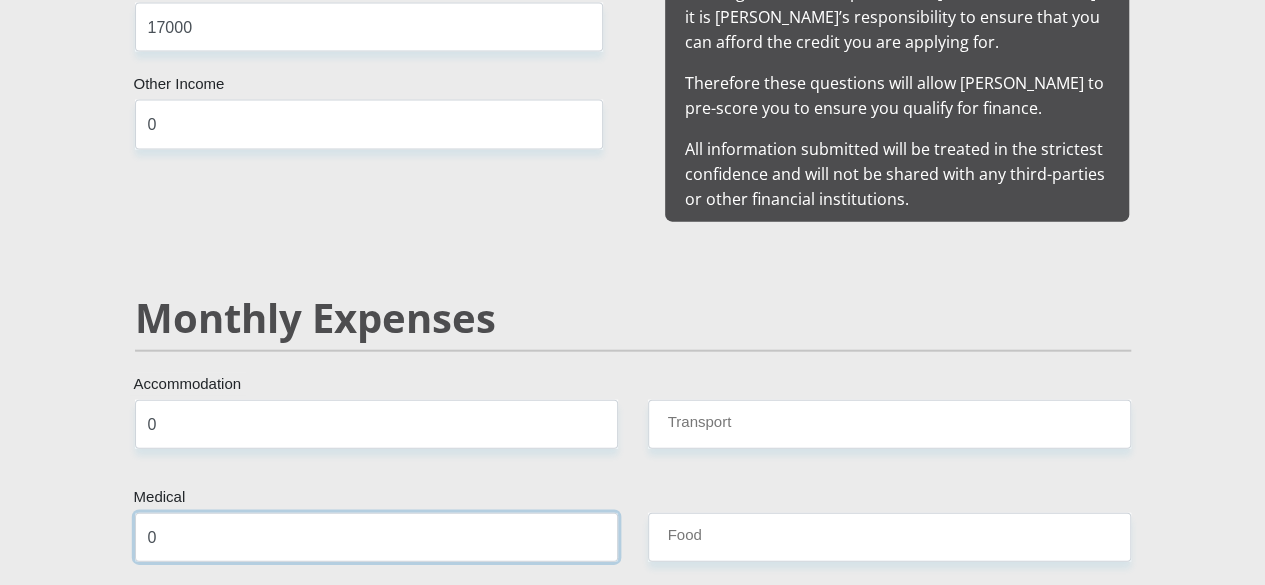 type on "0" 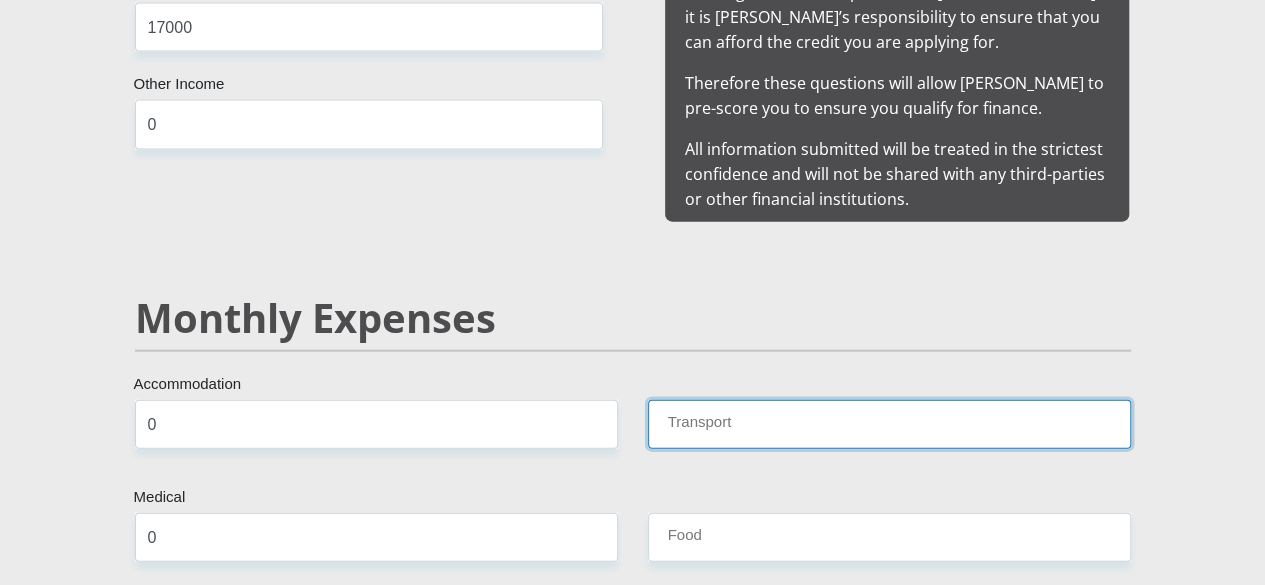 click on "Transport" at bounding box center (889, 424) 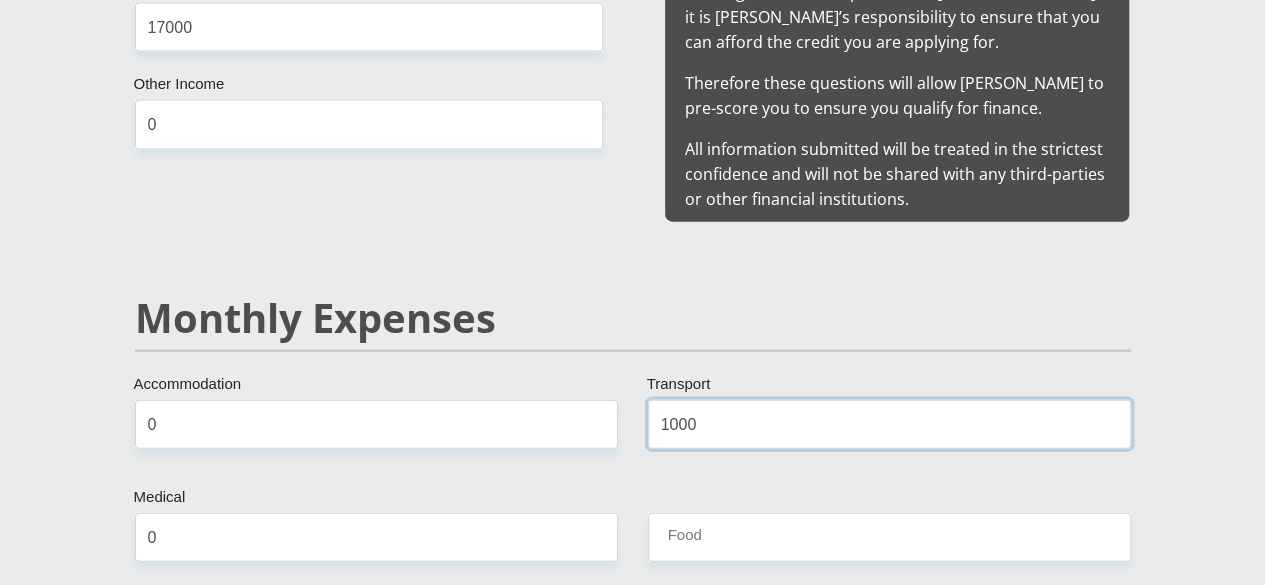 type on "1000" 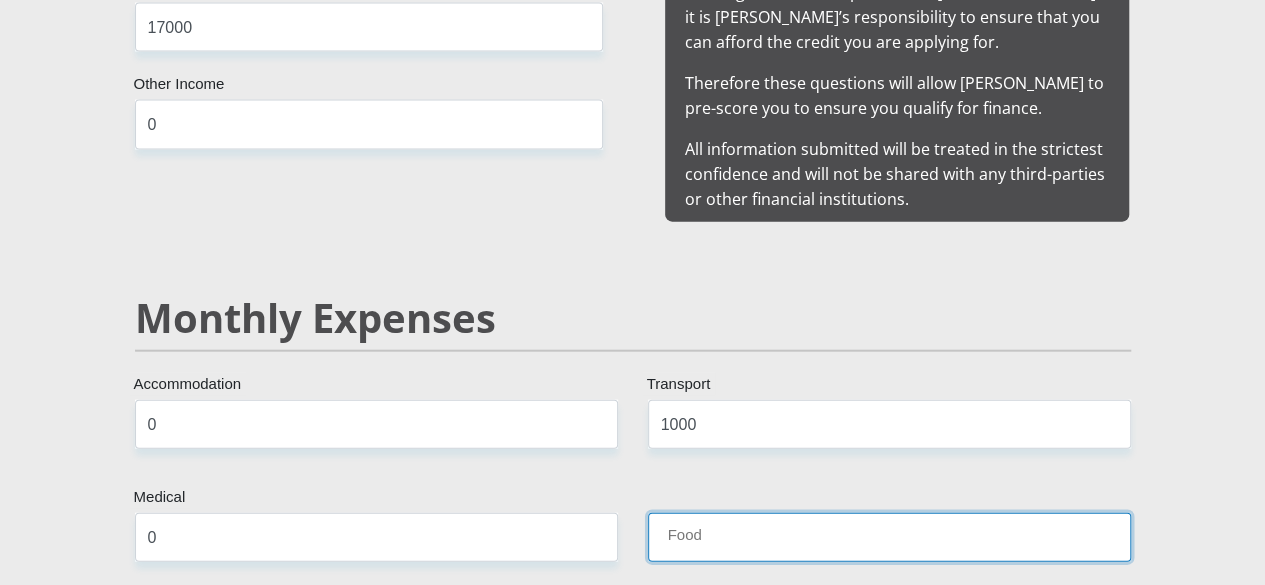 click on "Food" at bounding box center (889, 537) 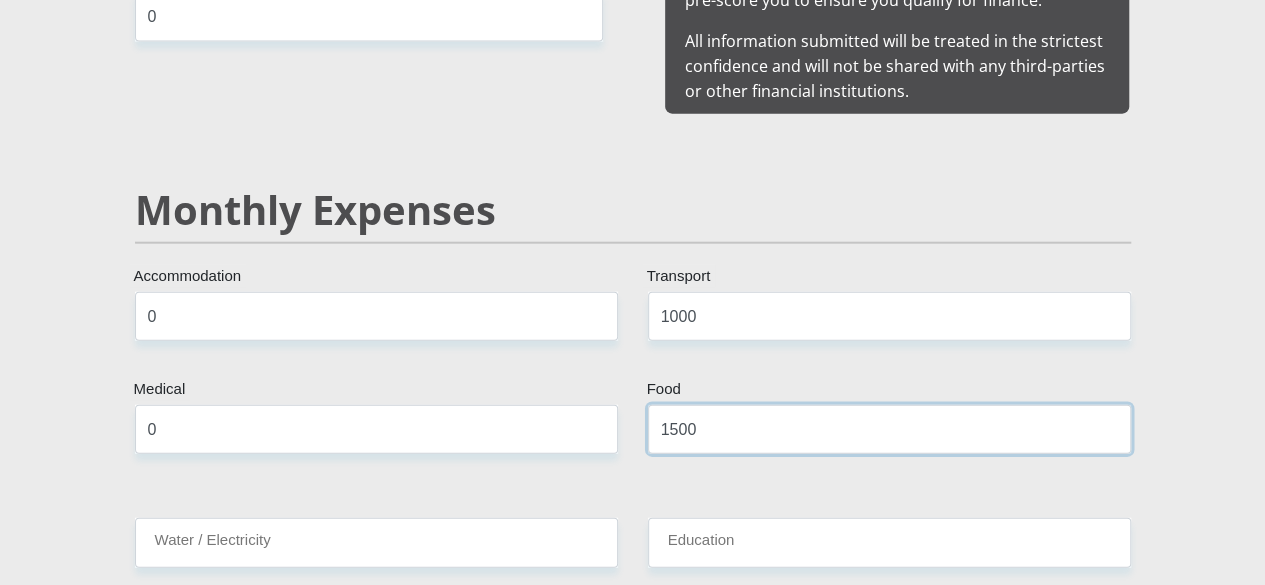 scroll, scrollTop: 2500, scrollLeft: 0, axis: vertical 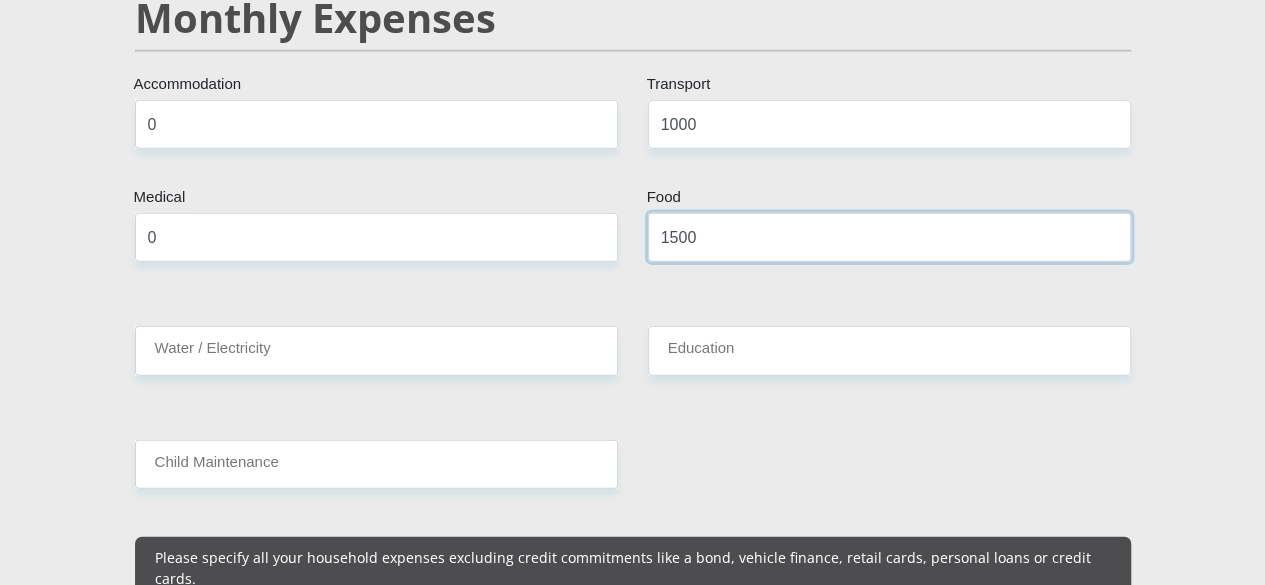 type on "1500" 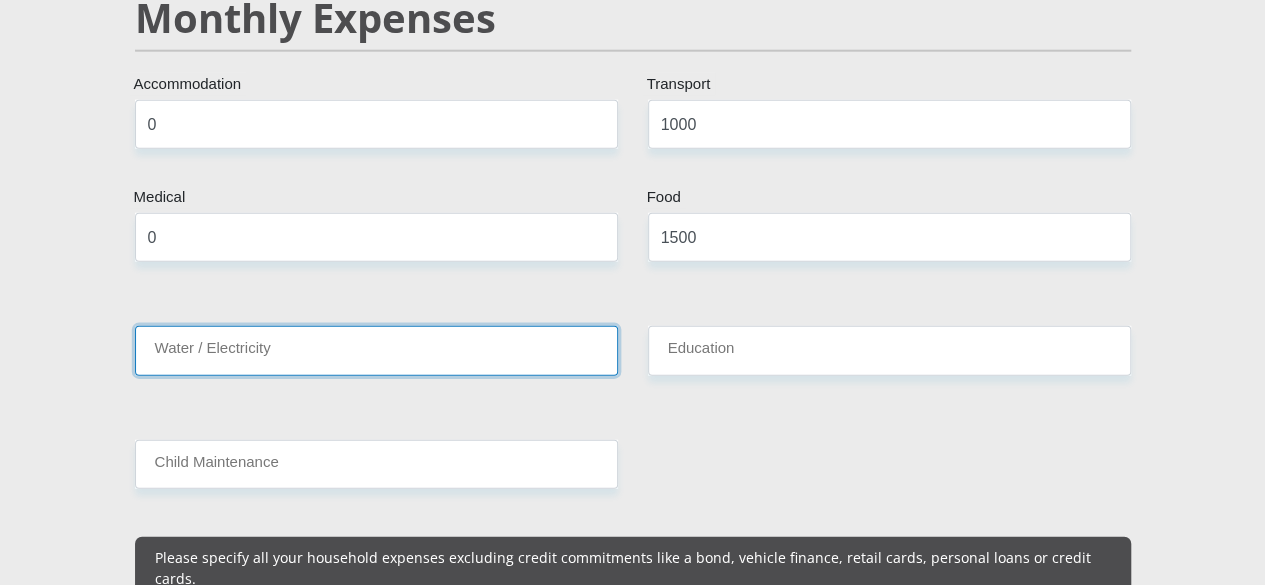 click on "Water / Electricity" at bounding box center [376, 350] 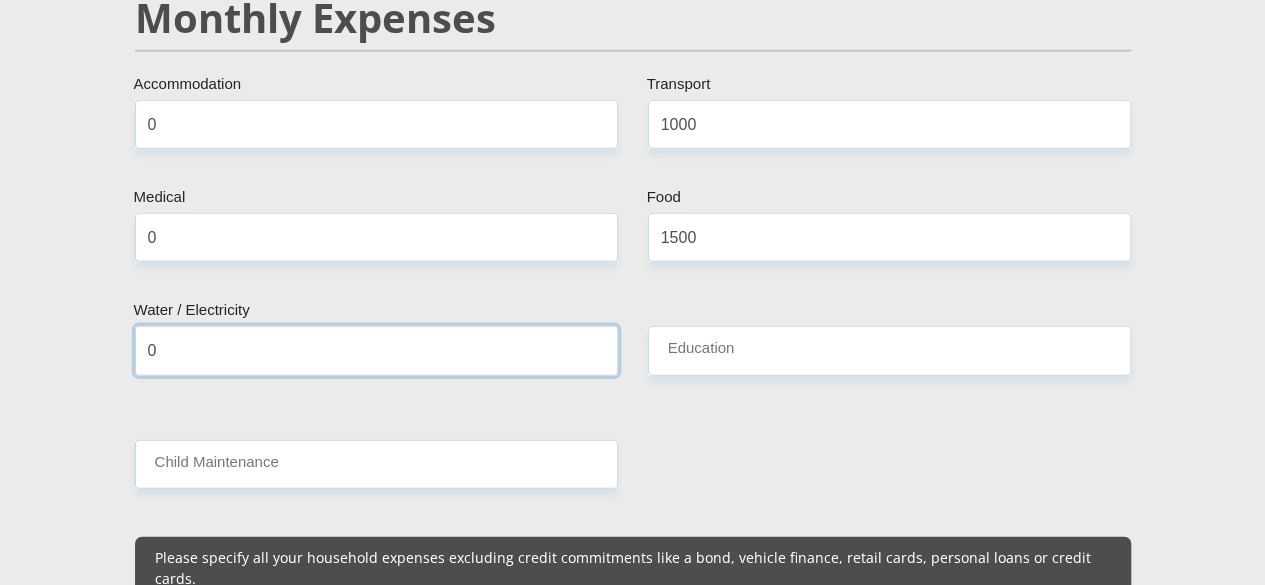 type on "0" 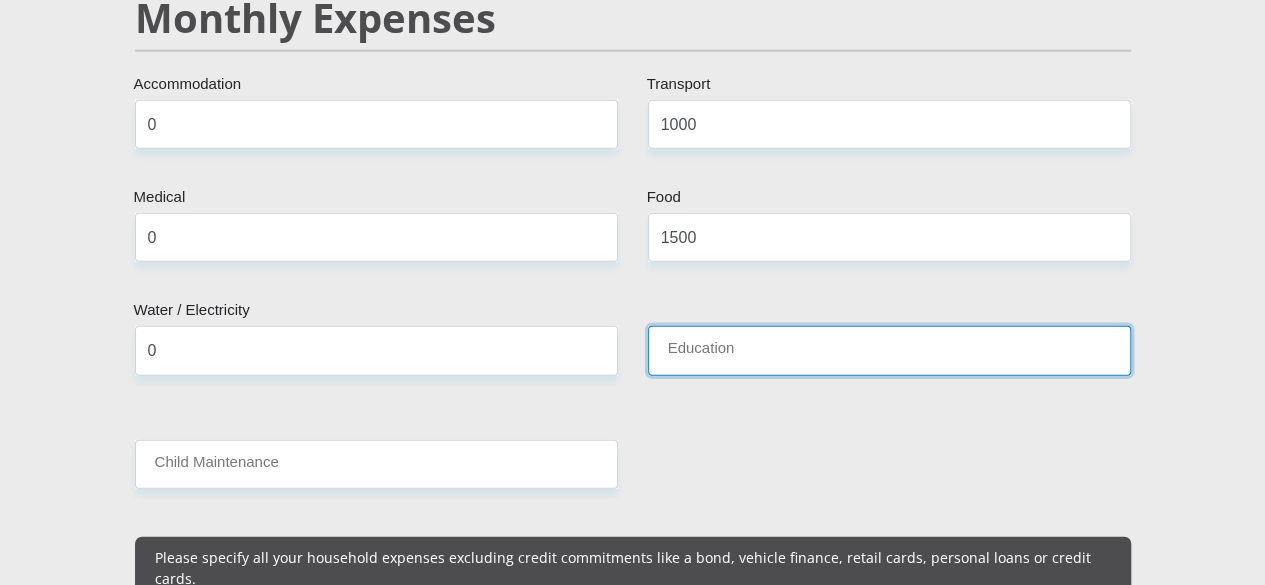click on "Education" at bounding box center (889, 350) 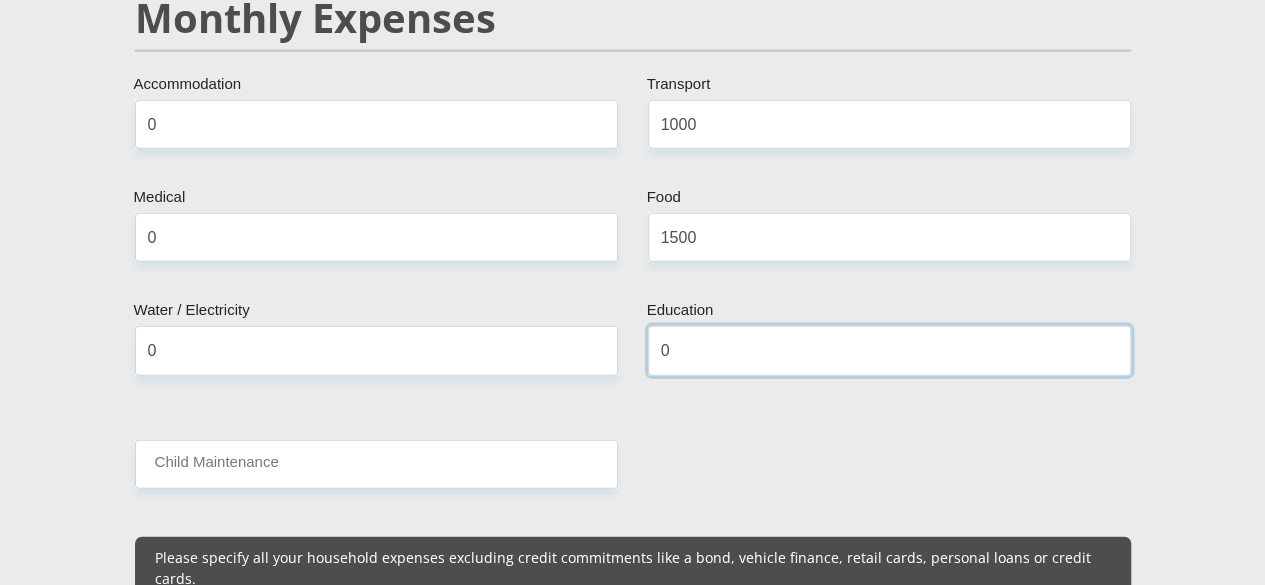 type on "0" 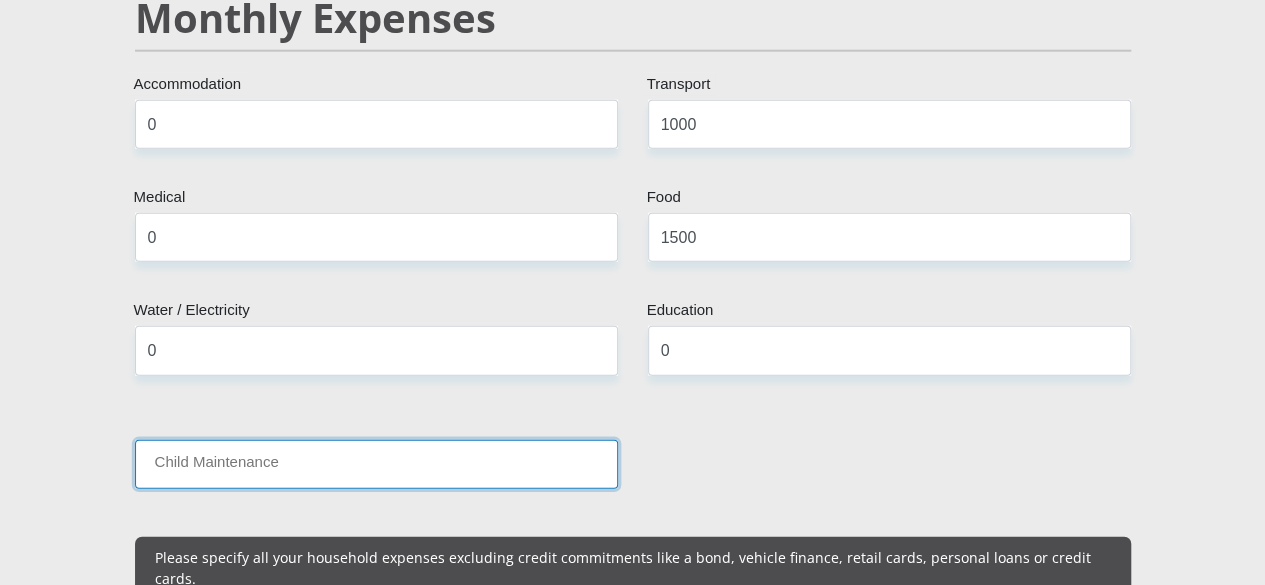 click on "Child Maintenance" at bounding box center (376, 464) 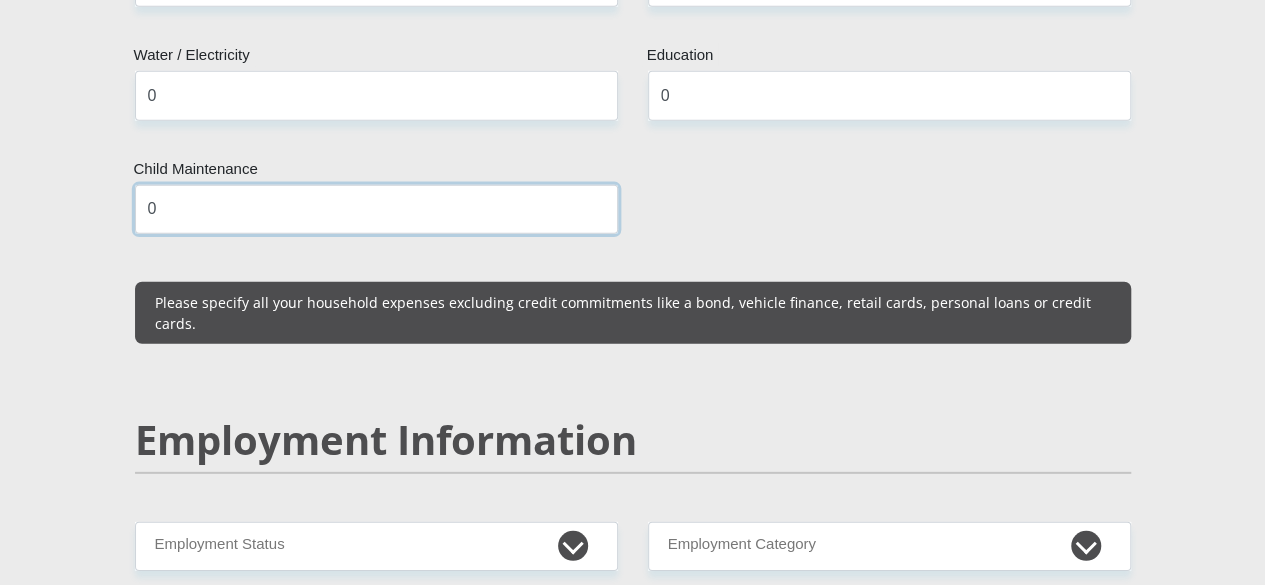 scroll, scrollTop: 2900, scrollLeft: 0, axis: vertical 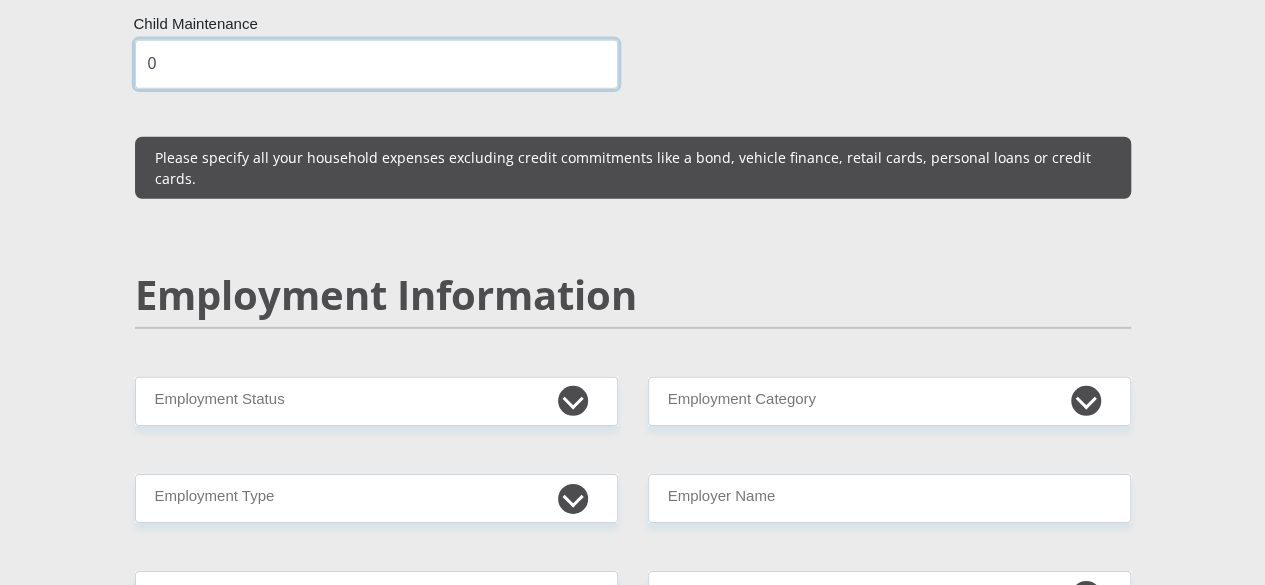 type on "0" 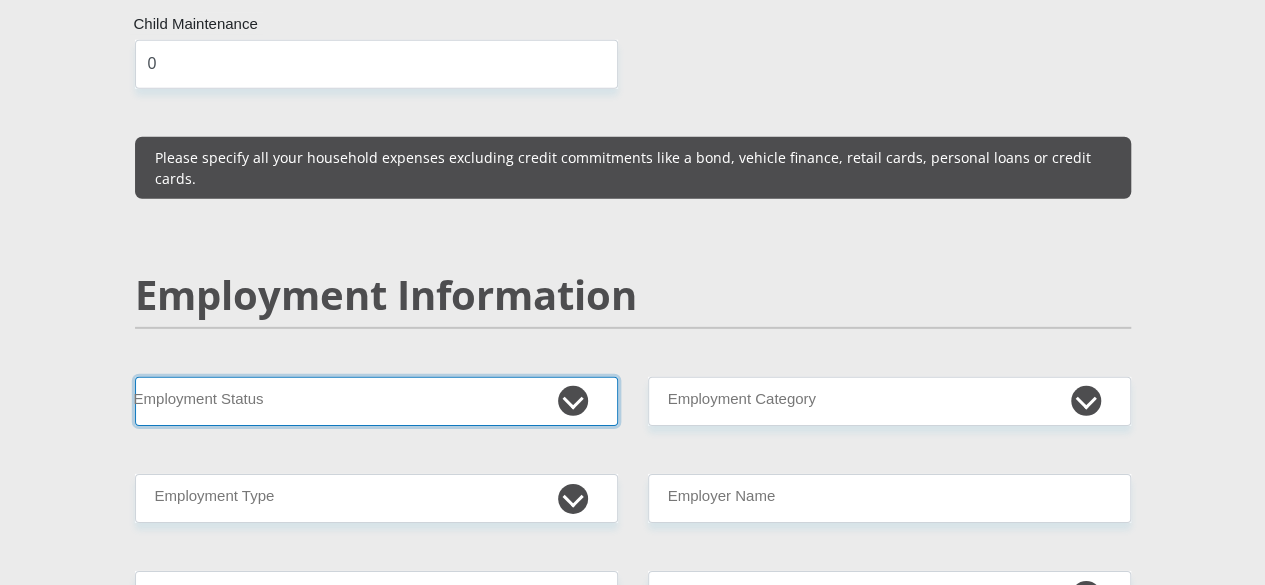 click on "Permanent/Full-time
Part-time/Casual
[DEMOGRAPHIC_DATA] Worker
Self-Employed
Housewife
Retired
Student
Medically Boarded
Disability
Unemployed" at bounding box center [376, 401] 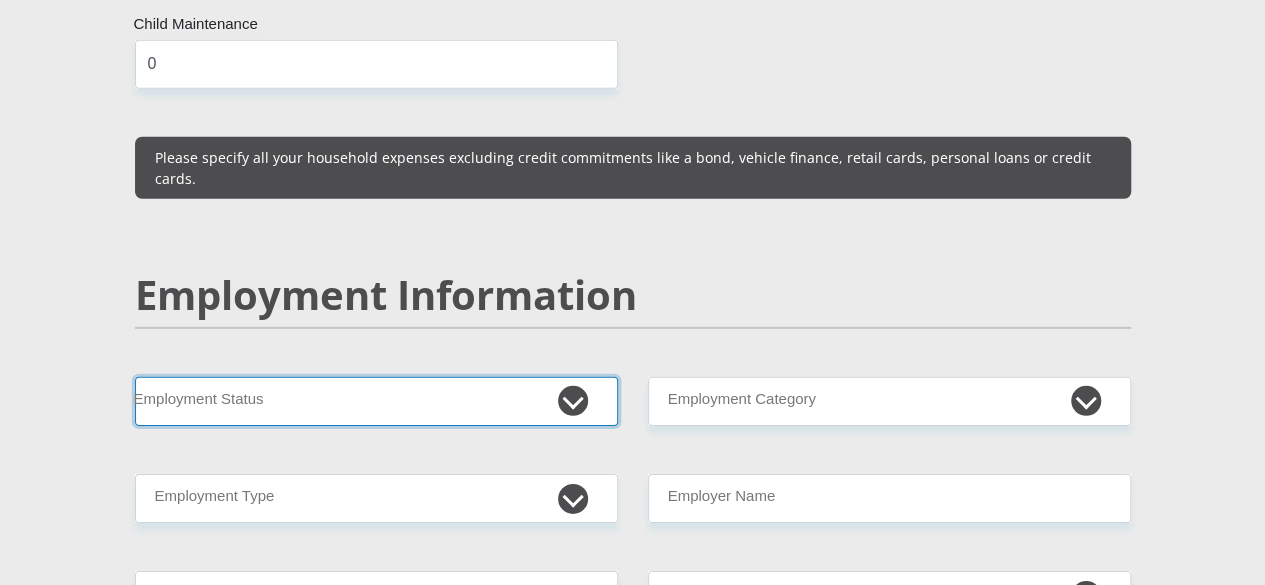 select on "1" 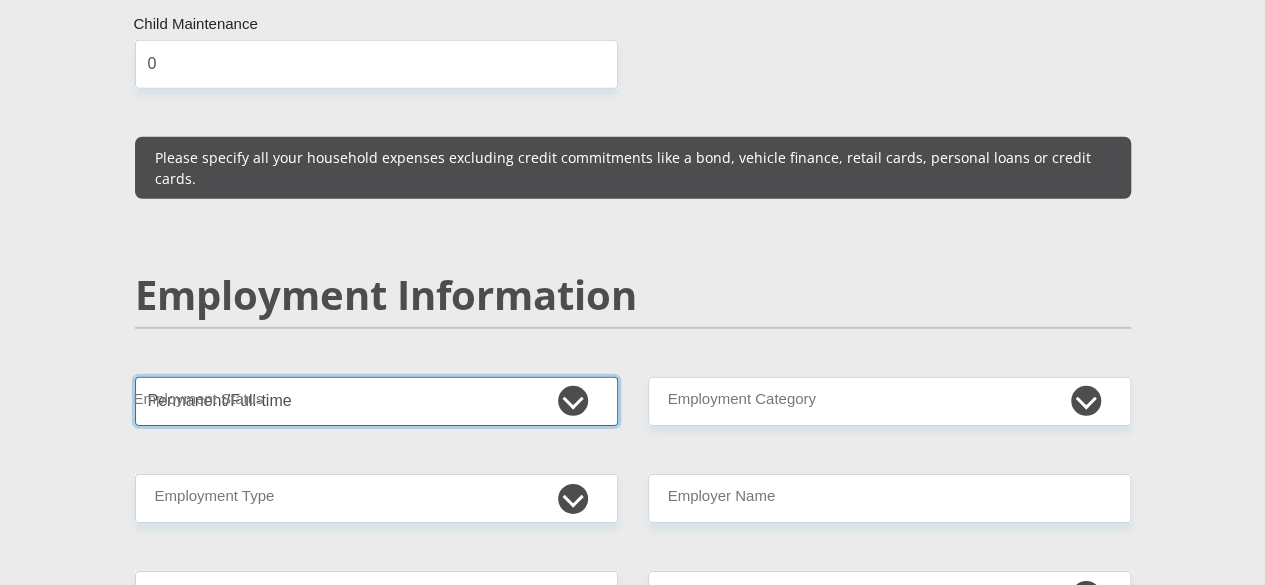 click on "Permanent/Full-time
Part-time/Casual
[DEMOGRAPHIC_DATA] Worker
Self-Employed
Housewife
Retired
Student
Medically Boarded
Disability
Unemployed" at bounding box center [376, 401] 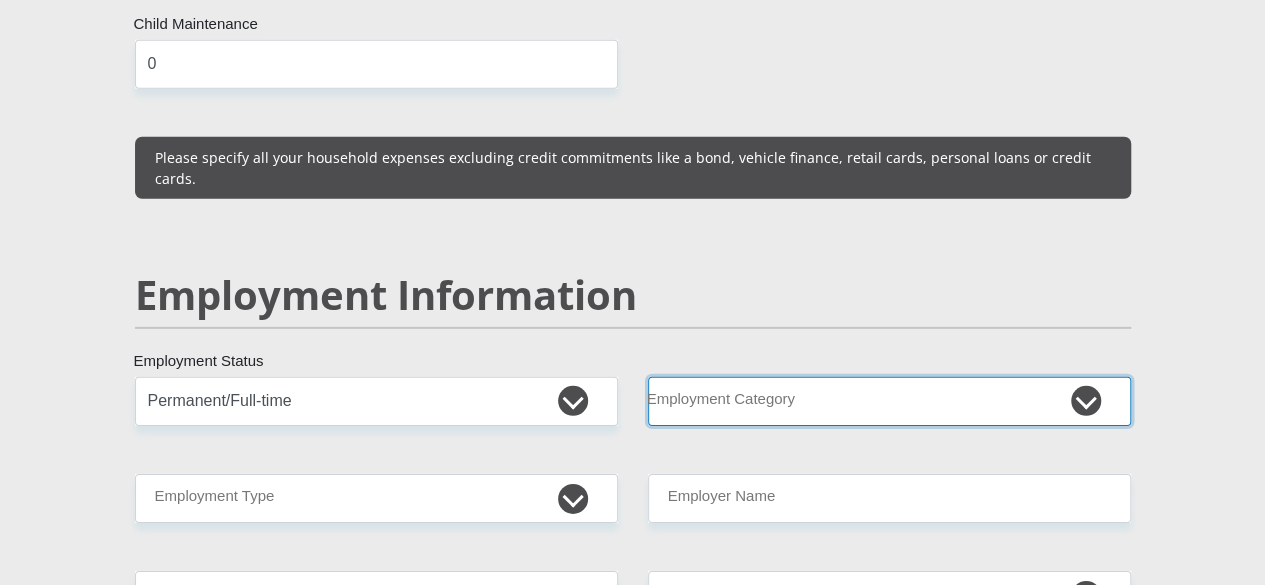 click on "AGRICULTURE
ALCOHOL & TOBACCO
CONSTRUCTION MATERIALS
METALLURGY
EQUIPMENT FOR RENEWABLE ENERGY
SPECIALIZED CONTRACTORS
CAR
GAMING (INCL. INTERNET
OTHER WHOLESALE
UNLICENSED PHARMACEUTICALS
CURRENCY EXCHANGE HOUSES
OTHER FINANCIAL INSTITUTIONS & INSURANCE
REAL ESTATE AGENTS
OIL & GAS
OTHER MATERIALS (E.G. IRON ORE)
PRECIOUS STONES & PRECIOUS METALS
POLITICAL ORGANIZATIONS
RELIGIOUS ORGANIZATIONS(NOT SECTS)
ACTI. HAVING BUSINESS DEAL WITH PUBLIC ADMINISTRATION
LAUNDROMATS" at bounding box center [889, 401] 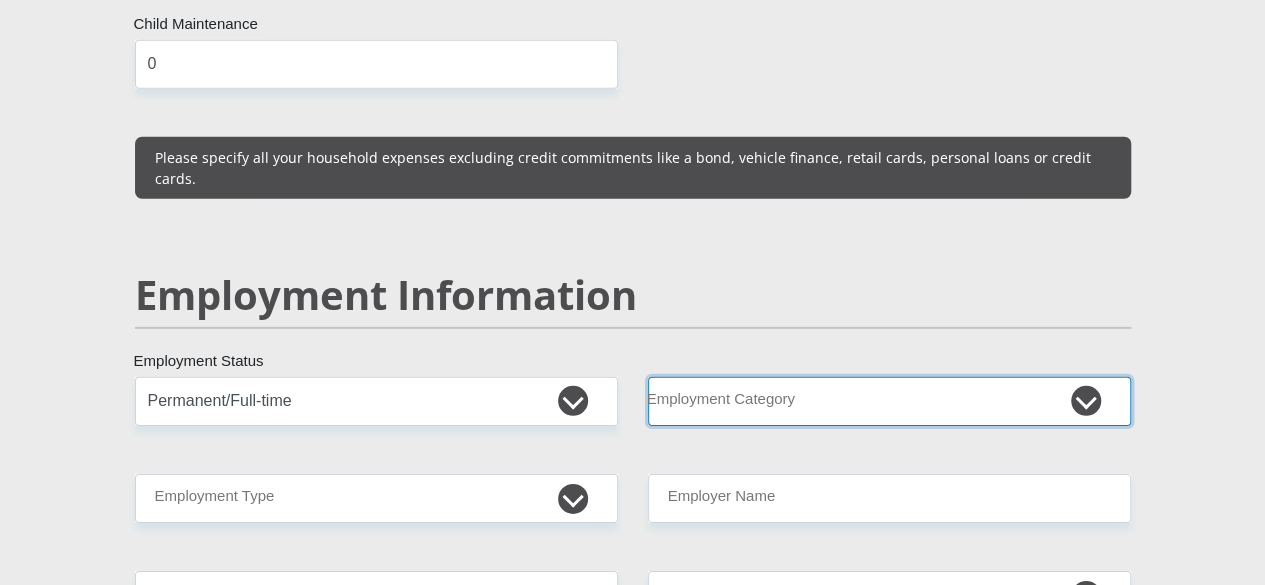 select on "17" 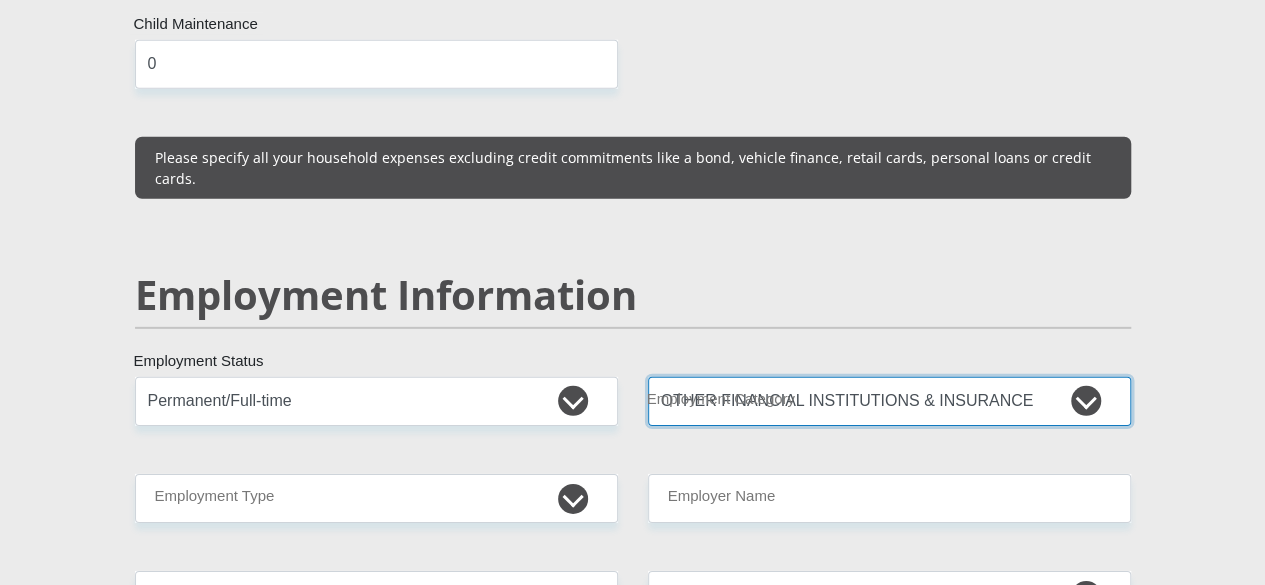 click on "AGRICULTURE
ALCOHOL & TOBACCO
CONSTRUCTION MATERIALS
METALLURGY
EQUIPMENT FOR RENEWABLE ENERGY
SPECIALIZED CONTRACTORS
CAR
GAMING (INCL. INTERNET
OTHER WHOLESALE
UNLICENSED PHARMACEUTICALS
CURRENCY EXCHANGE HOUSES
OTHER FINANCIAL INSTITUTIONS & INSURANCE
REAL ESTATE AGENTS
OIL & GAS
OTHER MATERIALS (E.G. IRON ORE)
PRECIOUS STONES & PRECIOUS METALS
POLITICAL ORGANIZATIONS
RELIGIOUS ORGANIZATIONS(NOT SECTS)
ACTI. HAVING BUSINESS DEAL WITH PUBLIC ADMINISTRATION
LAUNDROMATS" at bounding box center (889, 401) 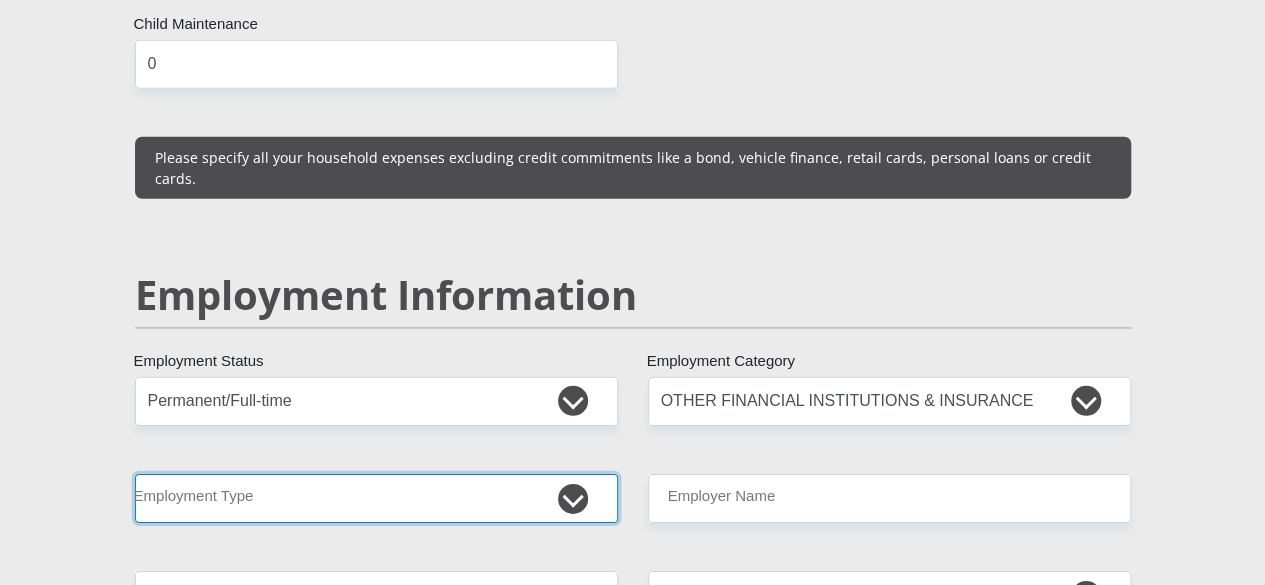 click on "College/Lecturer
Craft Seller
Creative
Driver
Executive
Farmer
Forces - Non Commissioned
Forces - Officer
Hawker
Housewife
Labourer
Licenced Professional
Manager
Miner
Non Licenced Professional
Office Staff/Clerk
Outside Worker
Pensioner
Permanent Teacher
Production/Manufacturing
Sales
Self-Employed
Semi-Professional Worker
Service Industry  Social Worker  Student" at bounding box center [376, 498] 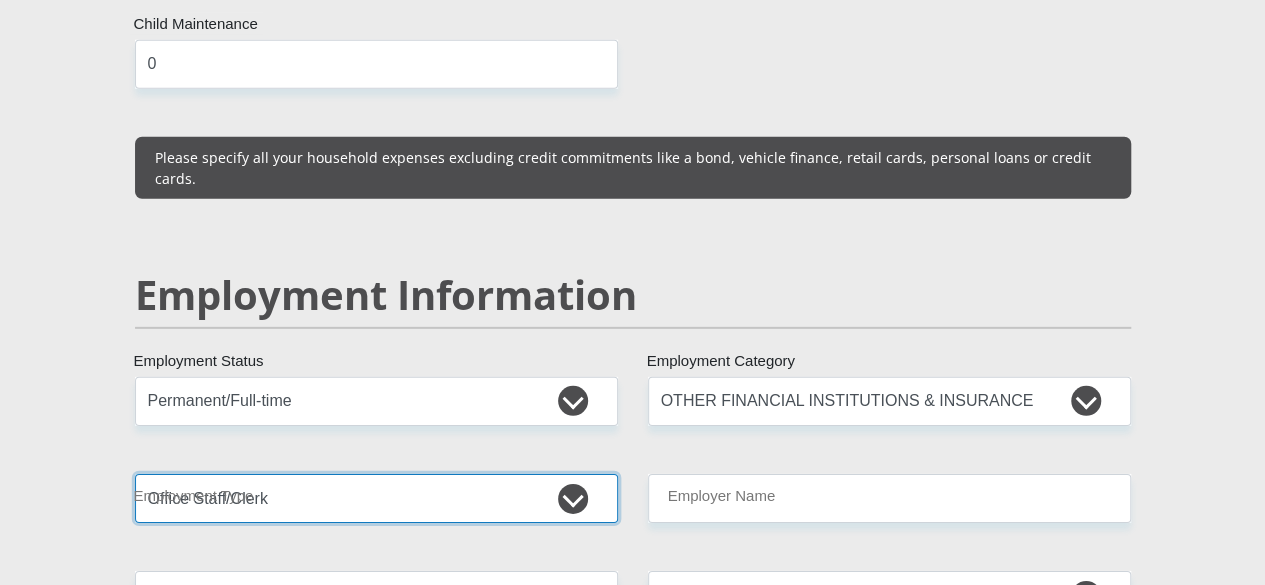 click on "College/Lecturer
Craft Seller
Creative
Driver
Executive
Farmer
Forces - Non Commissioned
Forces - Officer
Hawker
Housewife
Labourer
Licenced Professional
Manager
Miner
Non Licenced Professional
Office Staff/Clerk
Outside Worker
Pensioner
Permanent Teacher
Production/Manufacturing
Sales
Self-Employed
Semi-Professional Worker
Service Industry  Social Worker  Student" at bounding box center (376, 498) 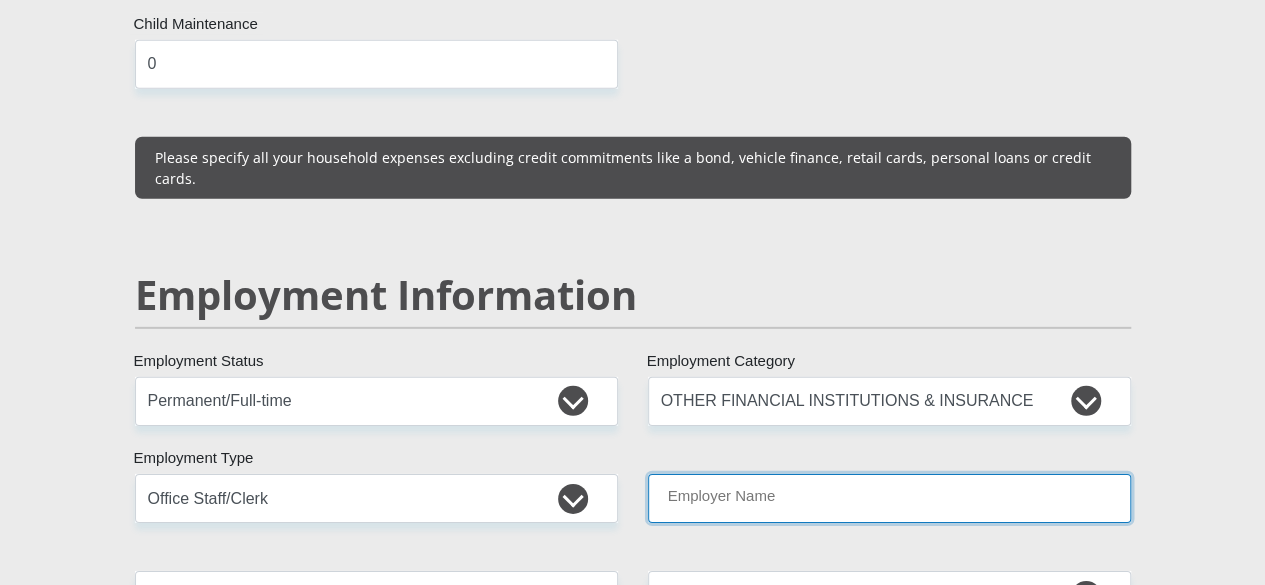 click on "Employer Name" at bounding box center (889, 498) 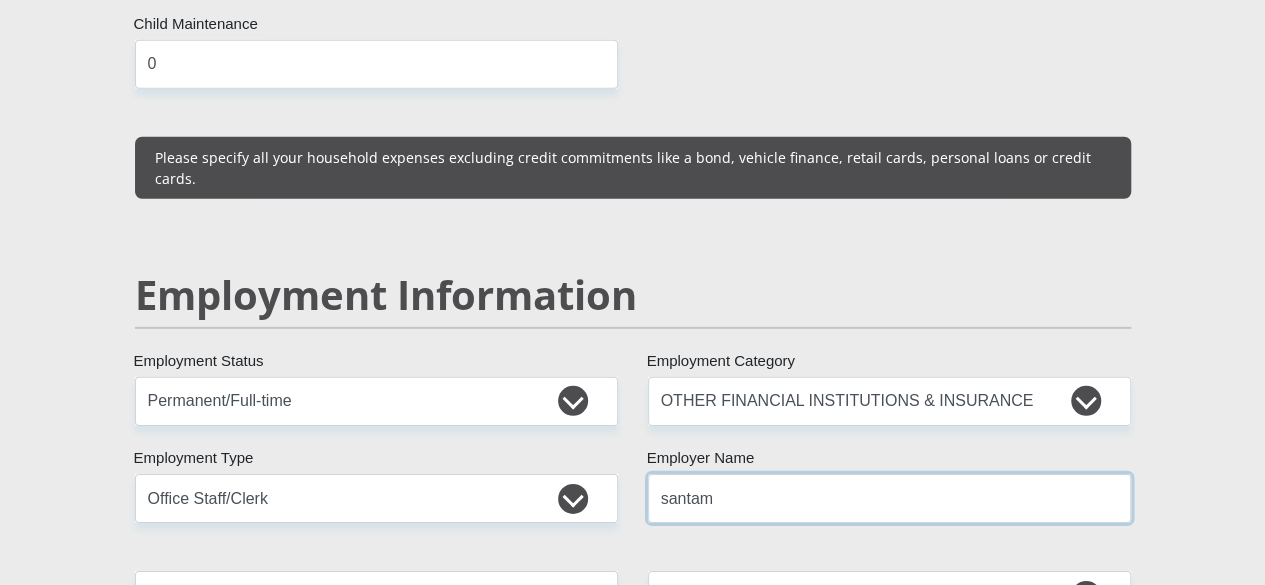 type on "santam" 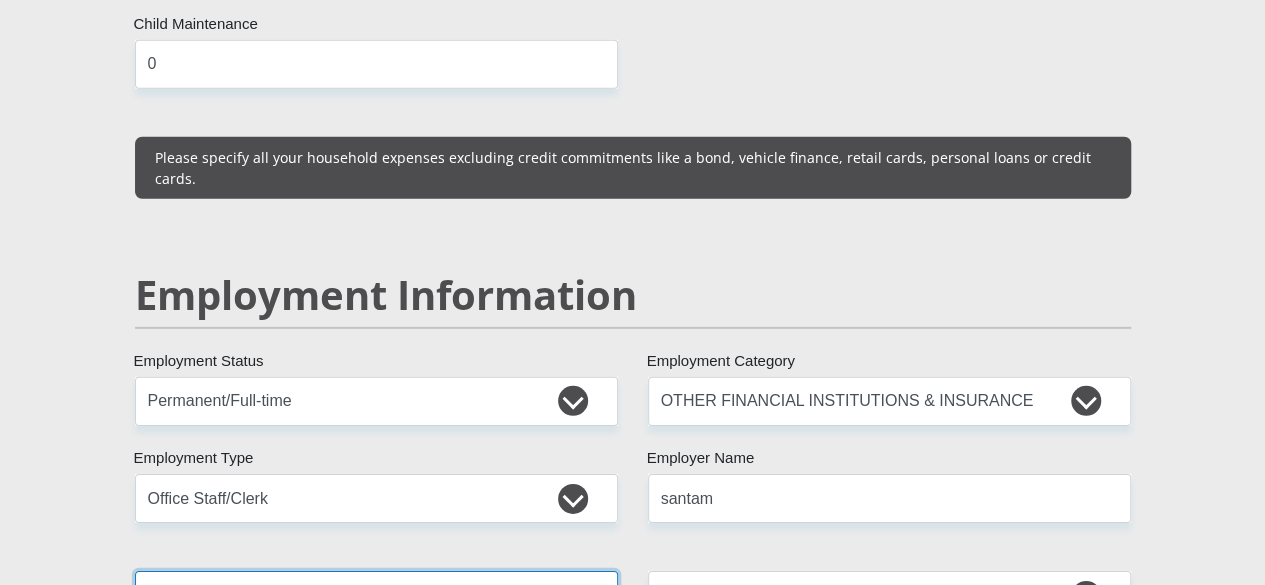 click on "Employer Work Number" at bounding box center (376, 595) 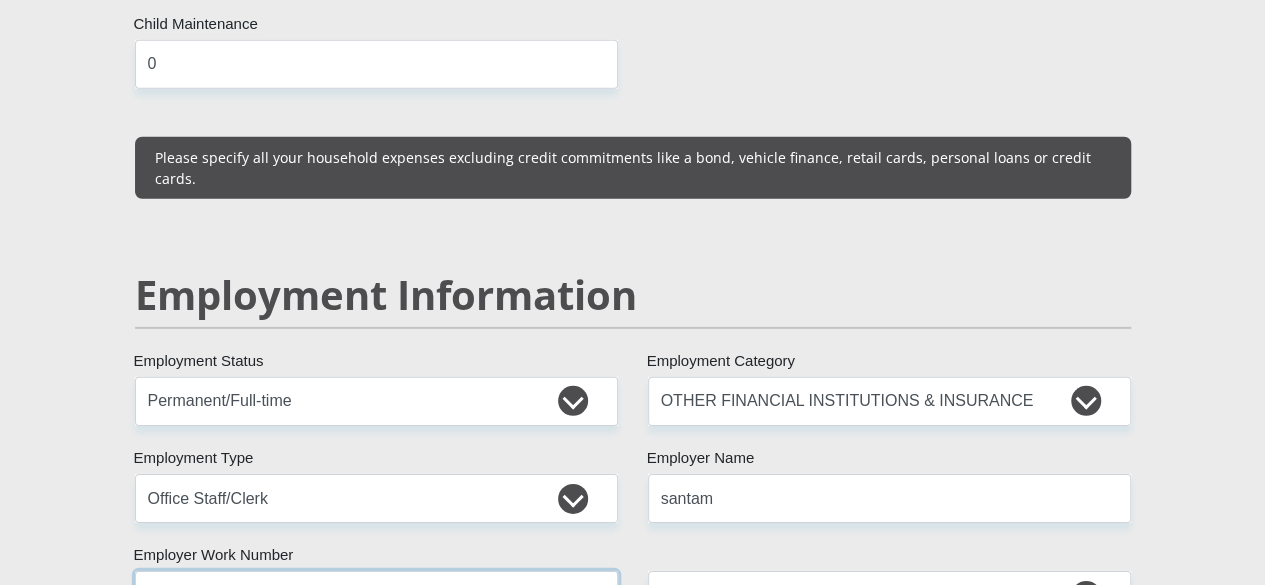 type on "0877366000" 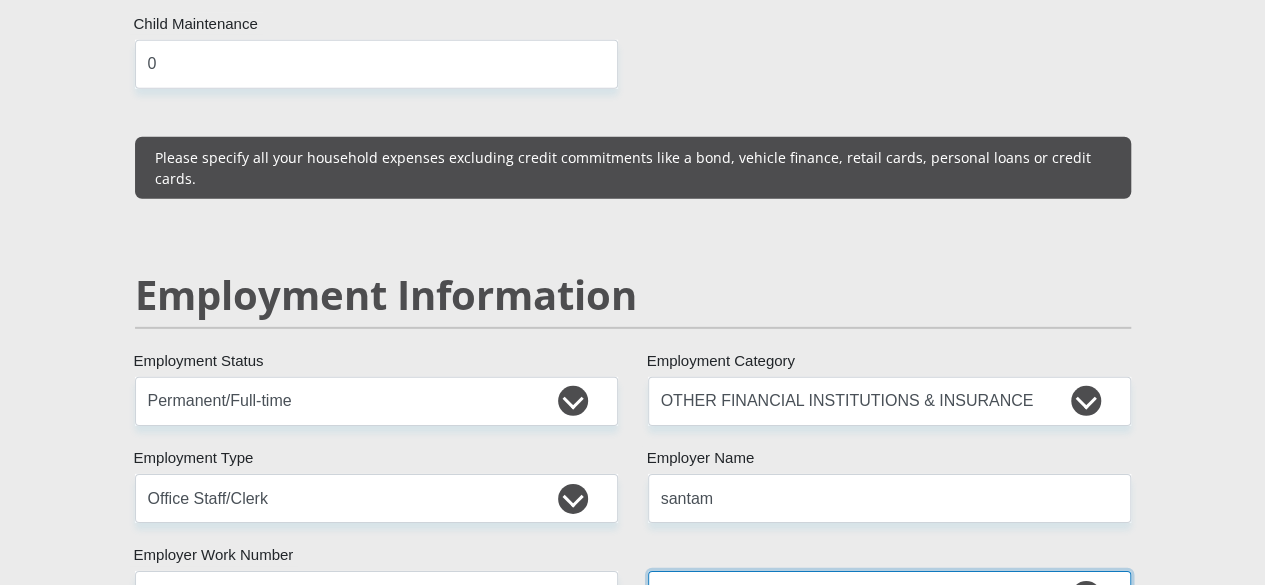 click on "less than 1 year
1-3 years
3-5 years
5+ years" at bounding box center (889, 595) 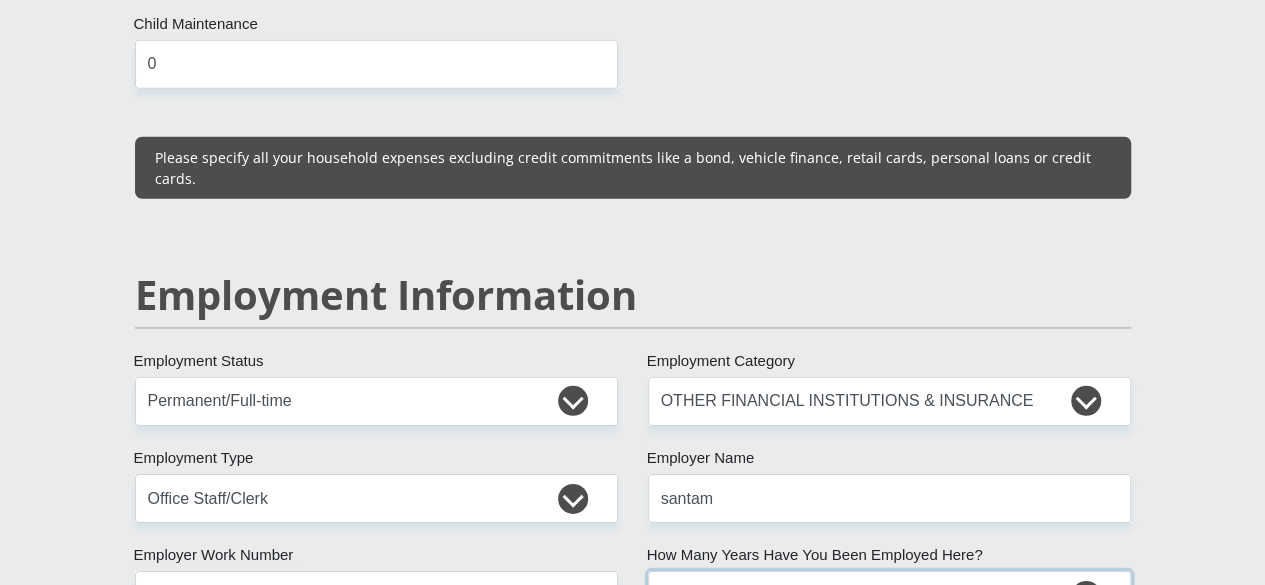 click on "less than 1 year
1-3 years
3-5 years
5+ years" at bounding box center [889, 595] 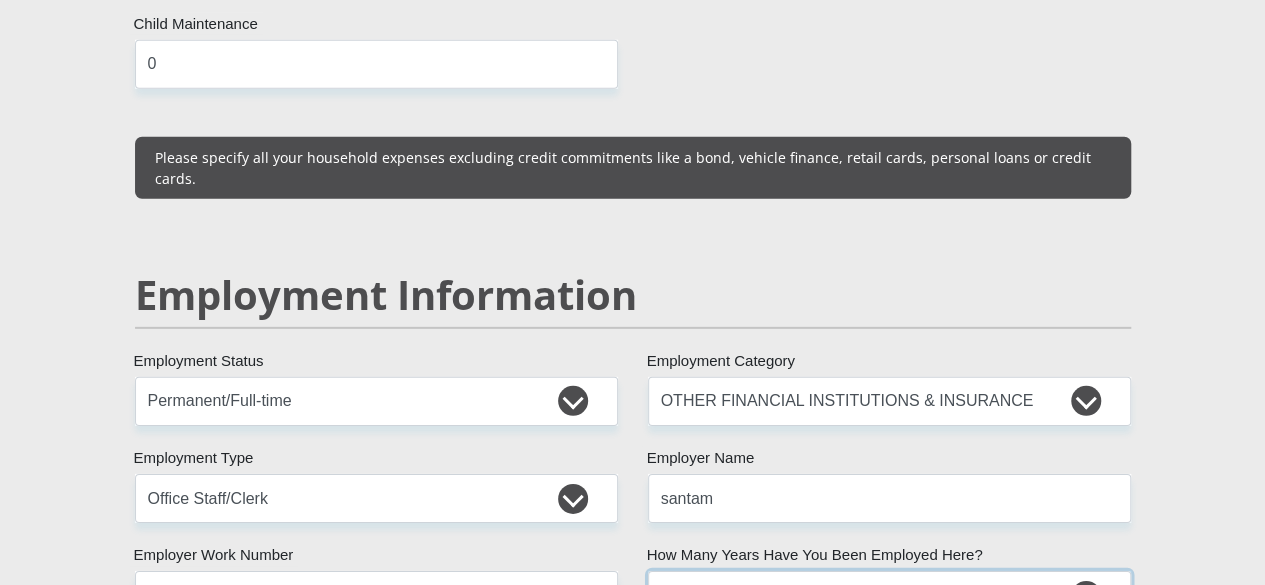 click on "less than 1 year
1-3 years
3-5 years
5+ years" at bounding box center (889, 595) 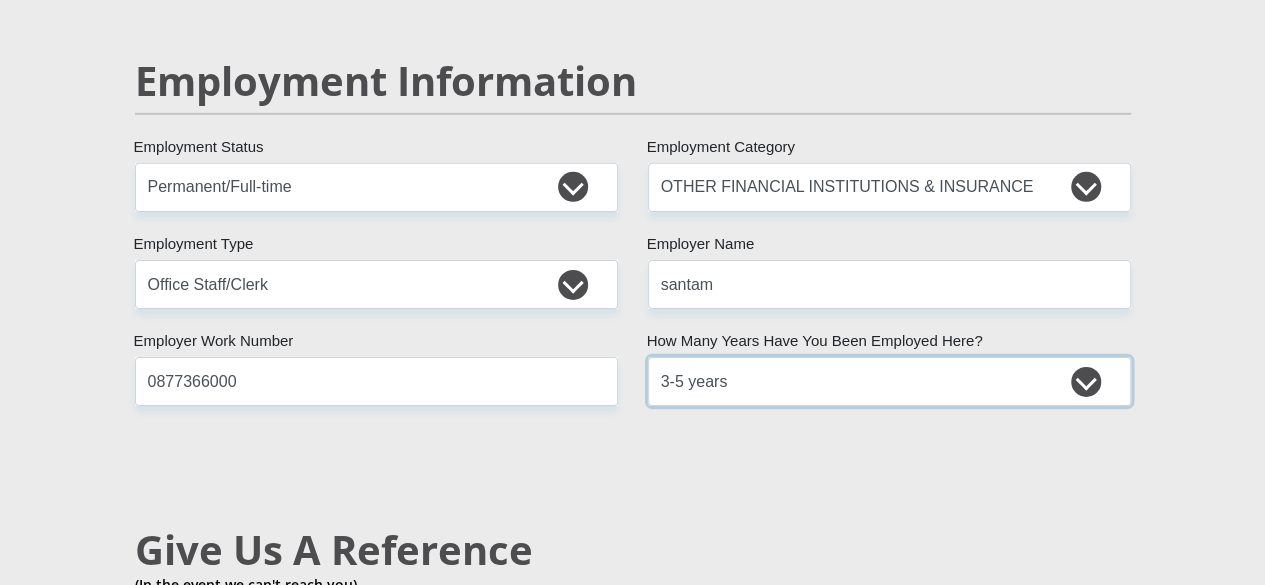 scroll, scrollTop: 3300, scrollLeft: 0, axis: vertical 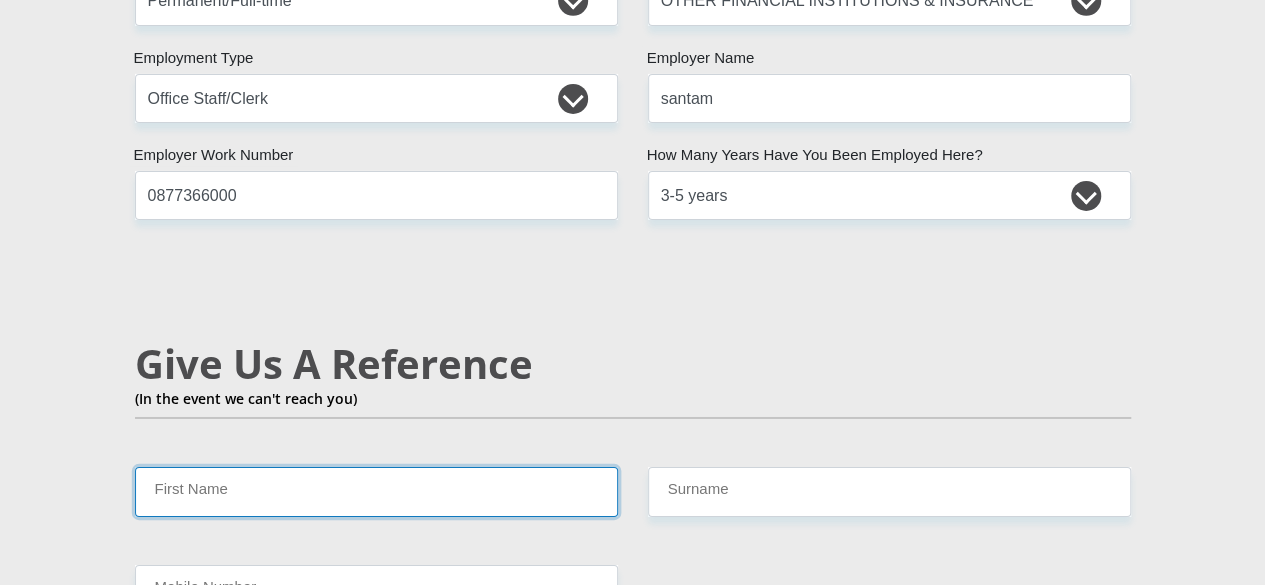 click on "First Name" at bounding box center [376, 491] 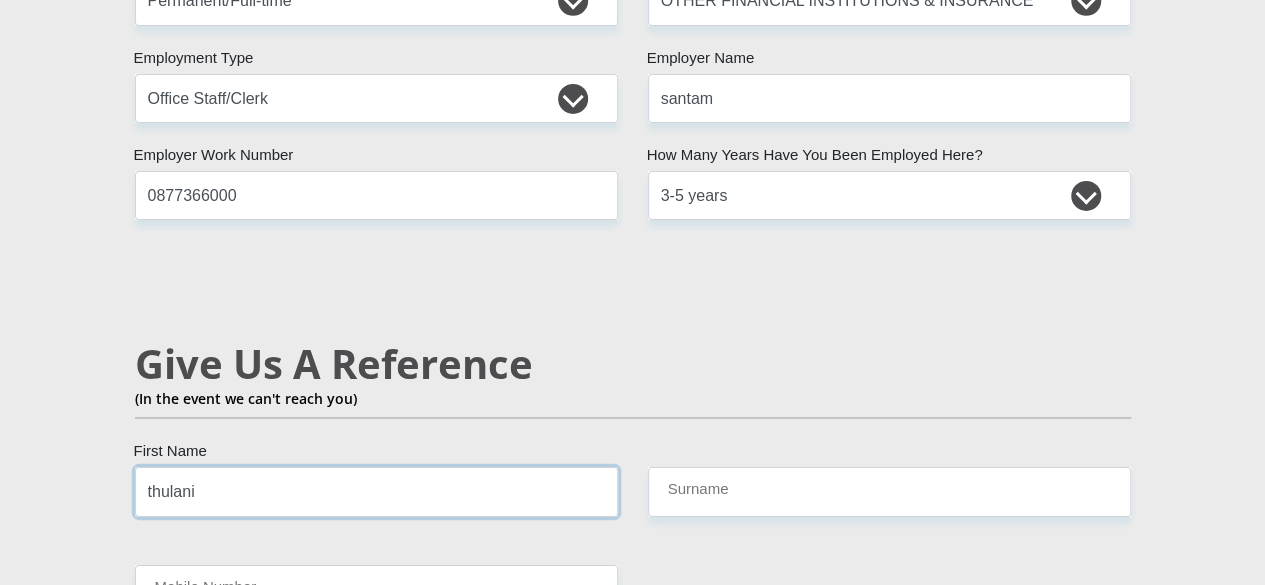type on "thulani" 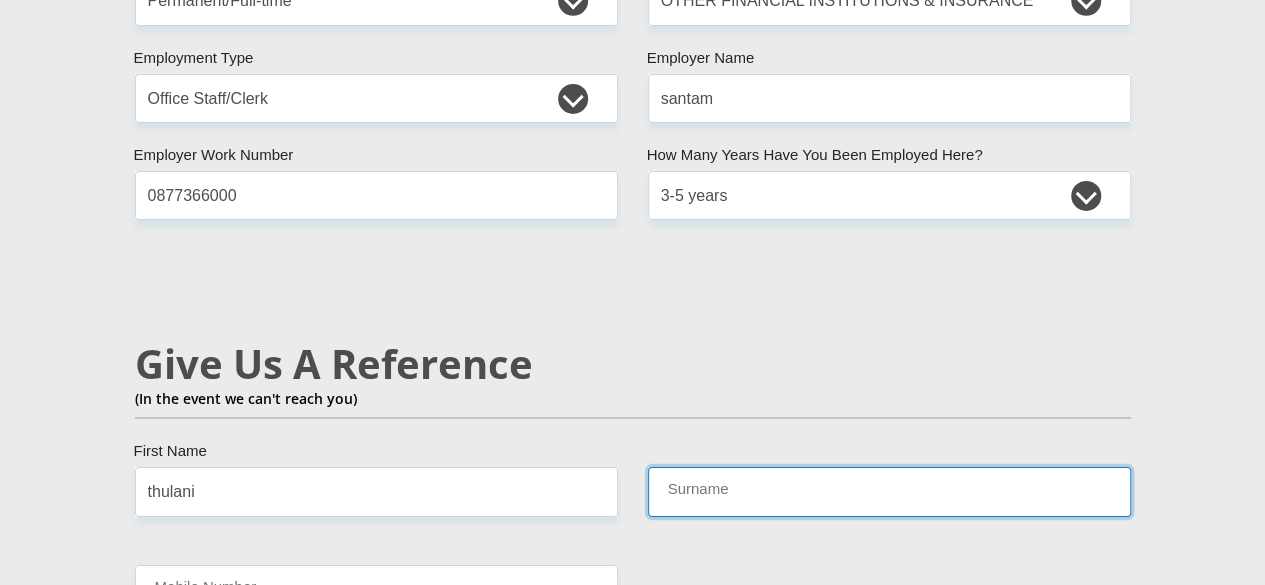 click on "Surname" at bounding box center [889, 491] 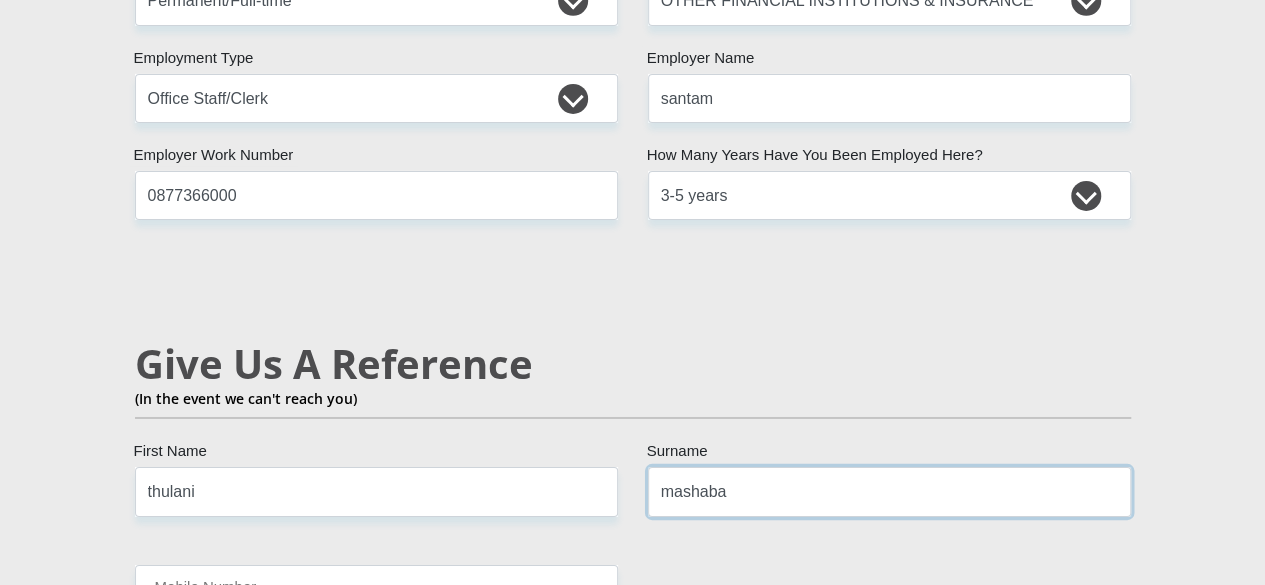type on "mashaba" 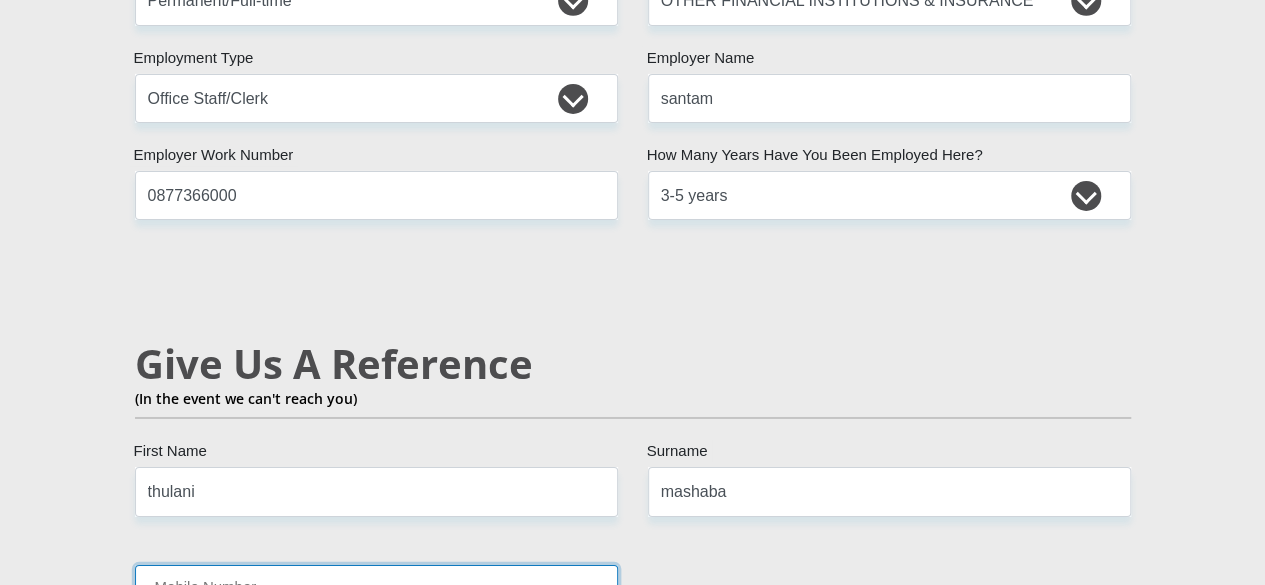 click on "Mobile Number" at bounding box center [376, 589] 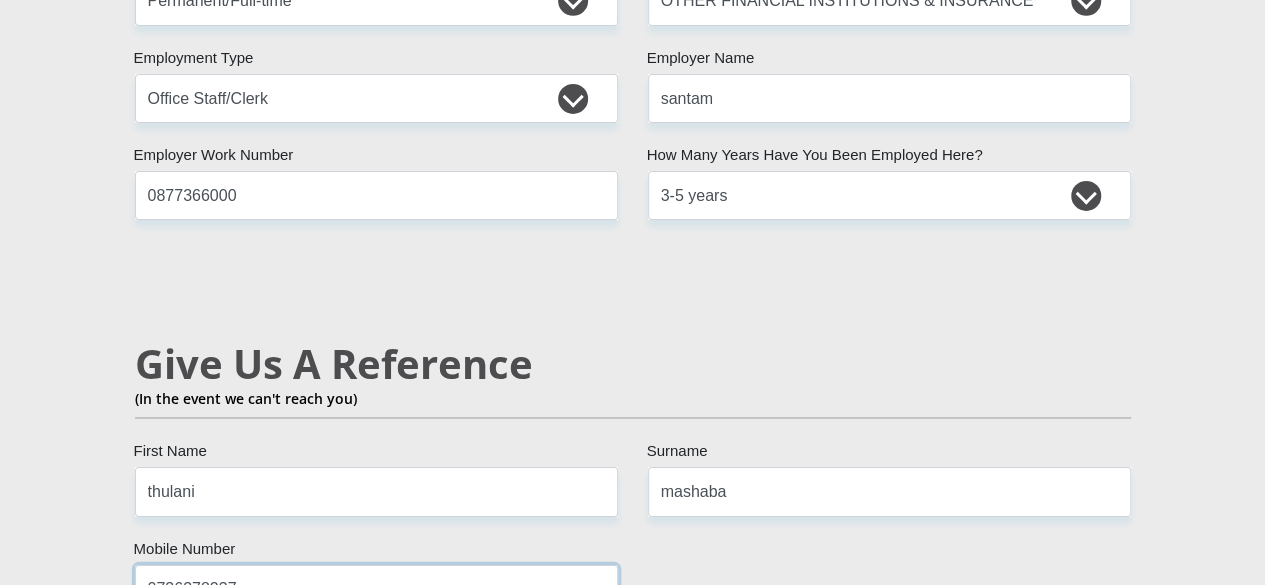 scroll, scrollTop: 3700, scrollLeft: 0, axis: vertical 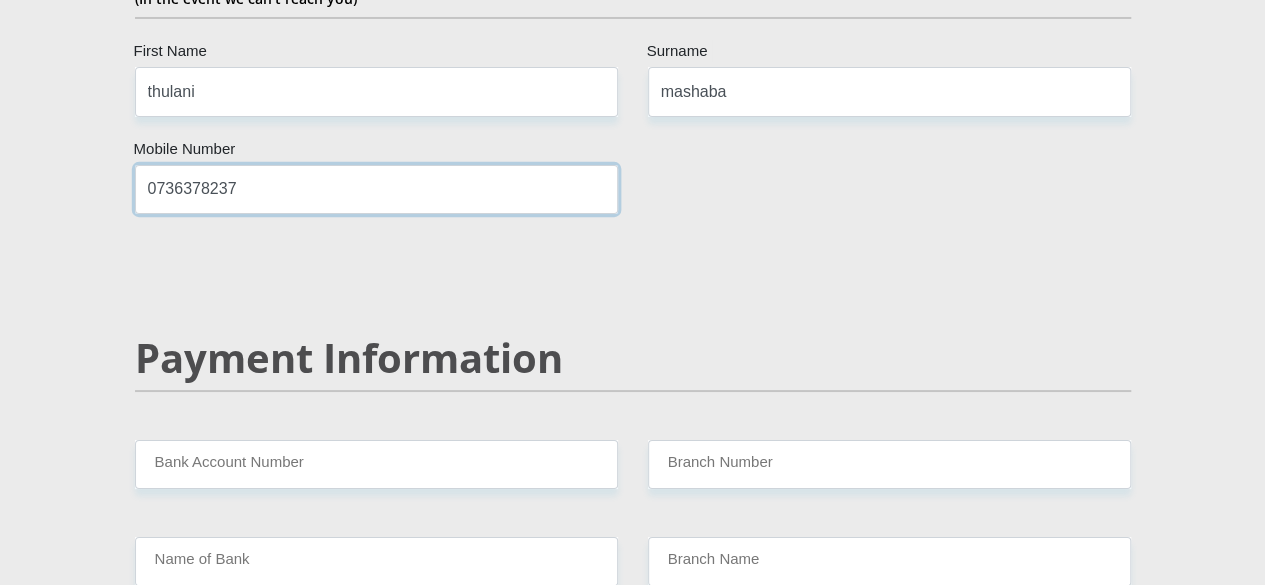 type on "0736378237" 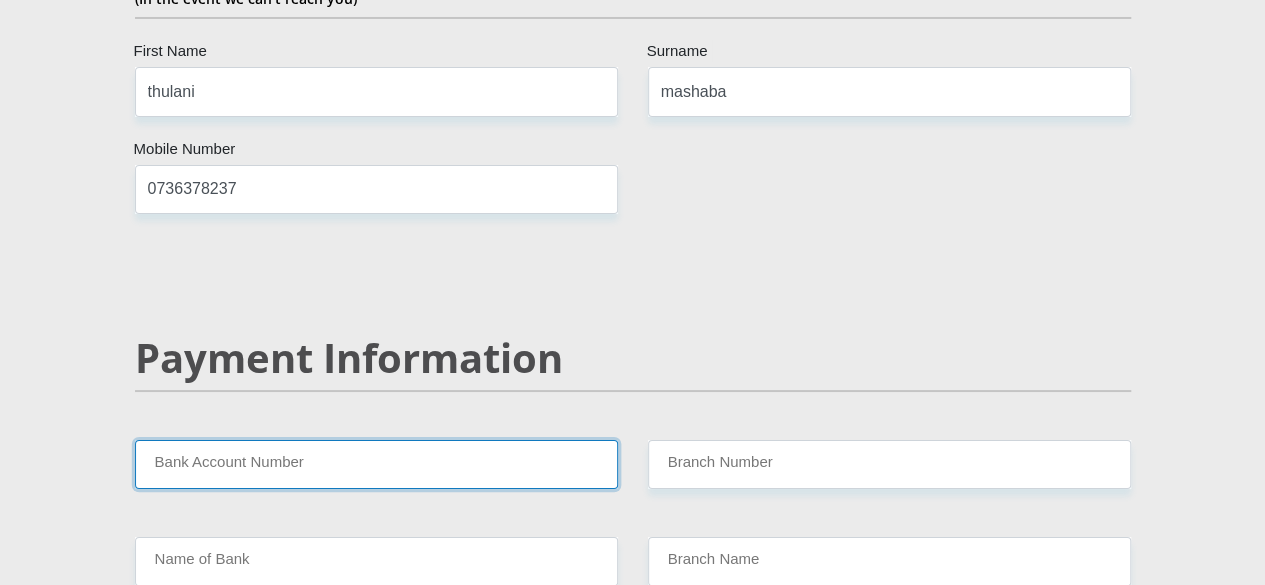 click on "Bank Account Number" at bounding box center [376, 464] 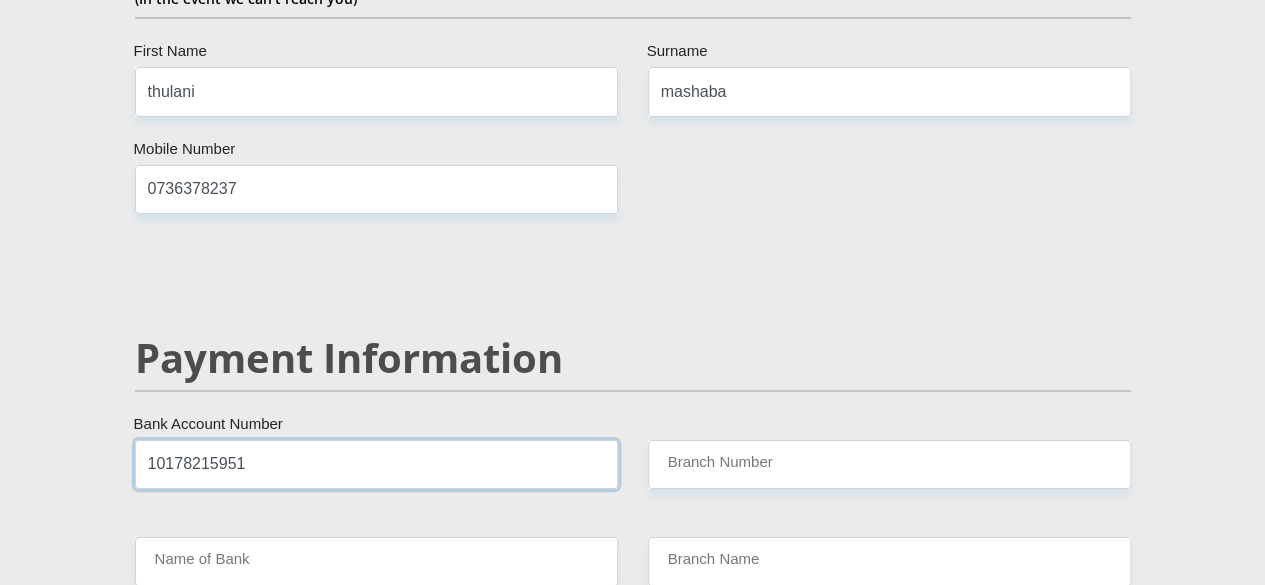 type on "10178215951" 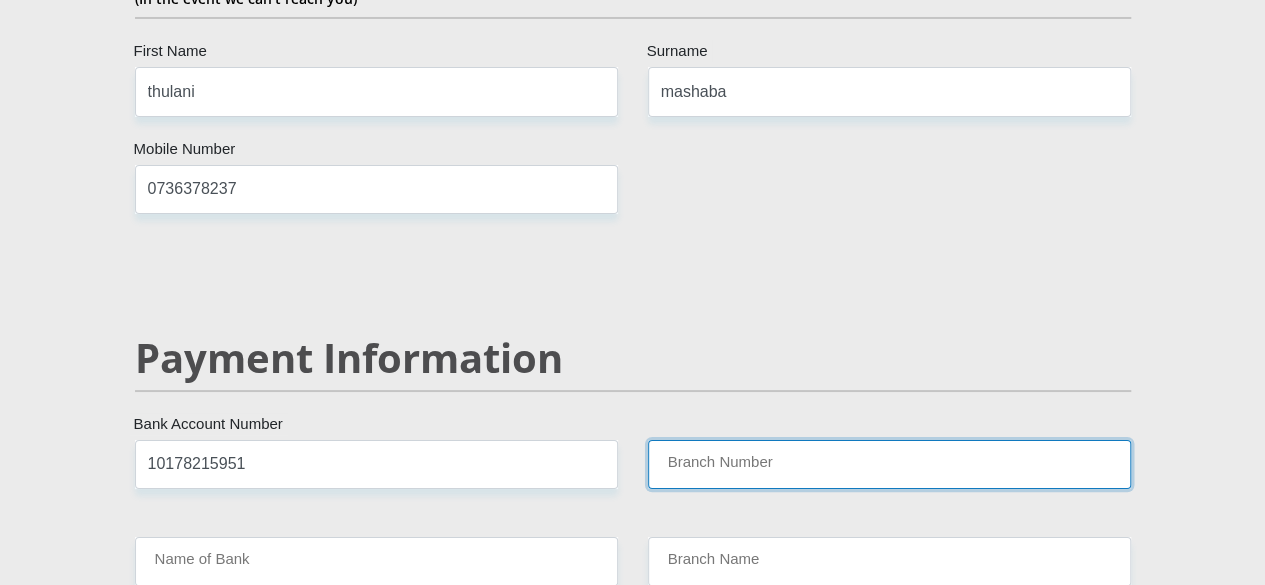 click on "Branch Number" at bounding box center (889, 464) 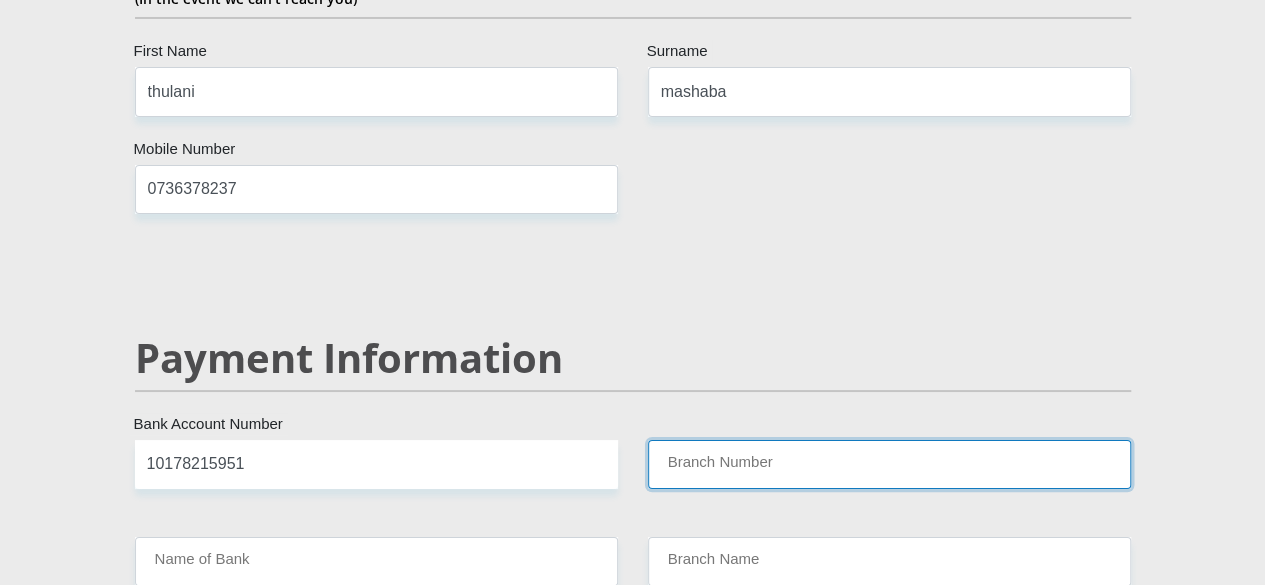 paste on "051001" 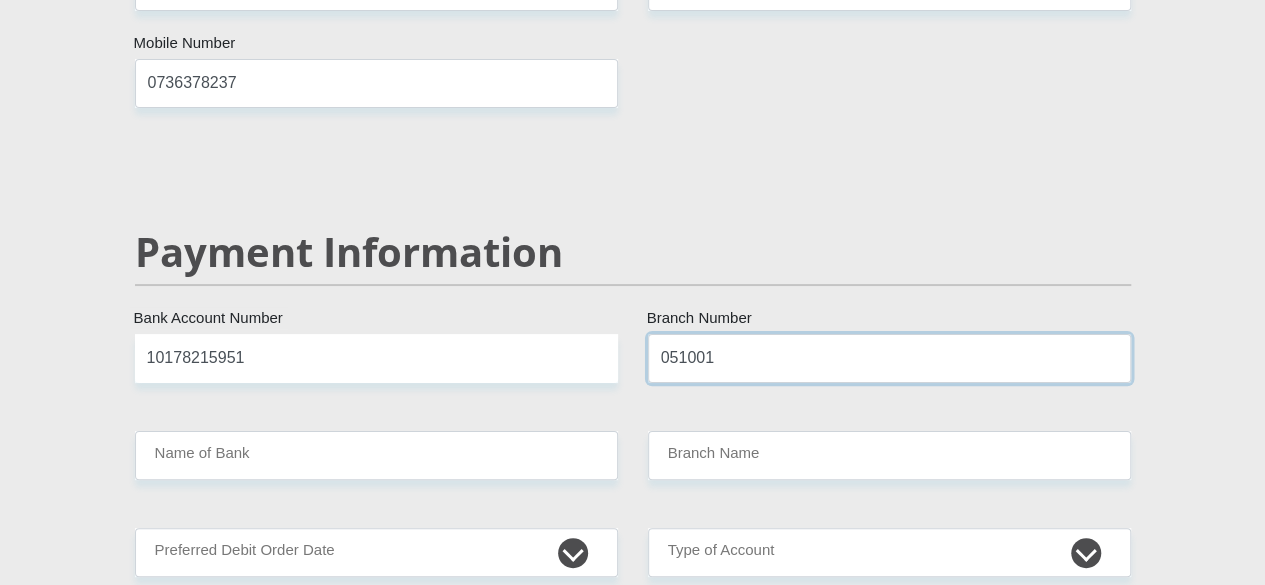 scroll, scrollTop: 3900, scrollLeft: 0, axis: vertical 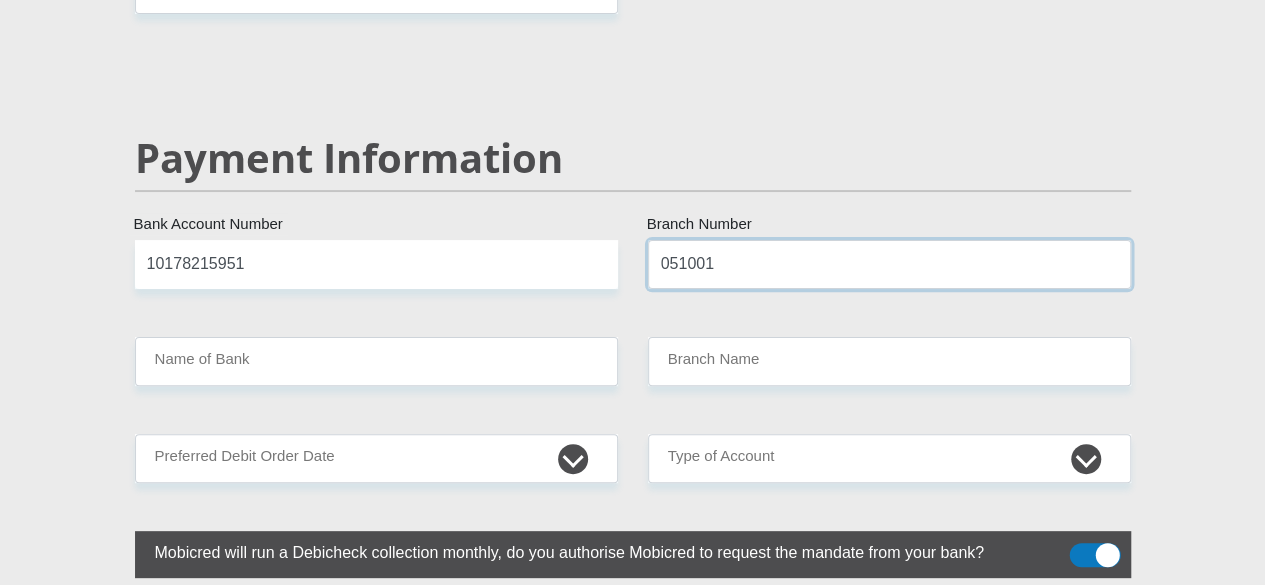 type on "051001" 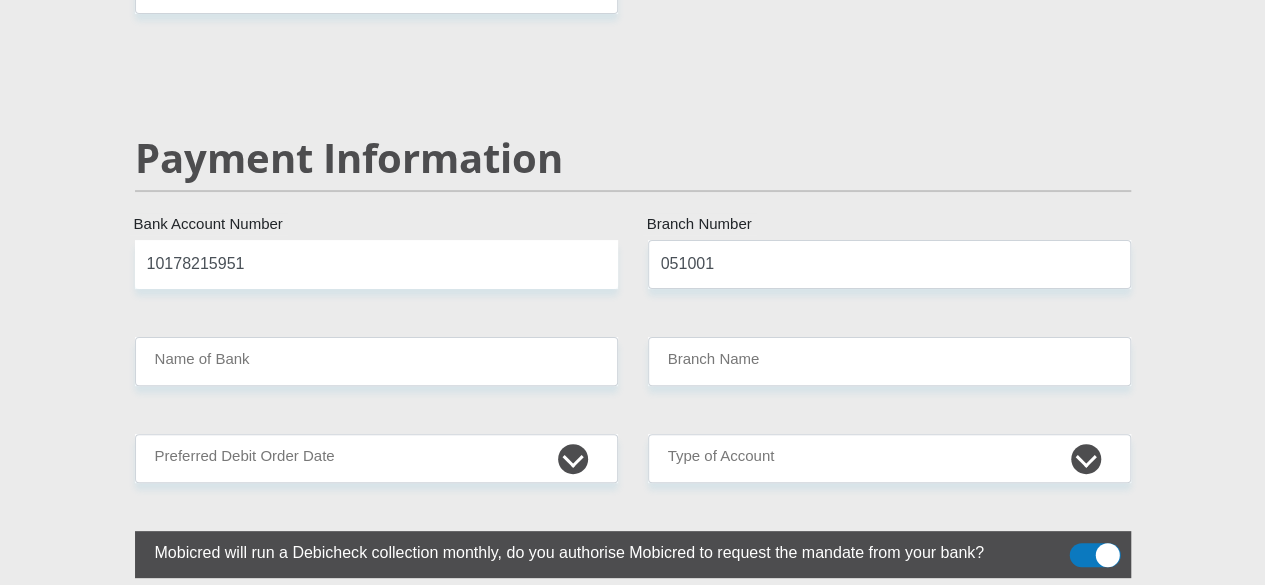 click on "Personal Details
Mr
Ms
Mrs
Dr
Other
Title
Phyllis
First Name
Mkhize
Surname
6812150292086
South African ID Number
Please input valid ID number
South Africa
Afghanistan
Aland Islands
Albania
Algeria
America Samoa
American Virgin Islands
Andorra
Angola
Anguilla  Antarctica" at bounding box center [632, -630] 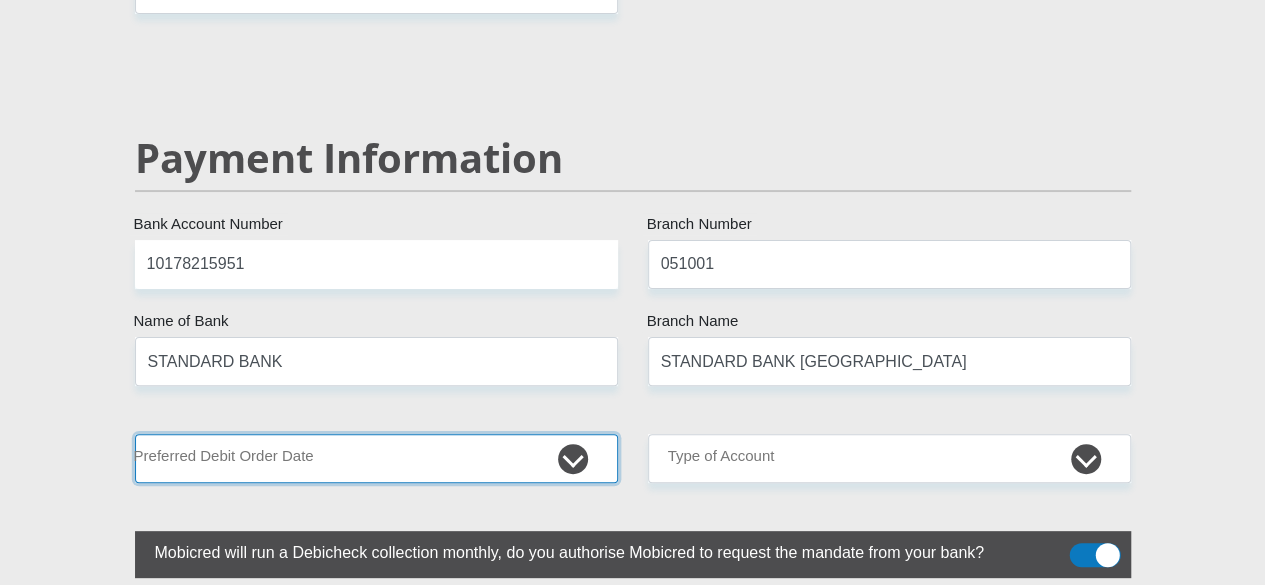 click on "1st
2nd
3rd
4th
5th
7th
18th
19th
20th
21st
22nd
23rd
24th
25th
26th
27th
28th
29th
30th" at bounding box center (376, 458) 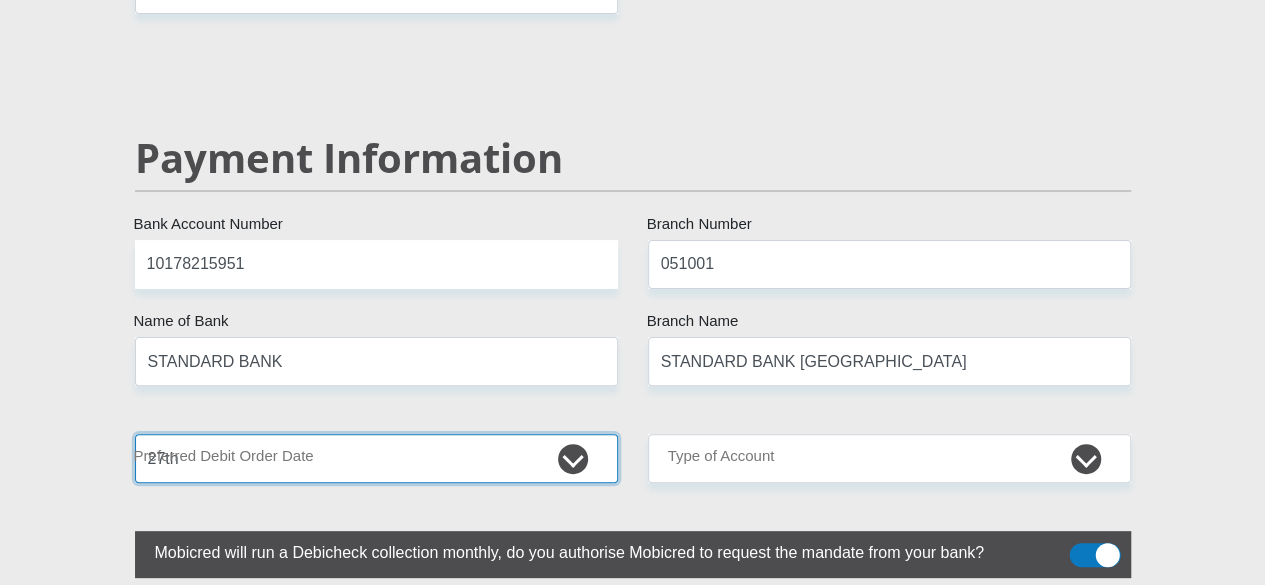 click on "1st
2nd
3rd
4th
5th
7th
18th
19th
20th
21st
22nd
23rd
24th
25th
26th
27th
28th
29th
30th" at bounding box center [376, 458] 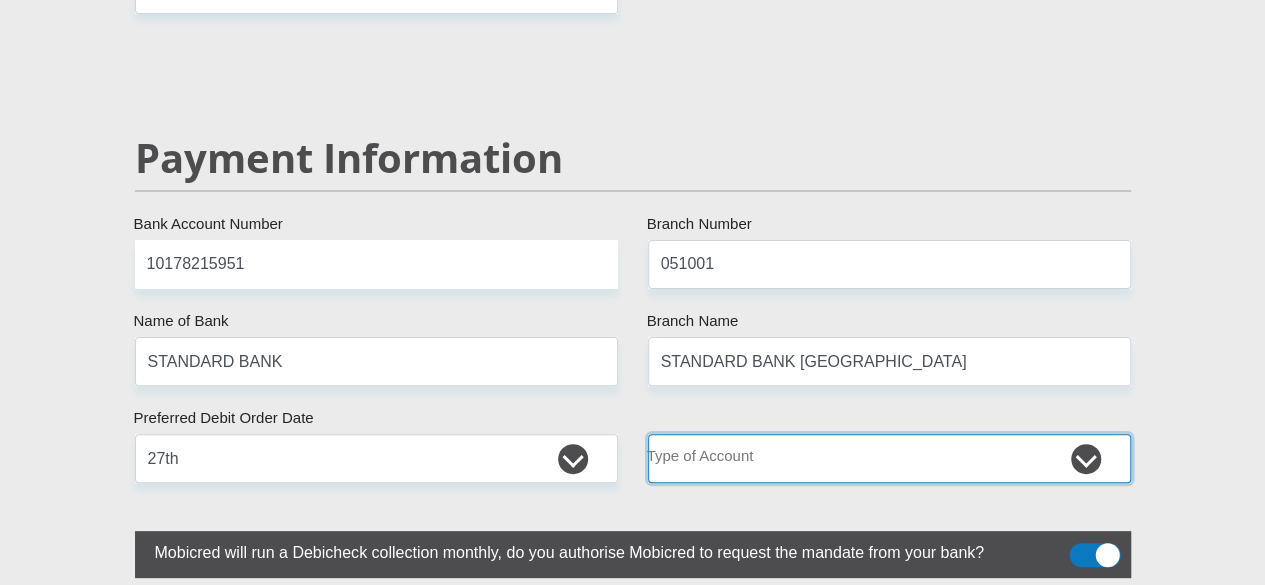 click on "Cheque
Savings" at bounding box center [889, 458] 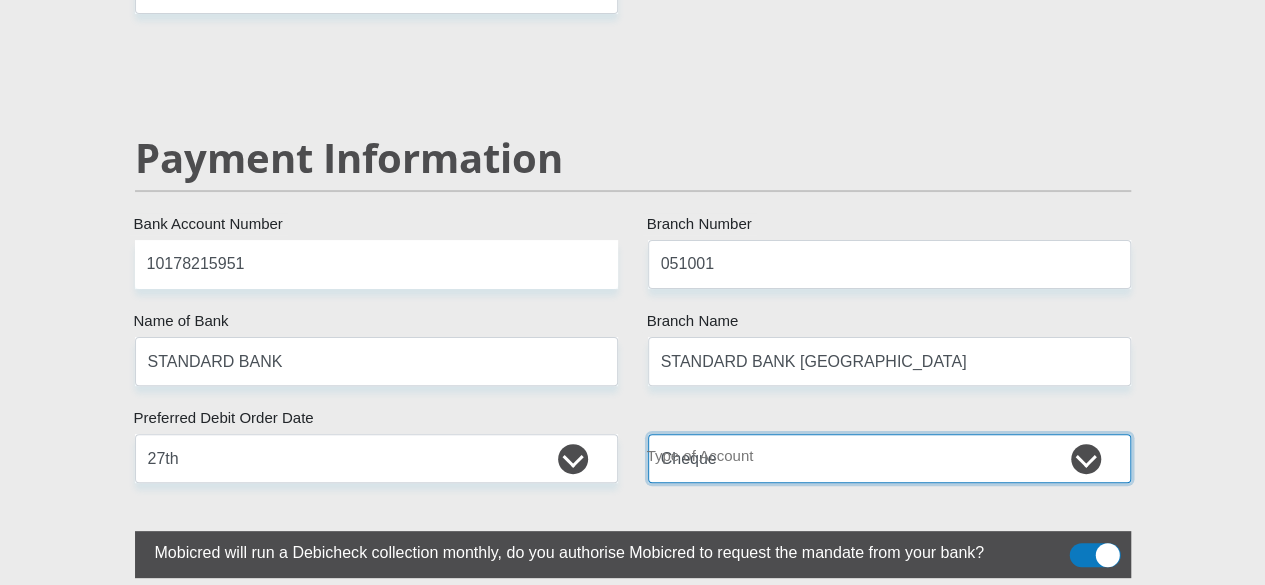 click on "Cheque
Savings" at bounding box center (889, 458) 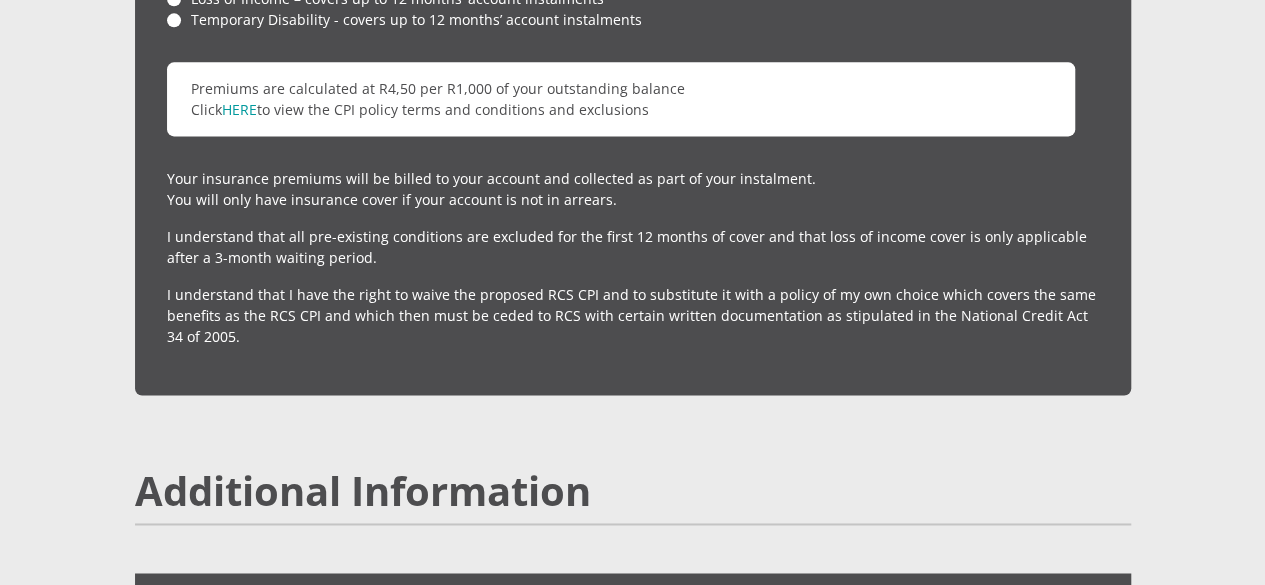 scroll, scrollTop: 5400, scrollLeft: 0, axis: vertical 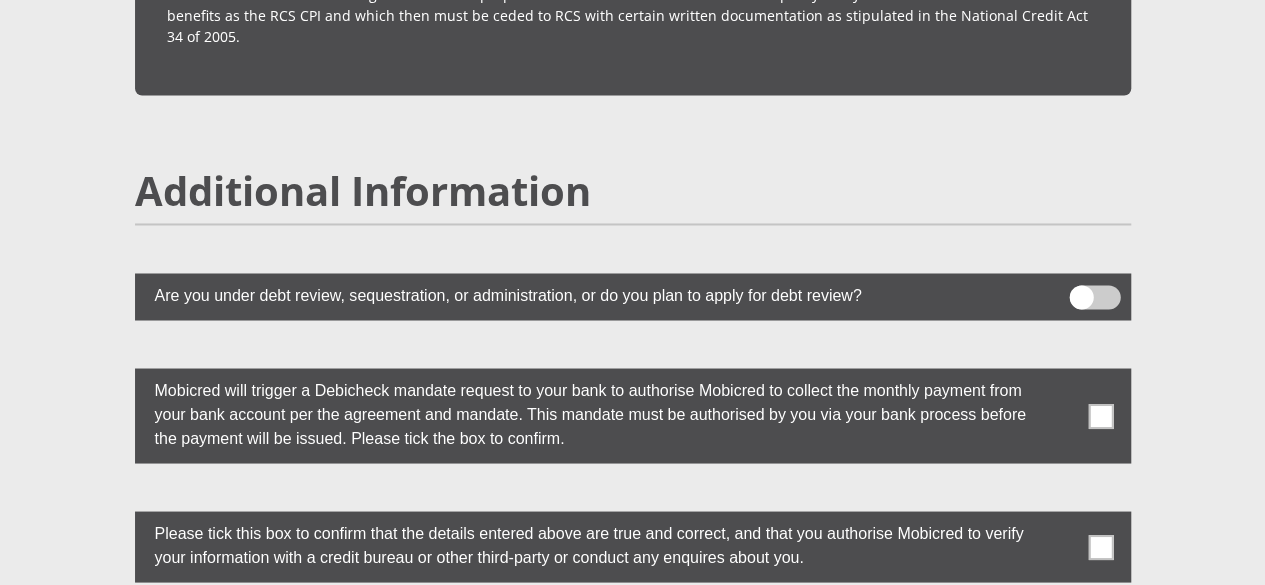 click at bounding box center [1100, 415] 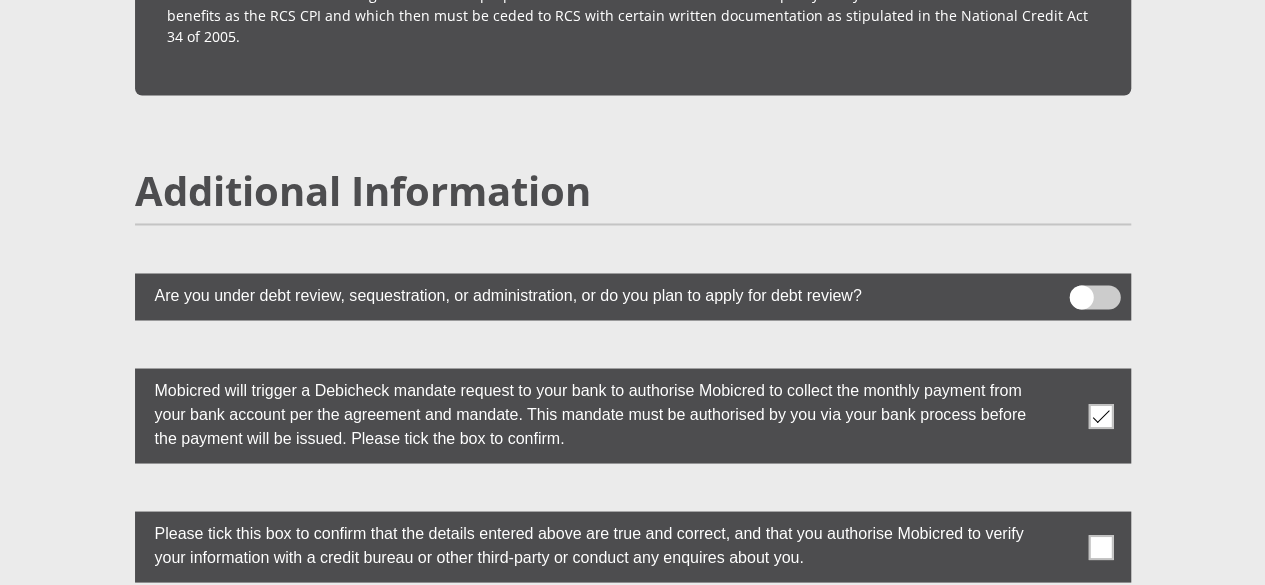click at bounding box center [1100, 546] 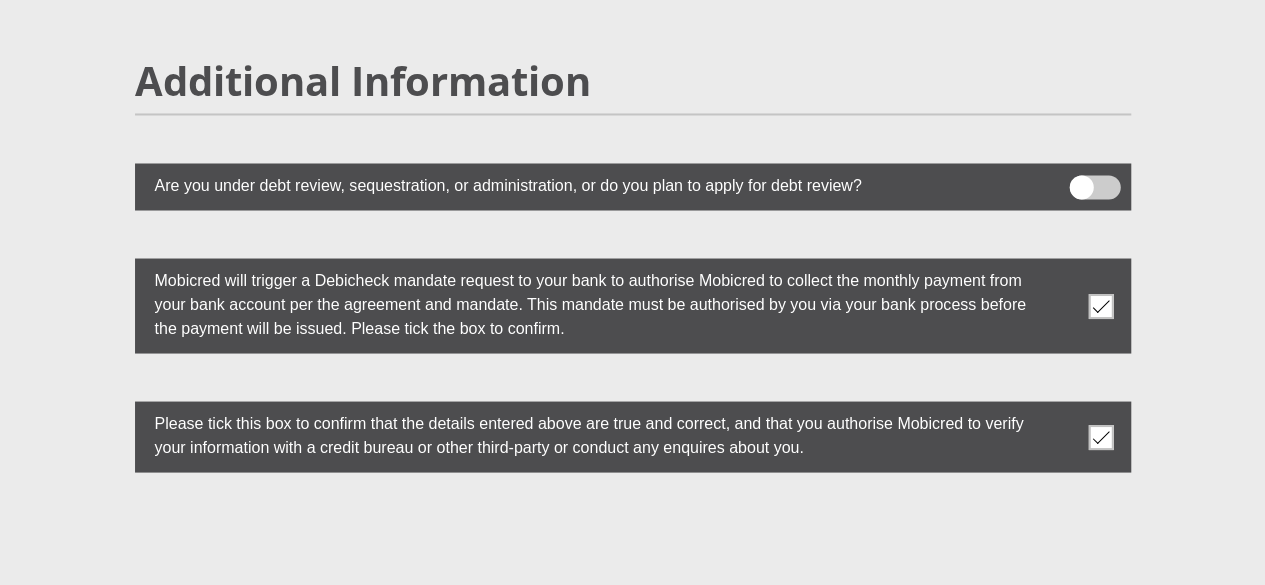 scroll, scrollTop: 5600, scrollLeft: 0, axis: vertical 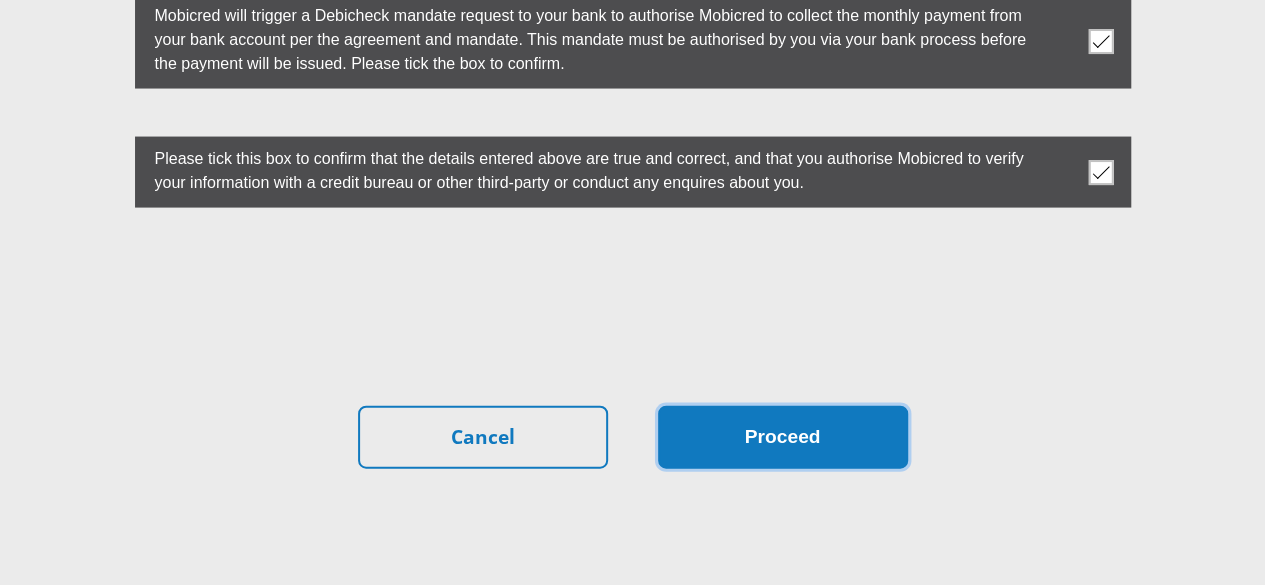 click on "Proceed" at bounding box center (783, 437) 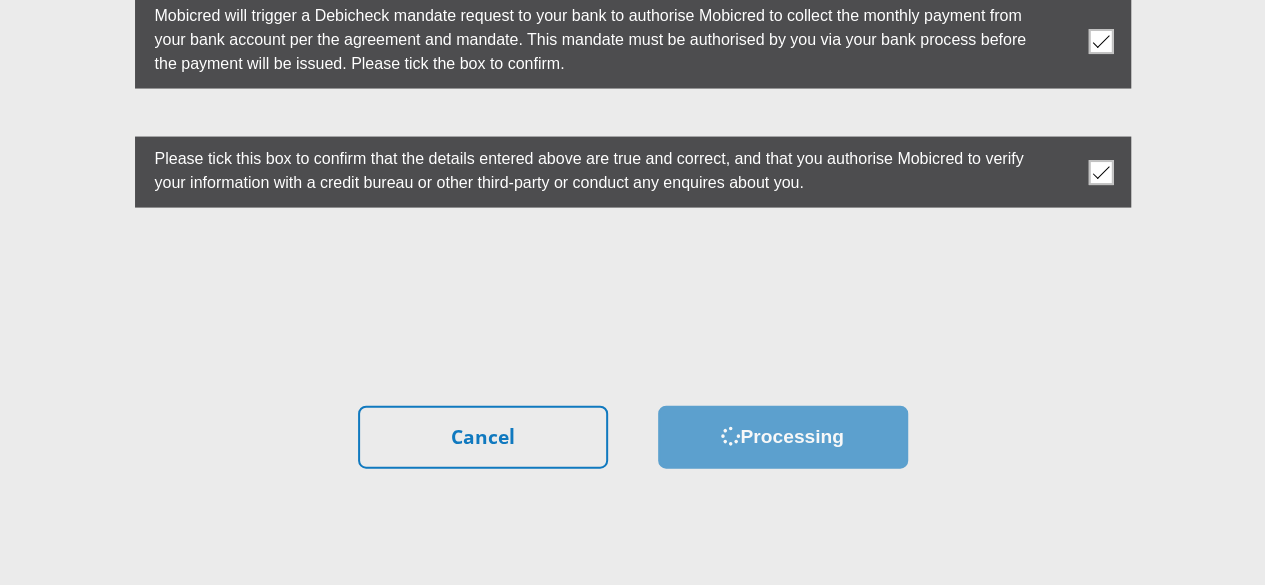scroll, scrollTop: 0, scrollLeft: 0, axis: both 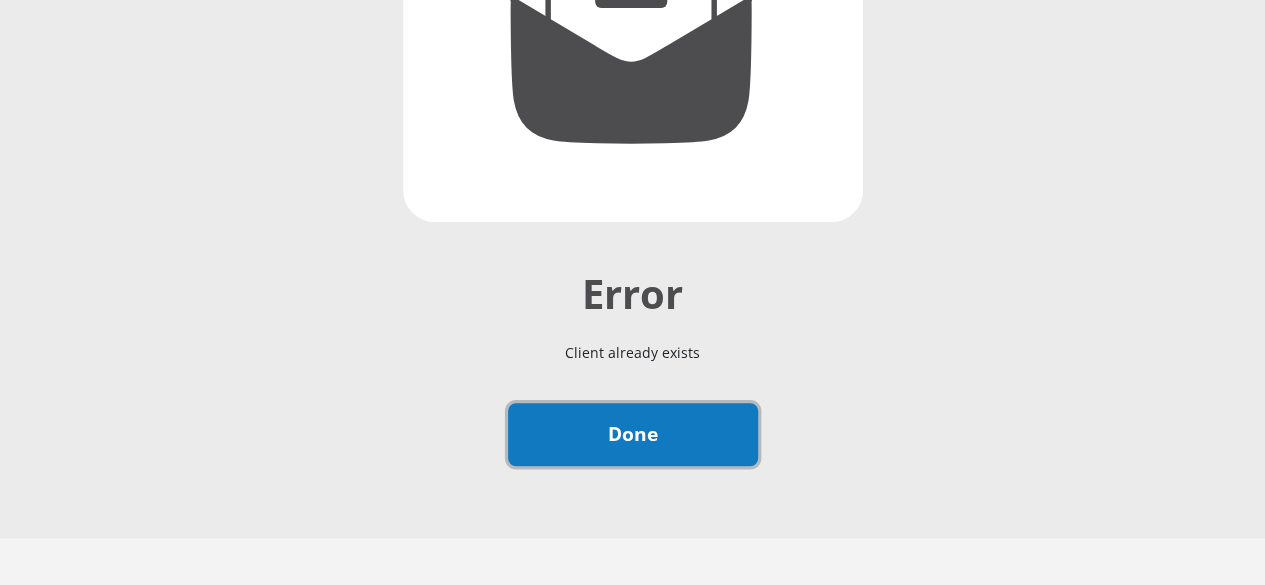 click on "Done" at bounding box center (633, 434) 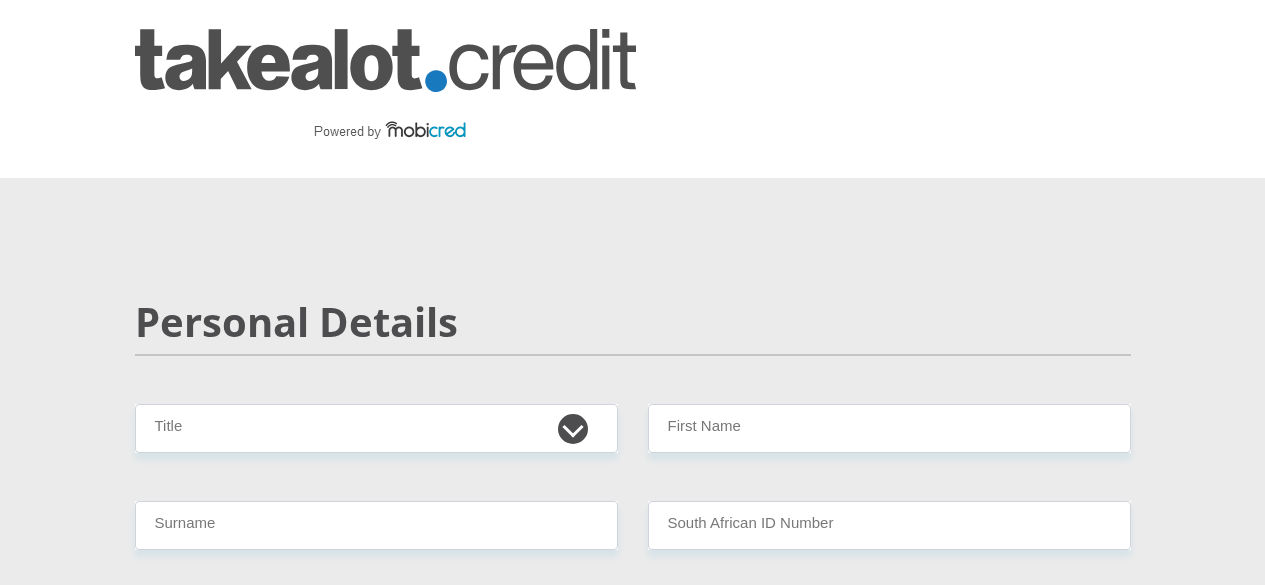 scroll, scrollTop: 0, scrollLeft: 0, axis: both 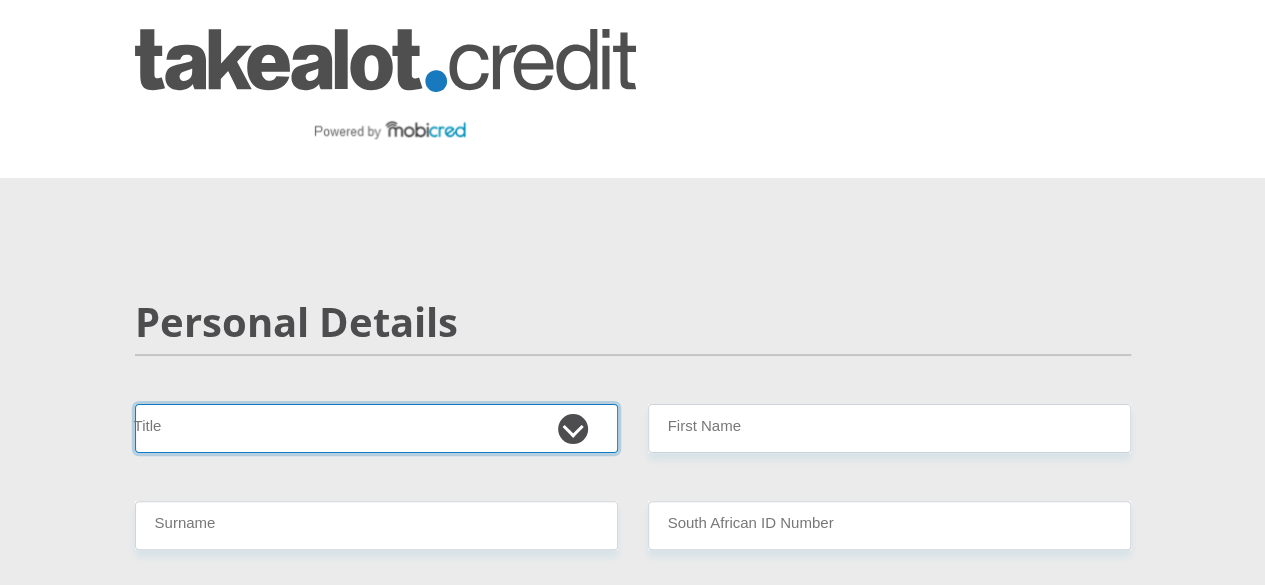 drag, startPoint x: 0, startPoint y: 0, endPoint x: 342, endPoint y: 378, distance: 509.75287 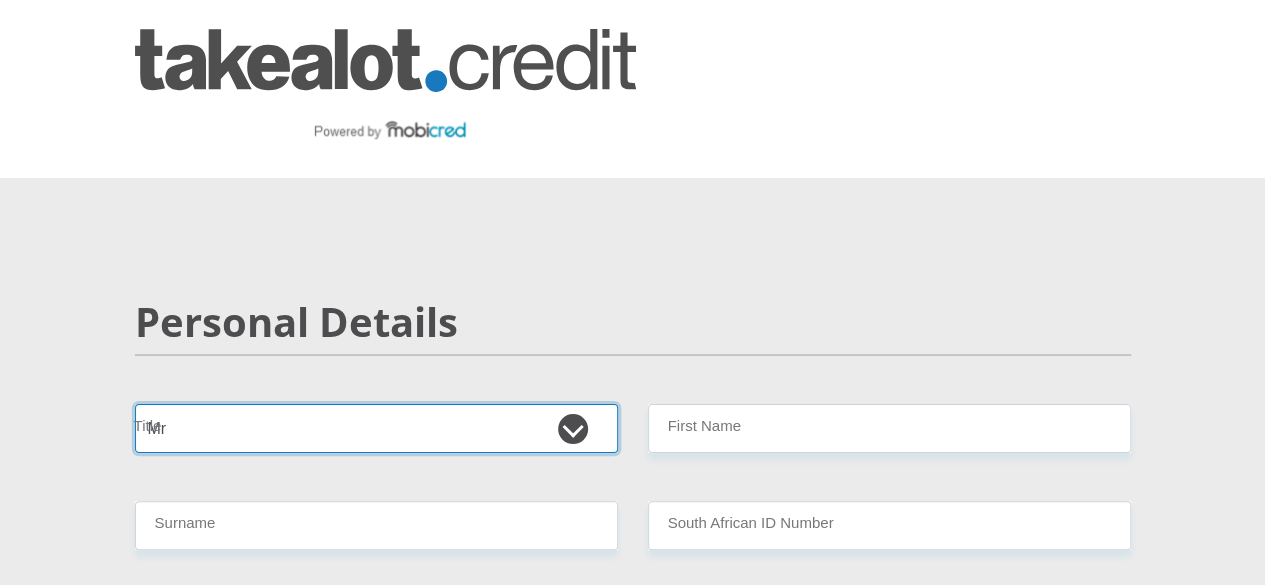click on "Mr
Ms
Mrs
Dr
[PERSON_NAME]" at bounding box center (376, 428) 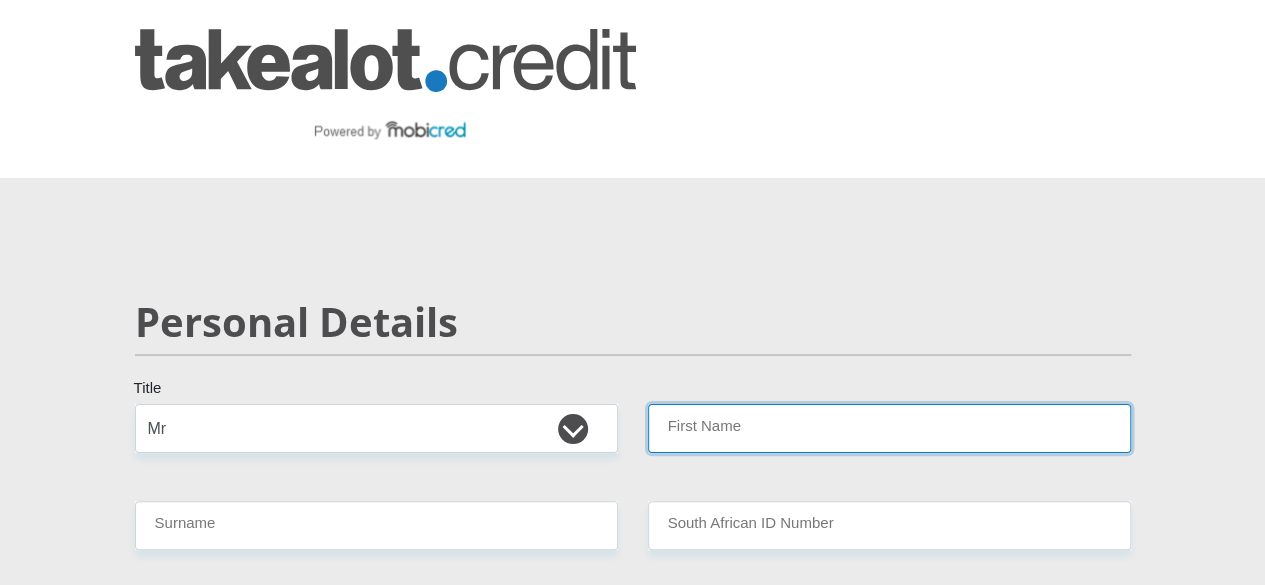 drag, startPoint x: 718, startPoint y: 375, endPoint x: 710, endPoint y: 385, distance: 12.806249 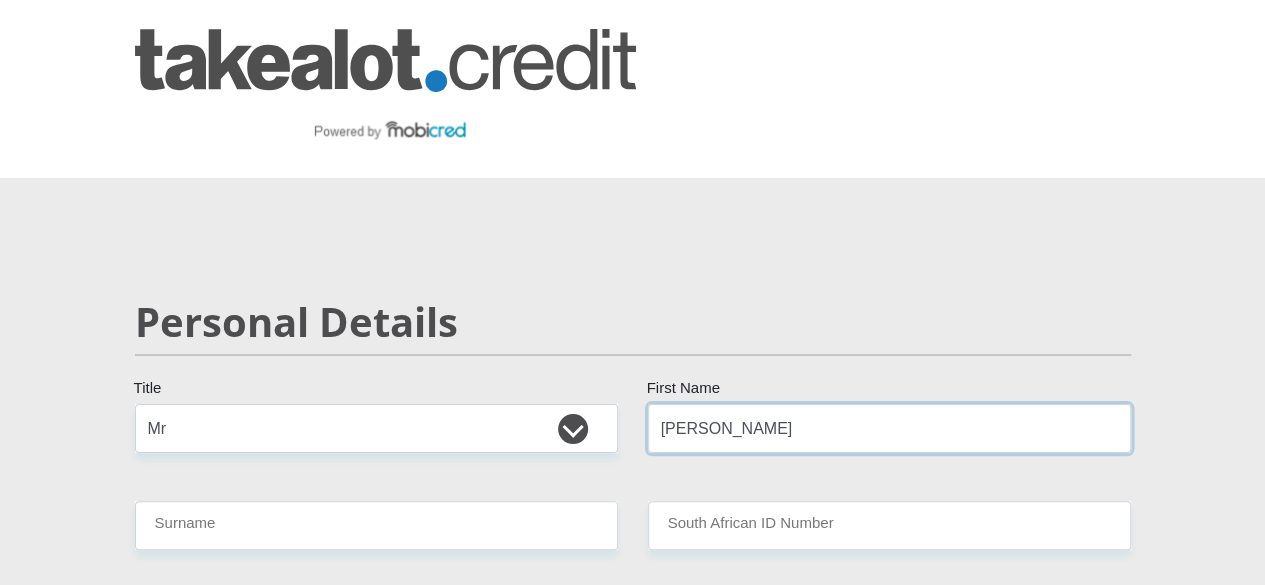 type on "[PERSON_NAME]" 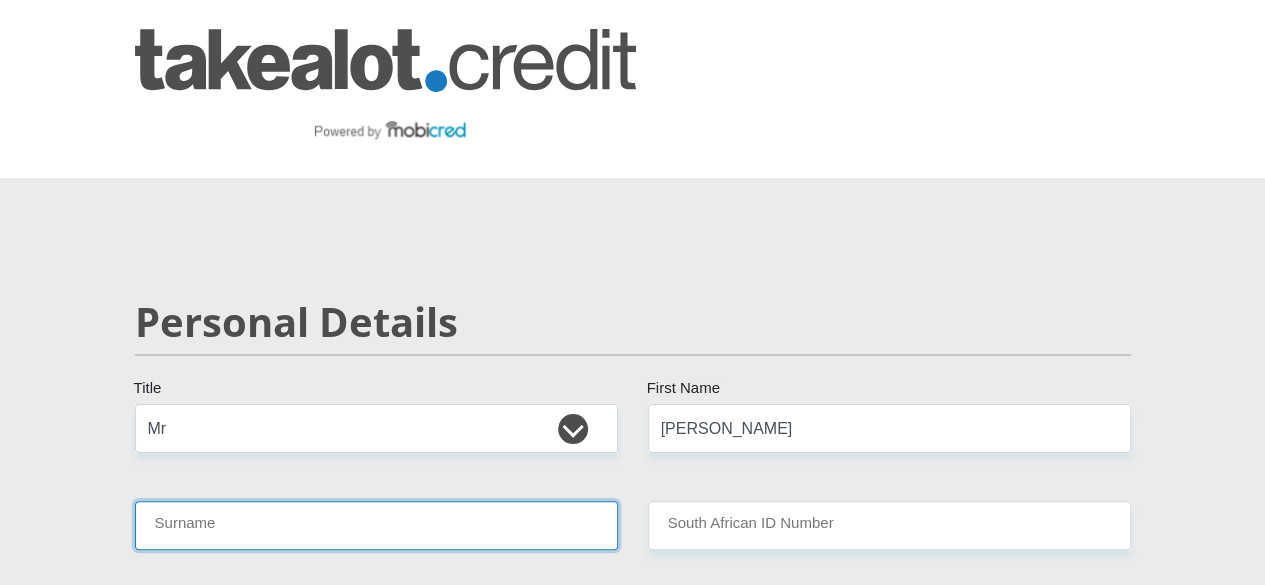 click on "Surname" at bounding box center [376, 525] 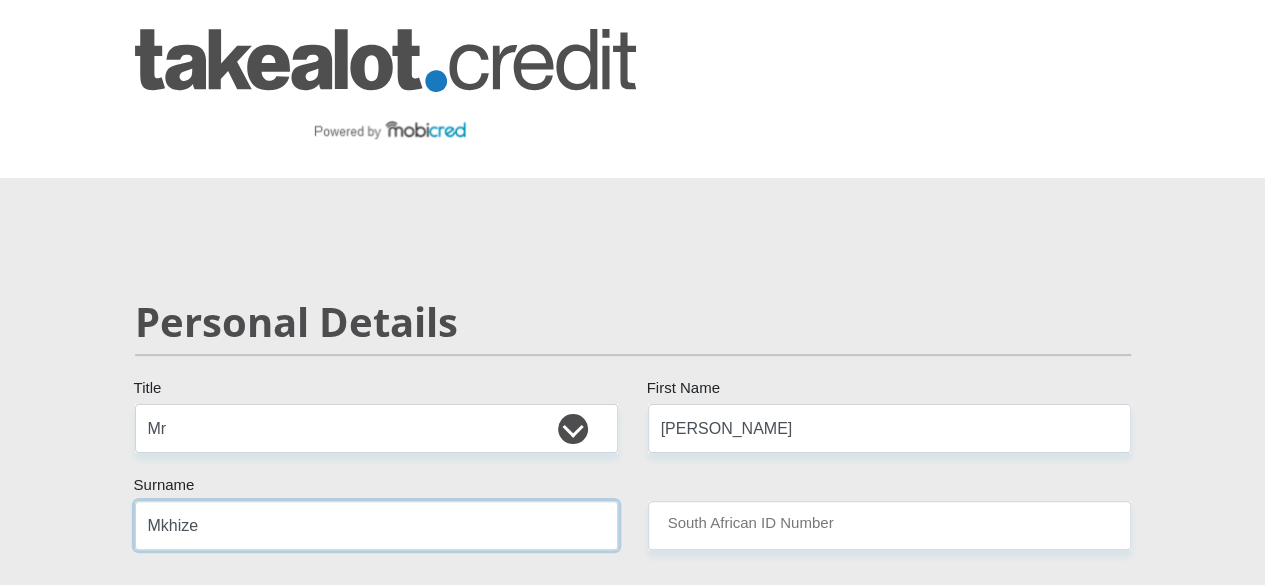 type on "Mkhize" 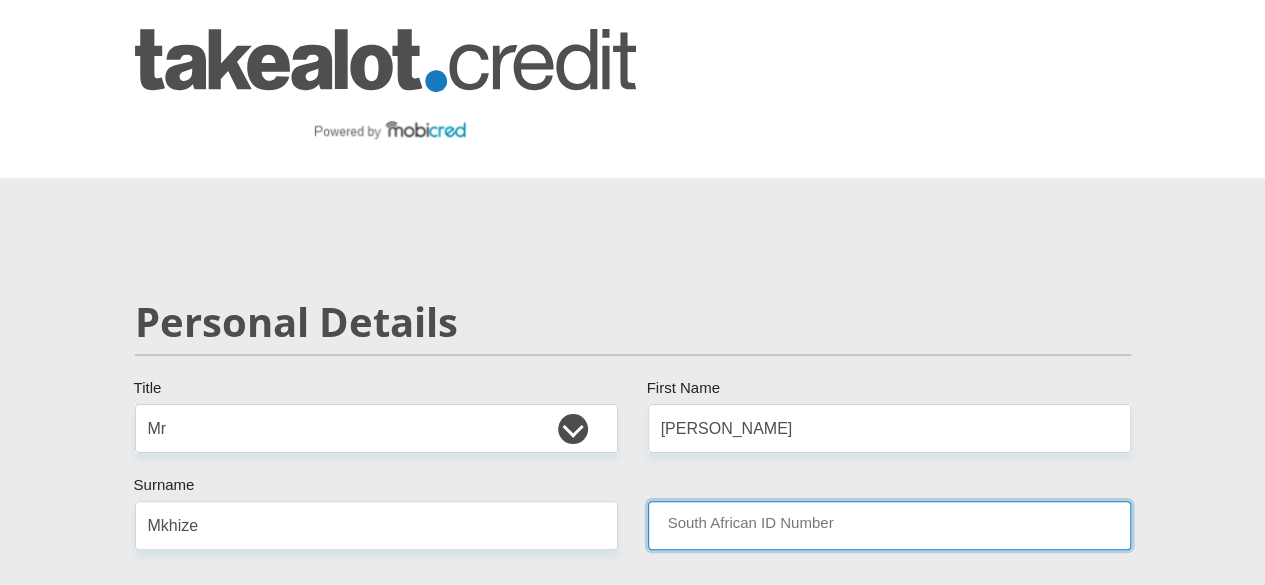 click on "South African ID Number" at bounding box center [889, 525] 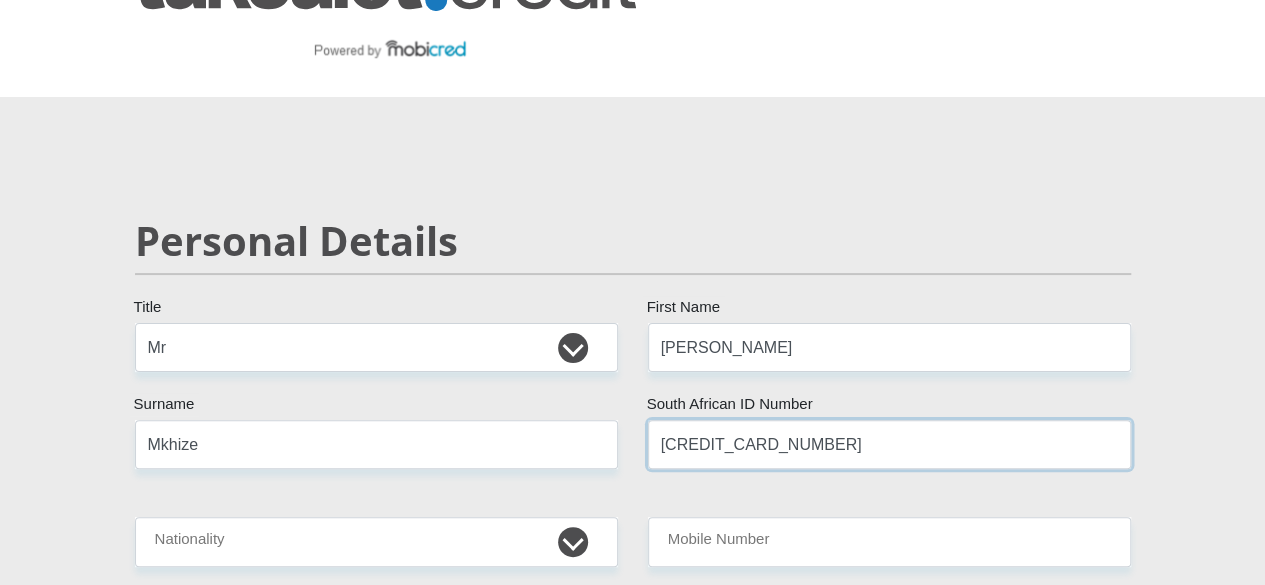scroll, scrollTop: 100, scrollLeft: 0, axis: vertical 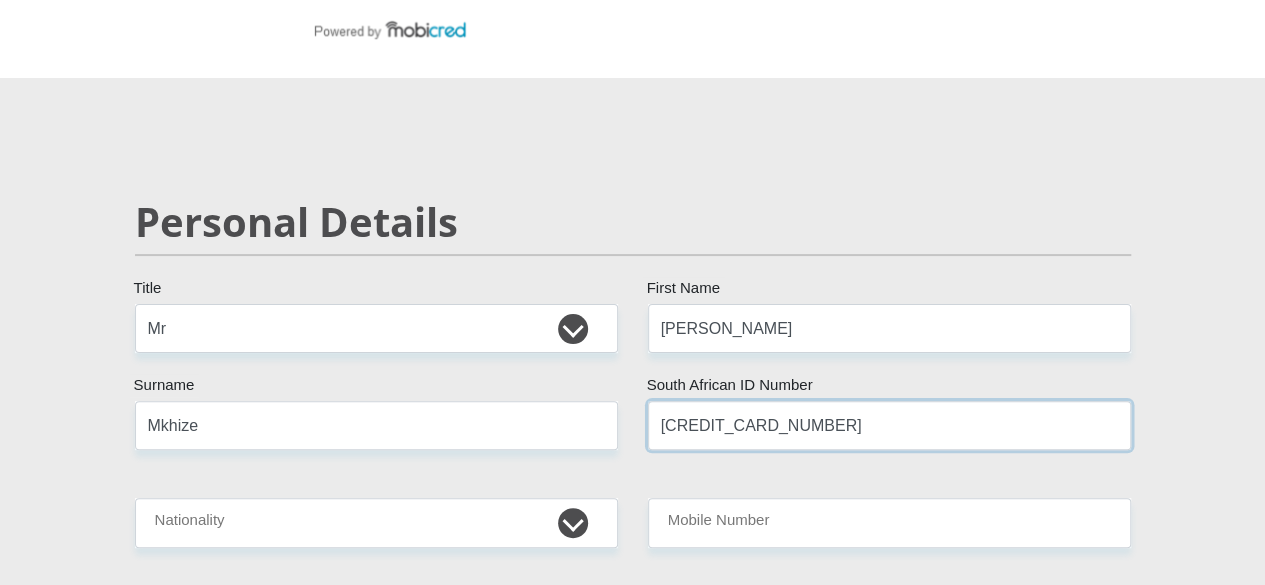 type on "[CREDIT_CARD_NUMBER]" 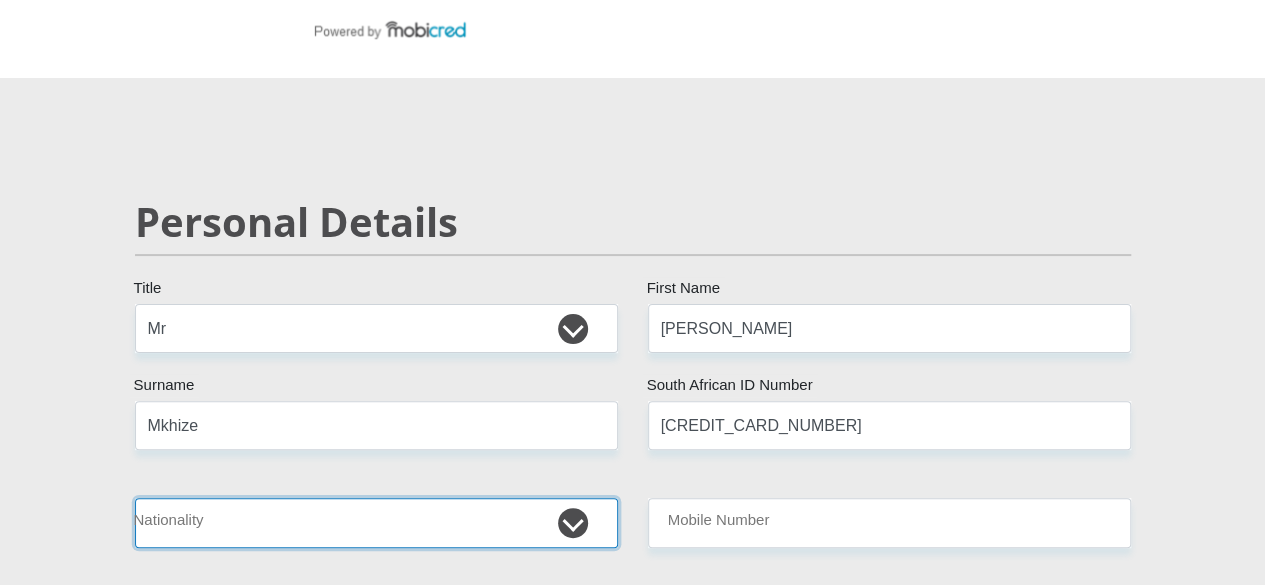 click on "[GEOGRAPHIC_DATA]
[GEOGRAPHIC_DATA]
[GEOGRAPHIC_DATA]
[GEOGRAPHIC_DATA]
[GEOGRAPHIC_DATA]
[GEOGRAPHIC_DATA] [GEOGRAPHIC_DATA]
[GEOGRAPHIC_DATA]
[GEOGRAPHIC_DATA]
[GEOGRAPHIC_DATA]
[GEOGRAPHIC_DATA]
[GEOGRAPHIC_DATA]
[GEOGRAPHIC_DATA]
[GEOGRAPHIC_DATA]
[GEOGRAPHIC_DATA]
[GEOGRAPHIC_DATA]
[DATE][GEOGRAPHIC_DATA]
[GEOGRAPHIC_DATA]
[GEOGRAPHIC_DATA]
[GEOGRAPHIC_DATA]
[GEOGRAPHIC_DATA]
[GEOGRAPHIC_DATA]
[GEOGRAPHIC_DATA]
[GEOGRAPHIC_DATA]
[GEOGRAPHIC_DATA]" at bounding box center [376, 522] 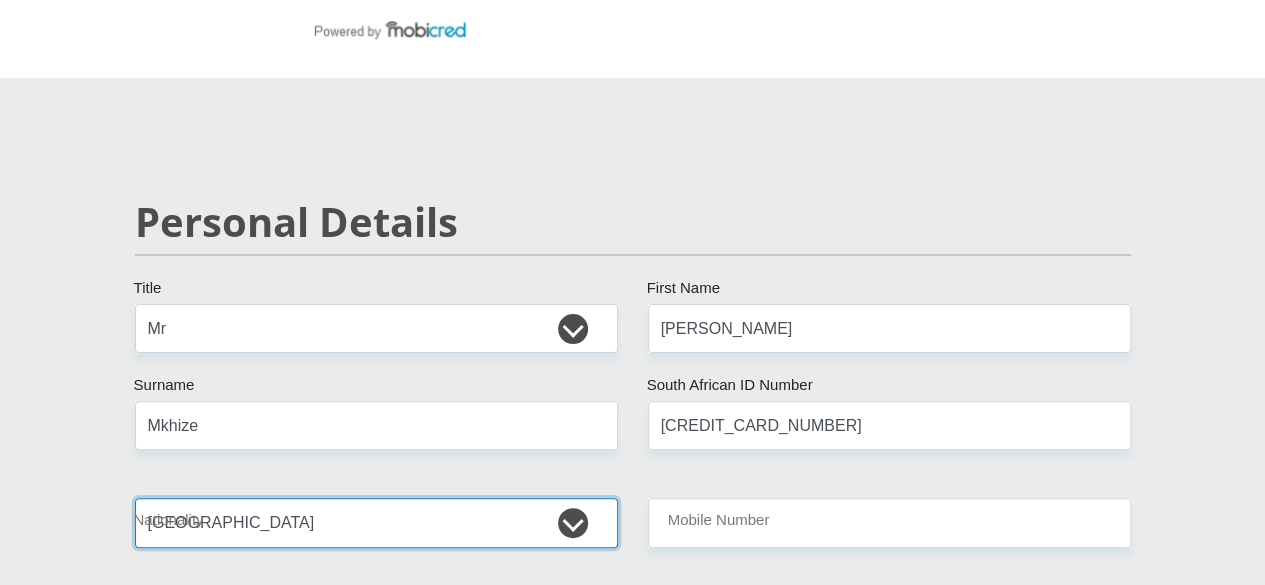 click on "[GEOGRAPHIC_DATA]
[GEOGRAPHIC_DATA]
[GEOGRAPHIC_DATA]
[GEOGRAPHIC_DATA]
[GEOGRAPHIC_DATA]
[GEOGRAPHIC_DATA] [GEOGRAPHIC_DATA]
[GEOGRAPHIC_DATA]
[GEOGRAPHIC_DATA]
[GEOGRAPHIC_DATA]
[GEOGRAPHIC_DATA]
[GEOGRAPHIC_DATA]
[GEOGRAPHIC_DATA]
[GEOGRAPHIC_DATA]
[GEOGRAPHIC_DATA]
[GEOGRAPHIC_DATA]
[DATE][GEOGRAPHIC_DATA]
[GEOGRAPHIC_DATA]
[GEOGRAPHIC_DATA]
[GEOGRAPHIC_DATA]
[GEOGRAPHIC_DATA]
[GEOGRAPHIC_DATA]
[GEOGRAPHIC_DATA]
[GEOGRAPHIC_DATA]
[GEOGRAPHIC_DATA]" at bounding box center (376, 522) 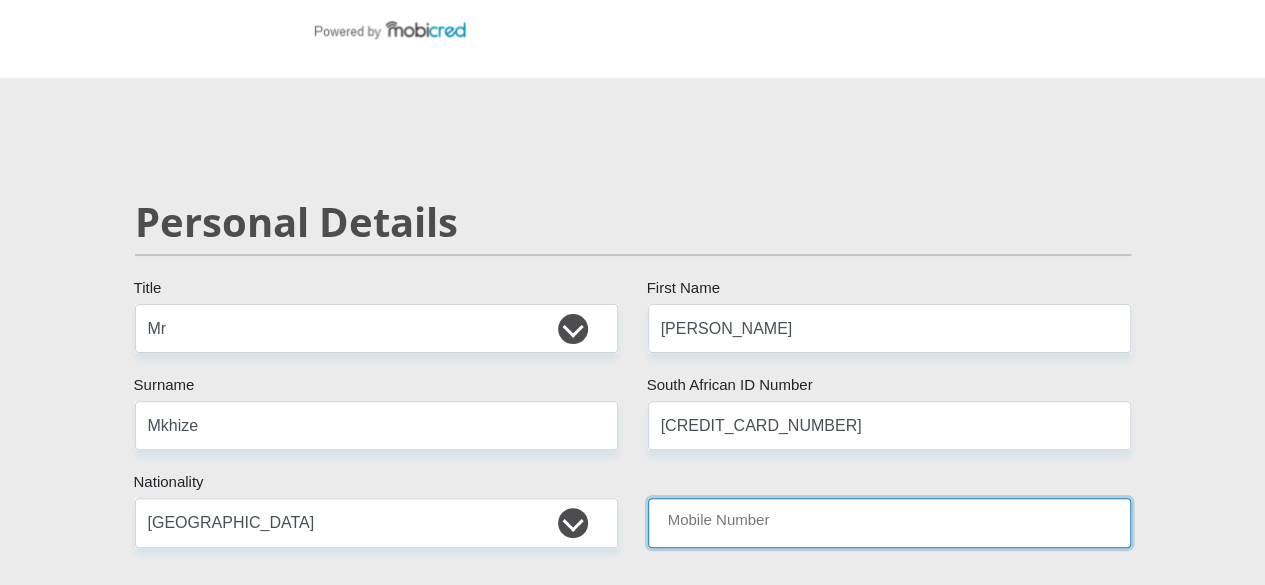 click on "Mobile Number" at bounding box center (889, 522) 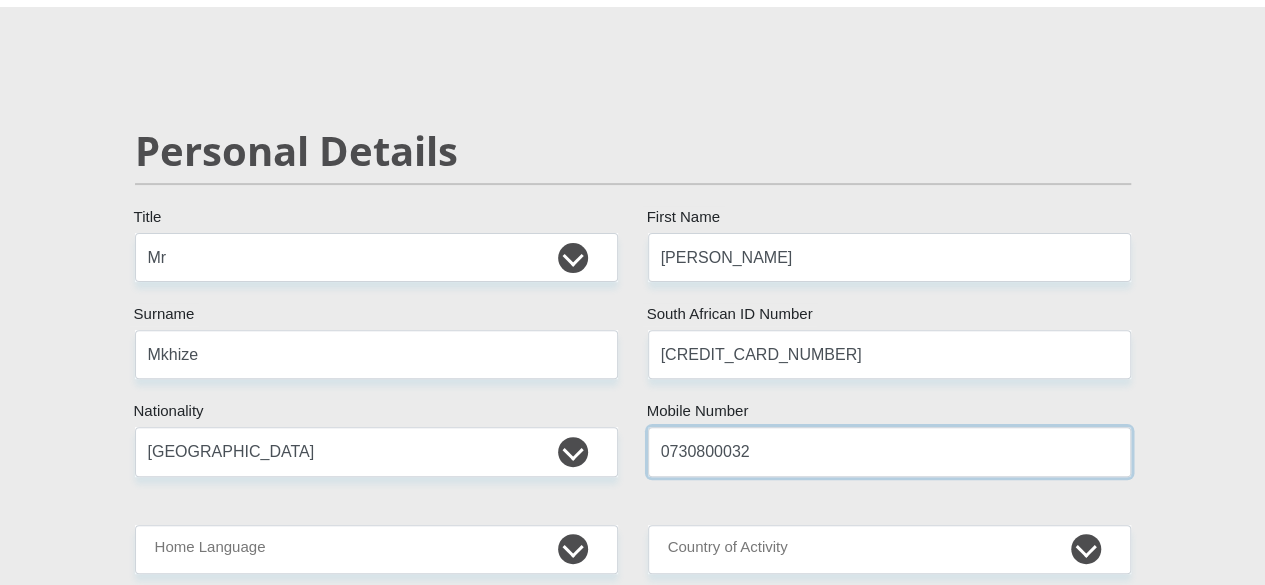 scroll, scrollTop: 200, scrollLeft: 0, axis: vertical 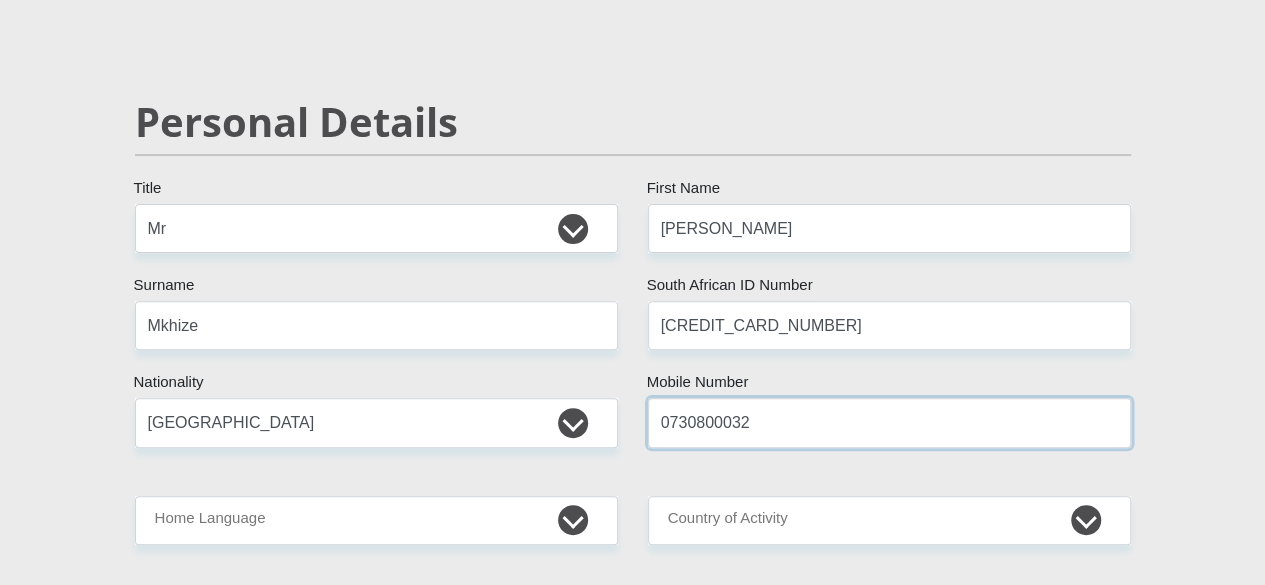 type on "0730800032" 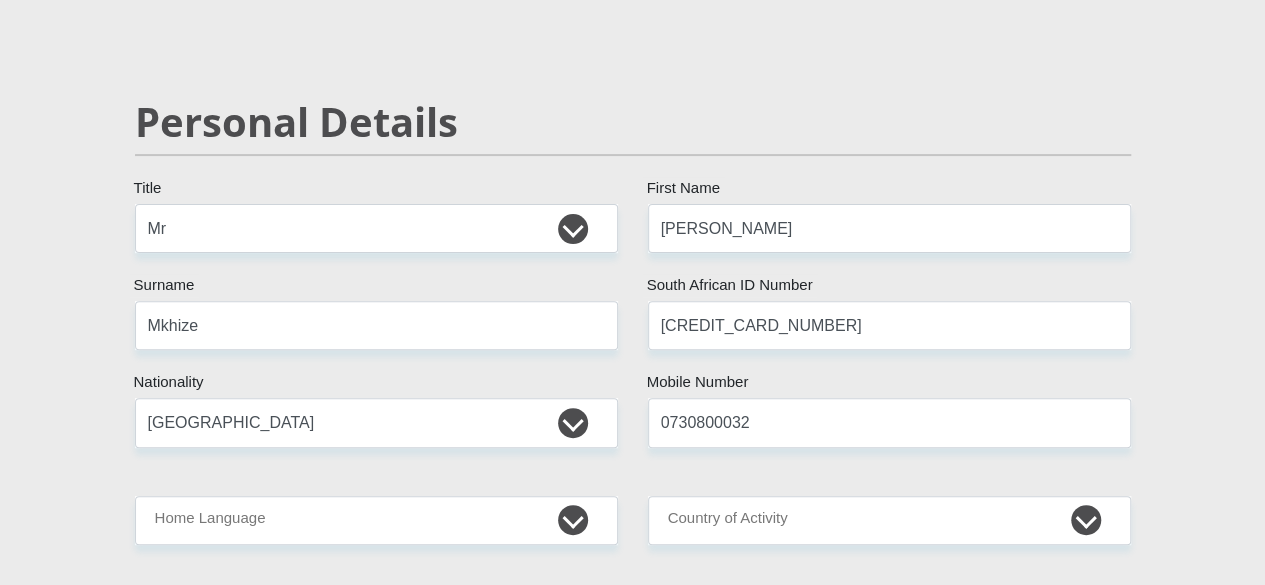 click on "Mr
Ms
Mrs
Dr
[PERSON_NAME]
Title
[PERSON_NAME]
First Name
Mkhize
Surname
[CREDIT_CARD_NUMBER]
South African ID Number
Please input valid ID number
[GEOGRAPHIC_DATA]
[GEOGRAPHIC_DATA]
[GEOGRAPHIC_DATA]
[GEOGRAPHIC_DATA]
[GEOGRAPHIC_DATA]
[GEOGRAPHIC_DATA] [GEOGRAPHIC_DATA]
[GEOGRAPHIC_DATA]
[GEOGRAPHIC_DATA]
[GEOGRAPHIC_DATA]
[GEOGRAPHIC_DATA]
[GEOGRAPHIC_DATA]
[GEOGRAPHIC_DATA]
[GEOGRAPHIC_DATA]  [GEOGRAPHIC_DATA]" at bounding box center [633, 3056] 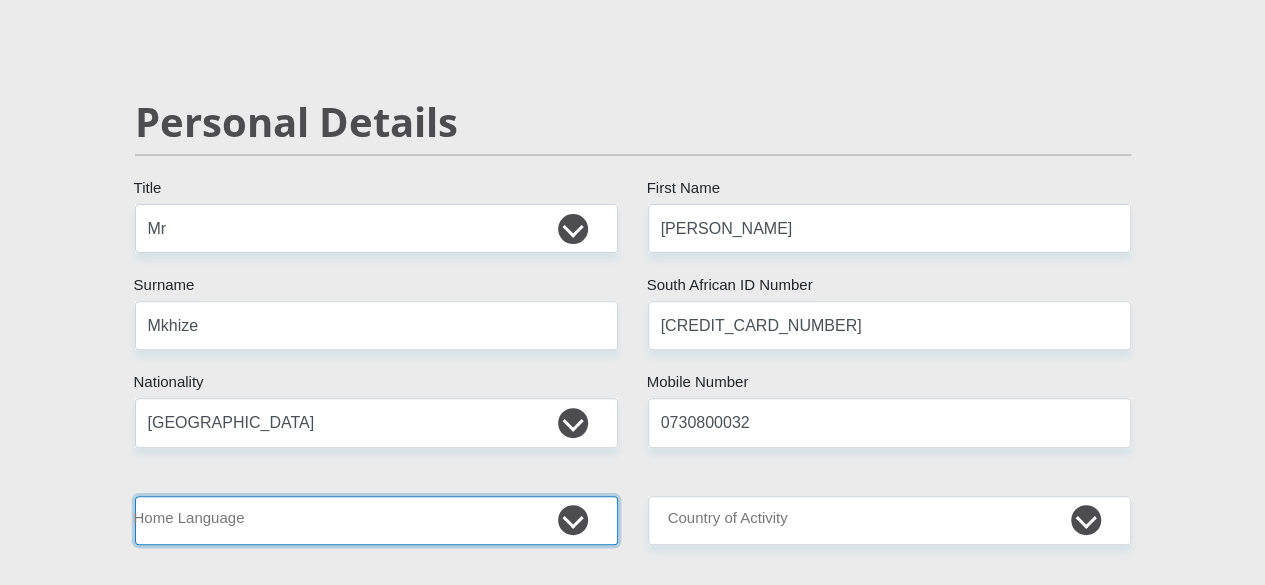 click on "Afrikaans
English
Sepedi
South Ndebele
Southern Sotho
Swati
Tsonga
Tswana
Venda
Xhosa
Zulu
Other" at bounding box center (376, 520) 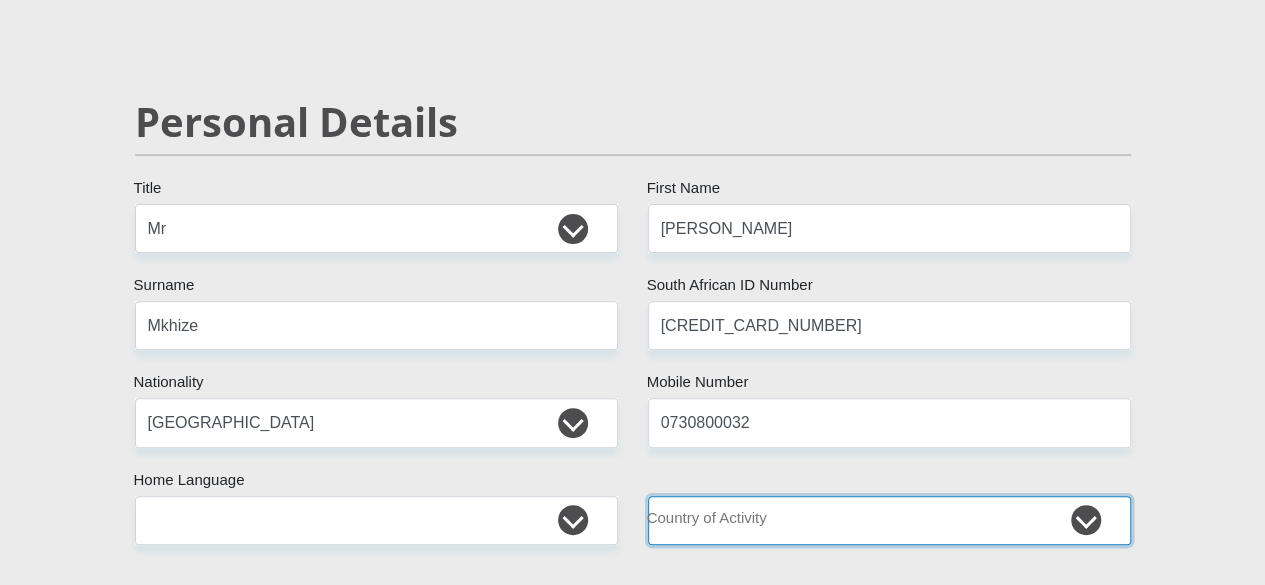 click on "[GEOGRAPHIC_DATA]
[GEOGRAPHIC_DATA]
[GEOGRAPHIC_DATA]
[GEOGRAPHIC_DATA]
[GEOGRAPHIC_DATA]
[GEOGRAPHIC_DATA] [GEOGRAPHIC_DATA]
[GEOGRAPHIC_DATA]
[GEOGRAPHIC_DATA]
[GEOGRAPHIC_DATA]
[GEOGRAPHIC_DATA]
[GEOGRAPHIC_DATA]
[GEOGRAPHIC_DATA]
[GEOGRAPHIC_DATA]
[GEOGRAPHIC_DATA]
[GEOGRAPHIC_DATA]
[DATE][GEOGRAPHIC_DATA]
[GEOGRAPHIC_DATA]
[GEOGRAPHIC_DATA]
[GEOGRAPHIC_DATA]
[GEOGRAPHIC_DATA]" at bounding box center (889, 520) 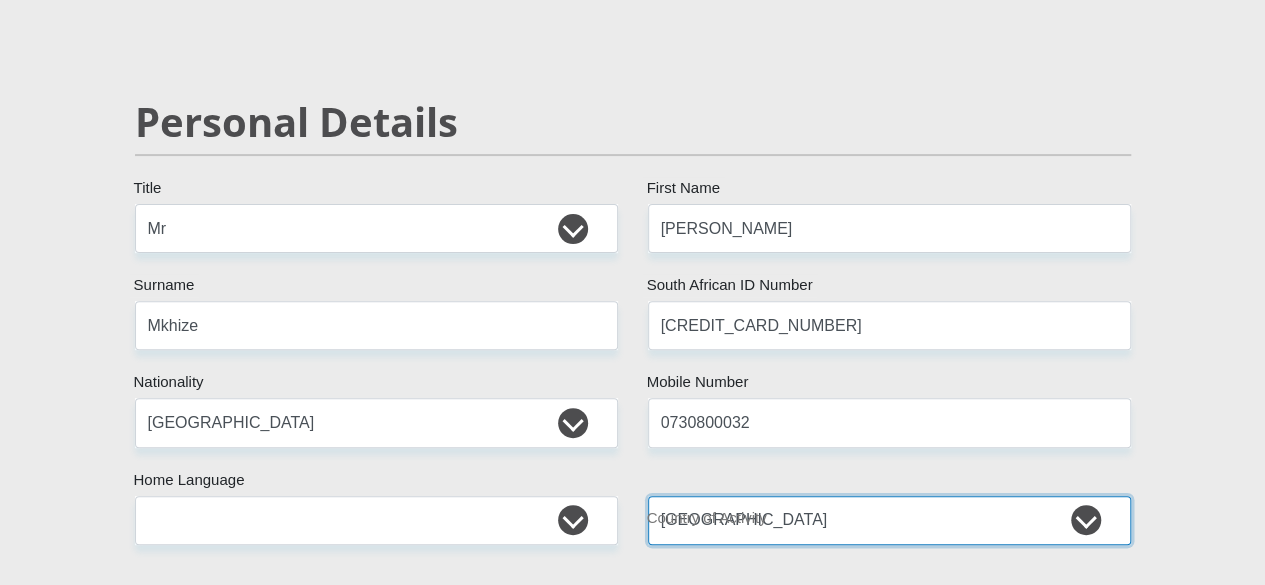 click on "[GEOGRAPHIC_DATA]
[GEOGRAPHIC_DATA]
[GEOGRAPHIC_DATA]
[GEOGRAPHIC_DATA]
[GEOGRAPHIC_DATA]
[GEOGRAPHIC_DATA] [GEOGRAPHIC_DATA]
[GEOGRAPHIC_DATA]
[GEOGRAPHIC_DATA]
[GEOGRAPHIC_DATA]
[GEOGRAPHIC_DATA]
[GEOGRAPHIC_DATA]
[GEOGRAPHIC_DATA]
[GEOGRAPHIC_DATA]
[GEOGRAPHIC_DATA]
[GEOGRAPHIC_DATA]
[DATE][GEOGRAPHIC_DATA]
[GEOGRAPHIC_DATA]
[GEOGRAPHIC_DATA]
[GEOGRAPHIC_DATA]
[GEOGRAPHIC_DATA]" at bounding box center (889, 520) 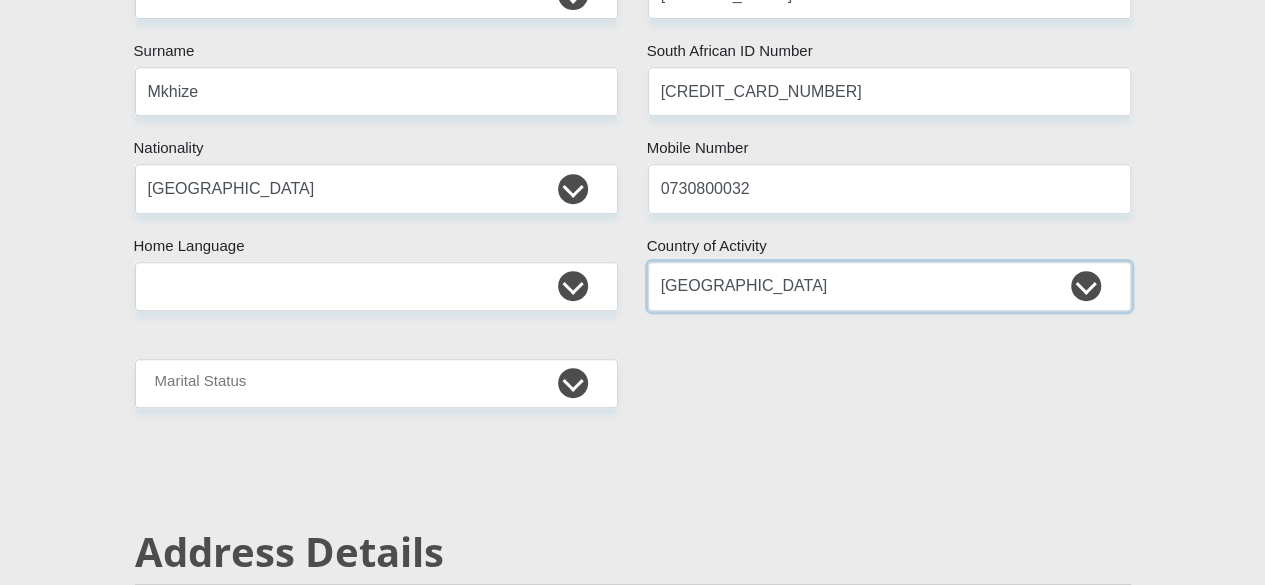 scroll, scrollTop: 600, scrollLeft: 0, axis: vertical 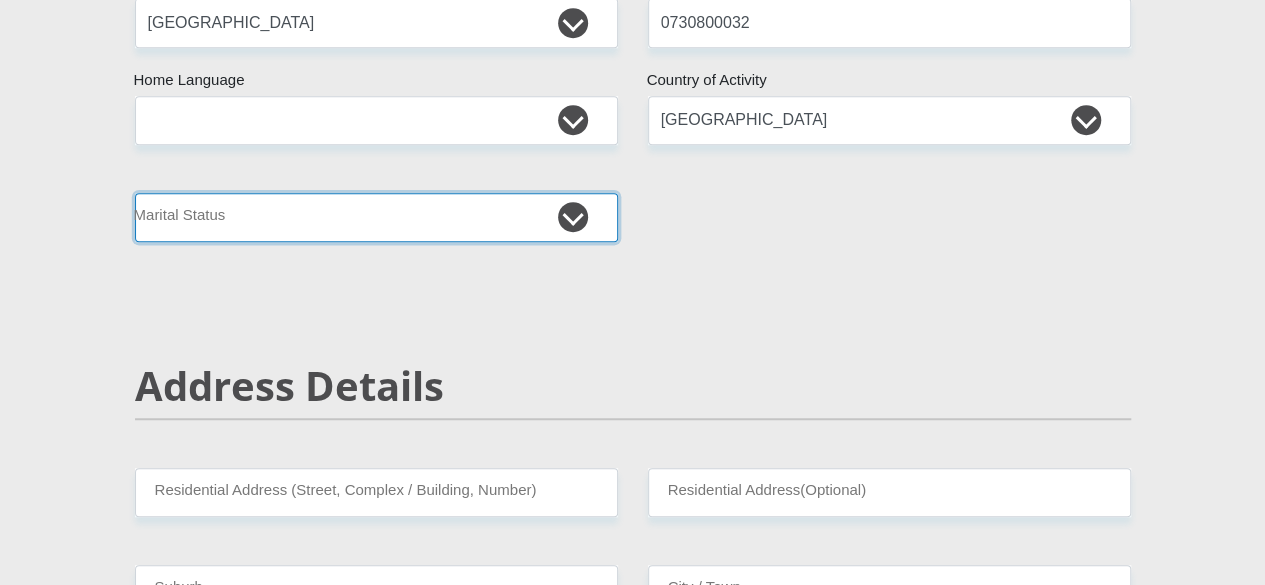 click on "Married ANC
Single
Divorced
Widowed
Married COP or Customary Law" at bounding box center [376, 217] 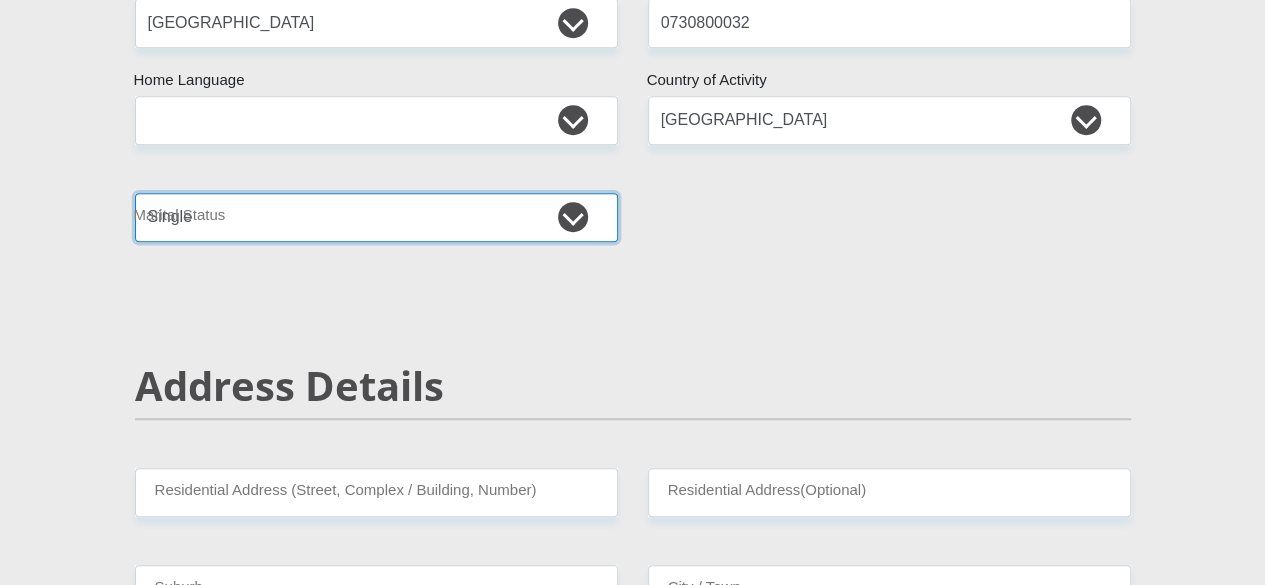 click on "Married ANC
Single
Divorced
Widowed
Married COP or Customary Law" at bounding box center (376, 217) 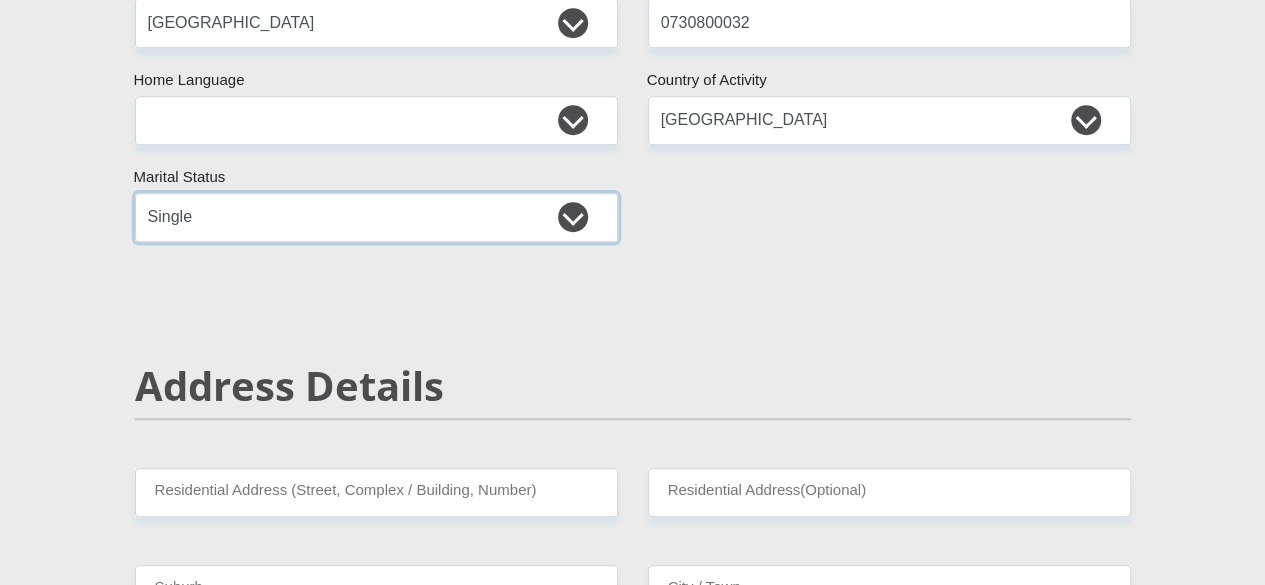 scroll, scrollTop: 800, scrollLeft: 0, axis: vertical 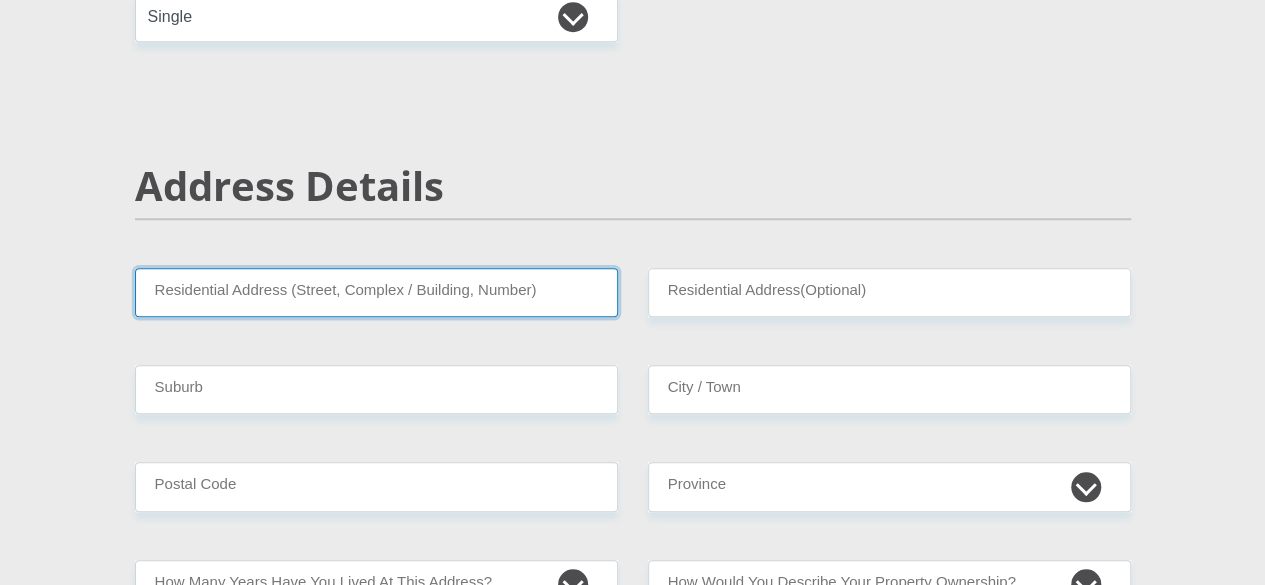 click on "Residential Address (Street, Complex / Building, Number)" at bounding box center [376, 292] 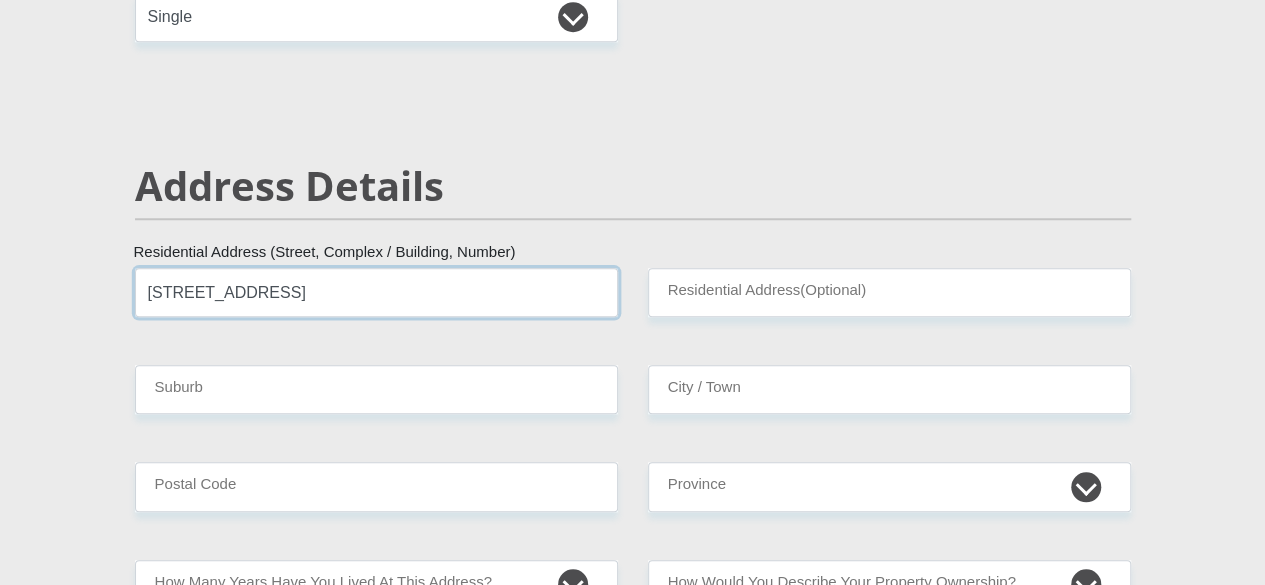 type on "[STREET_ADDRESS]" 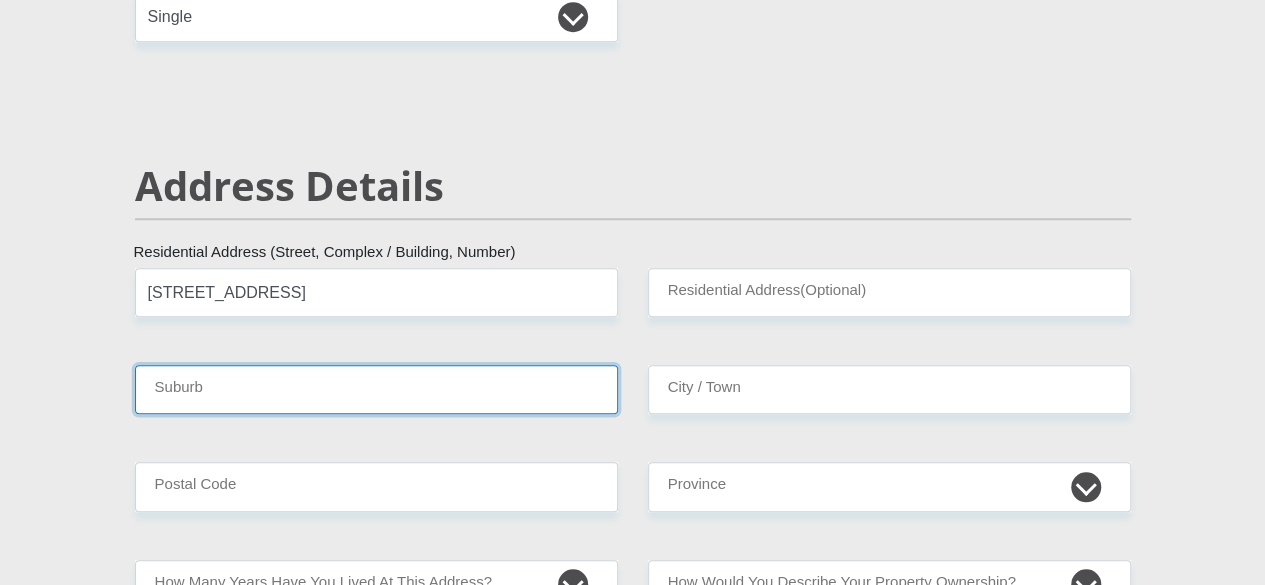 click on "Suburb" at bounding box center (376, 389) 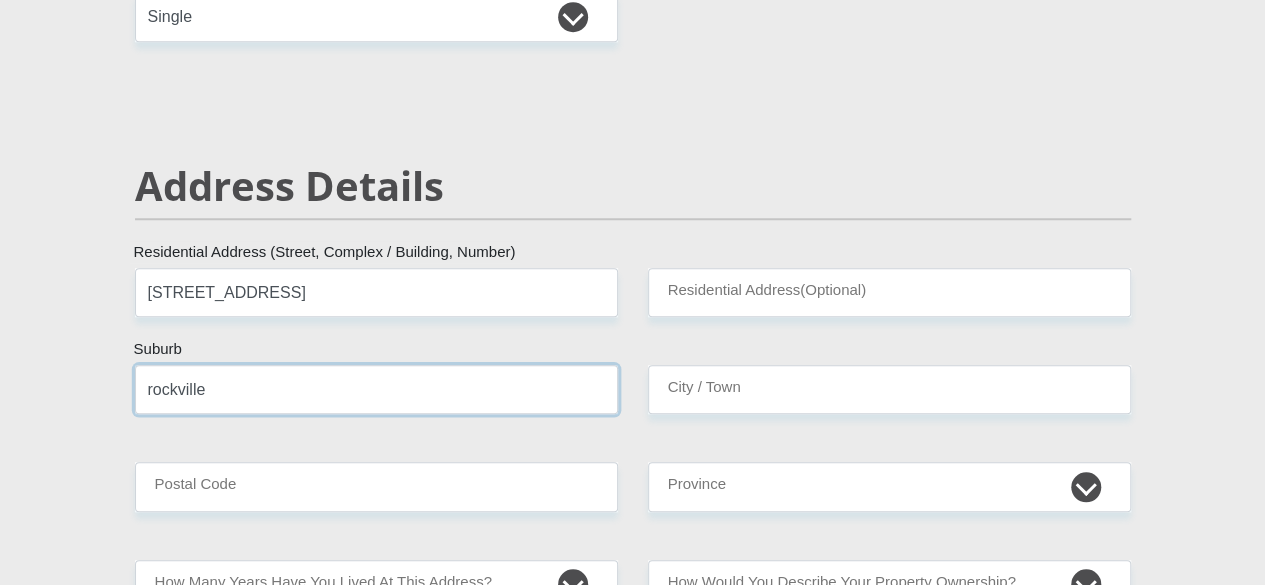 type on "rockville" 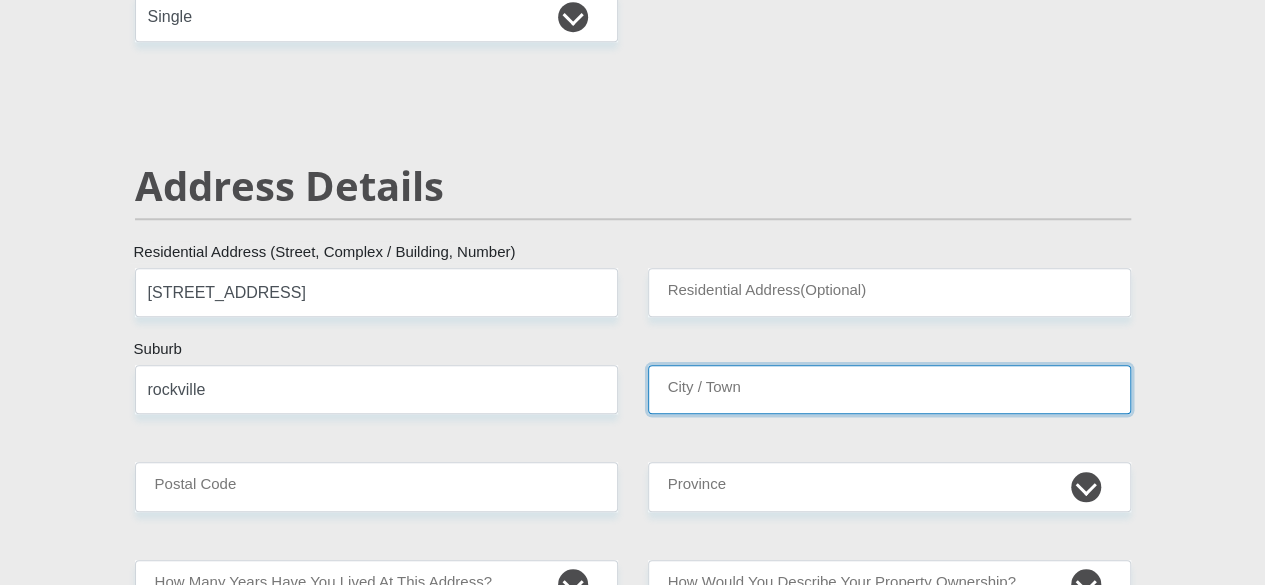 click on "City / Town" at bounding box center (889, 389) 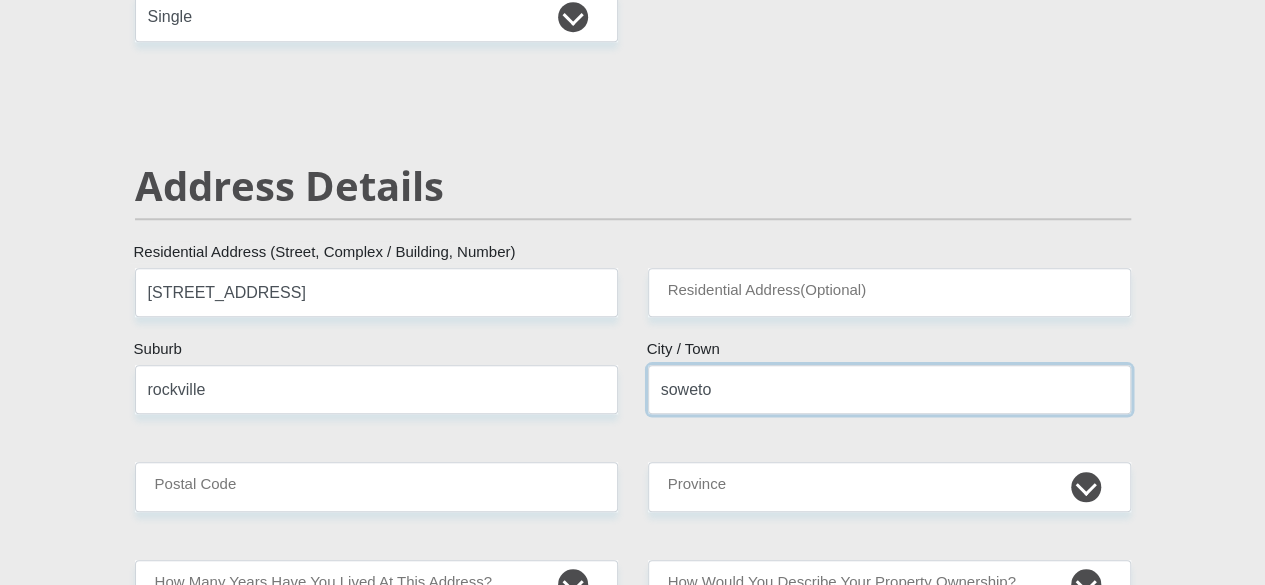 type on "soweto" 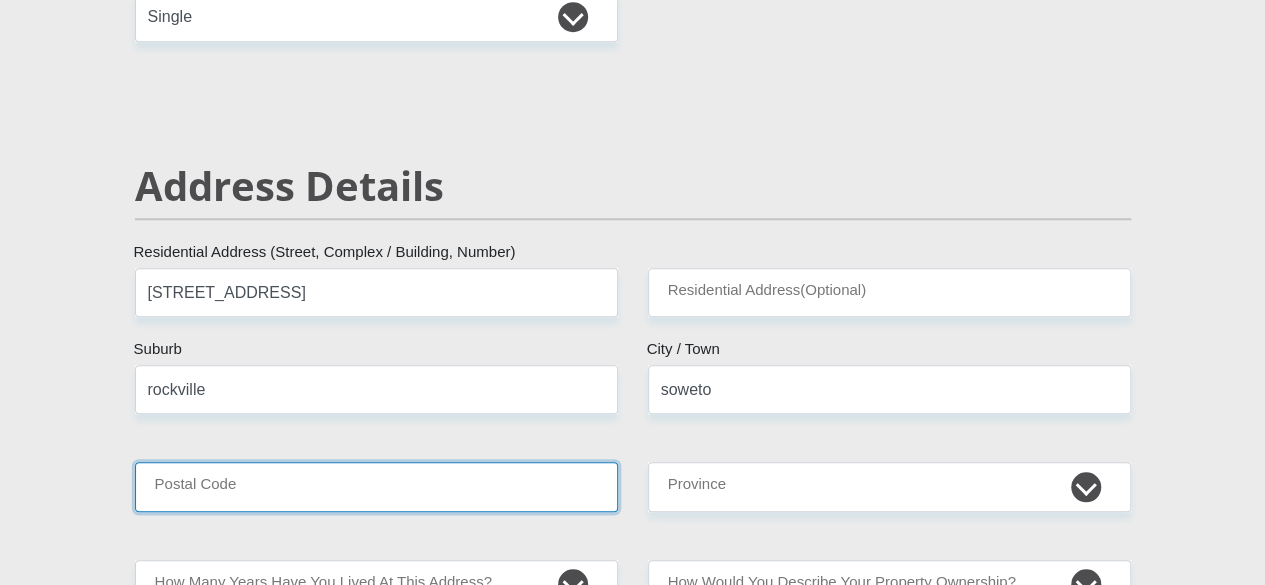 click on "Postal Code" at bounding box center (376, 486) 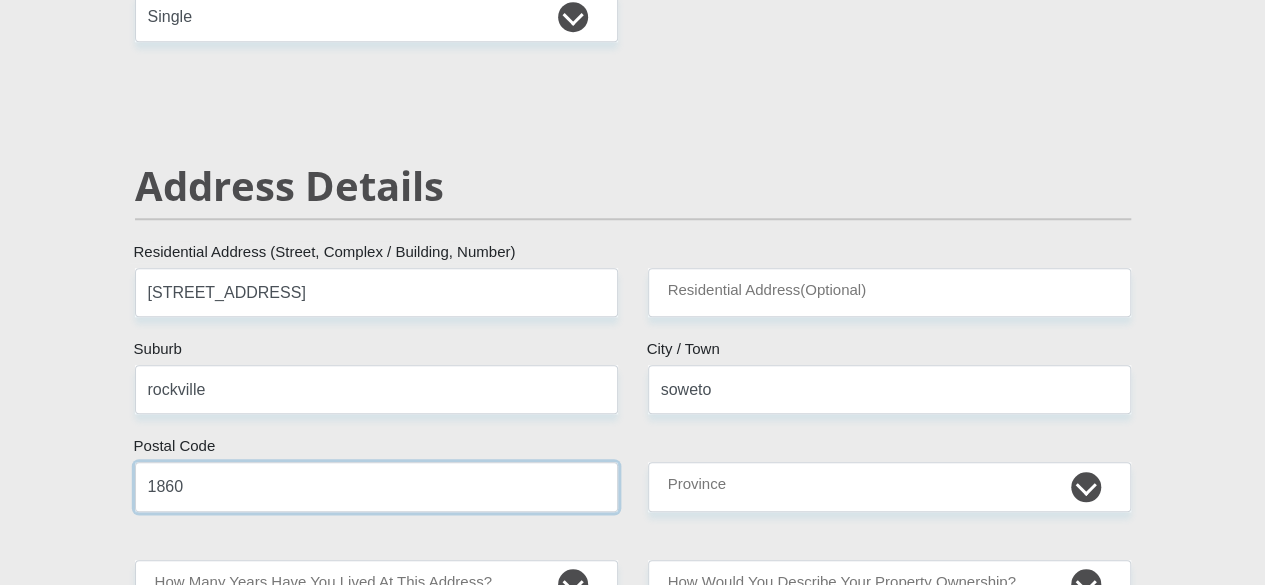 type on "1860" 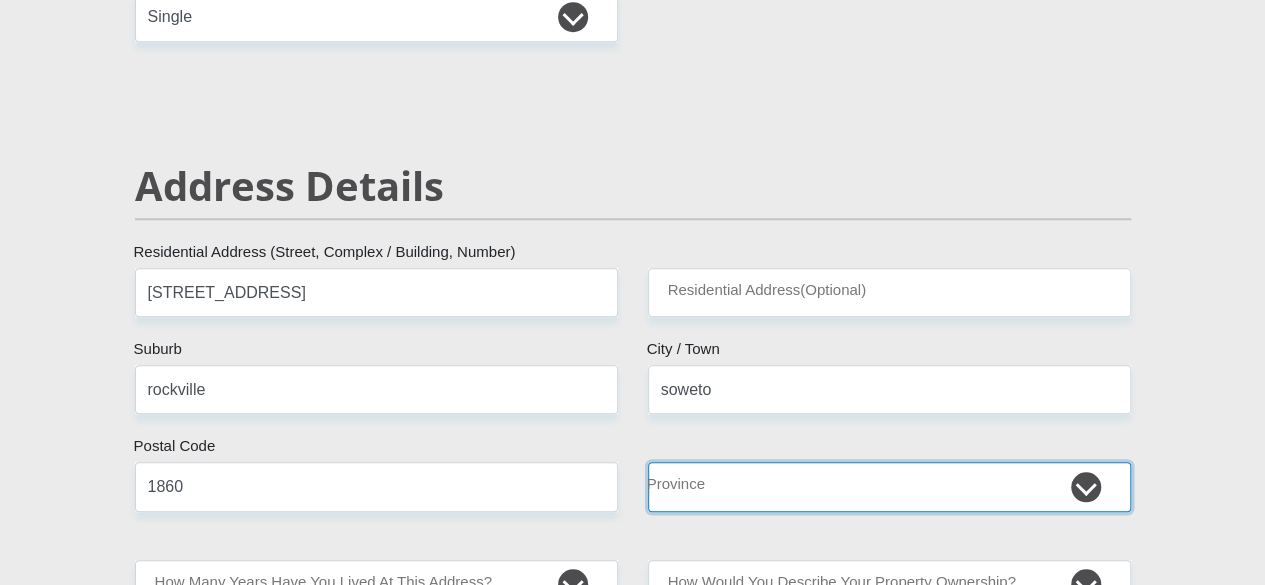 click on "Eastern Cape
Free State
[GEOGRAPHIC_DATA]
[GEOGRAPHIC_DATA][DATE]
[GEOGRAPHIC_DATA]
[GEOGRAPHIC_DATA]
[GEOGRAPHIC_DATA]
[GEOGRAPHIC_DATA]" at bounding box center [889, 486] 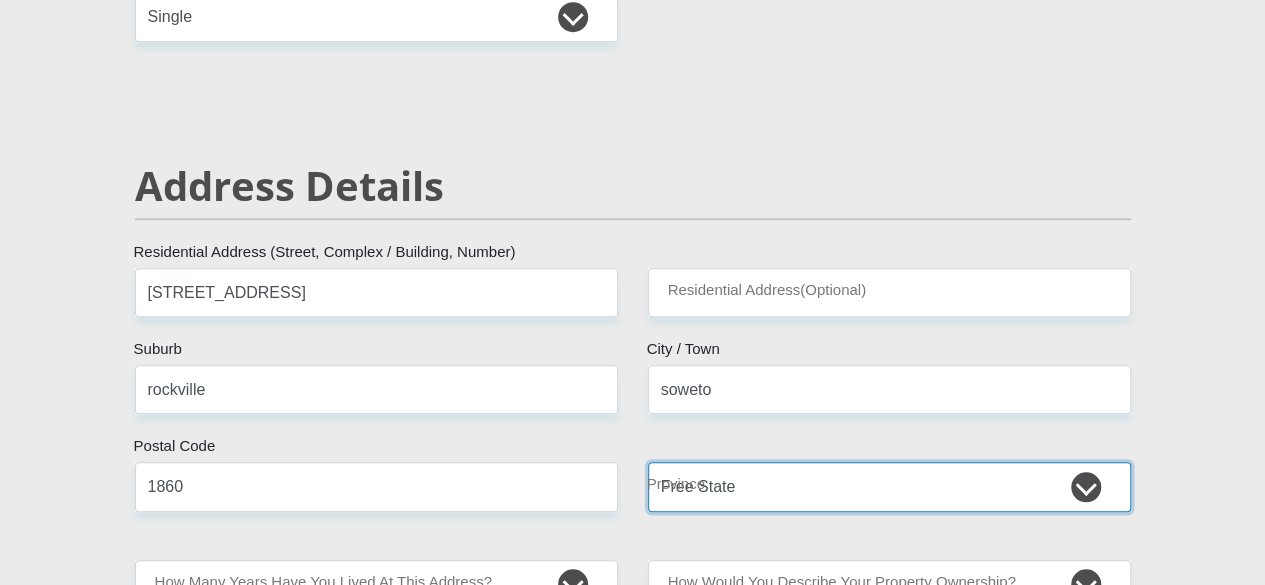 click on "Eastern Cape
Free State
[GEOGRAPHIC_DATA]
[GEOGRAPHIC_DATA][DATE]
[GEOGRAPHIC_DATA]
[GEOGRAPHIC_DATA]
[GEOGRAPHIC_DATA]
[GEOGRAPHIC_DATA]" at bounding box center [889, 486] 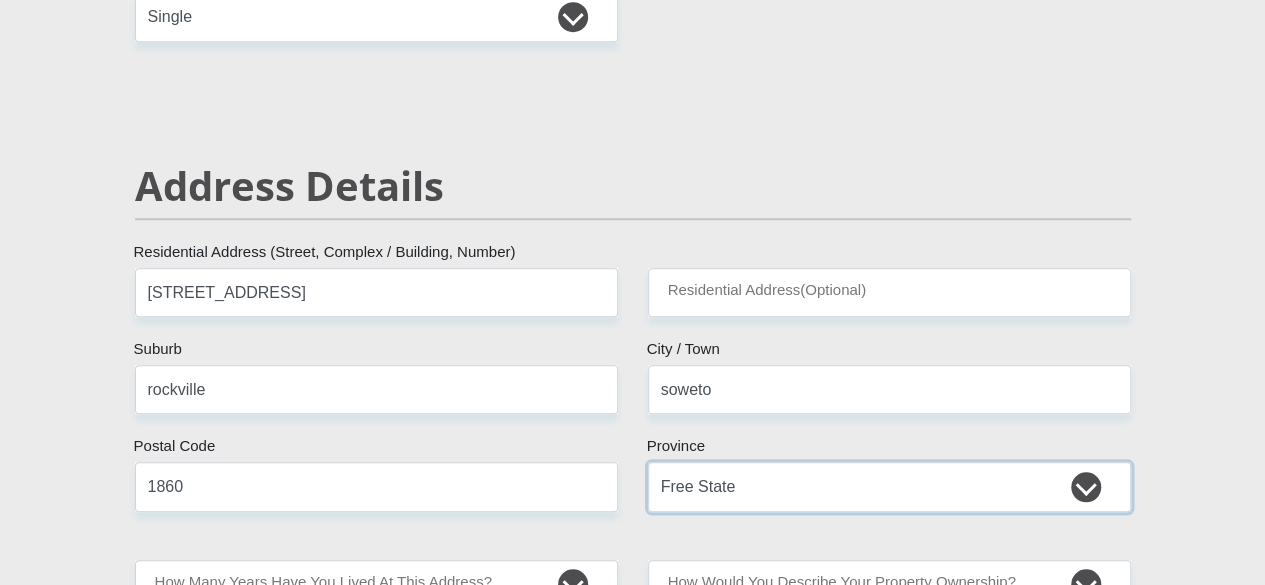 click on "Eastern Cape
Free State
[GEOGRAPHIC_DATA]
[GEOGRAPHIC_DATA][DATE]
[GEOGRAPHIC_DATA]
[GEOGRAPHIC_DATA]
[GEOGRAPHIC_DATA]
[GEOGRAPHIC_DATA]" at bounding box center (889, 486) 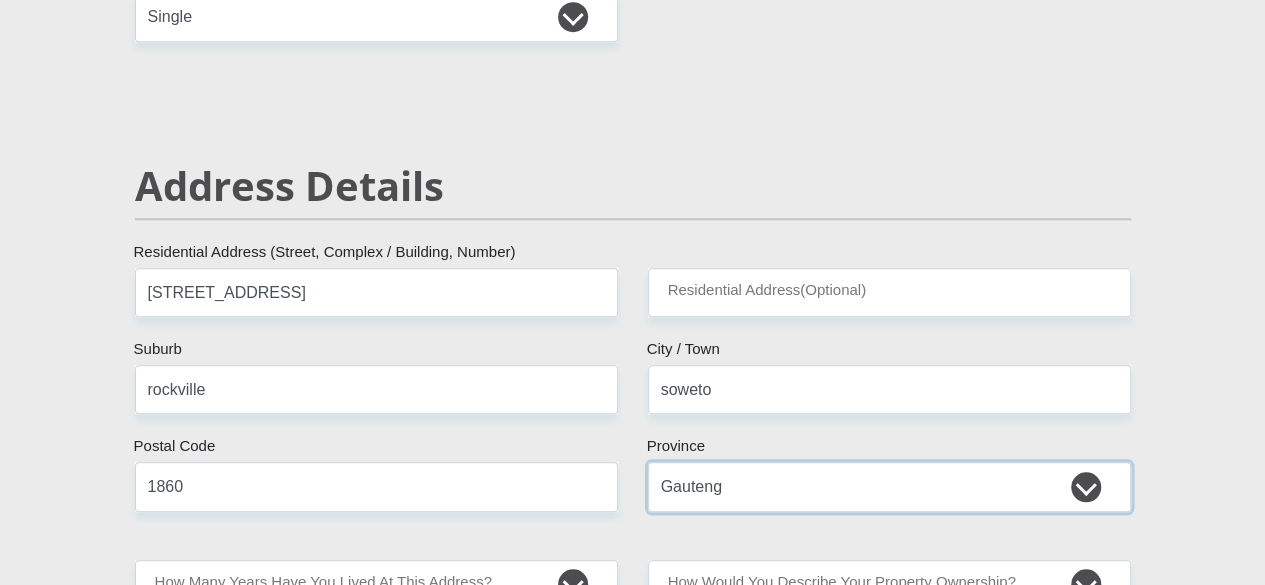 click on "Eastern Cape
Free State
[GEOGRAPHIC_DATA]
[GEOGRAPHIC_DATA][DATE]
[GEOGRAPHIC_DATA]
[GEOGRAPHIC_DATA]
[GEOGRAPHIC_DATA]
[GEOGRAPHIC_DATA]" at bounding box center (889, 486) 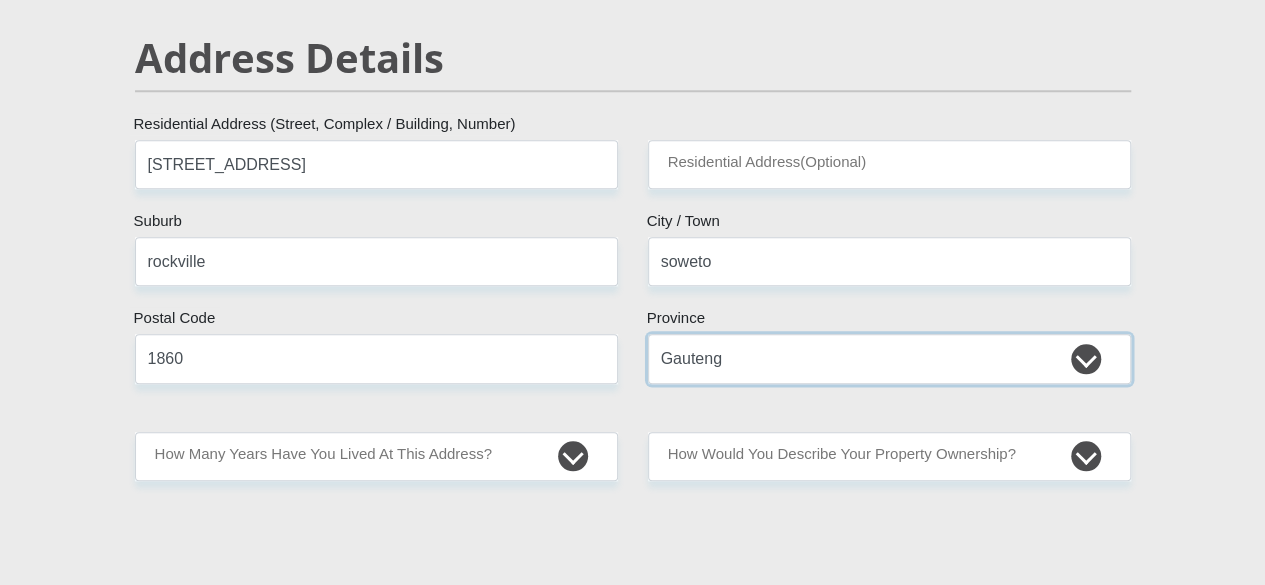 scroll, scrollTop: 1000, scrollLeft: 0, axis: vertical 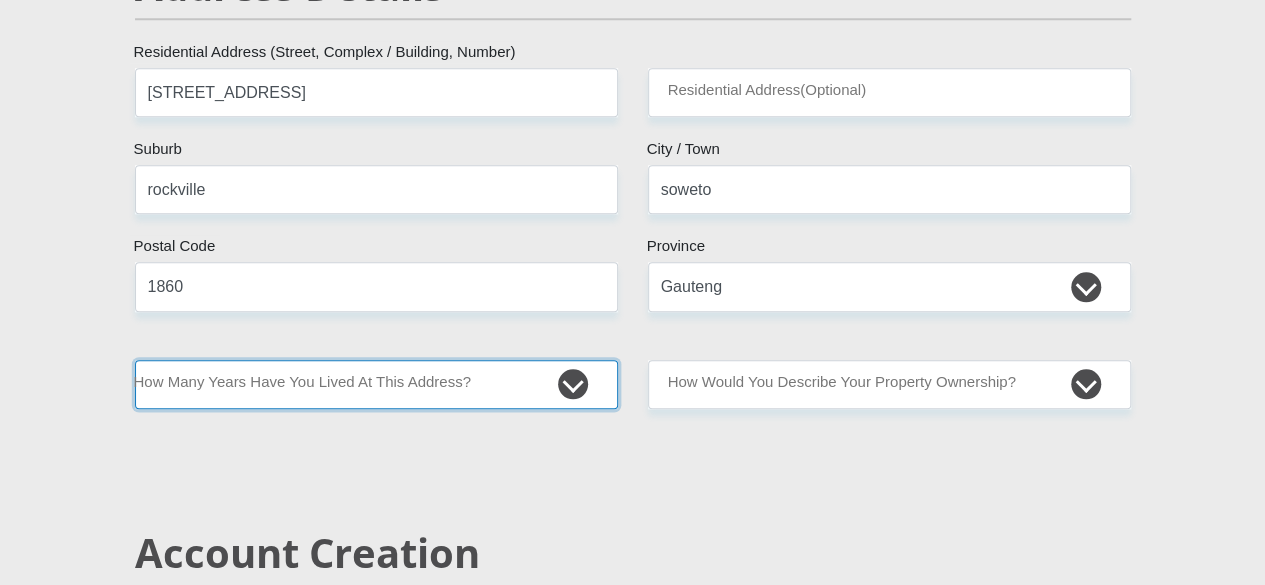 click on "less than 1 year
1-3 years
3-5 years
5+ years" at bounding box center (376, 384) 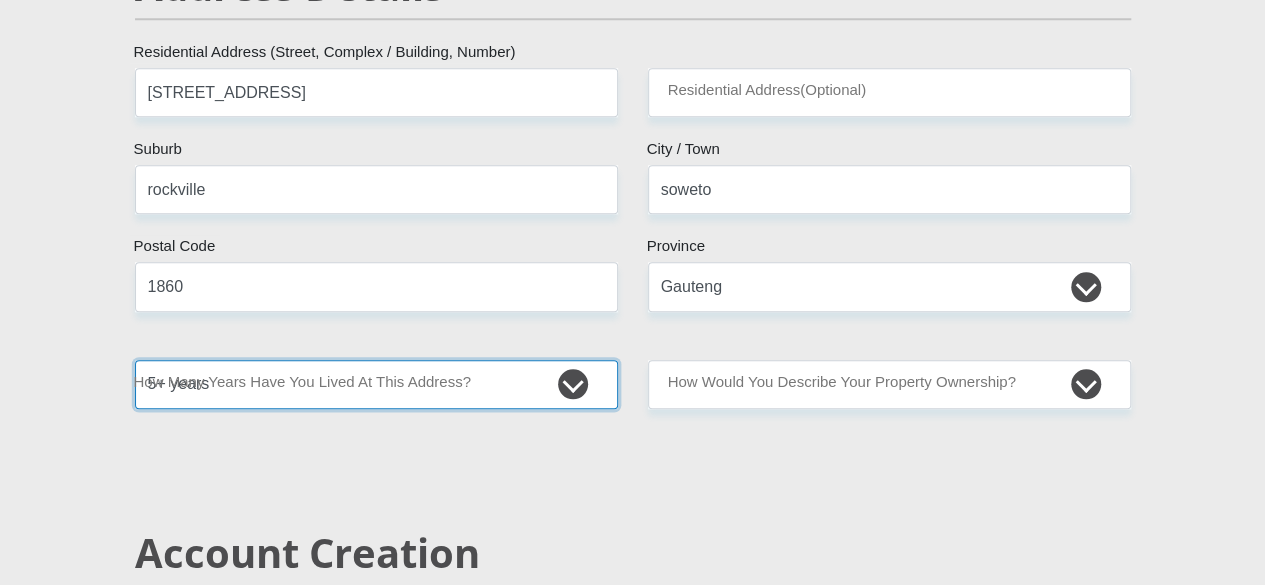 click on "less than 1 year
1-3 years
3-5 years
5+ years" at bounding box center (376, 384) 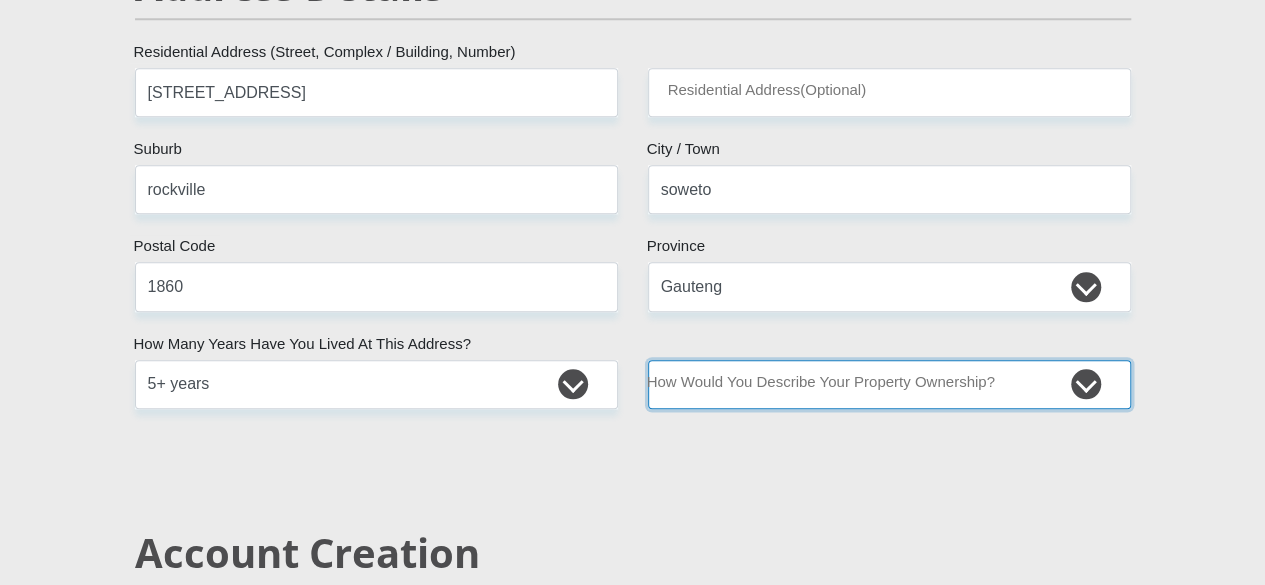 click on "Owned
Rented
Family Owned
Company Dwelling" at bounding box center (889, 384) 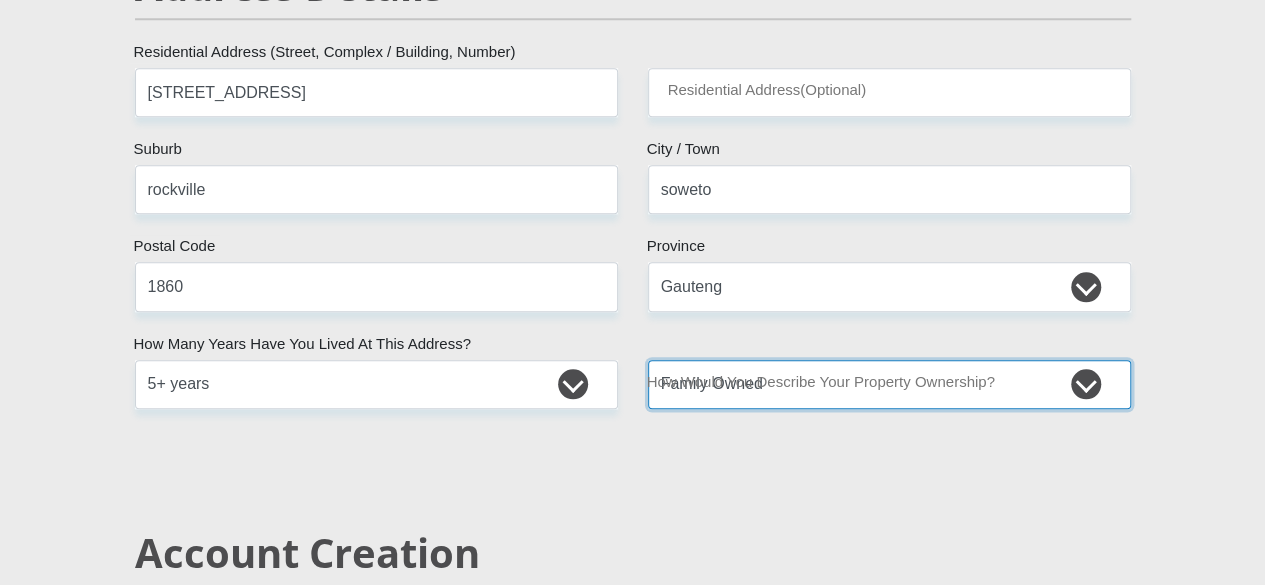 click on "Owned
Rented
Family Owned
Company Dwelling" at bounding box center [889, 384] 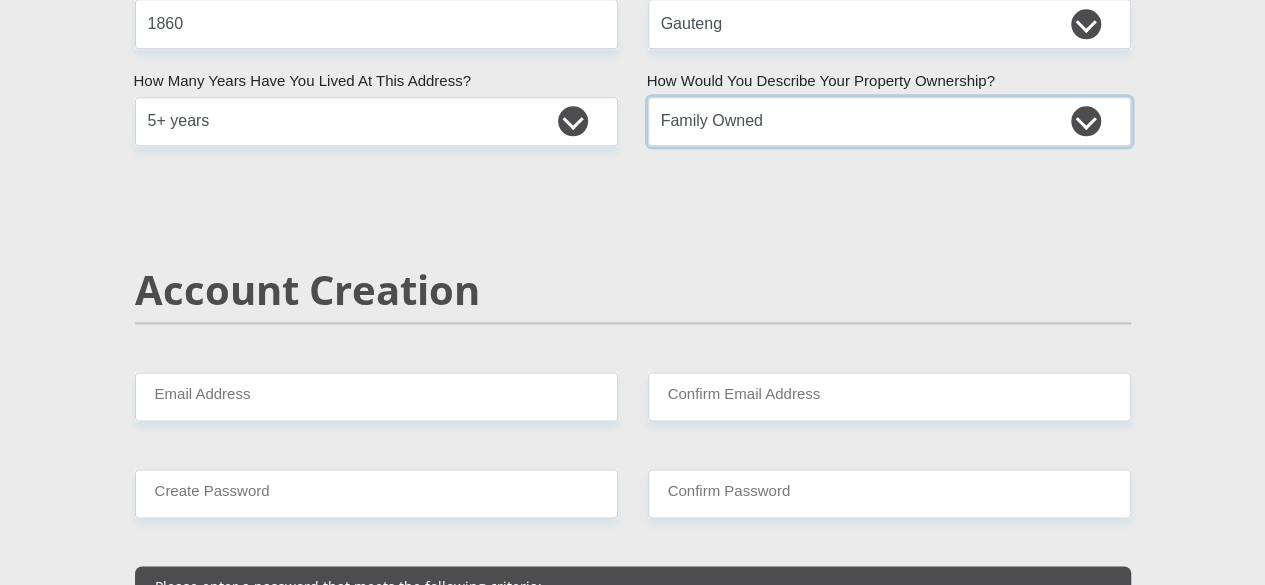 scroll, scrollTop: 1300, scrollLeft: 0, axis: vertical 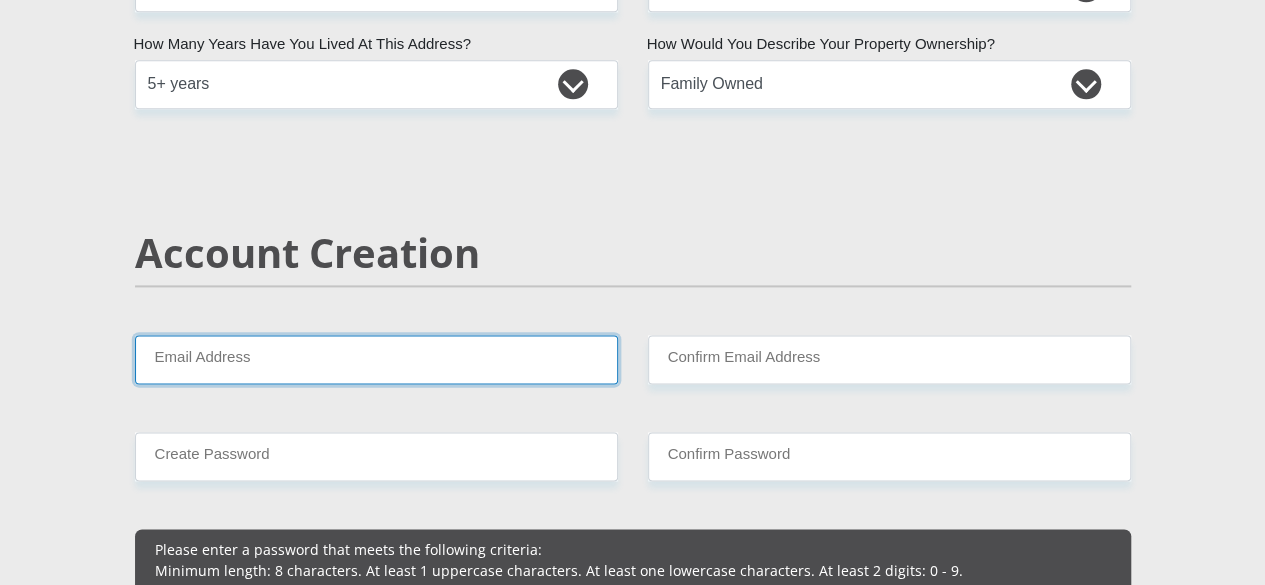 click on "Email Address" at bounding box center (376, 359) 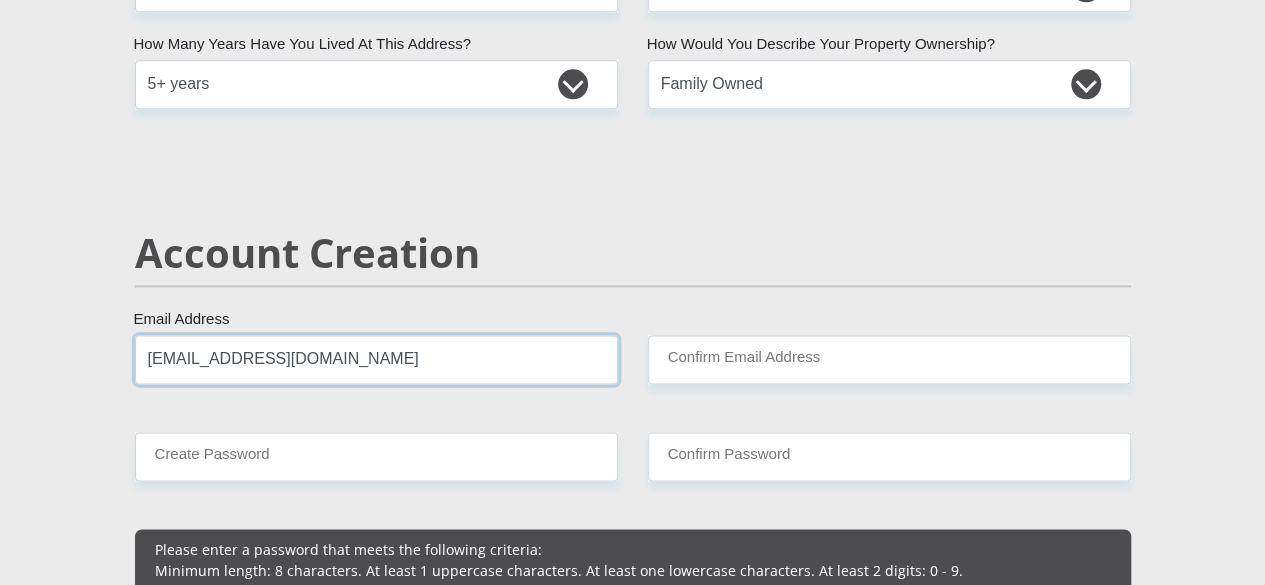 drag, startPoint x: 326, startPoint y: 295, endPoint x: 0, endPoint y: 298, distance: 326.0138 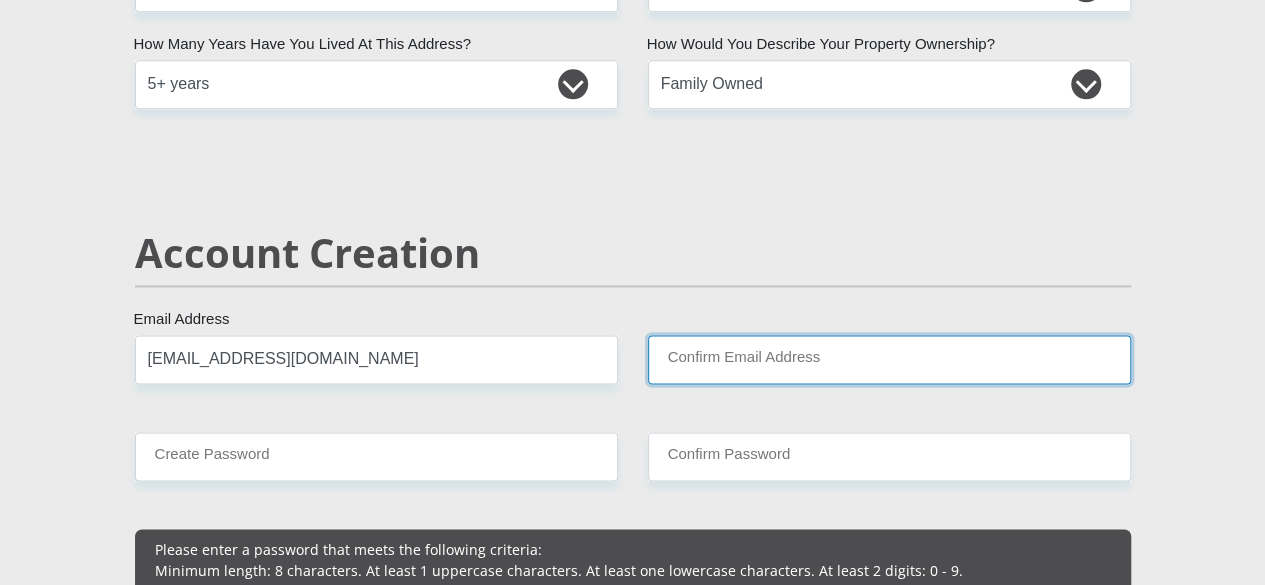 click on "Confirm Email Address" at bounding box center [889, 359] 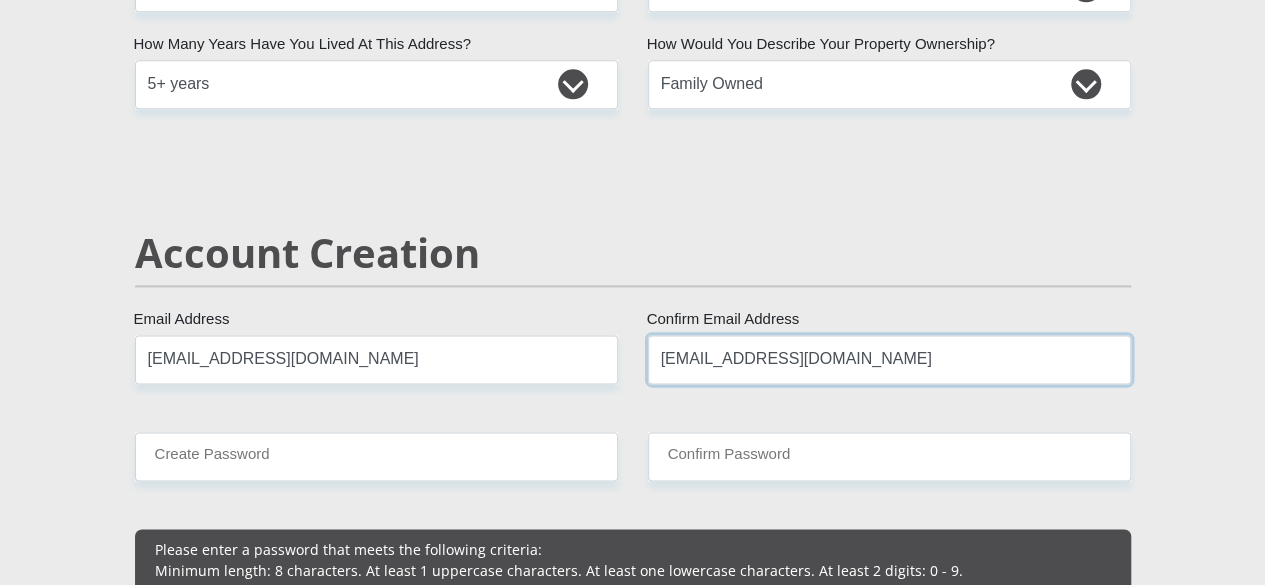 type on "[EMAIL_ADDRESS][DOMAIN_NAME]" 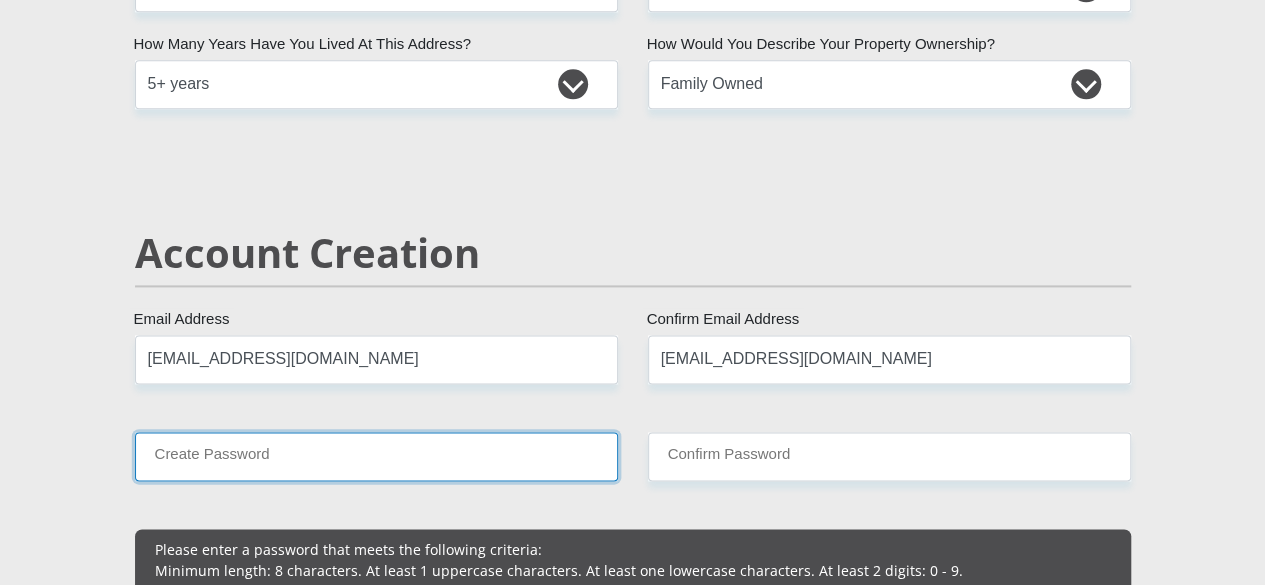 click on "Create Password" at bounding box center (376, 456) 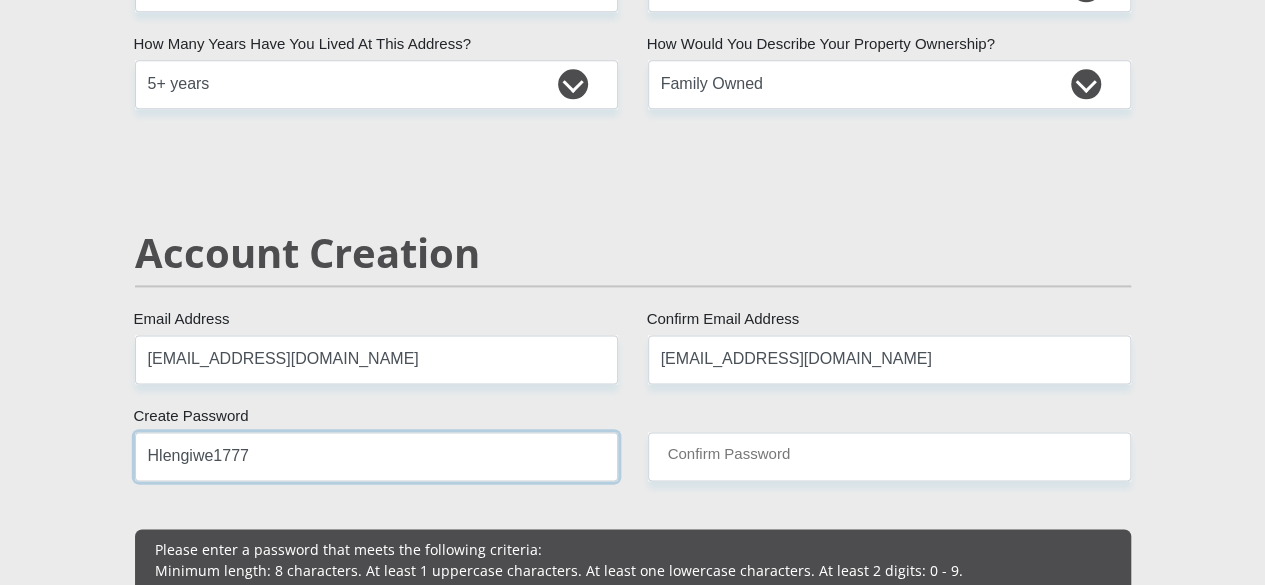 drag, startPoint x: 329, startPoint y: 405, endPoint x: 177, endPoint y: 425, distance: 153.31015 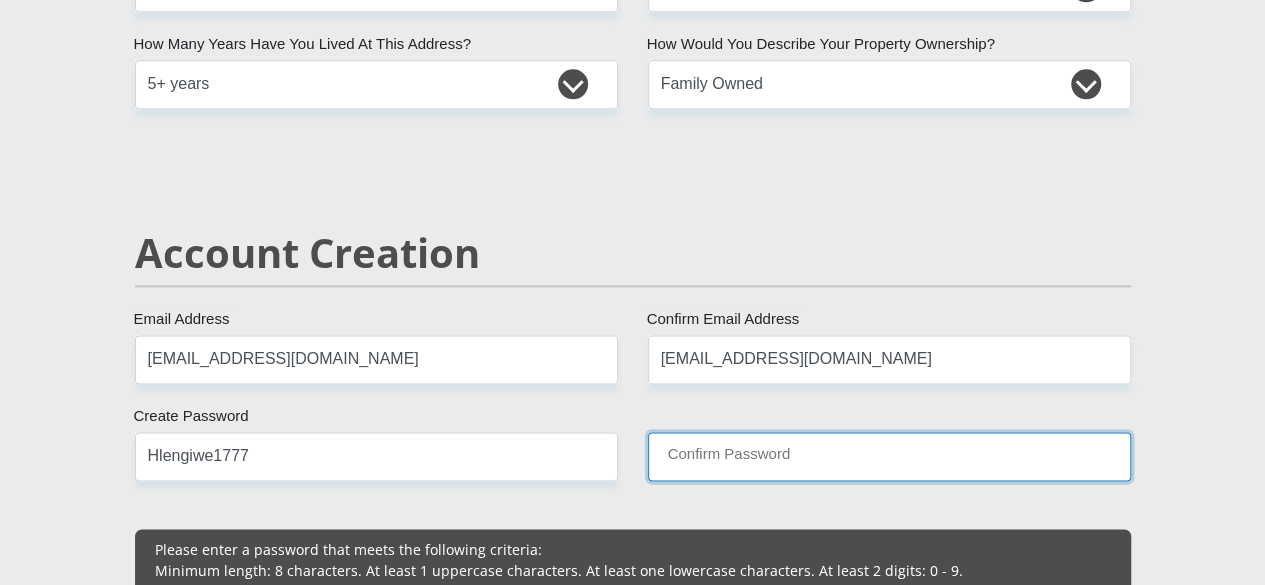click on "Confirm Password" at bounding box center [889, 456] 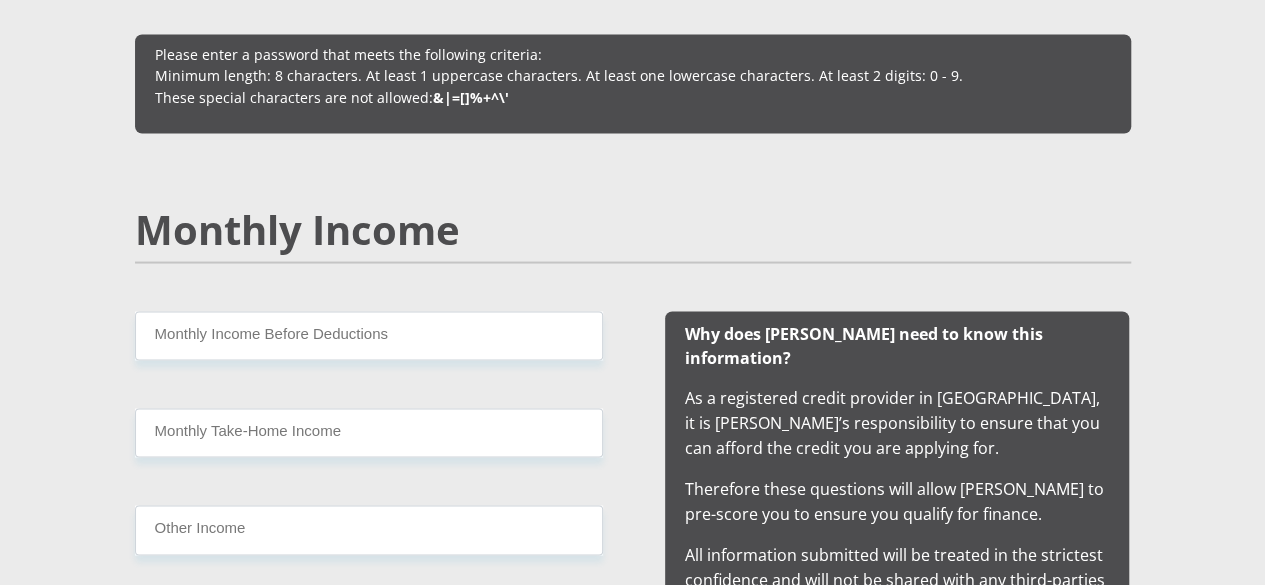scroll, scrollTop: 1800, scrollLeft: 0, axis: vertical 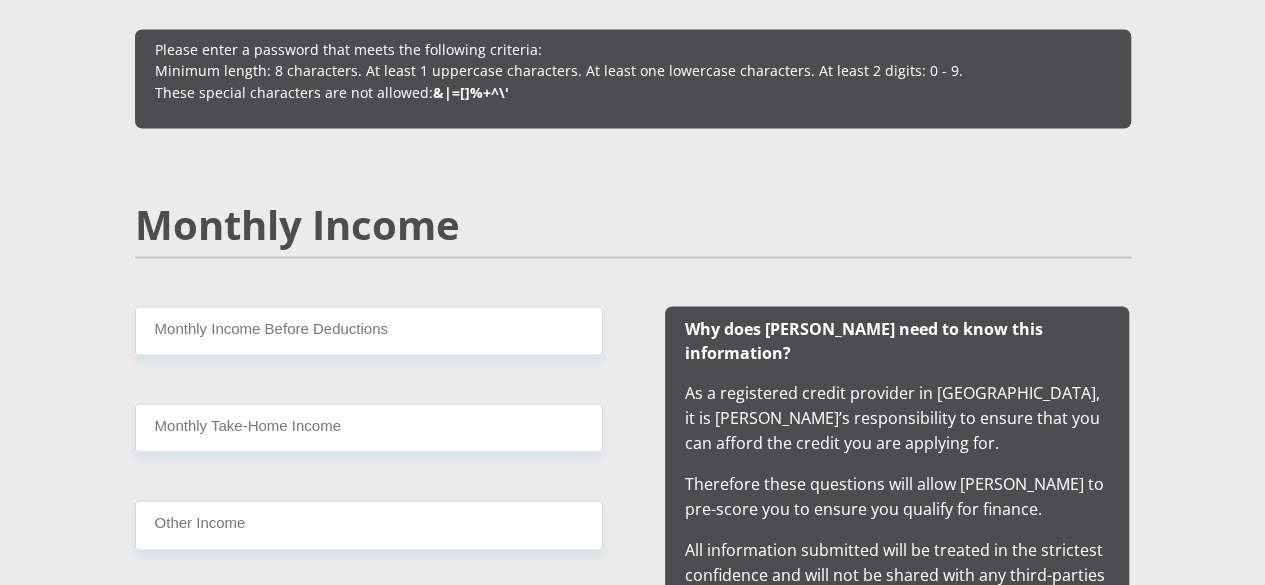 type on "Hlengiwe1777" 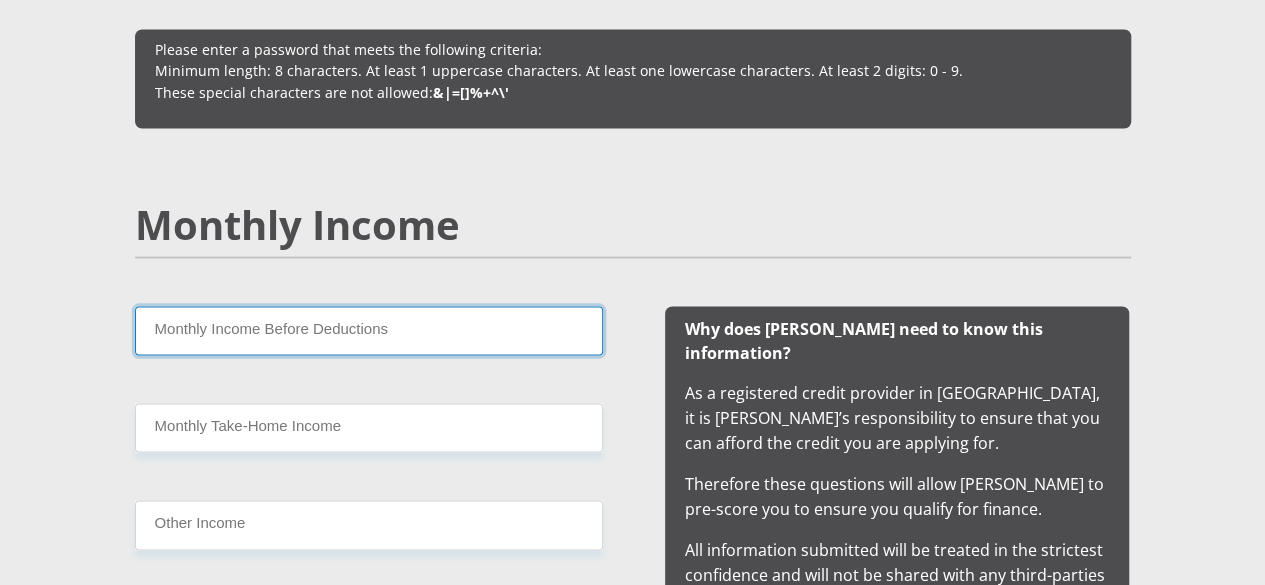 click on "Monthly Income Before Deductions" at bounding box center (369, 330) 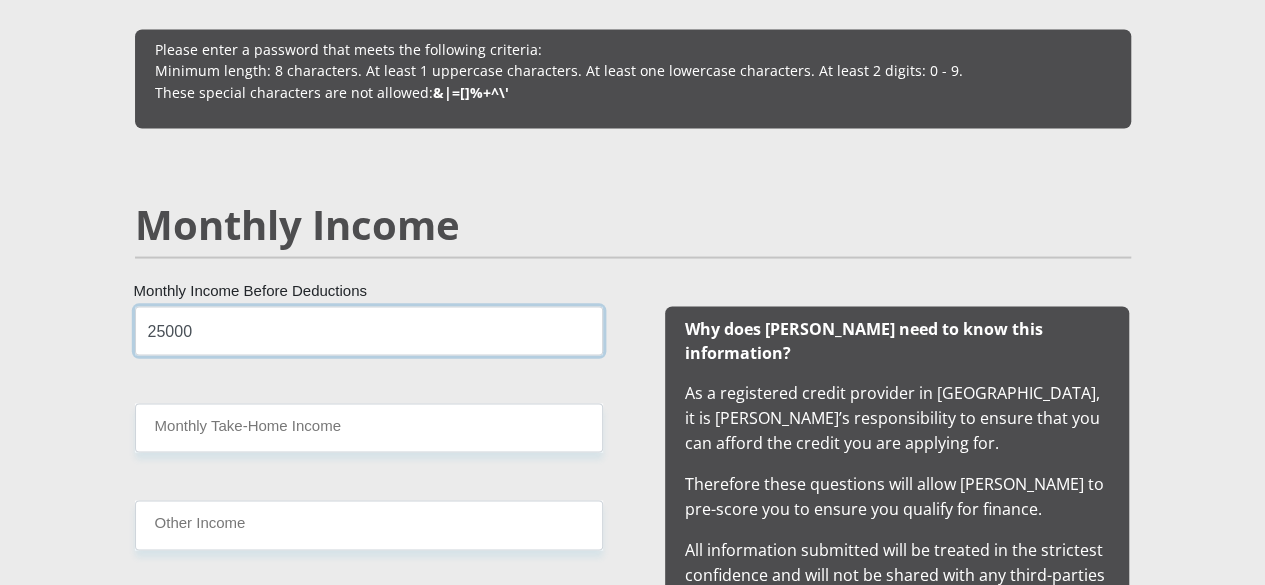 type on "25000" 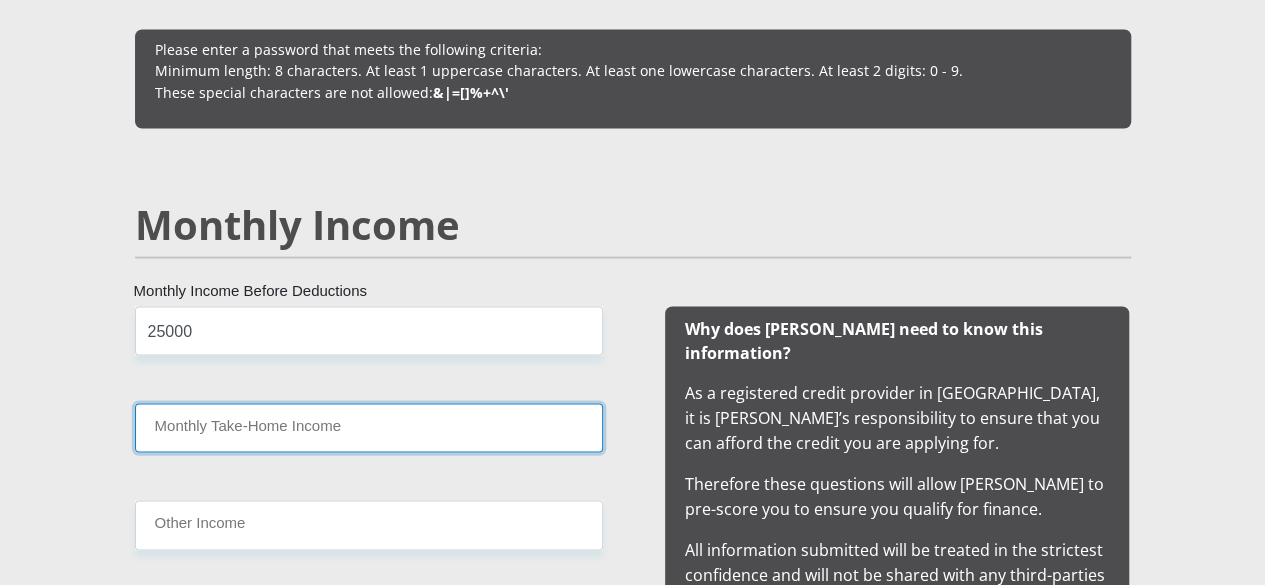 click on "Monthly Take-Home Income" at bounding box center [369, 427] 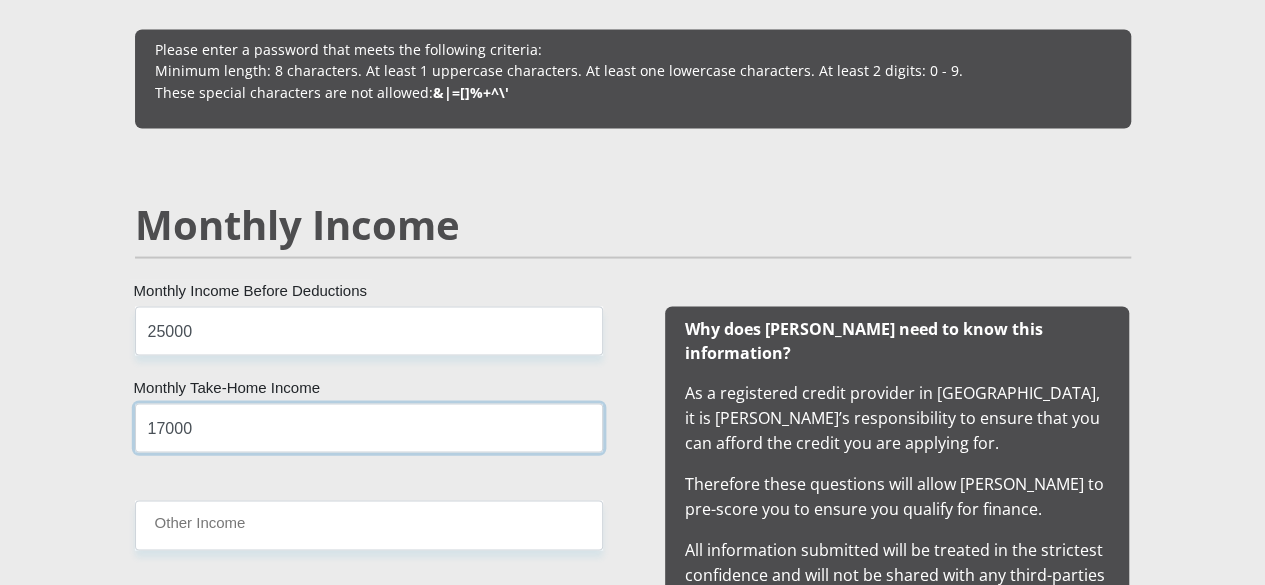 type on "17000" 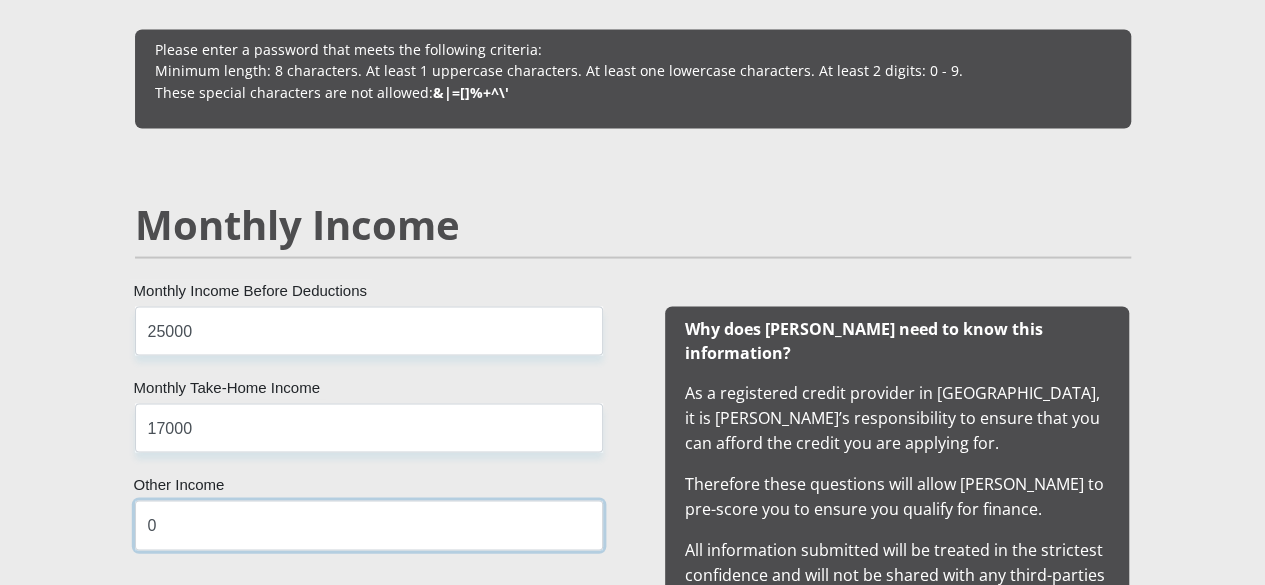 scroll, scrollTop: 2200, scrollLeft: 0, axis: vertical 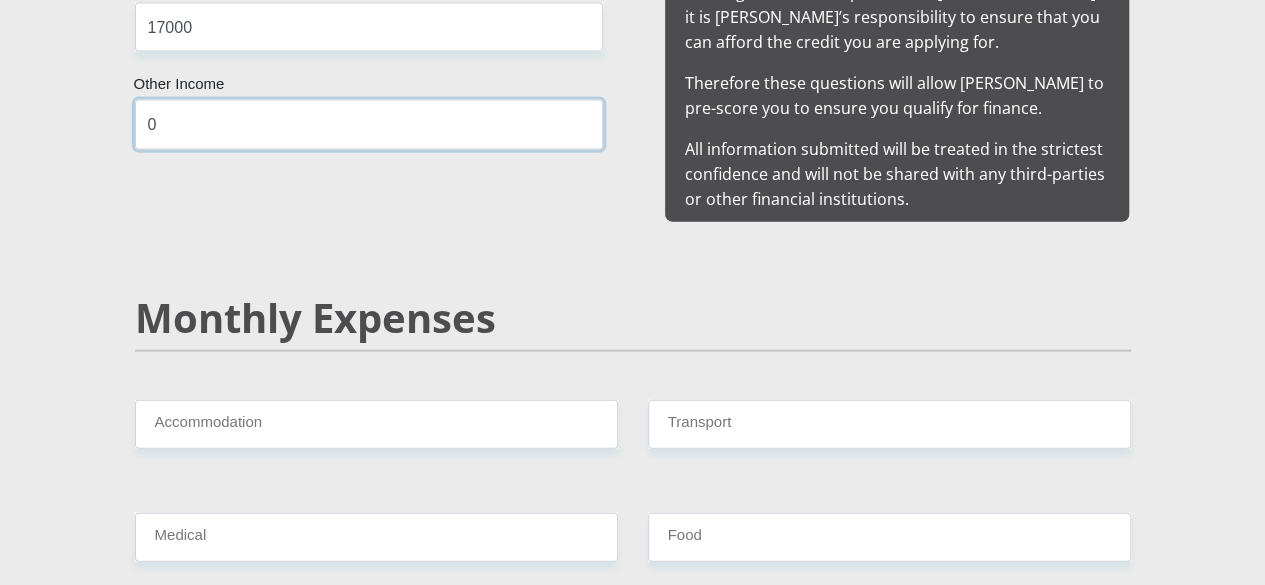 type on "0" 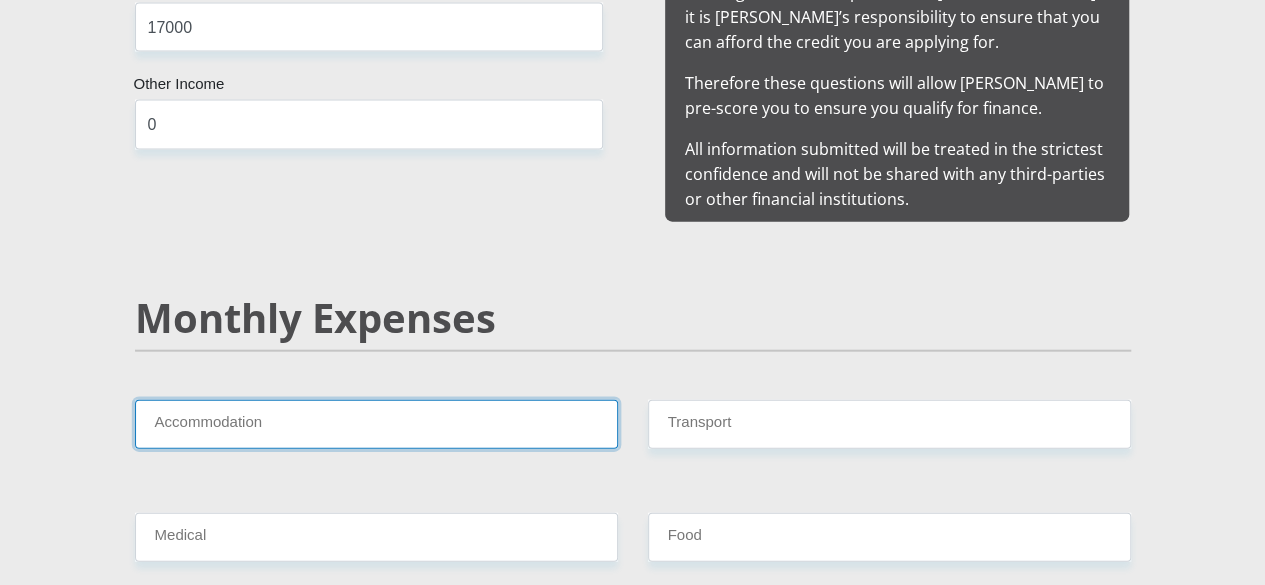 click on "Accommodation" at bounding box center (376, 424) 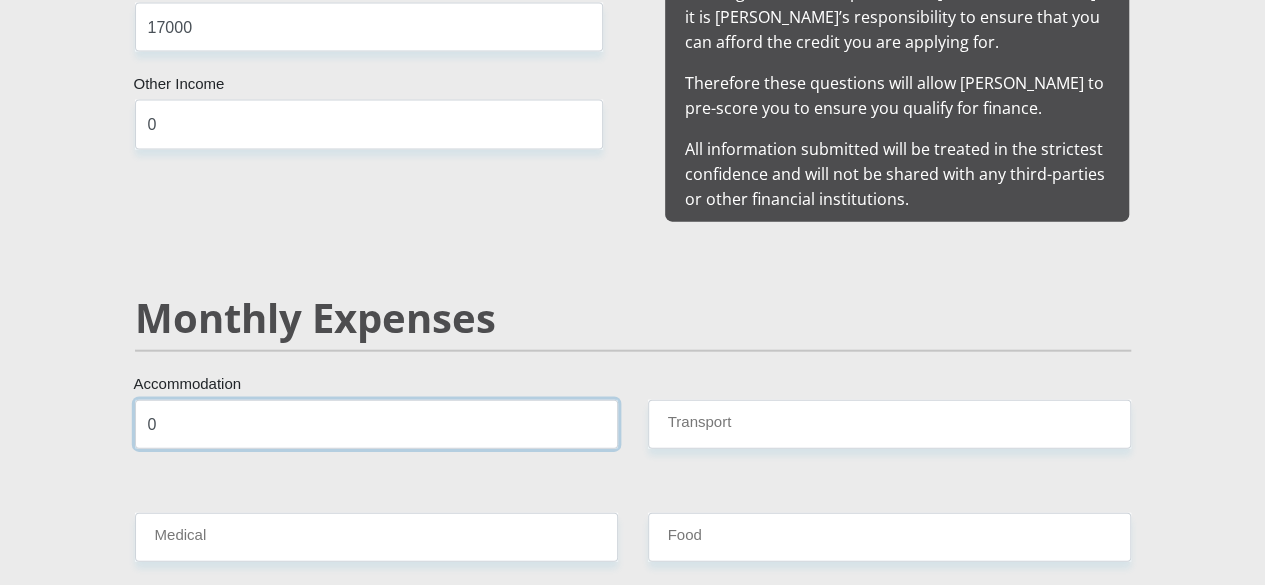 type on "0" 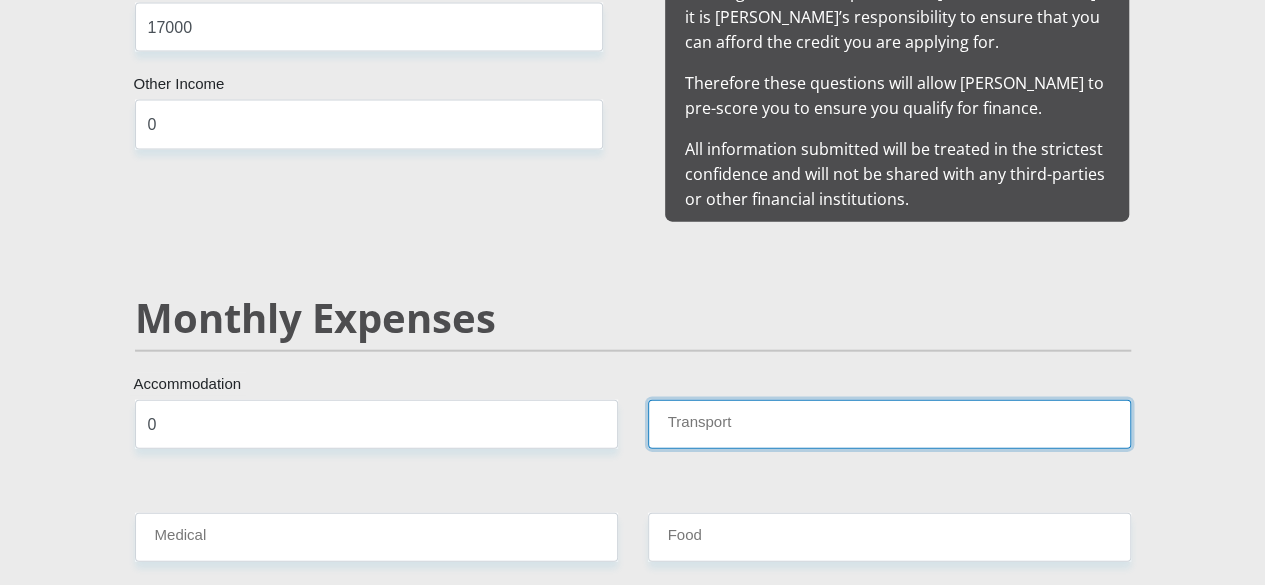 click on "Transport" at bounding box center (889, 424) 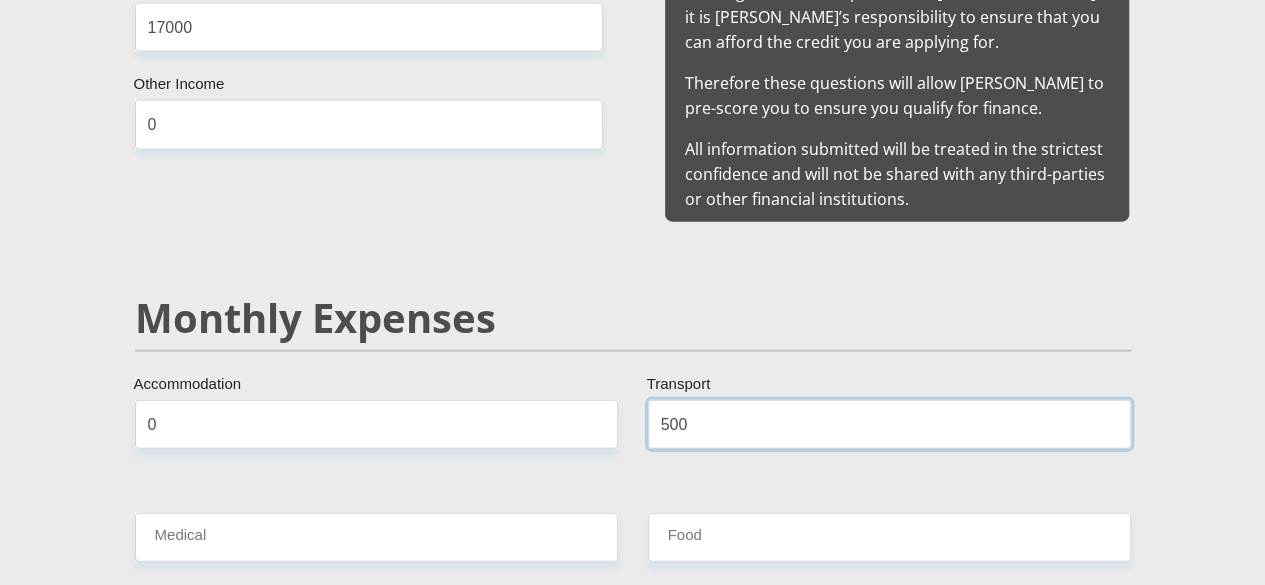 type on "500" 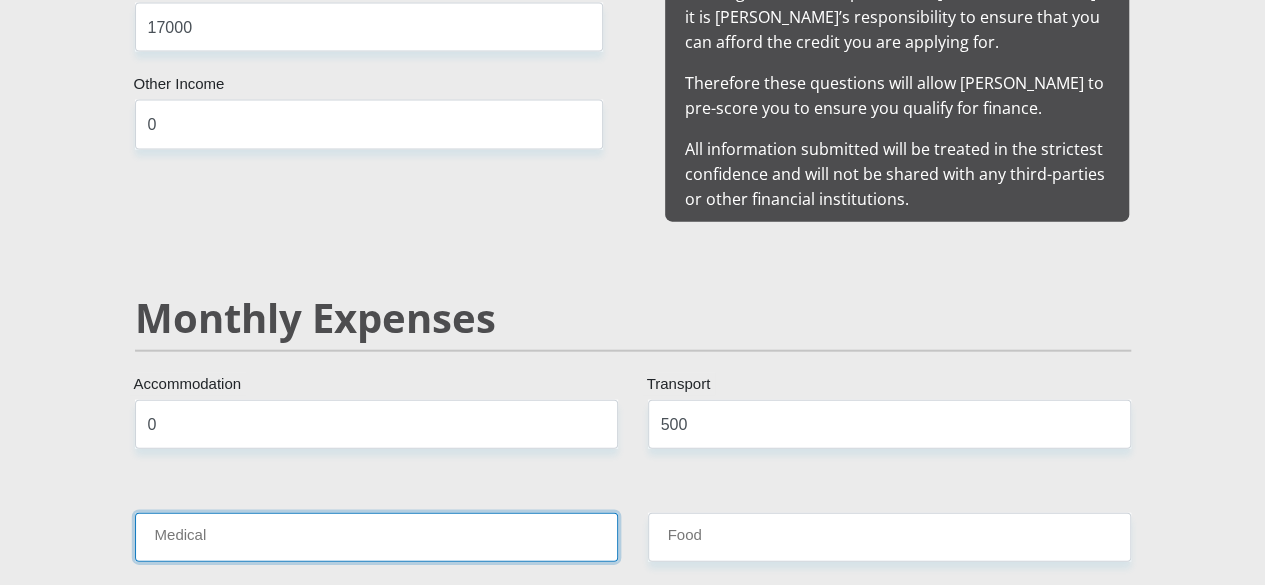 click on "Medical" at bounding box center (376, 537) 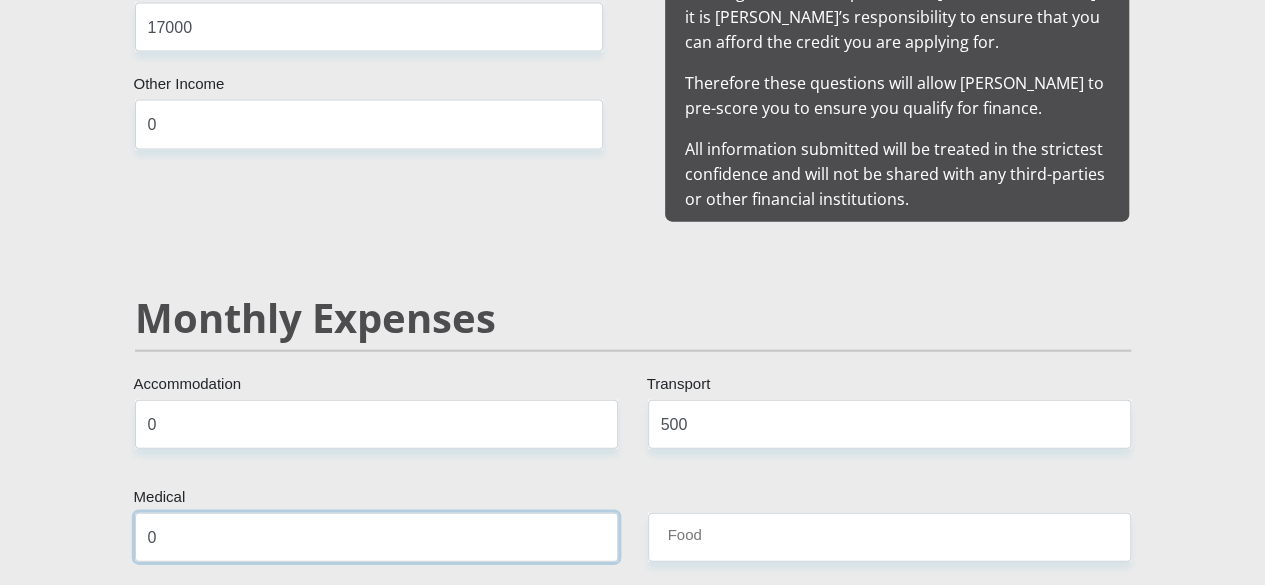 type on "0" 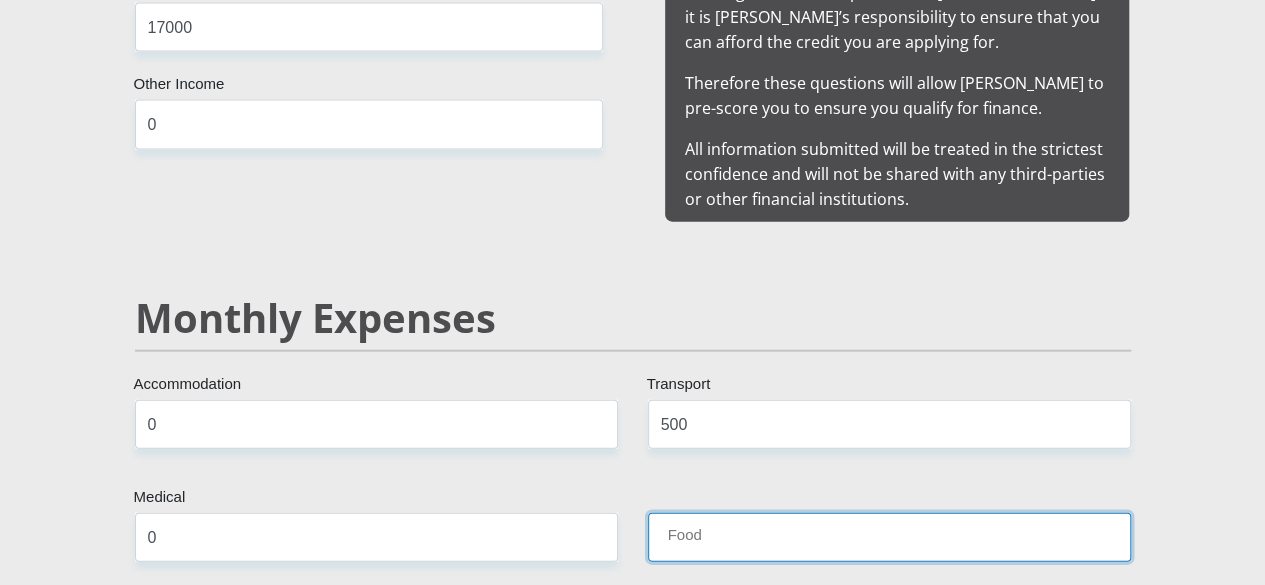 click on "Food" at bounding box center (889, 537) 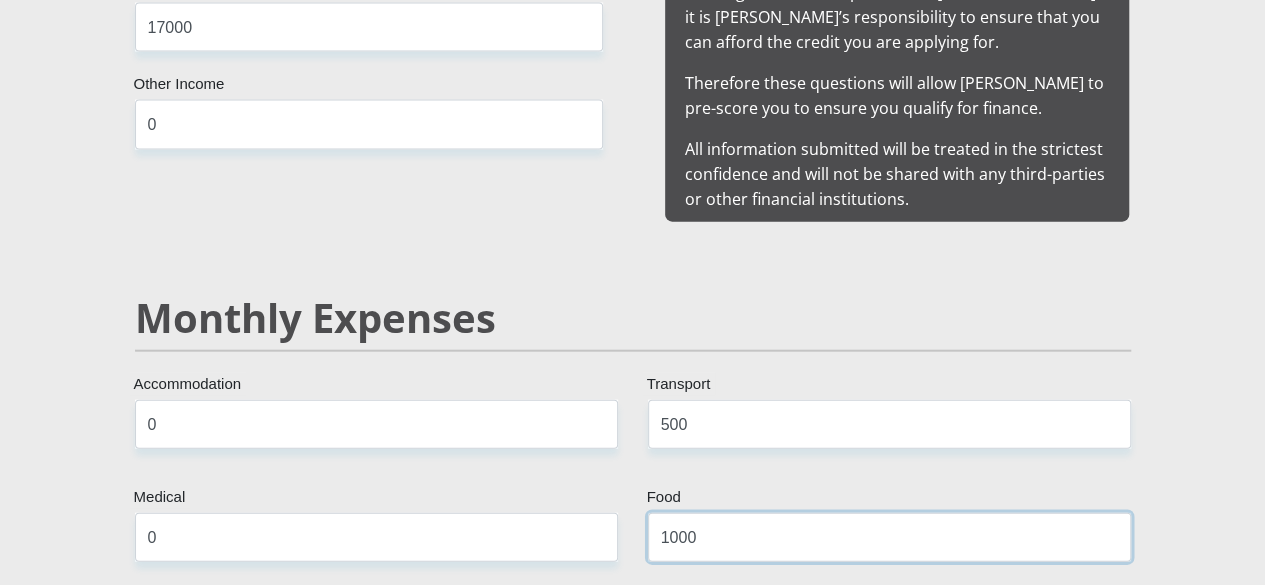 type on "1000" 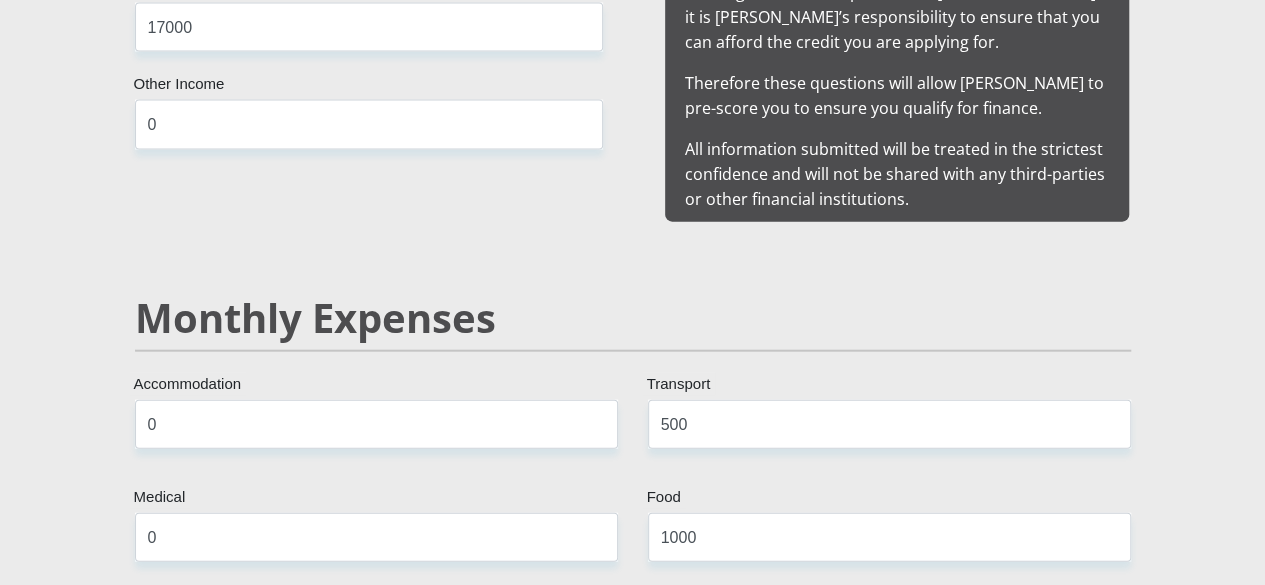 drag, startPoint x: 510, startPoint y: 558, endPoint x: 157, endPoint y: 333, distance: 418.6096 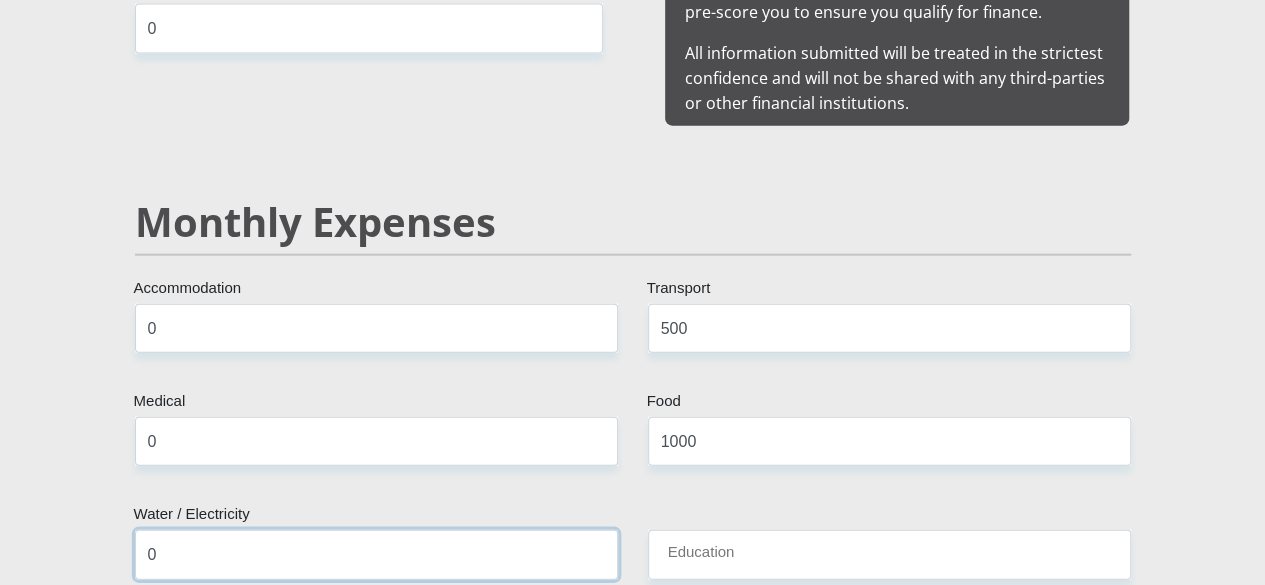 scroll, scrollTop: 2400, scrollLeft: 0, axis: vertical 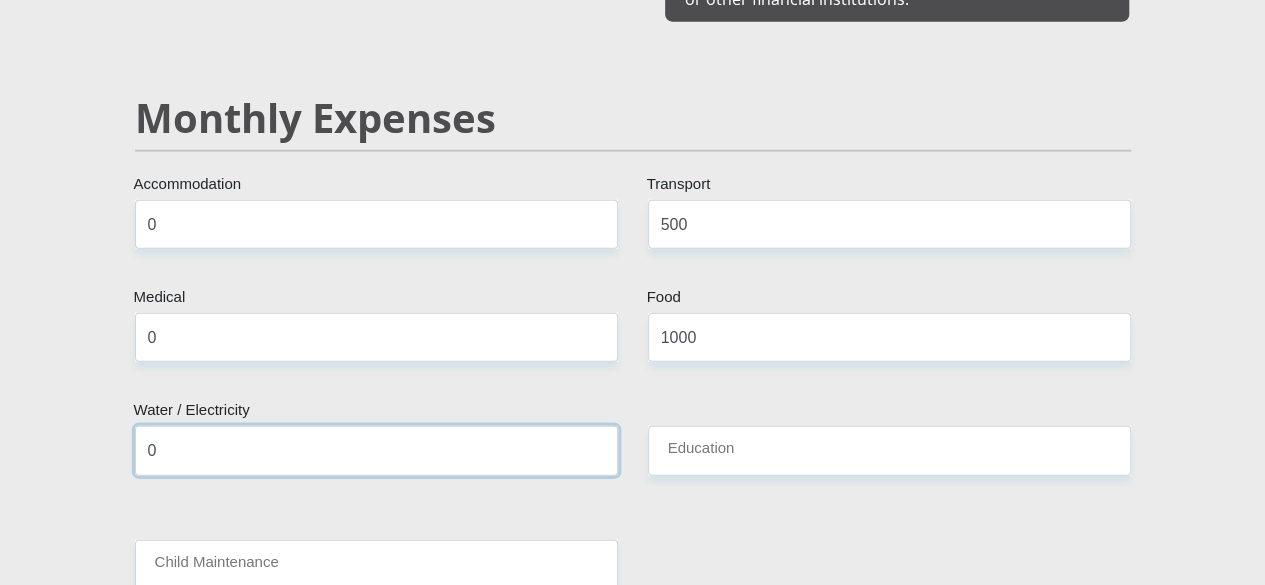 type on "0" 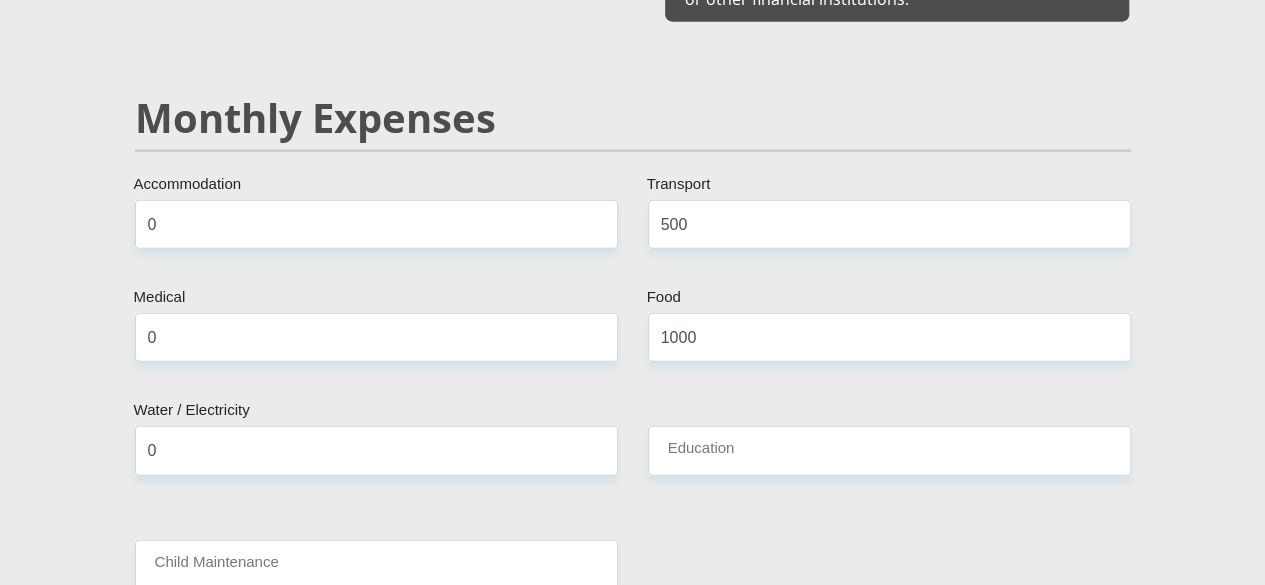 click on "Mr
Ms
Mrs
Dr
Other
Title
Alex
First Name
Mkhize
Surname
6304265275081
South African ID Number
Please input valid ID number
South Africa
Afghanistan
Aland Islands
Albania
Algeria
America Samoa
American Virgin Islands
Andorra
Angola
Anguilla
Antarctica
Antigua and Barbuda
Argentina  Chad" at bounding box center [633, 856] 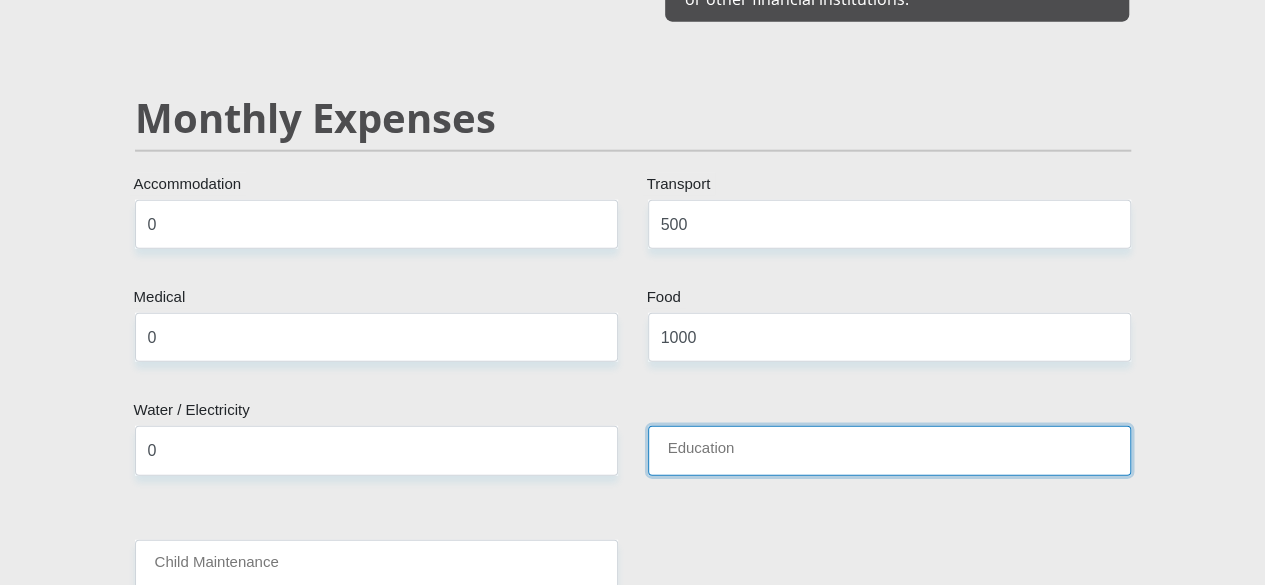 click on "Education" at bounding box center (889, 450) 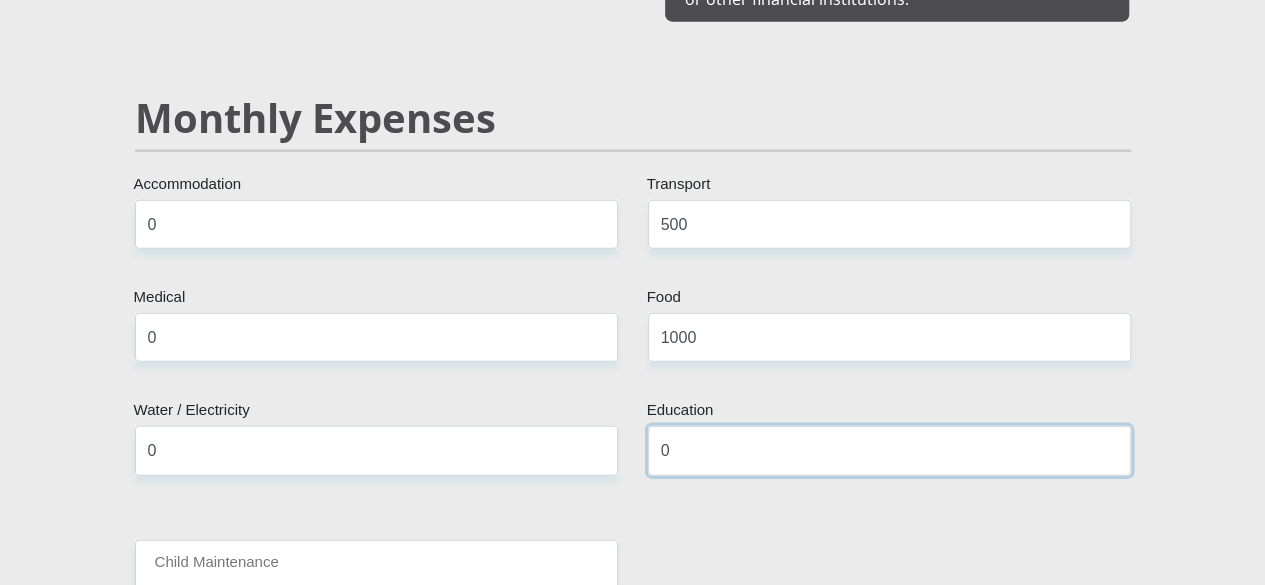 type on "0" 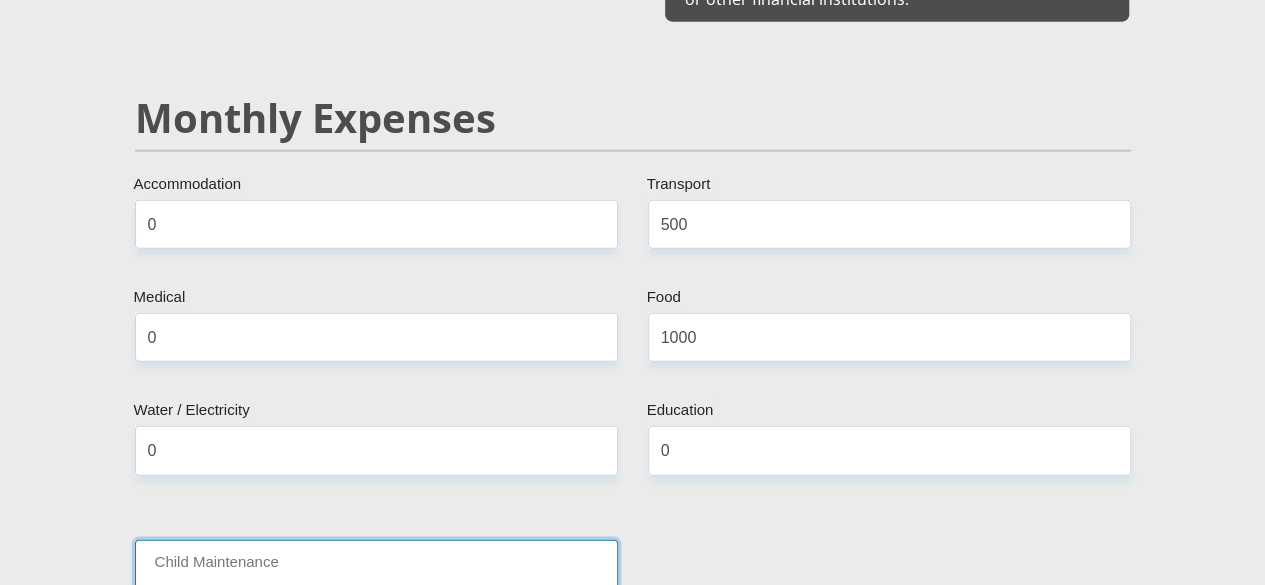 click on "Child Maintenance" at bounding box center [376, 564] 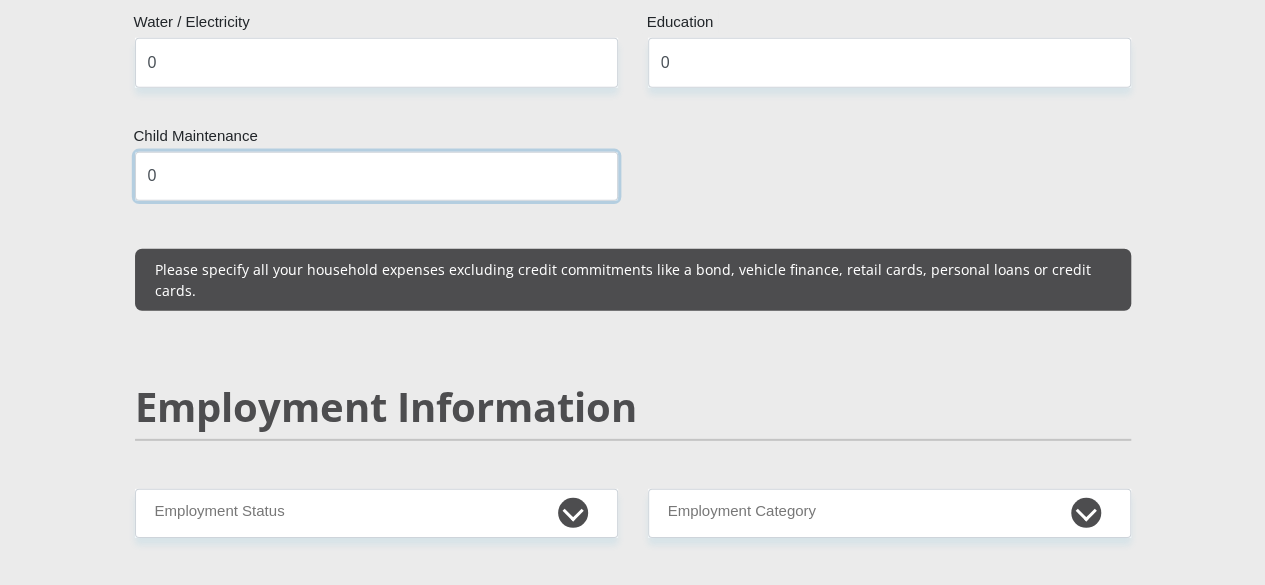 scroll, scrollTop: 2900, scrollLeft: 0, axis: vertical 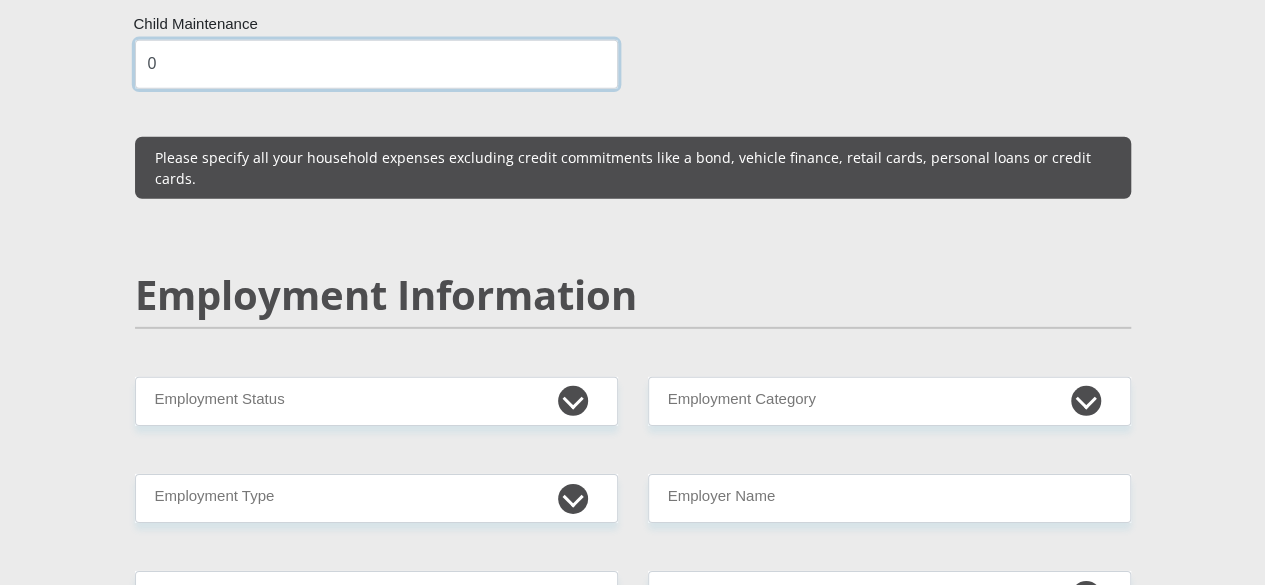 type on "0" 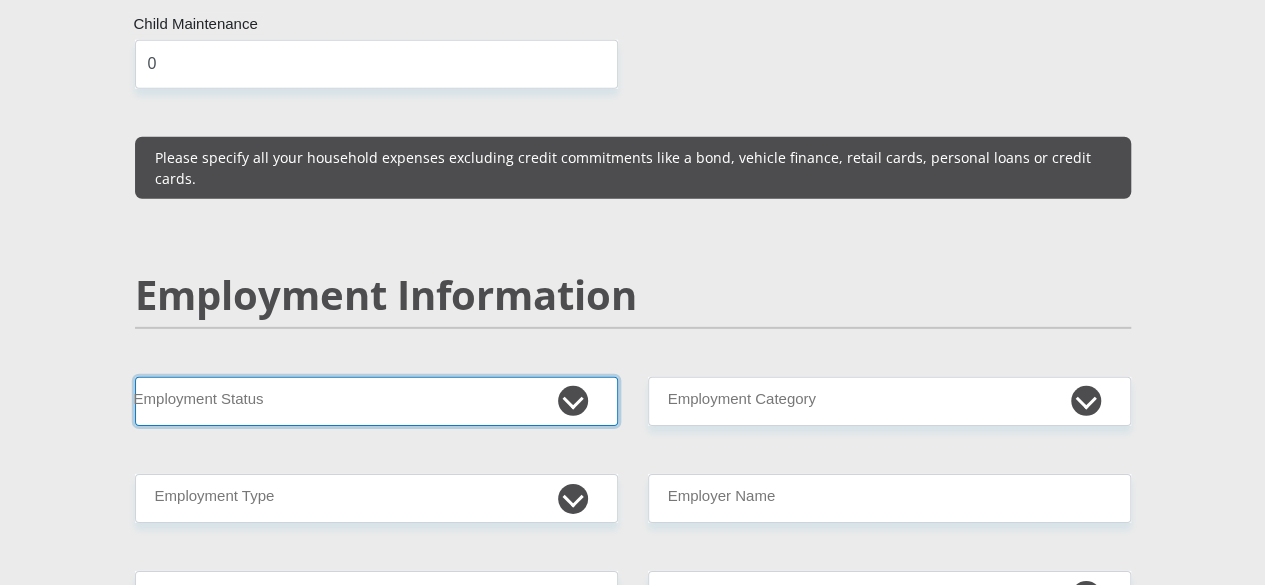 click on "Permanent/Full-time
Part-time/Casual
Contract Worker
Self-Employed
Housewife
Retired
Student
Medically Boarded
Disability
Unemployed" at bounding box center [376, 401] 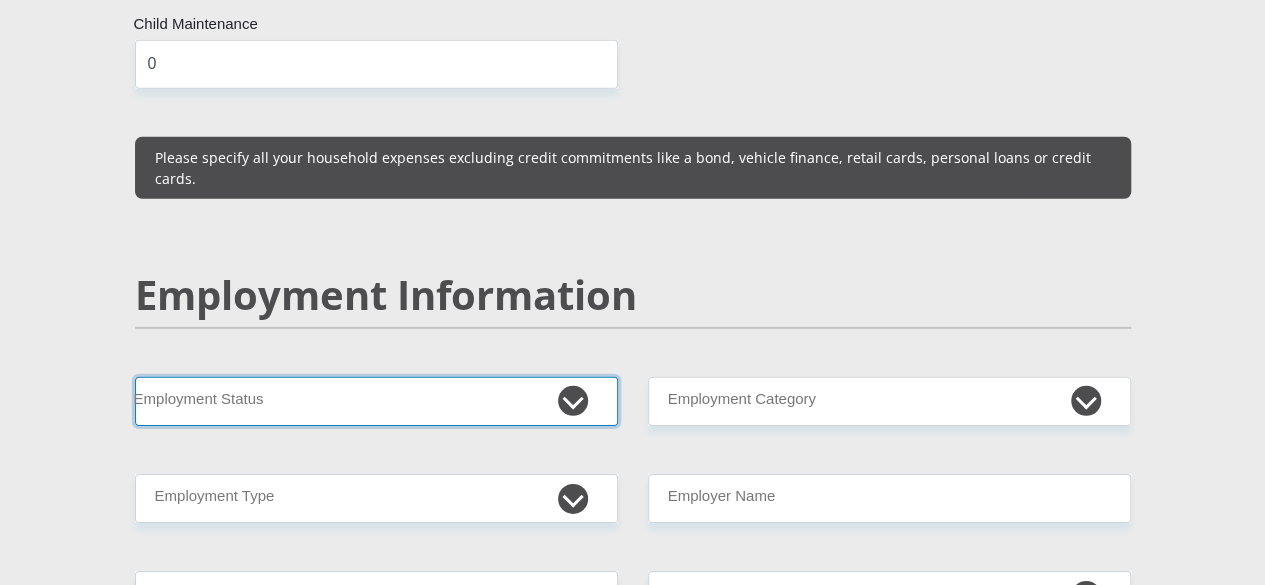 select on "1" 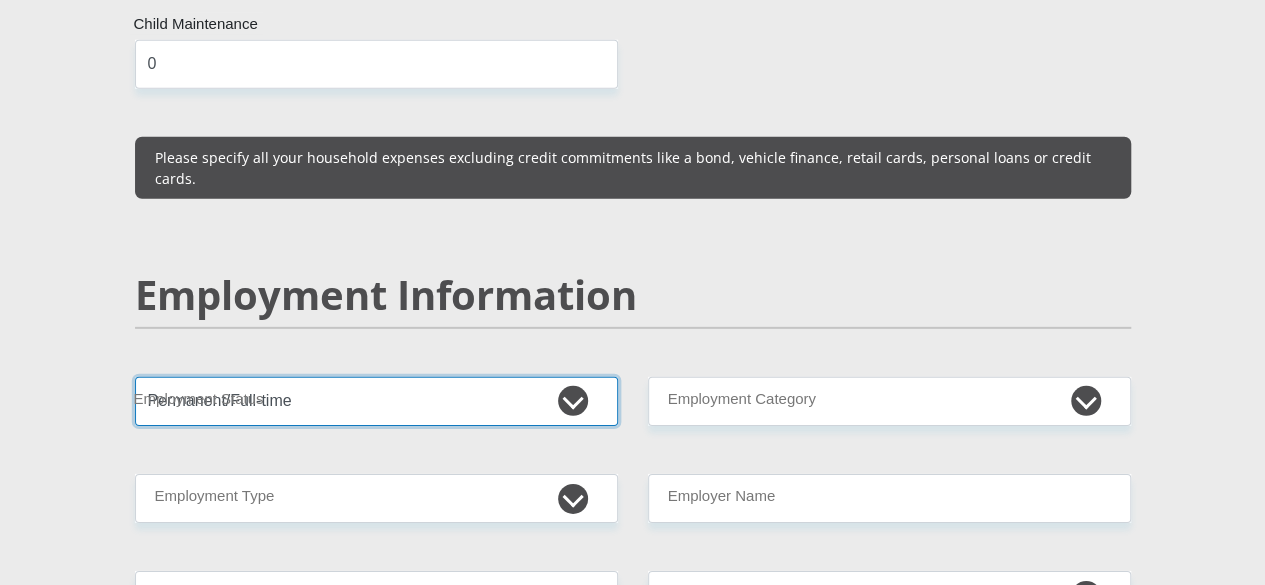 click on "Permanent/Full-time
Part-time/Casual
Contract Worker
Self-Employed
Housewife
Retired
Student
Medically Boarded
Disability
Unemployed" at bounding box center [376, 401] 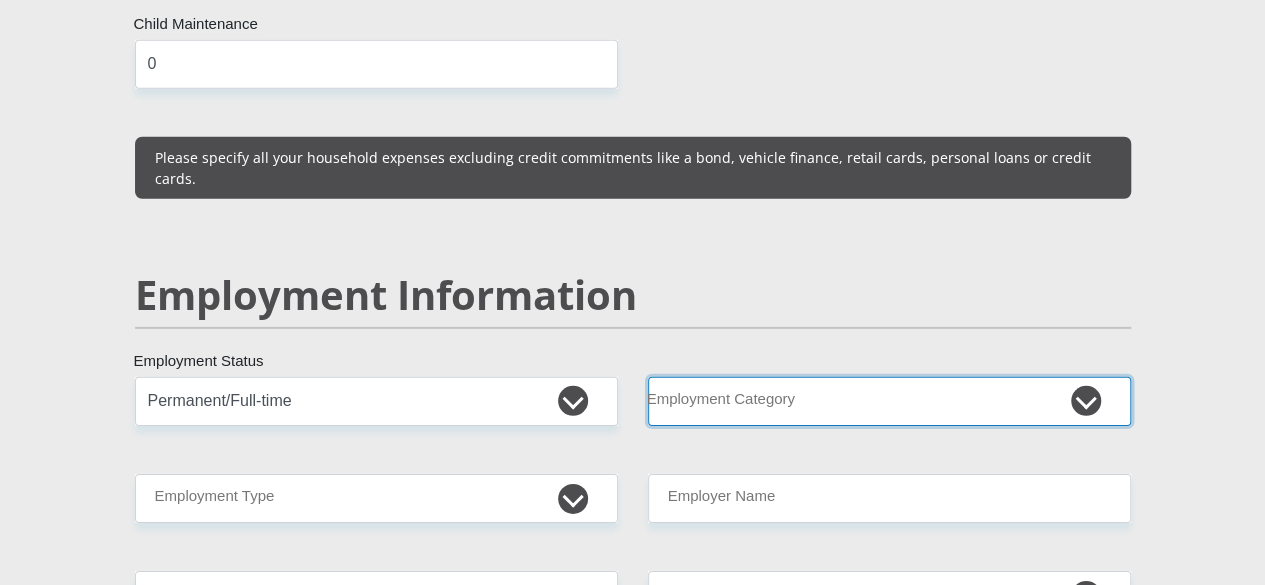 click on "AGRICULTURE
ALCOHOL & TOBACCO
CONSTRUCTION MATERIALS
METALLURGY
EQUIPMENT FOR RENEWABLE ENERGY
SPECIALIZED CONTRACTORS
CAR
GAMING (INCL. INTERNET
OTHER WHOLESALE
UNLICENSED PHARMACEUTICALS
CURRENCY EXCHANGE HOUSES
OTHER FINANCIAL INSTITUTIONS & INSURANCE
REAL ESTATE AGENTS
OIL & GAS
OTHER MATERIALS (E.G. IRON ORE)
PRECIOUS STONES & PRECIOUS METALS
POLITICAL ORGANIZATIONS
RELIGIOUS ORGANIZATIONS(NOT SECTS)
ACTI. HAVING BUSINESS DEAL WITH PUBLIC ADMINISTRATION
LAUNDROMATS" at bounding box center (889, 401) 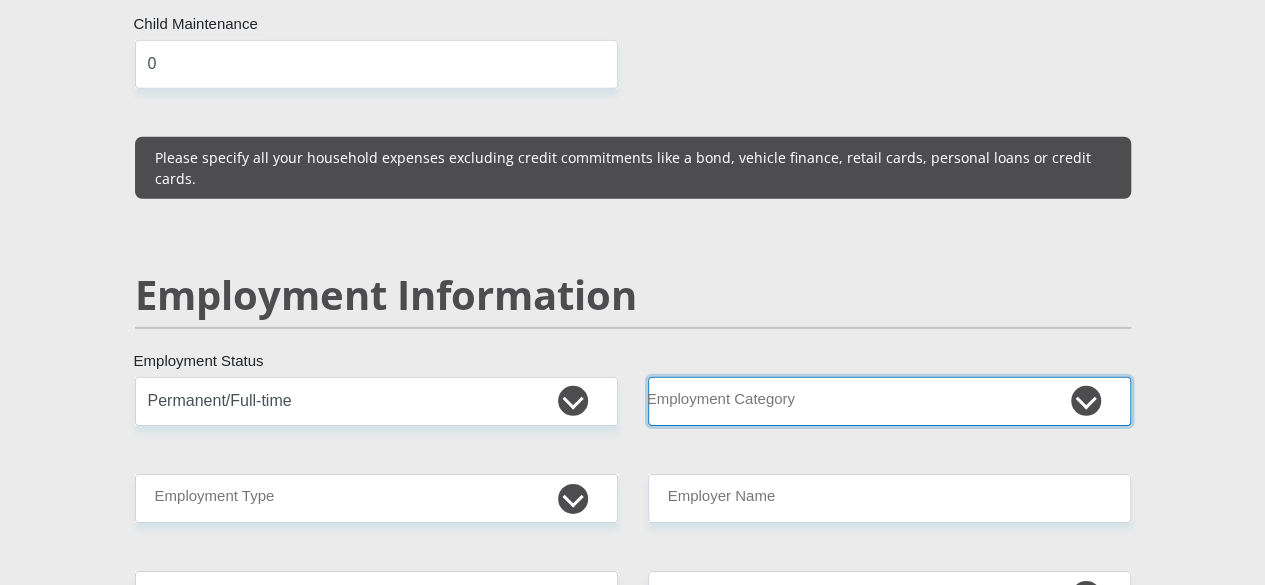 select on "17" 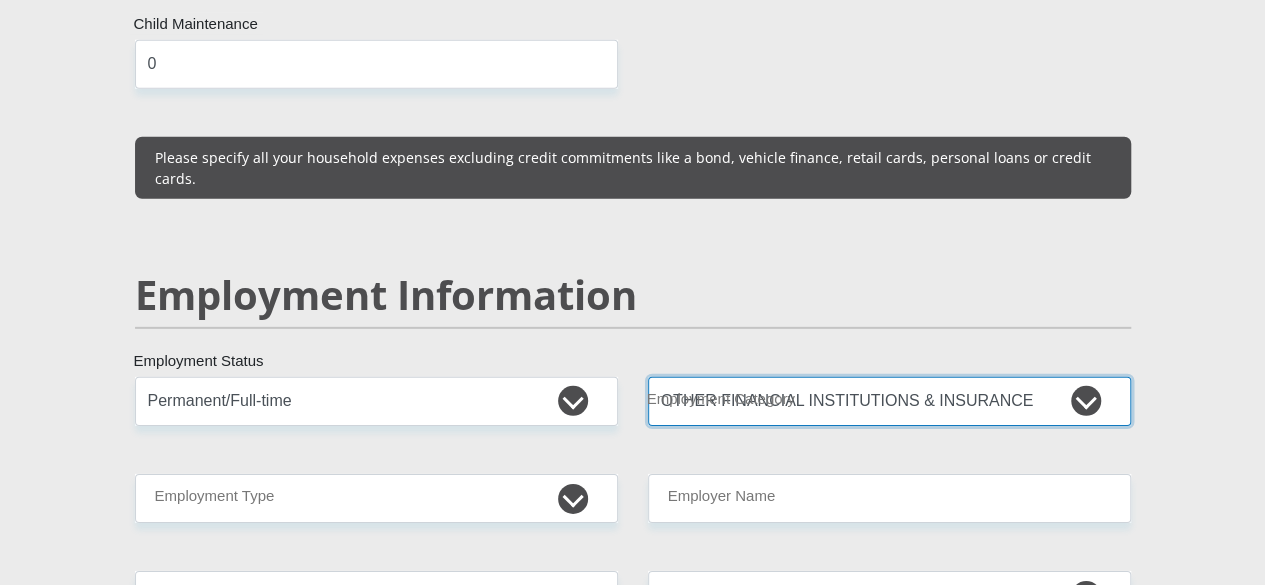 click on "AGRICULTURE
ALCOHOL & TOBACCO
CONSTRUCTION MATERIALS
METALLURGY
EQUIPMENT FOR RENEWABLE ENERGY
SPECIALIZED CONTRACTORS
CAR
GAMING (INCL. INTERNET
OTHER WHOLESALE
UNLICENSED PHARMACEUTICALS
CURRENCY EXCHANGE HOUSES
OTHER FINANCIAL INSTITUTIONS & INSURANCE
REAL ESTATE AGENTS
OIL & GAS
OTHER MATERIALS (E.G. IRON ORE)
PRECIOUS STONES & PRECIOUS METALS
POLITICAL ORGANIZATIONS
RELIGIOUS ORGANIZATIONS(NOT SECTS)
ACTI. HAVING BUSINESS DEAL WITH PUBLIC ADMINISTRATION
LAUNDROMATS" at bounding box center [889, 401] 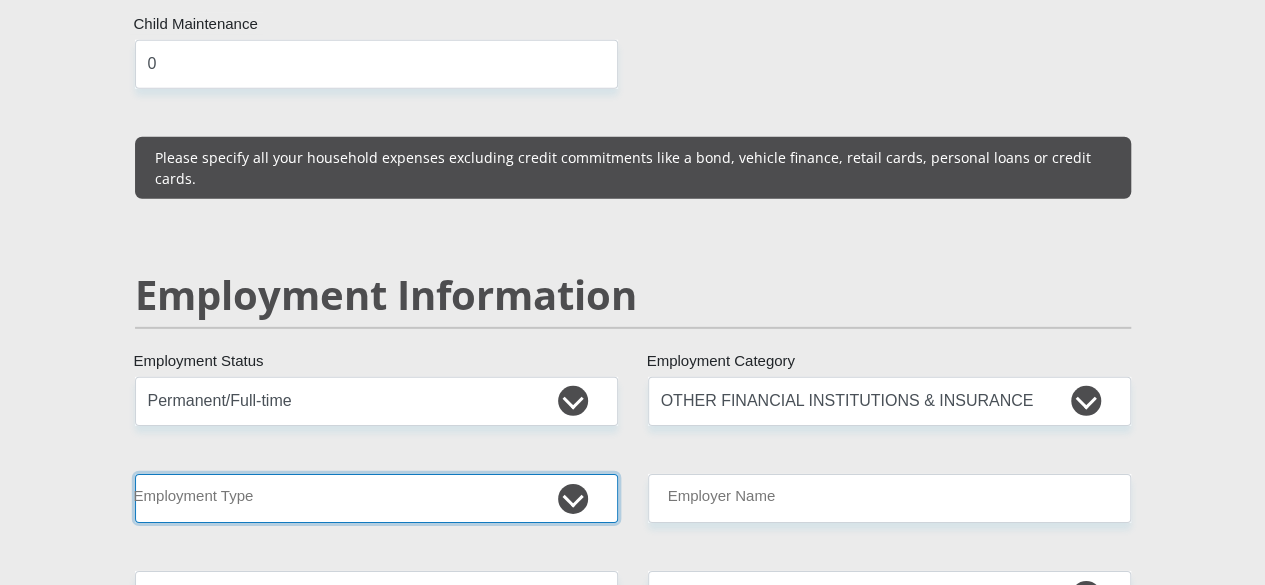 click on "College/Lecturer
Craft Seller
Creative
Driver
Executive
Farmer
Forces - Non Commissioned
Forces - Officer
Hawker
Housewife
Labourer
Licenced Professional
Manager
Miner
Non Licenced Professional
Office Staff/Clerk
Outside Worker
Pensioner
Permanent Teacher
Production/Manufacturing
Sales
Self-Employed
Semi-Professional Worker
Service Industry  Social Worker  Student" at bounding box center [376, 498] 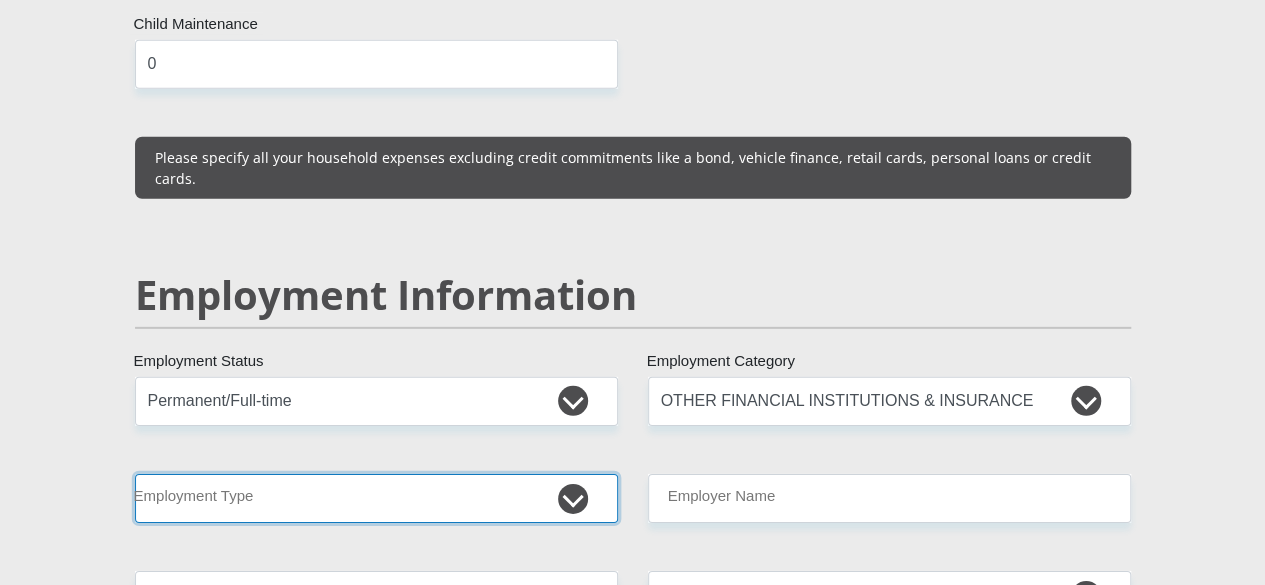 select on "Office Staff/Clerk" 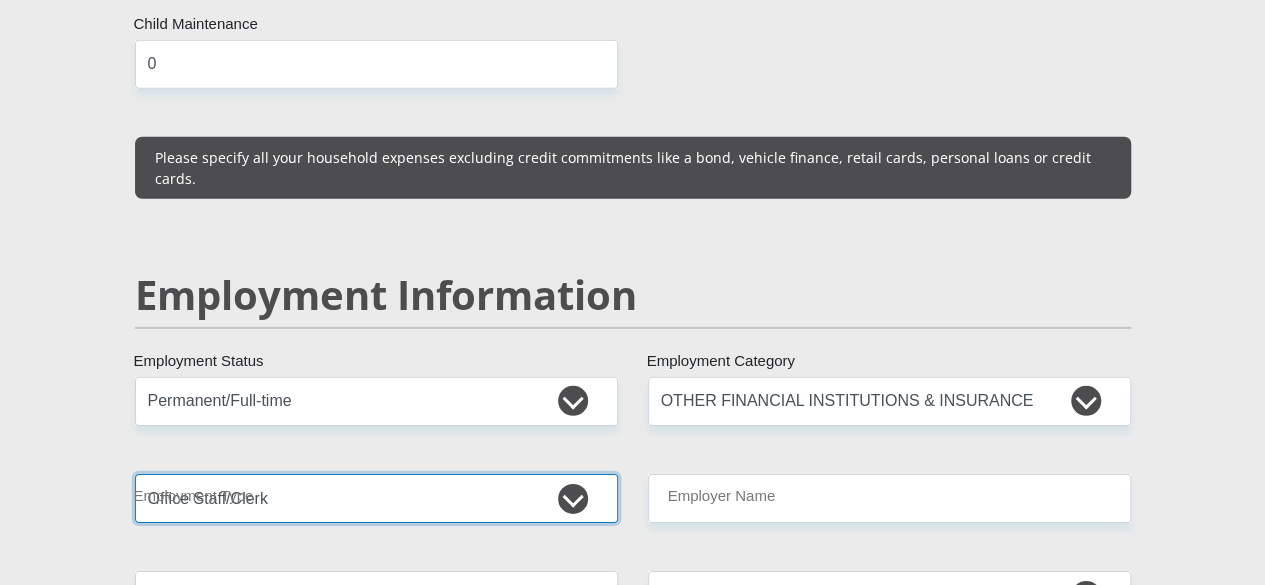 click on "College/Lecturer
Craft Seller
Creative
Driver
Executive
Farmer
Forces - Non Commissioned
Forces - Officer
Hawker
Housewife
Labourer
Licenced Professional
Manager
Miner
Non Licenced Professional
Office Staff/Clerk
Outside Worker
Pensioner
Permanent Teacher
Production/Manufacturing
Sales
Self-Employed
Semi-Professional Worker
Service Industry  Social Worker  Student" at bounding box center (376, 498) 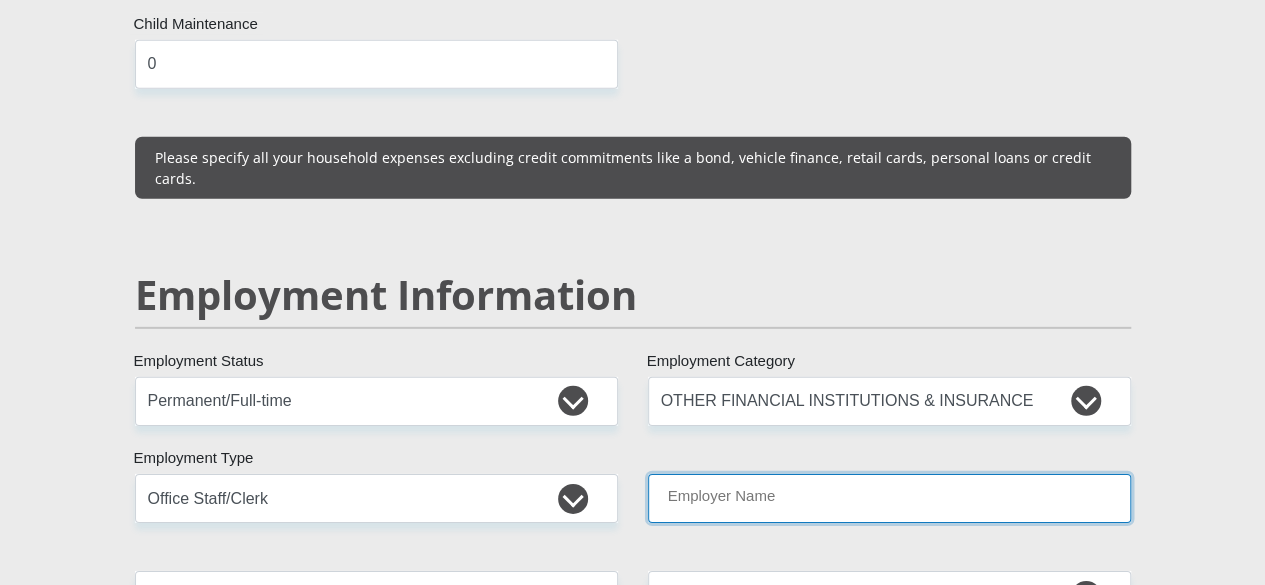 click on "Employer Name" at bounding box center [889, 498] 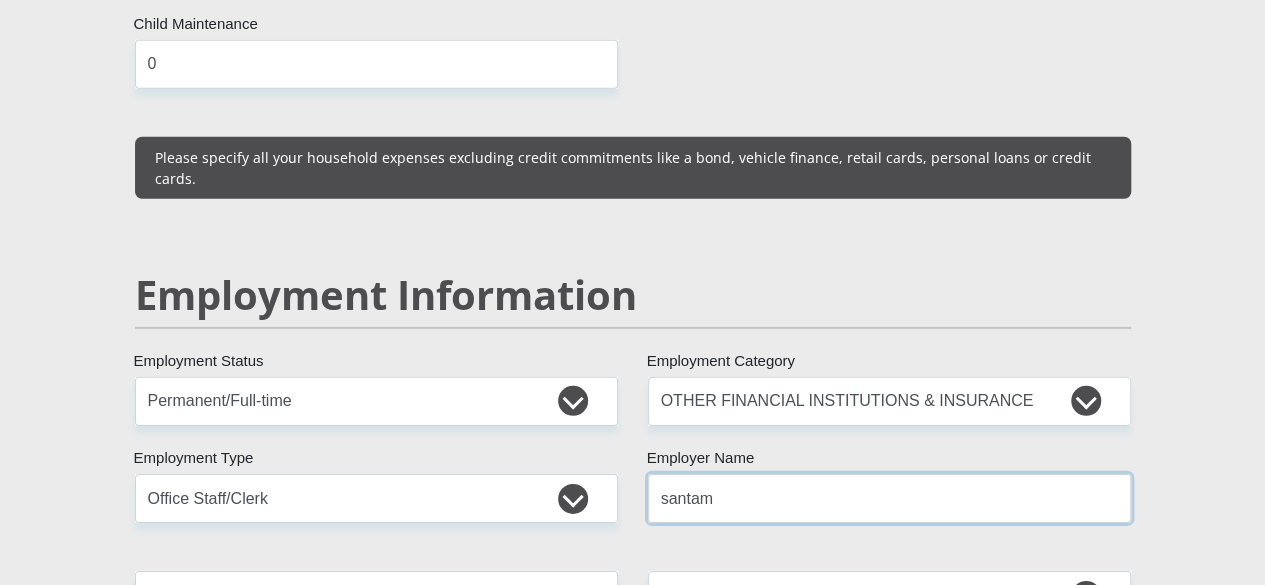 type on "santam" 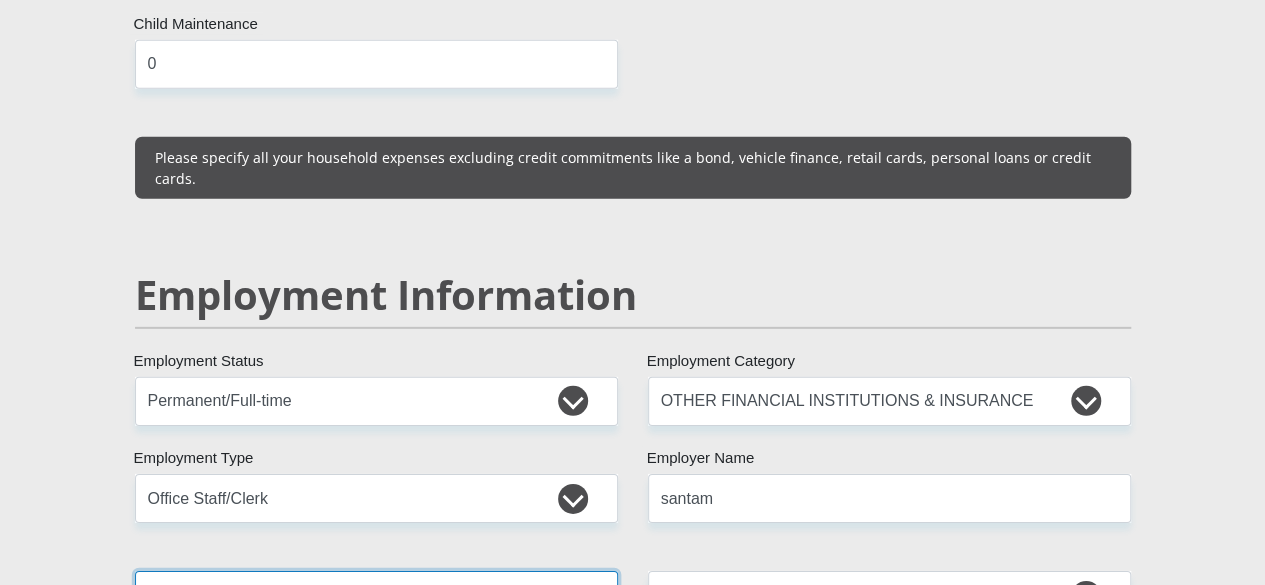 click on "Employer Work Number" at bounding box center (376, 595) 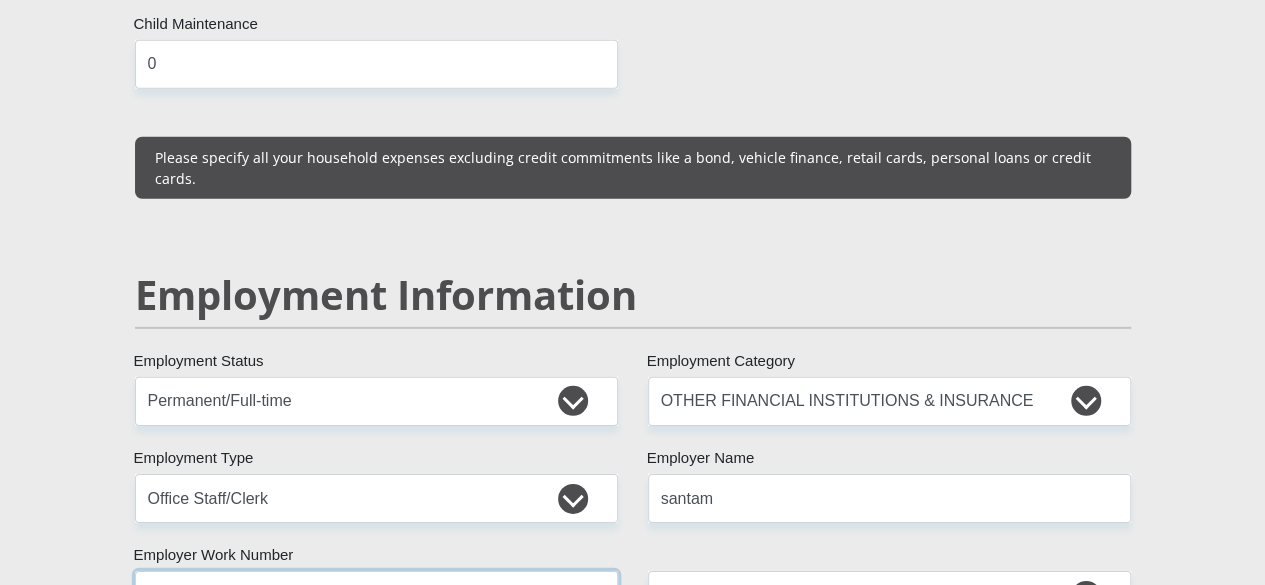 type on "0877366000" 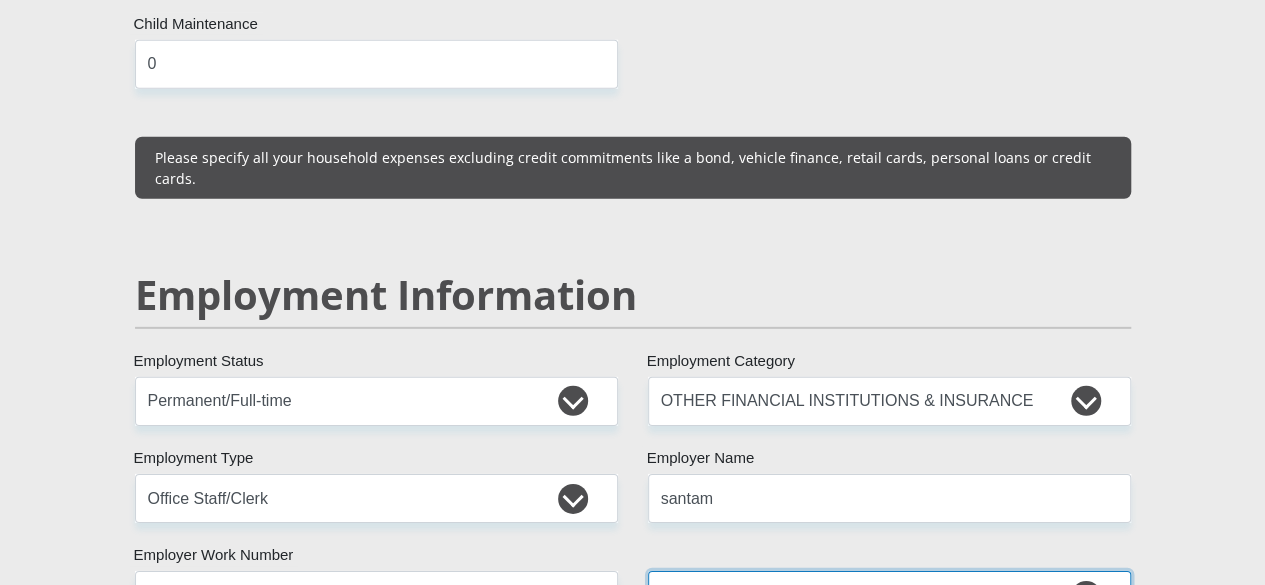 click on "less than 1 year
1-3 years
3-5 years
5+ years" at bounding box center (889, 595) 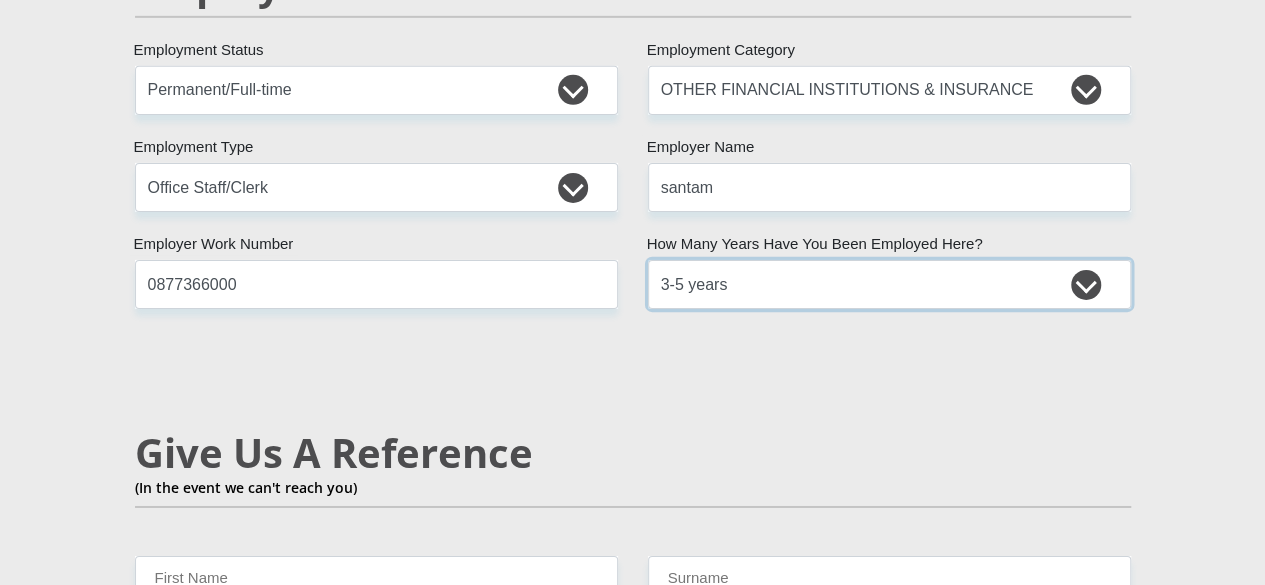 scroll, scrollTop: 3300, scrollLeft: 0, axis: vertical 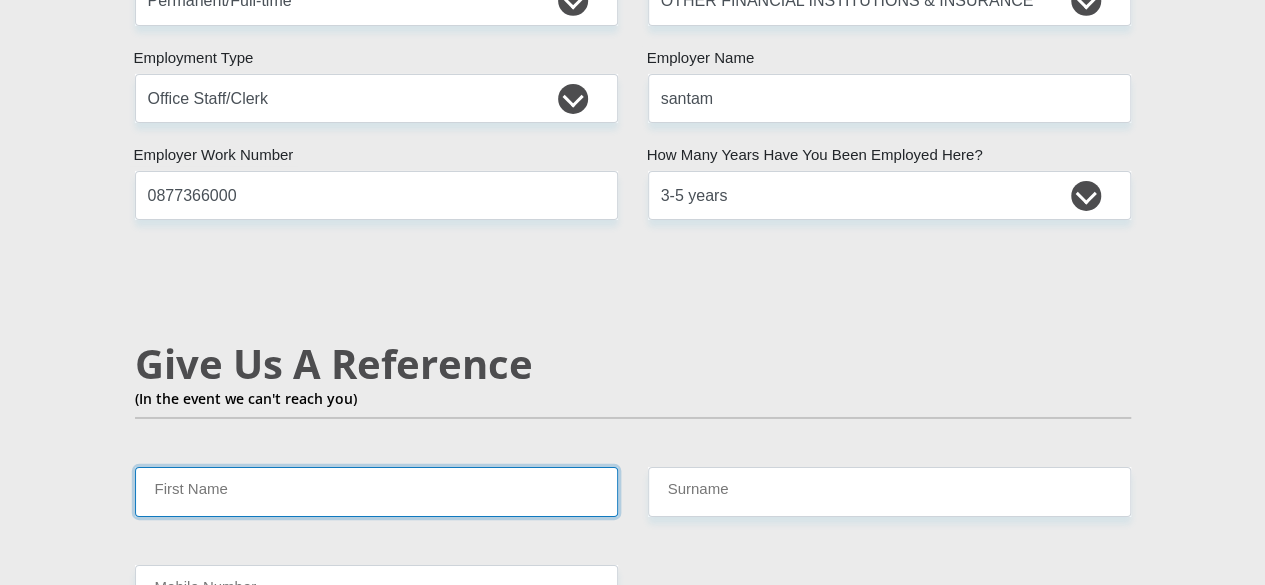 click on "First Name" at bounding box center [376, 491] 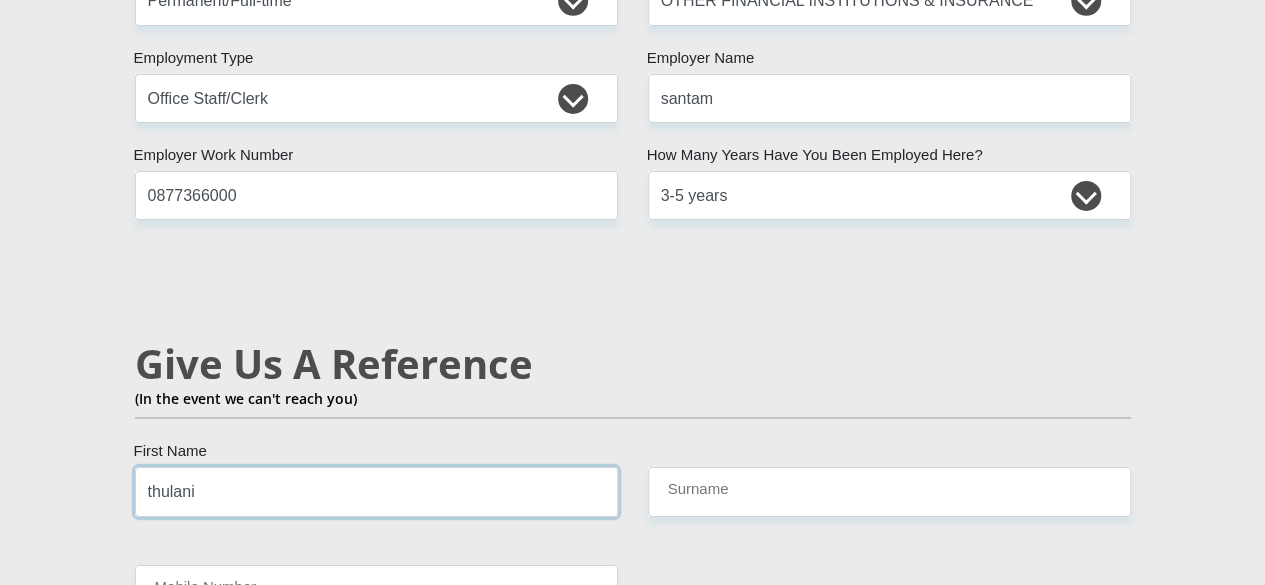 type on "thulani" 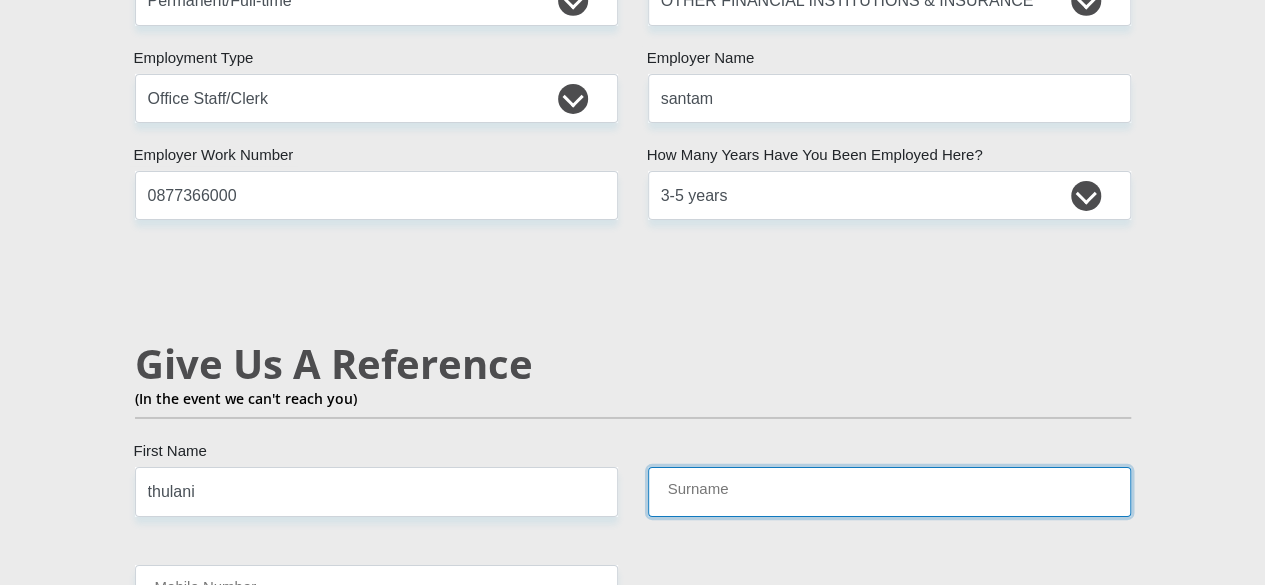 click on "Surname" at bounding box center (889, 491) 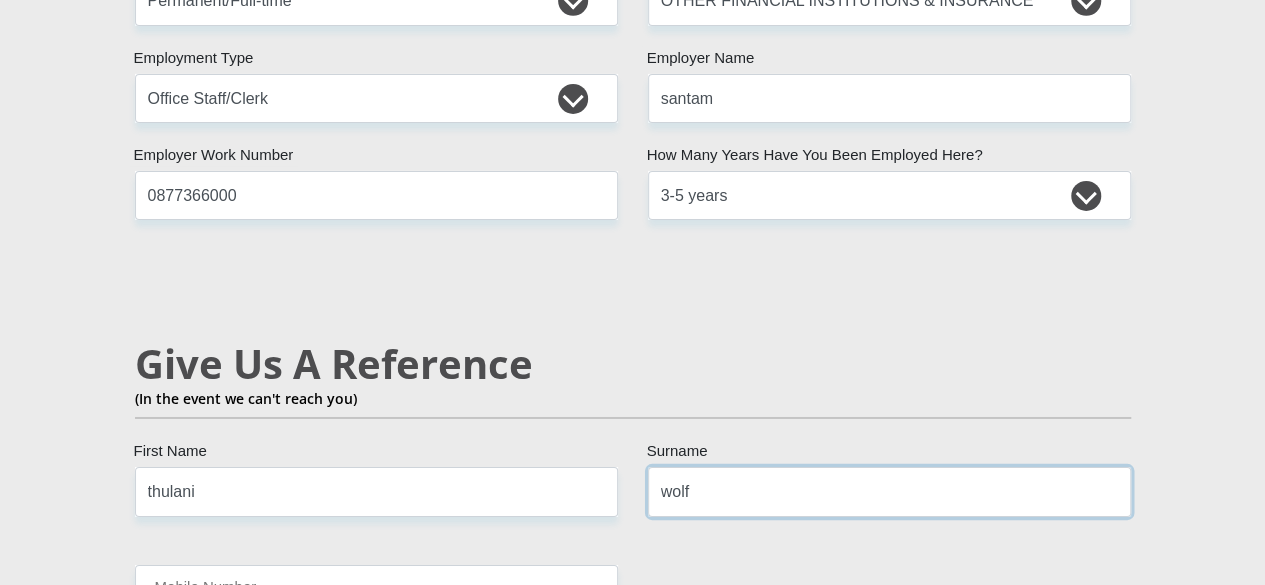 type on "wolf" 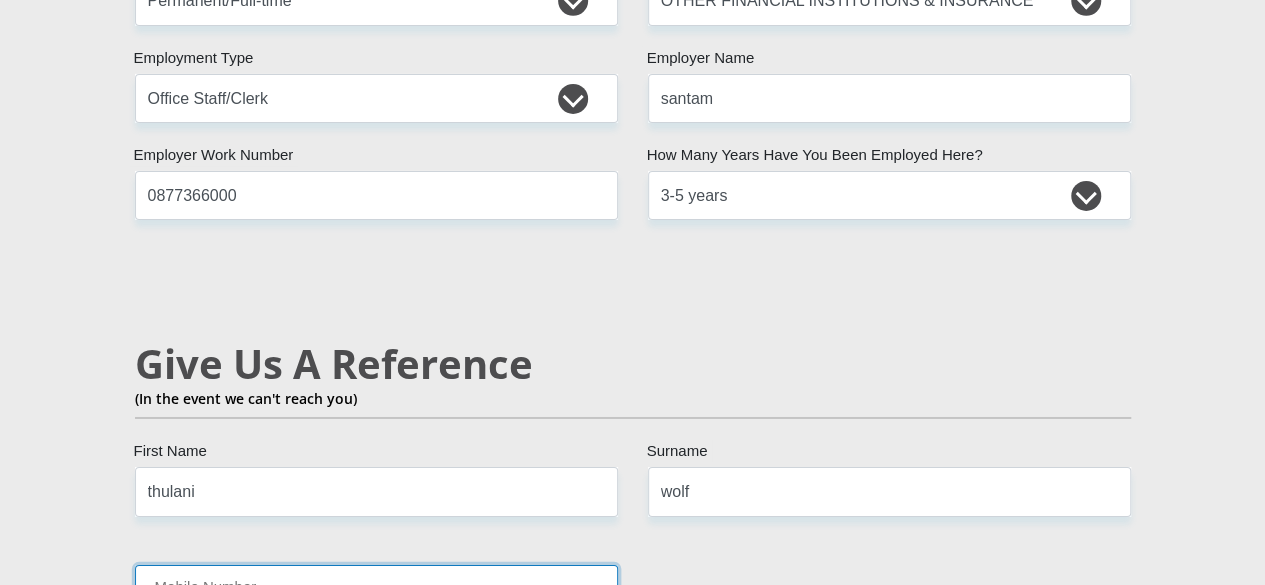 drag, startPoint x: 301, startPoint y: 451, endPoint x: 300, endPoint y: 461, distance: 10.049875 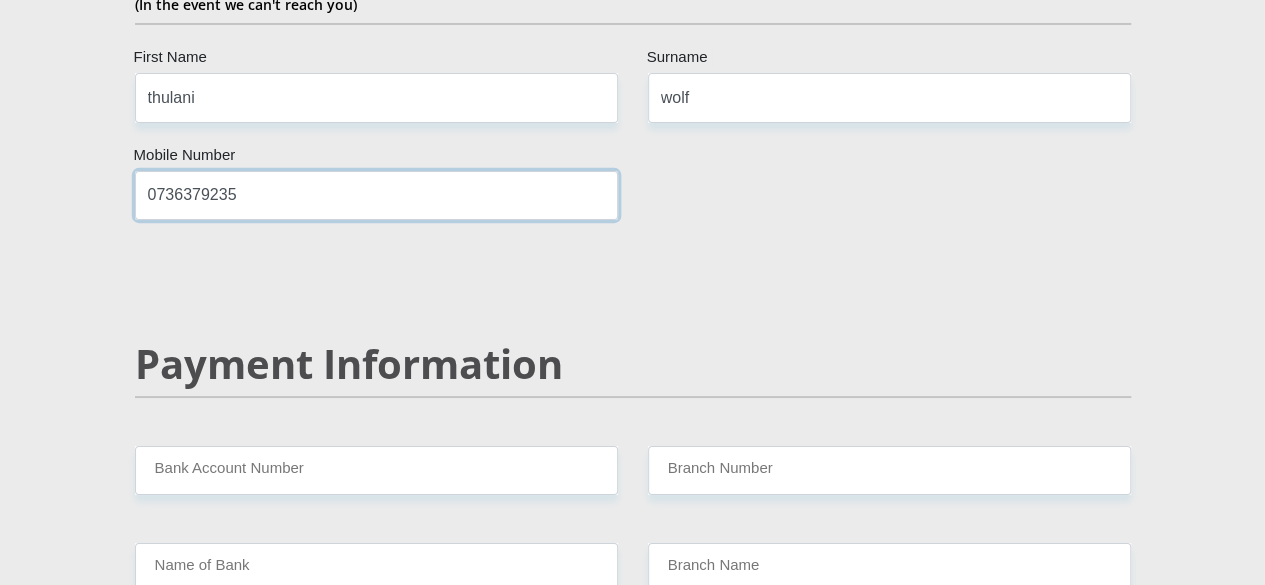 scroll, scrollTop: 3700, scrollLeft: 0, axis: vertical 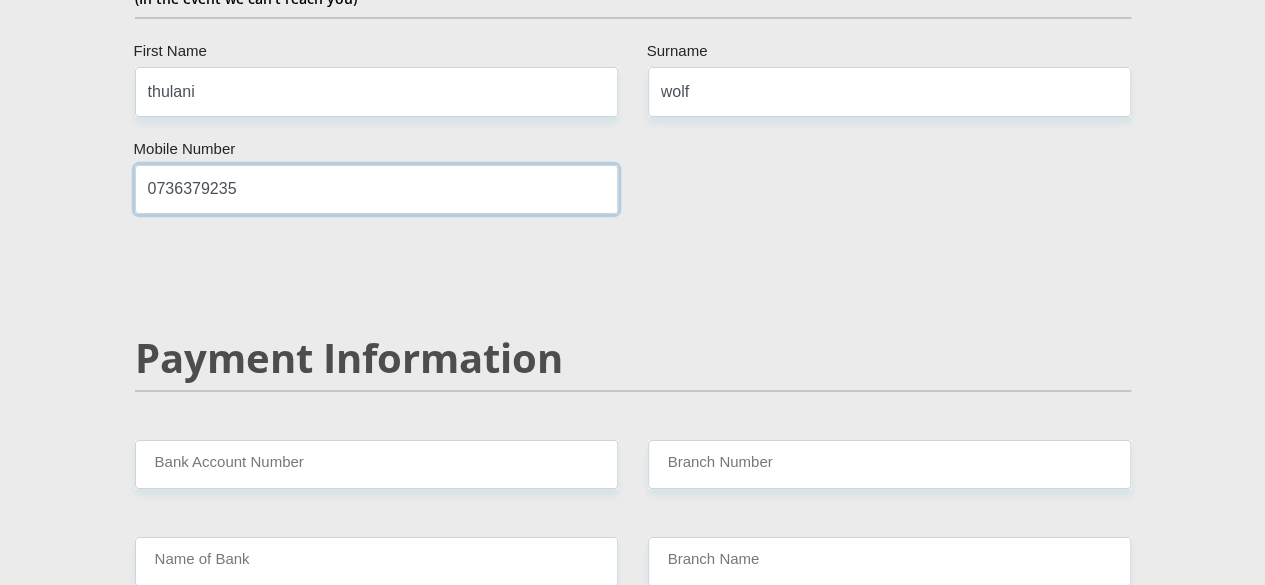 type on "0736379235" 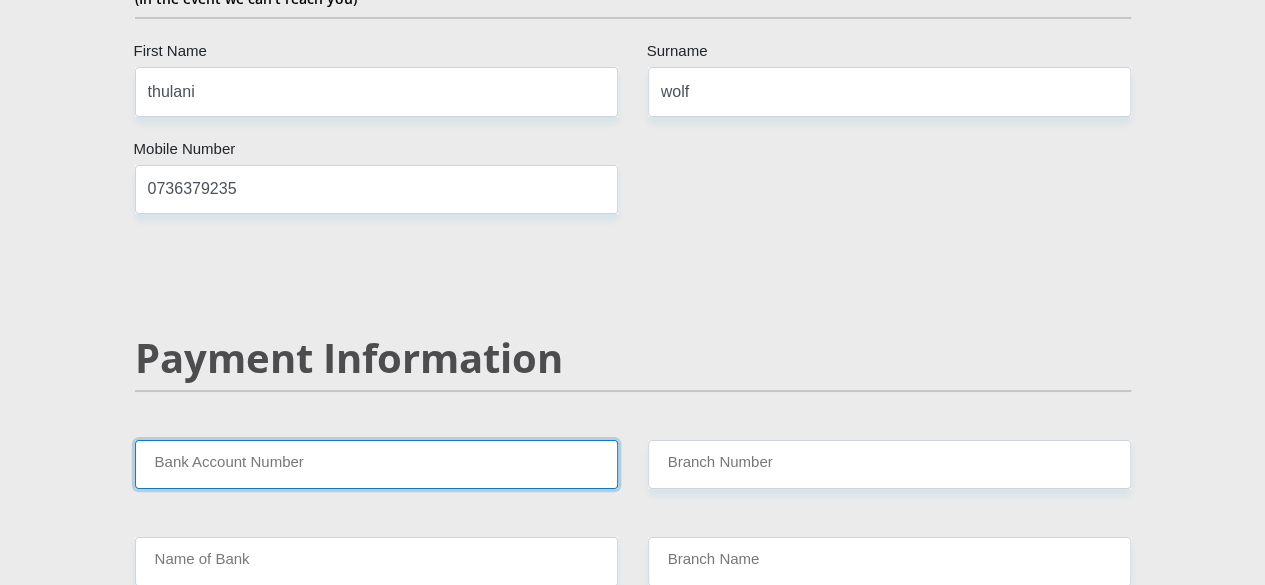 click on "Bank Account Number" at bounding box center (376, 464) 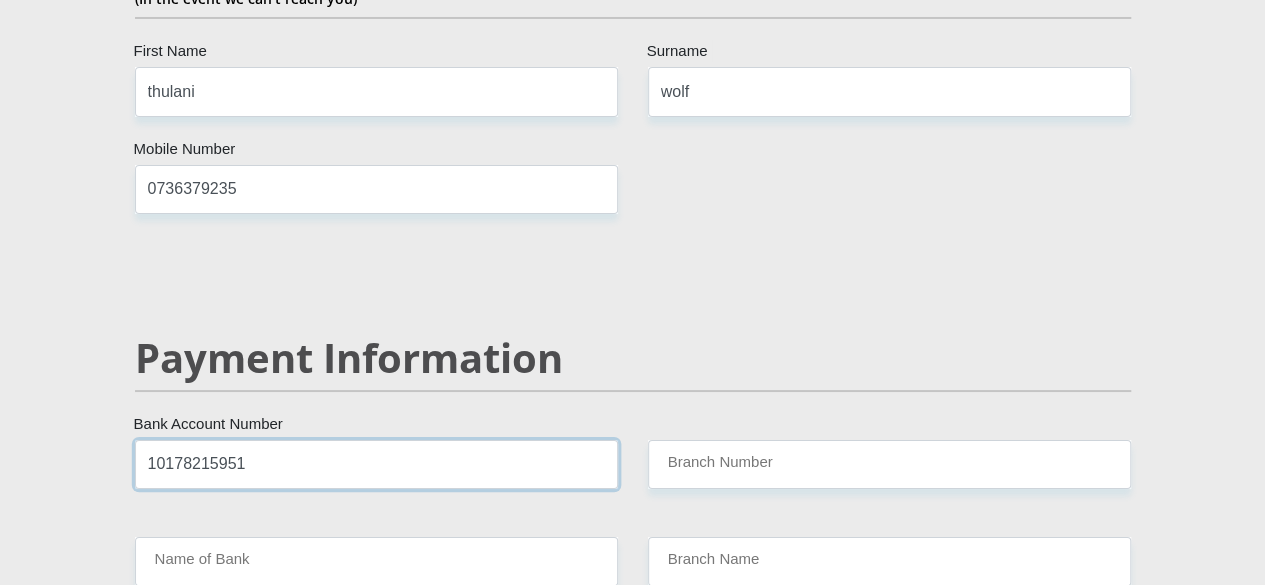 type on "10178215951" 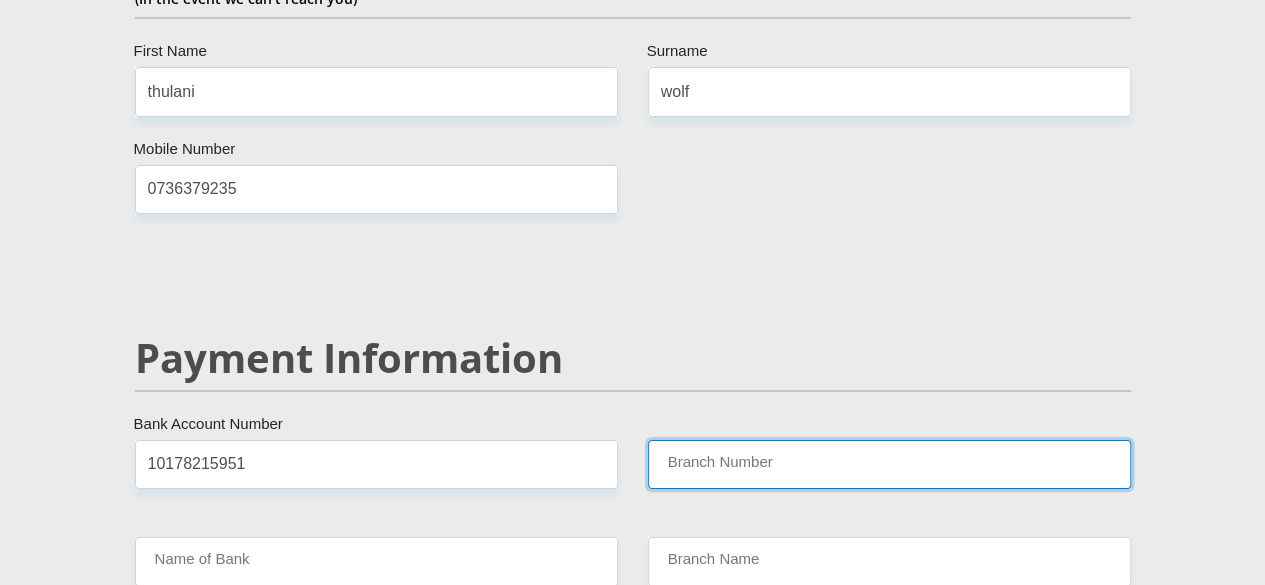 click on "Branch Number" at bounding box center (889, 464) 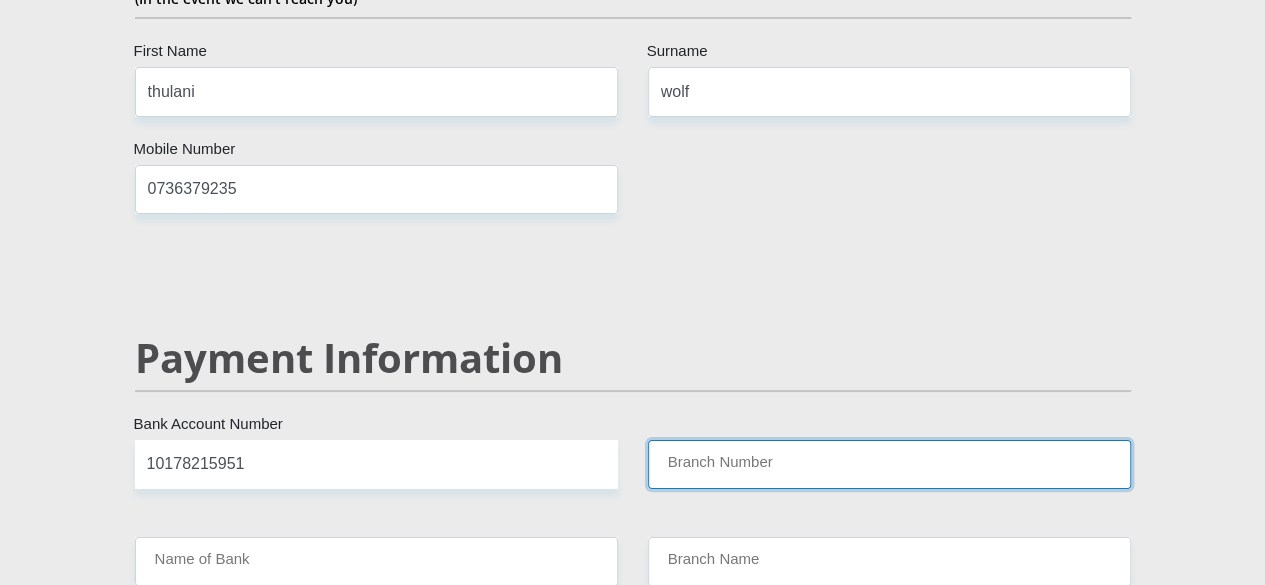 paste on "051001" 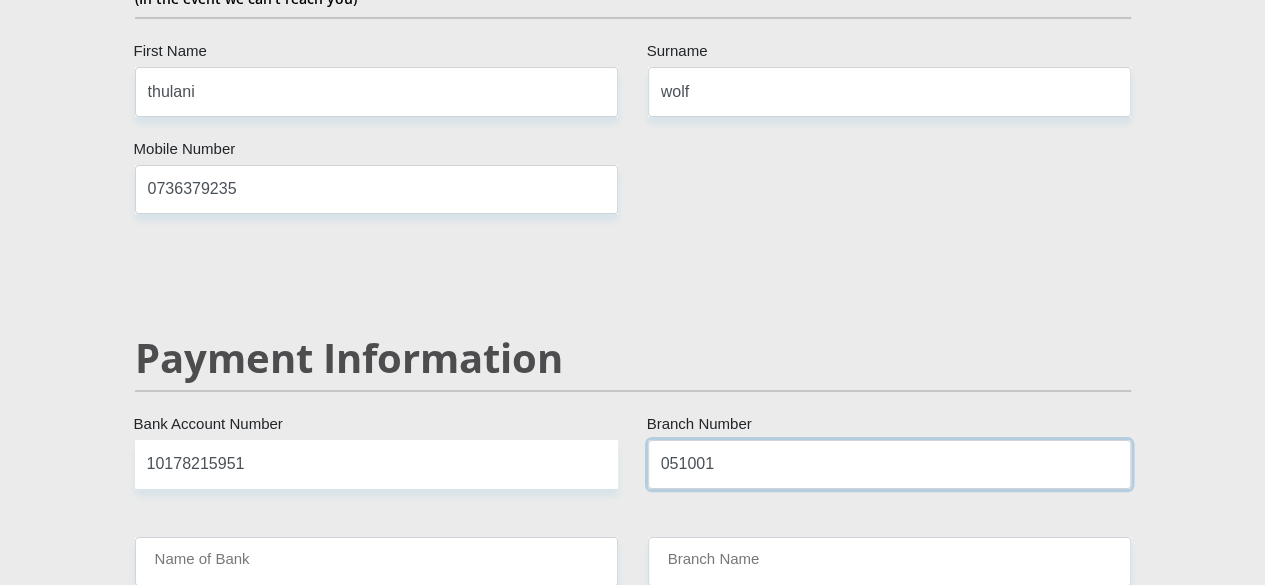 type on "051001" 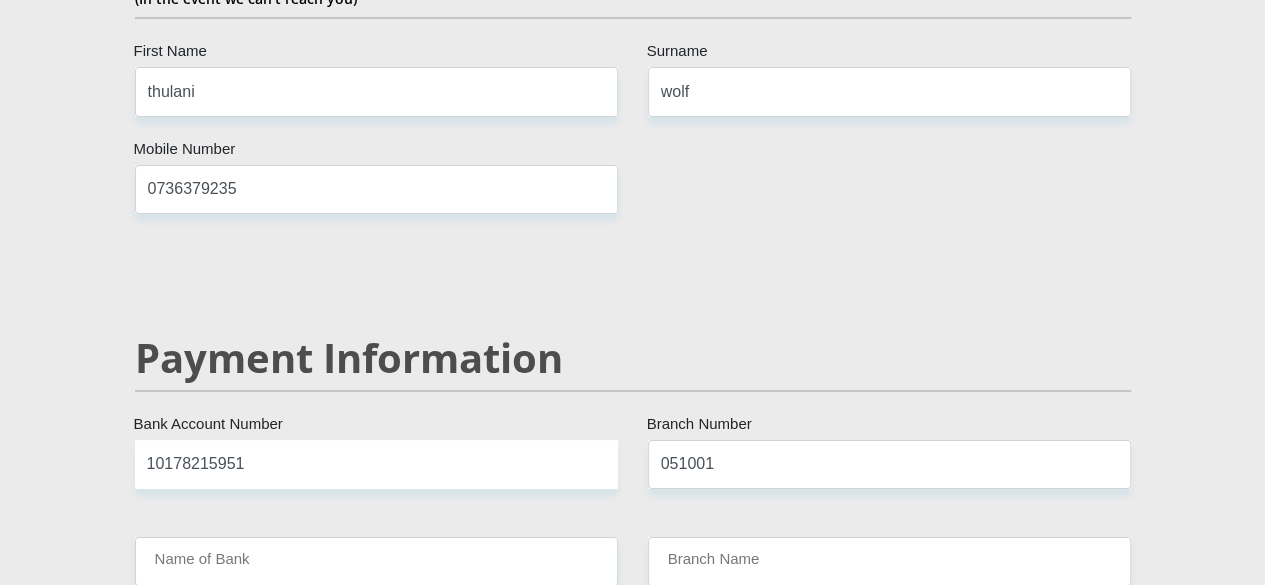 click on "Payment Information" at bounding box center (633, 358) 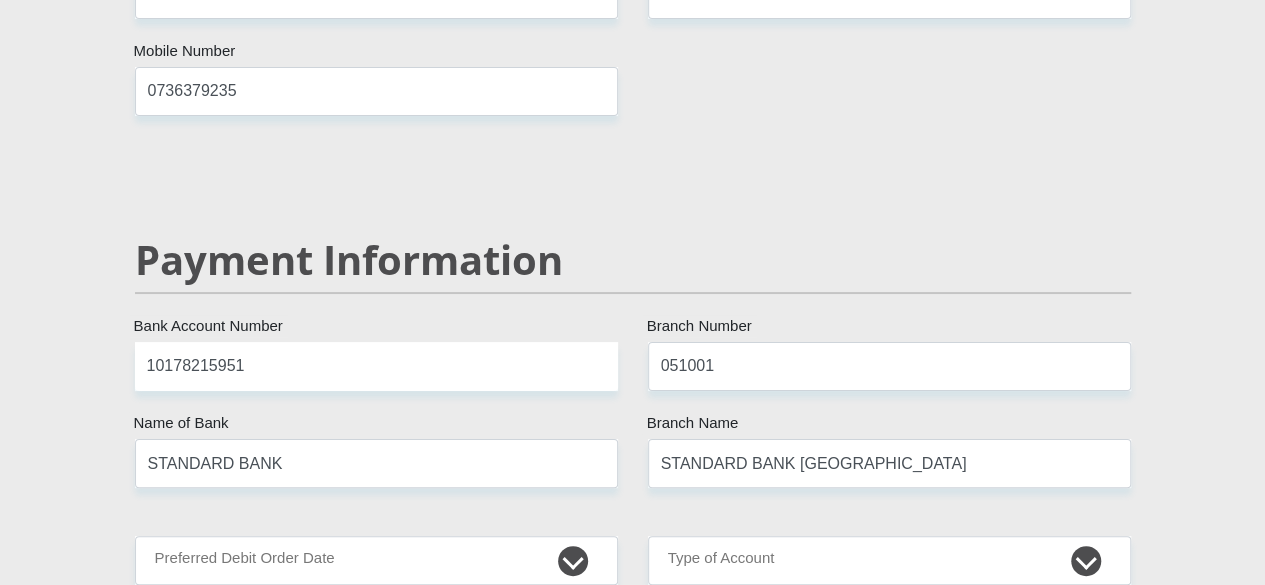 scroll, scrollTop: 3900, scrollLeft: 0, axis: vertical 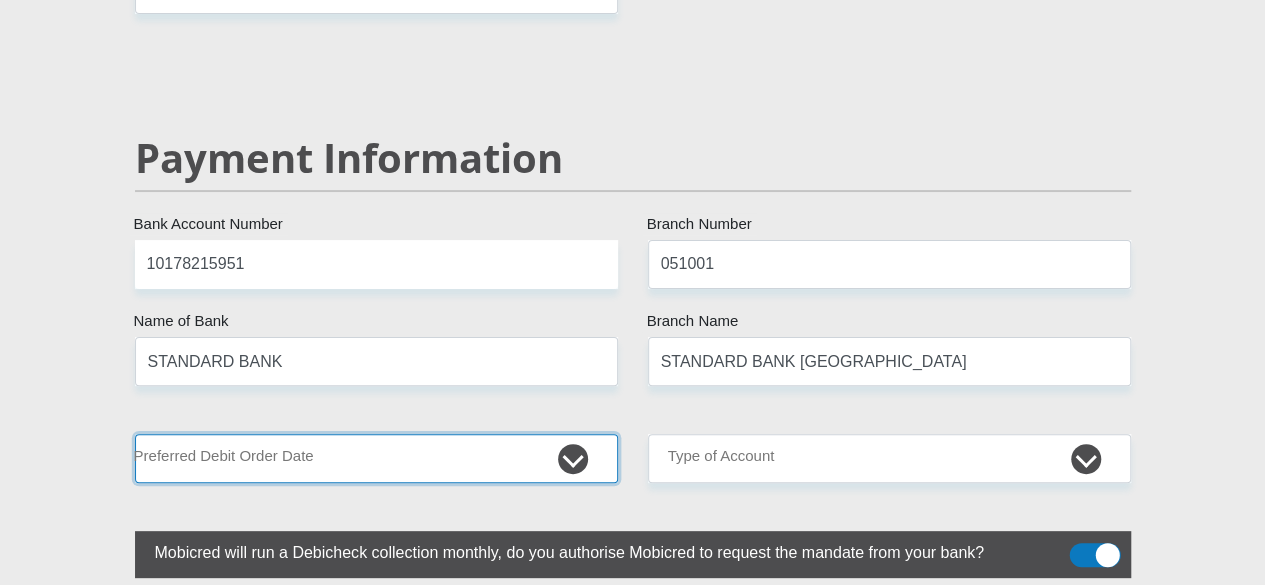 click on "1st
2nd
3rd
4th
5th
7th
18th
19th
20th
21st
22nd
23rd
24th
25th
26th
27th
28th
29th
30th" at bounding box center (376, 458) 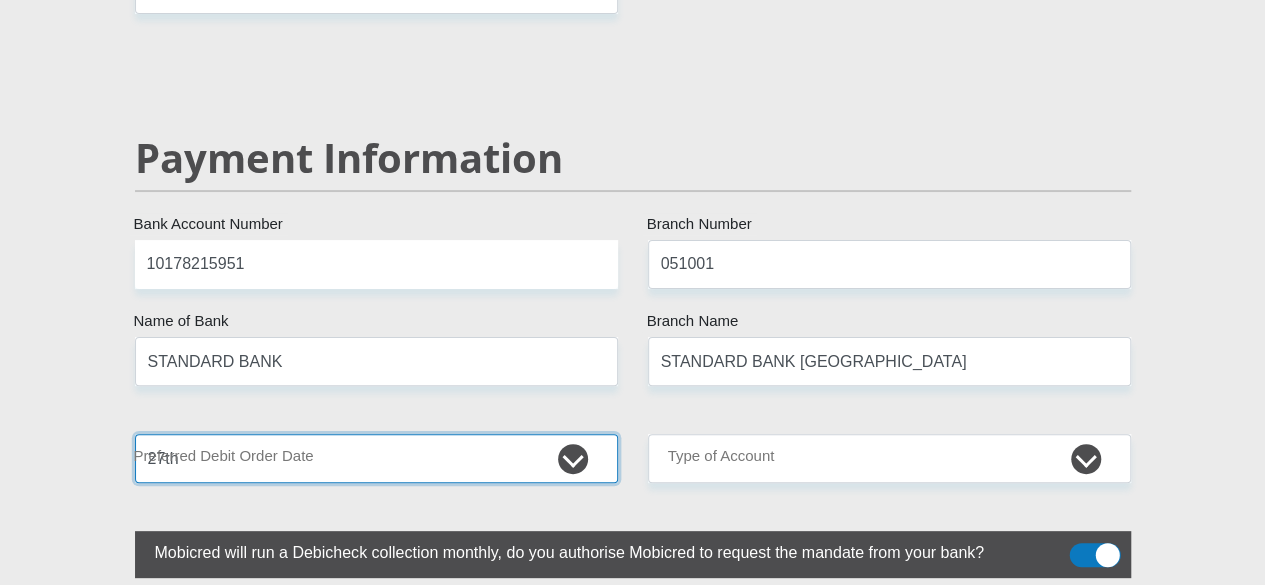 click on "1st
2nd
3rd
4th
5th
7th
18th
19th
20th
21st
22nd
23rd
24th
25th
26th
27th
28th
29th
30th" at bounding box center [376, 458] 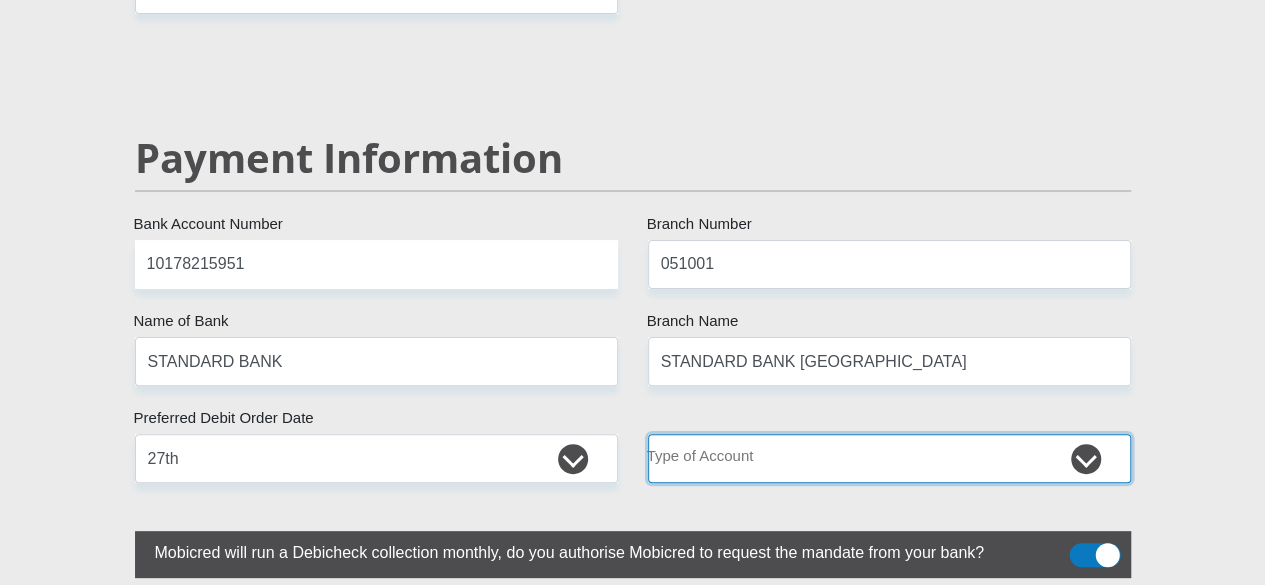 click on "Cheque
Savings" at bounding box center (889, 458) 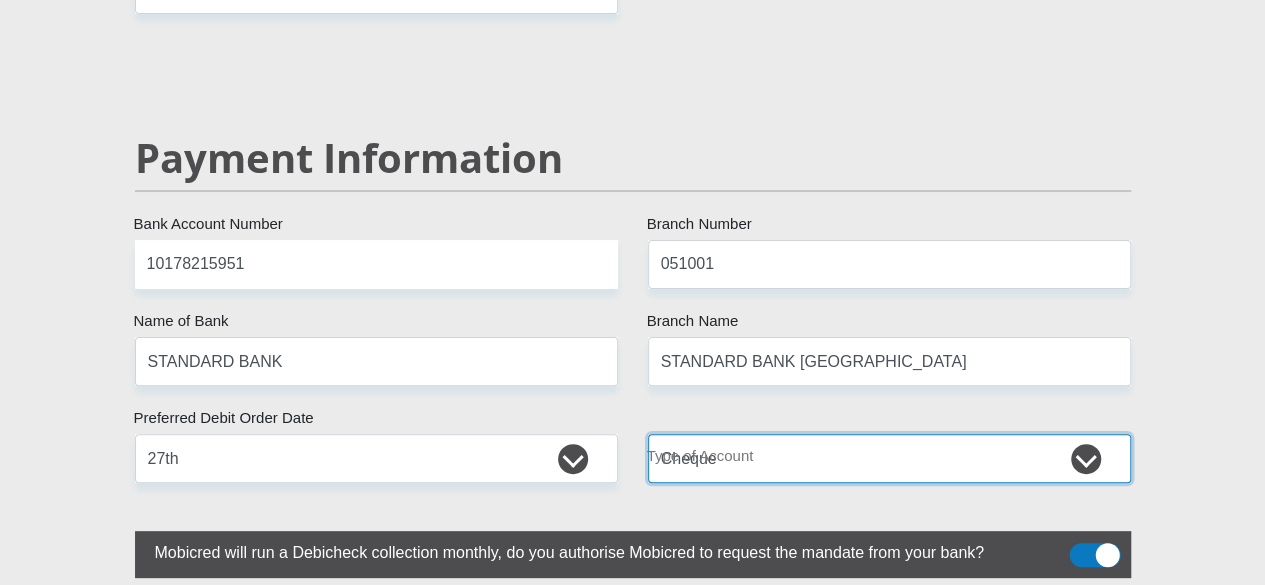 click on "Cheque
Savings" at bounding box center (889, 458) 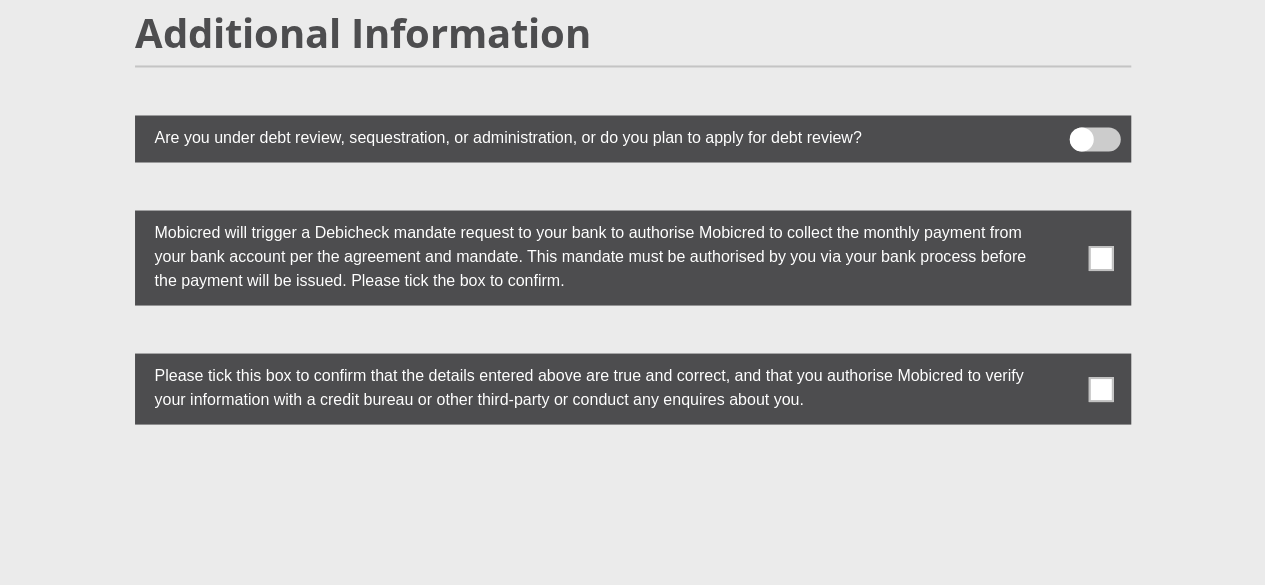scroll, scrollTop: 5600, scrollLeft: 0, axis: vertical 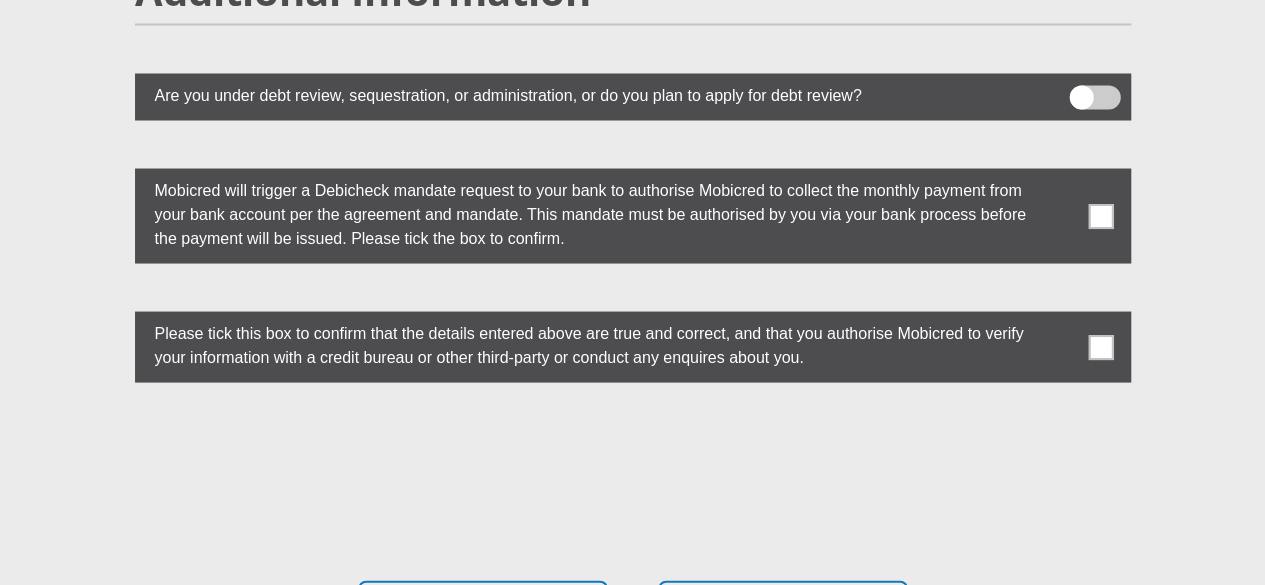 click at bounding box center (1100, 215) 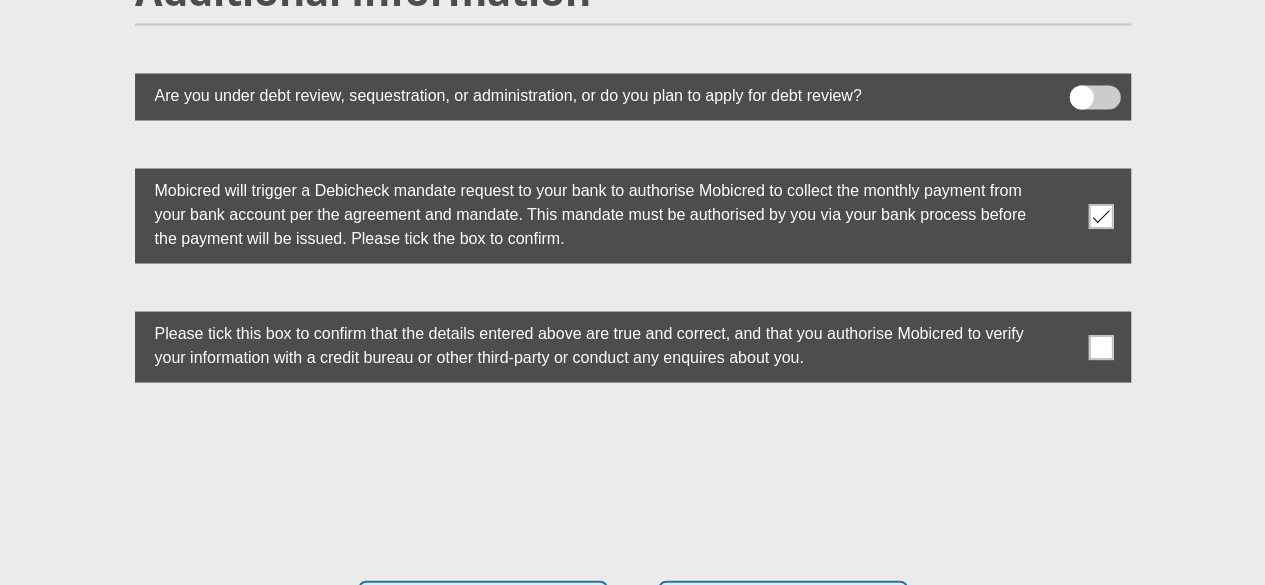 click at bounding box center (1100, 346) 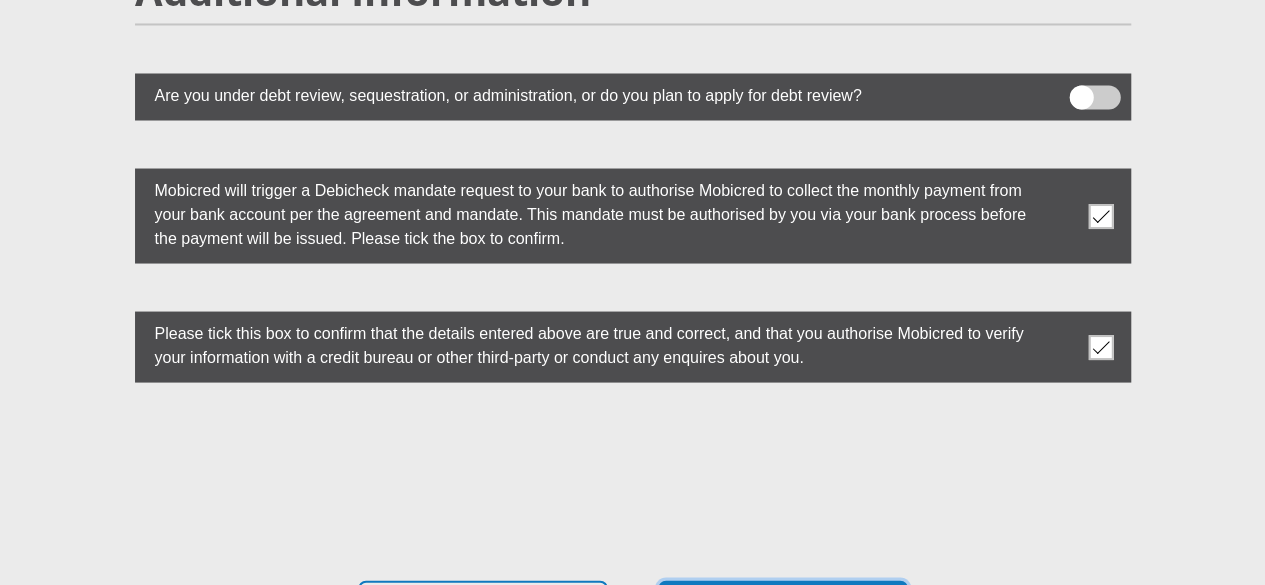 click on "Proceed" at bounding box center (783, 611) 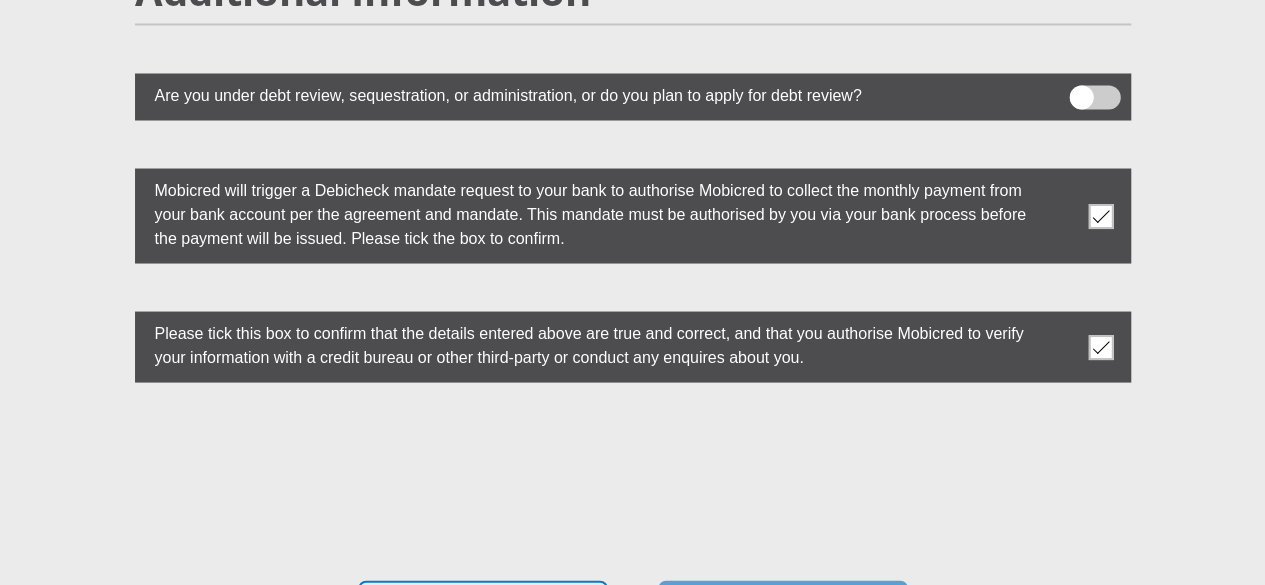 scroll, scrollTop: 0, scrollLeft: 0, axis: both 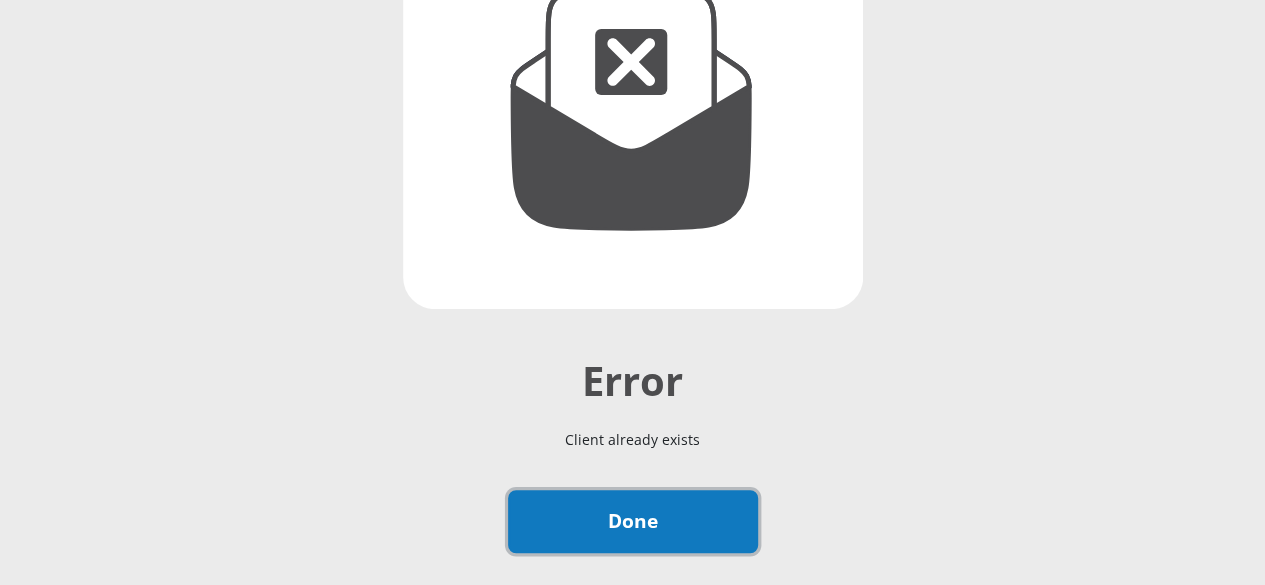 click on "Done" at bounding box center (633, 521) 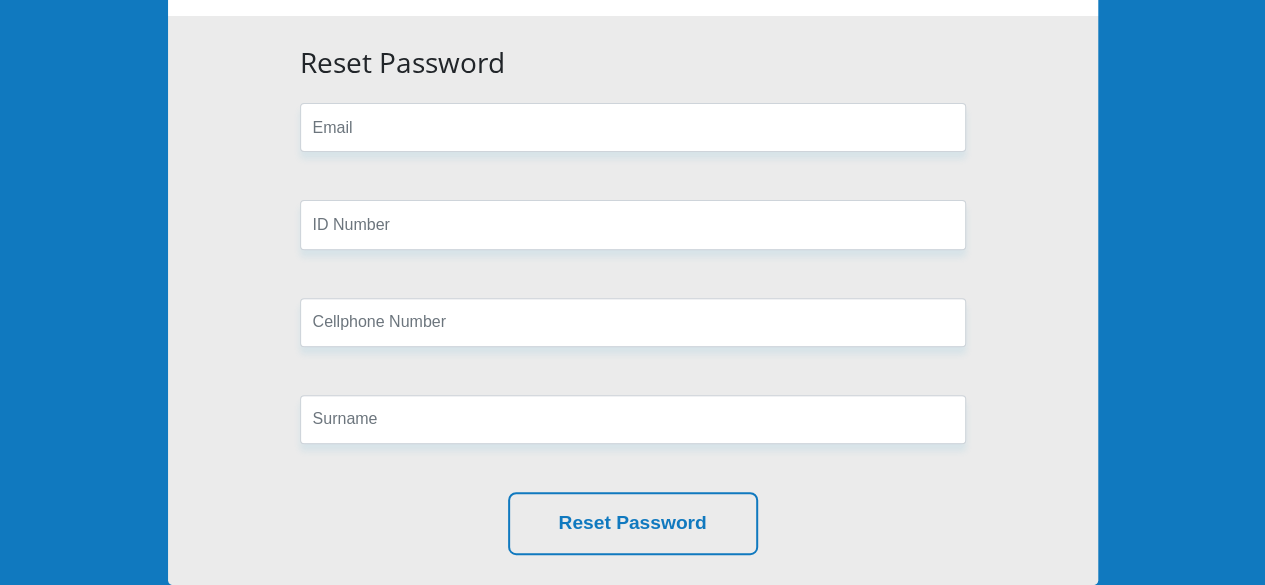 scroll, scrollTop: 200, scrollLeft: 0, axis: vertical 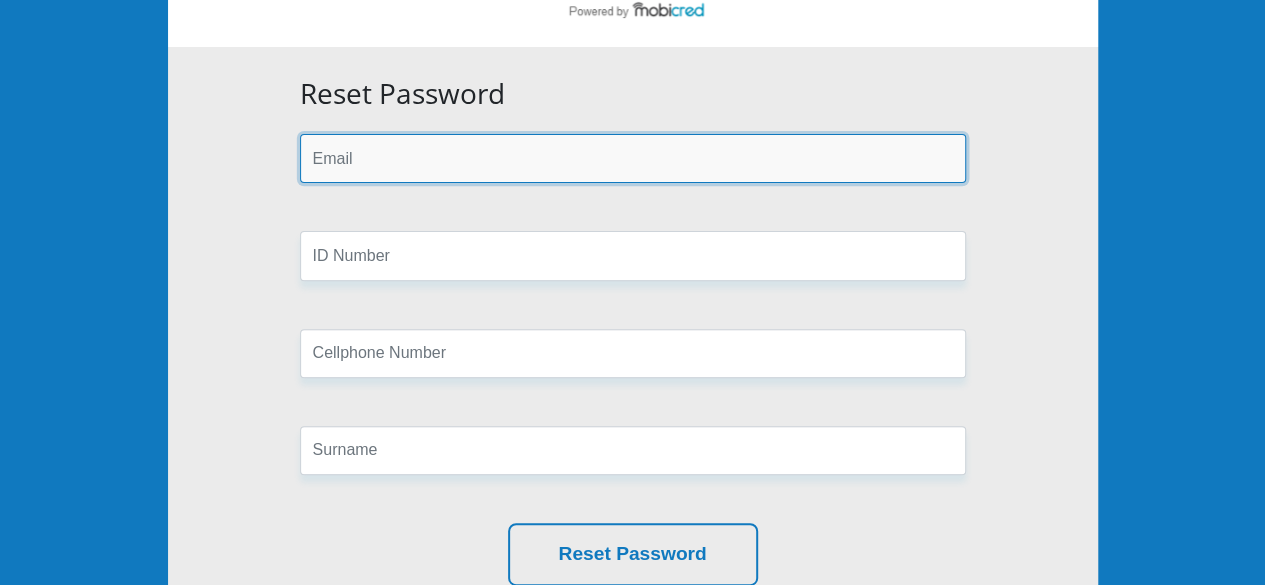 click at bounding box center [633, 158] 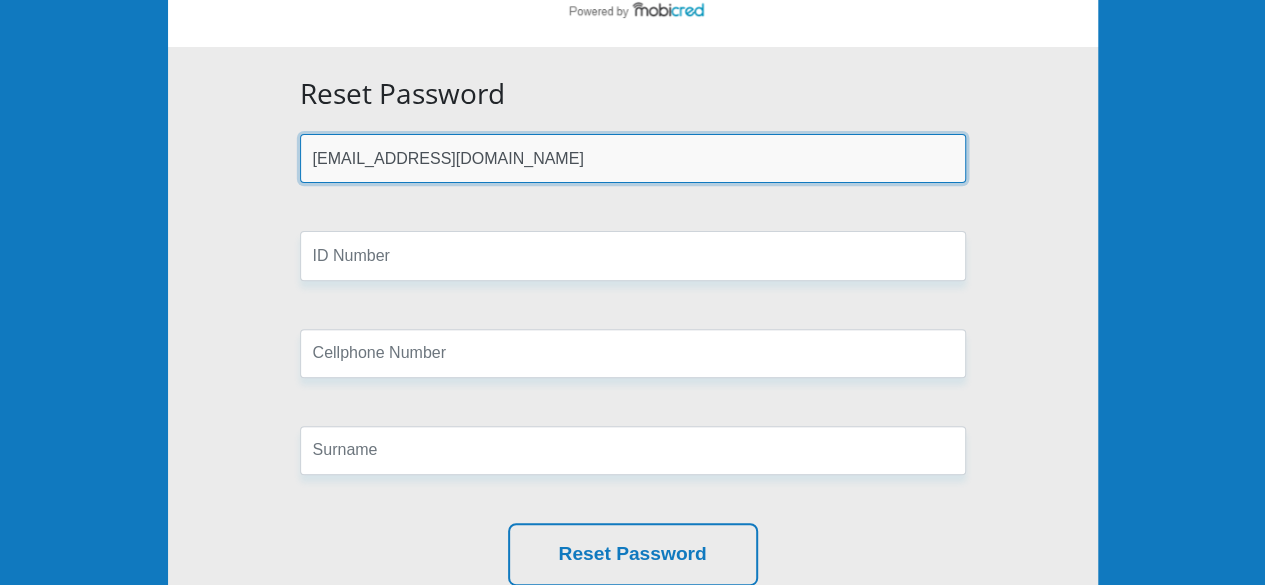 type on "[EMAIL_ADDRESS][DOMAIN_NAME]" 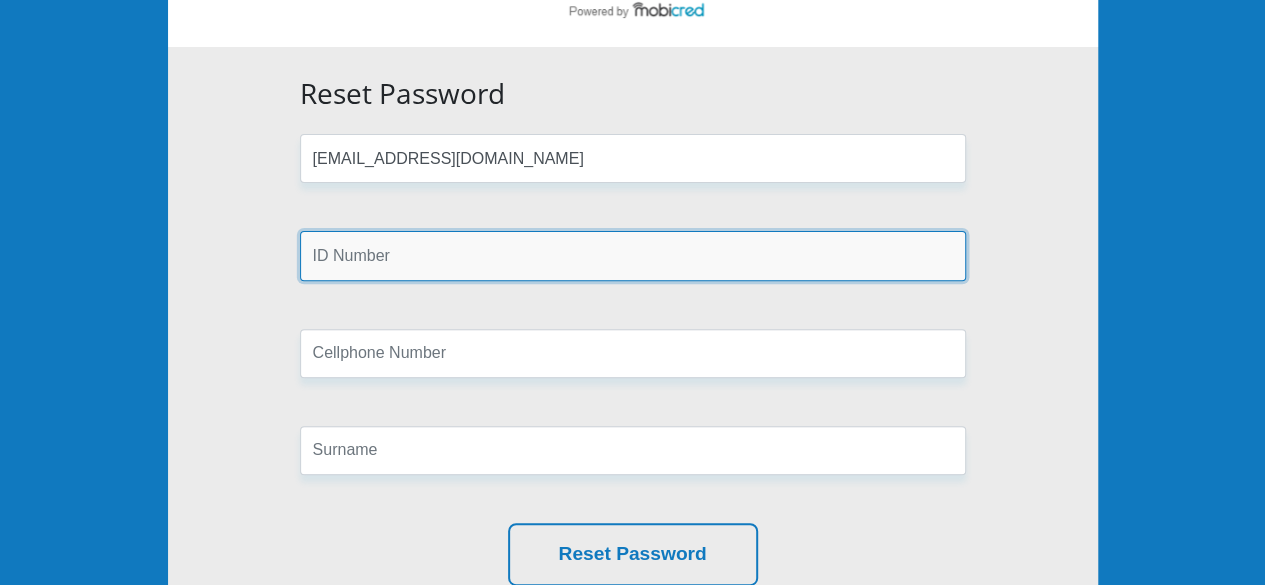 click at bounding box center (633, 255) 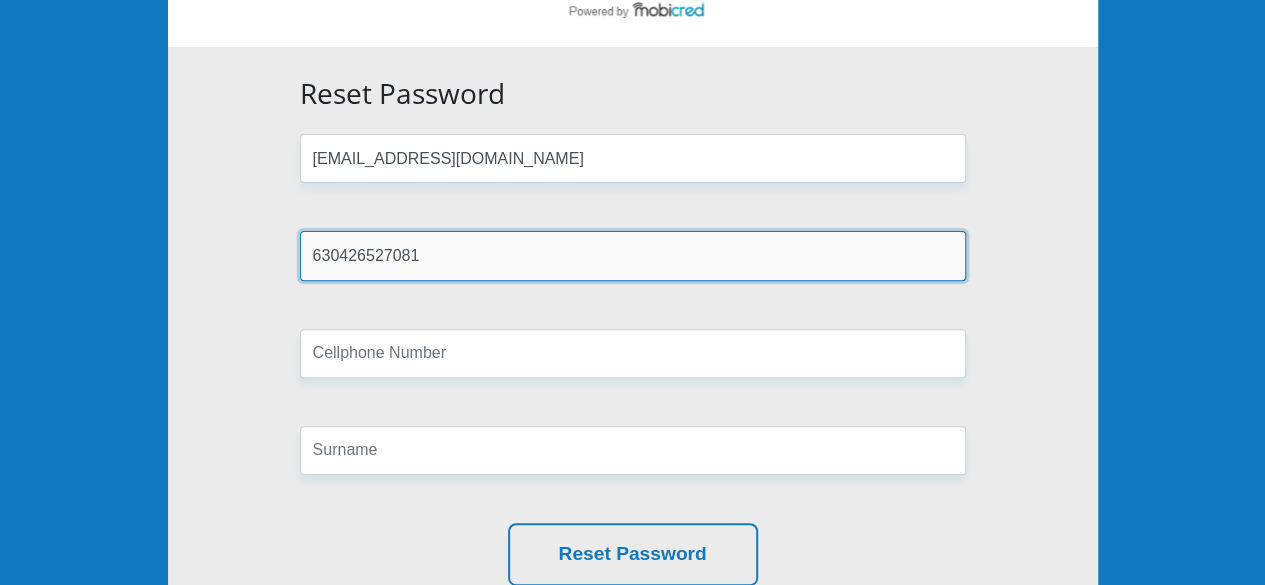 type on "630426527081" 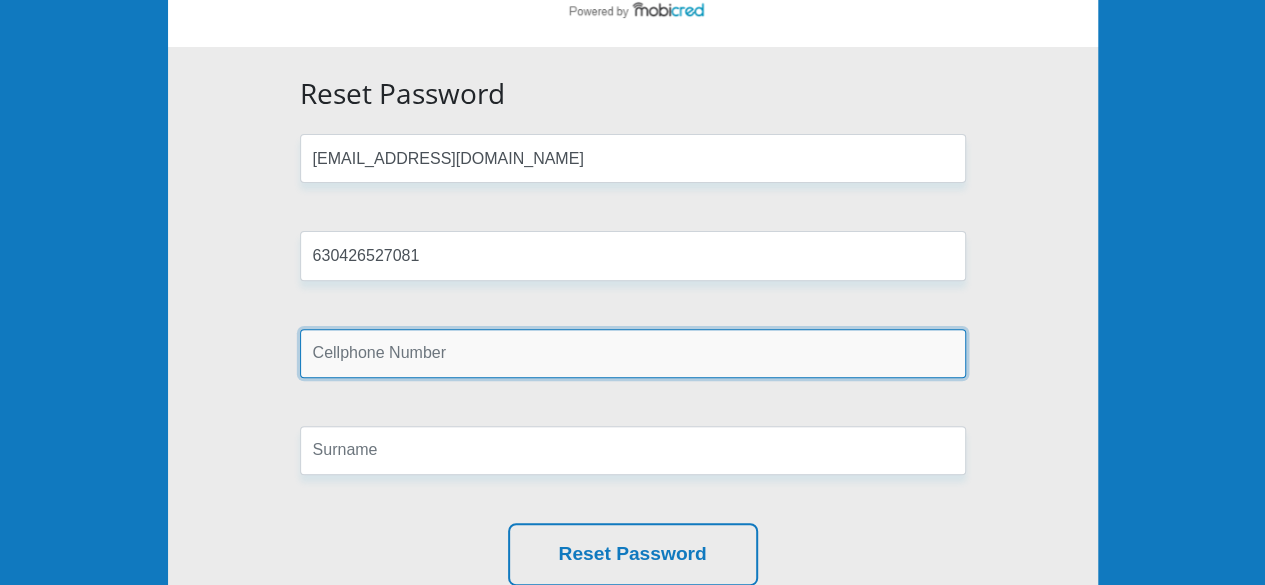click at bounding box center (633, 353) 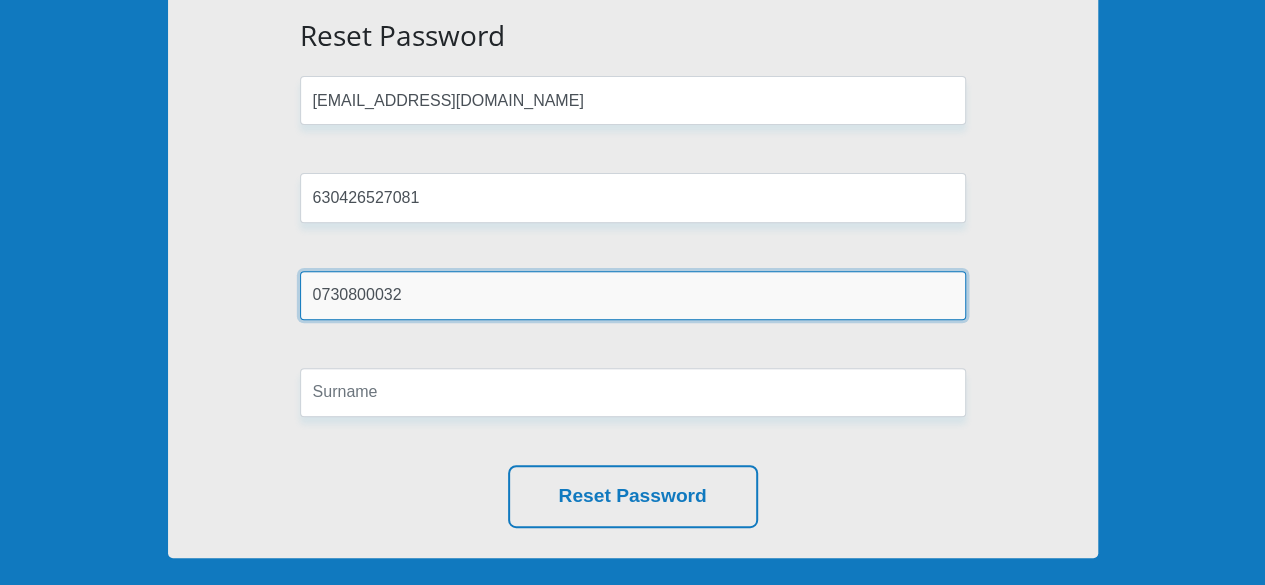 scroll, scrollTop: 300, scrollLeft: 0, axis: vertical 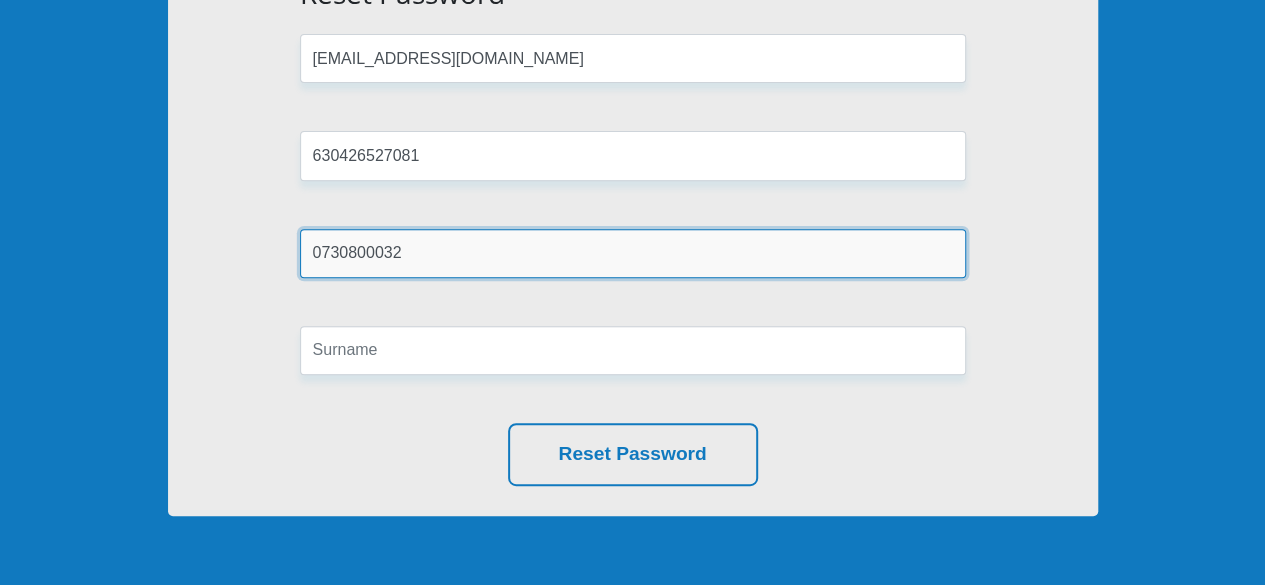 type on "0730800032" 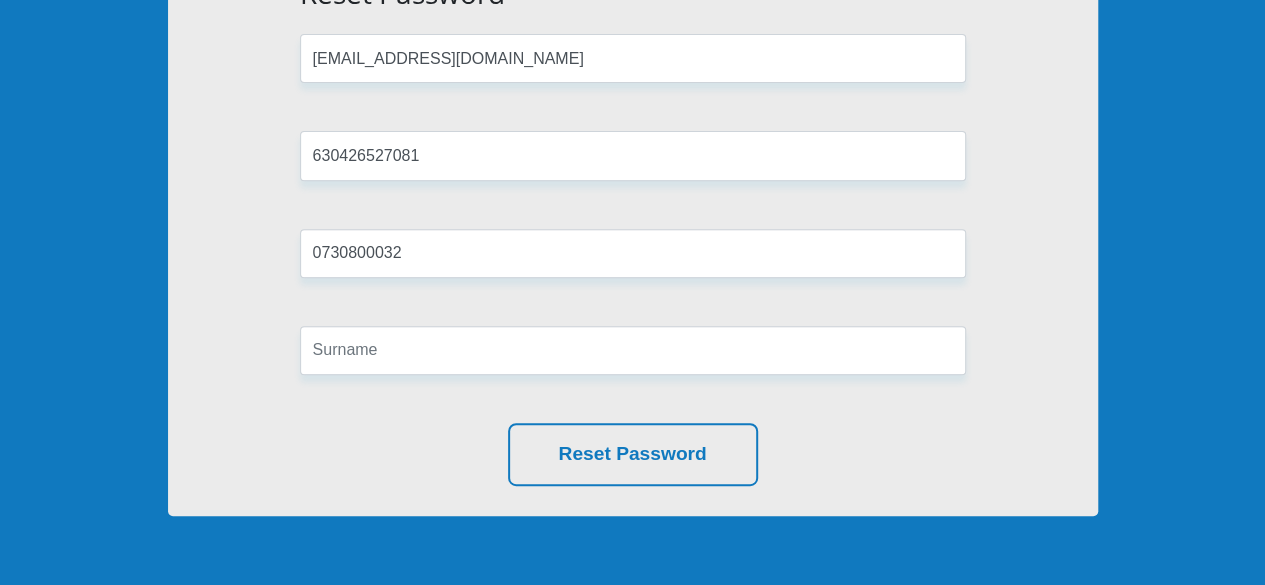 click on "Reset Password
[EMAIL_ADDRESS][DOMAIN_NAME]
630426527081
0730800032
Reset Password" at bounding box center (633, 231) 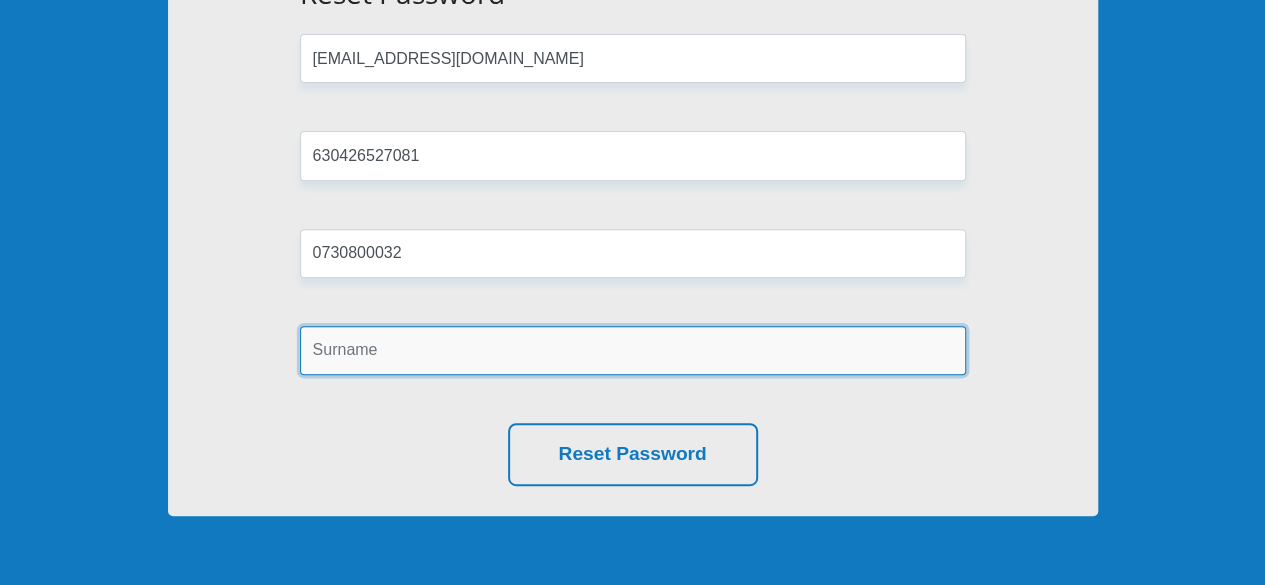 click at bounding box center [633, 350] 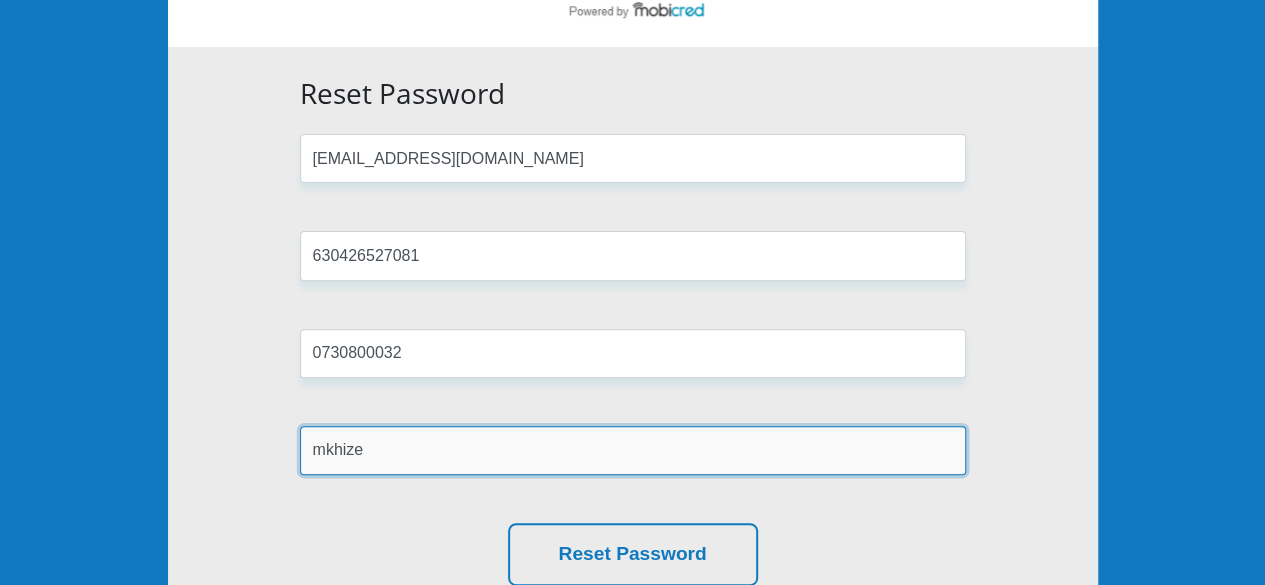 scroll, scrollTop: 300, scrollLeft: 0, axis: vertical 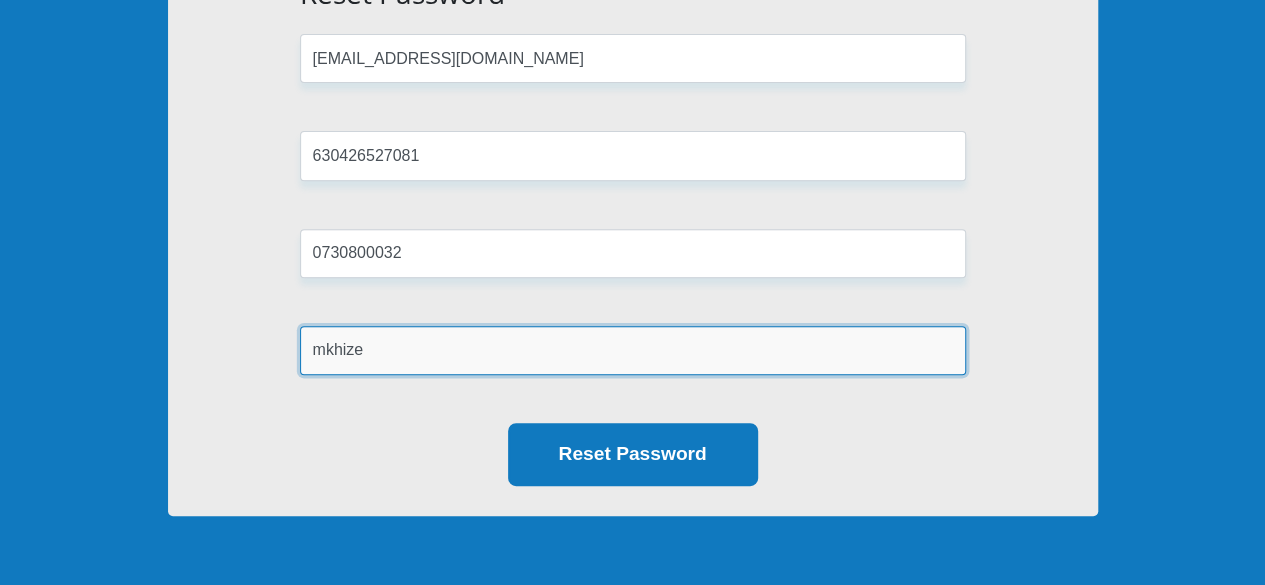 type on "mkhize" 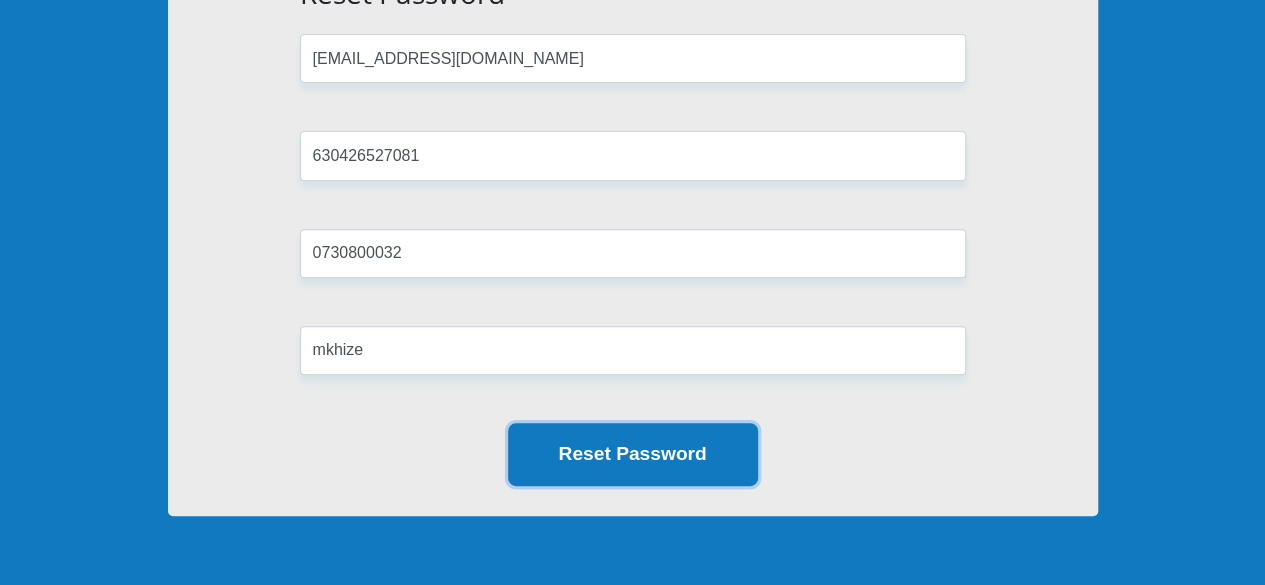 click on "Reset Password" at bounding box center [633, 454] 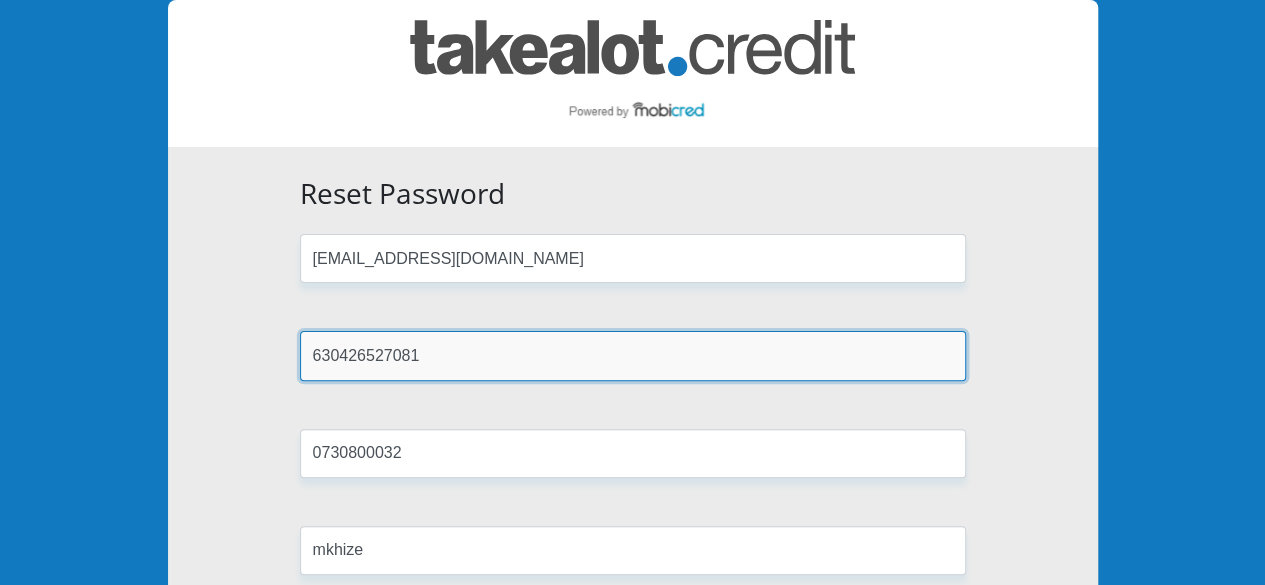 scroll, scrollTop: 400, scrollLeft: 0, axis: vertical 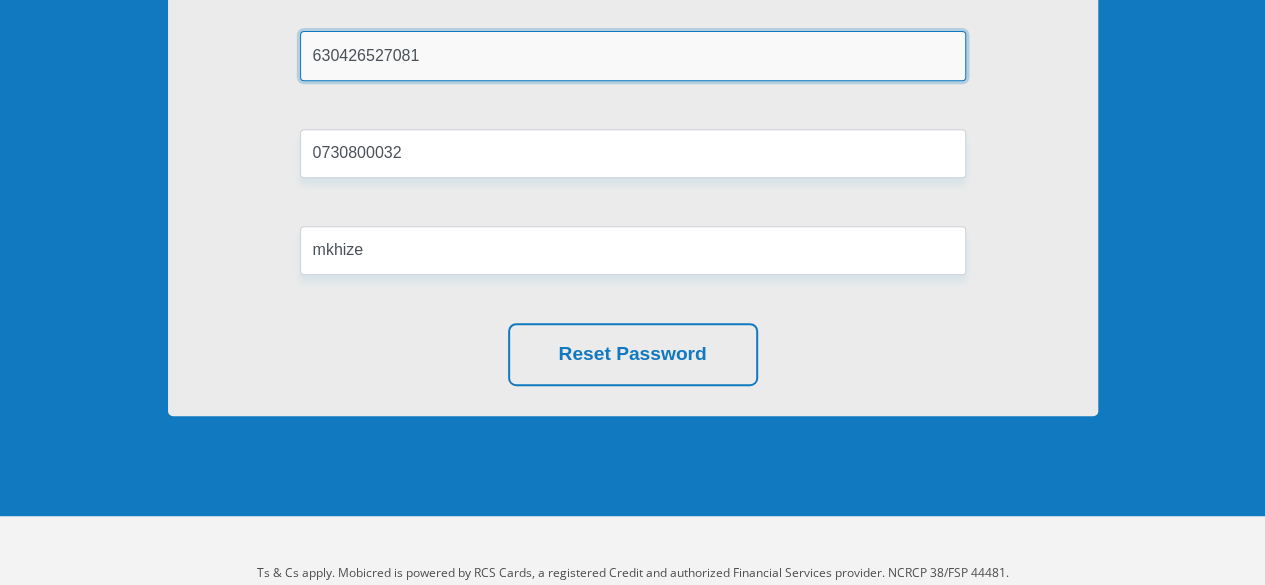 click on "630426527081" at bounding box center (633, 55) 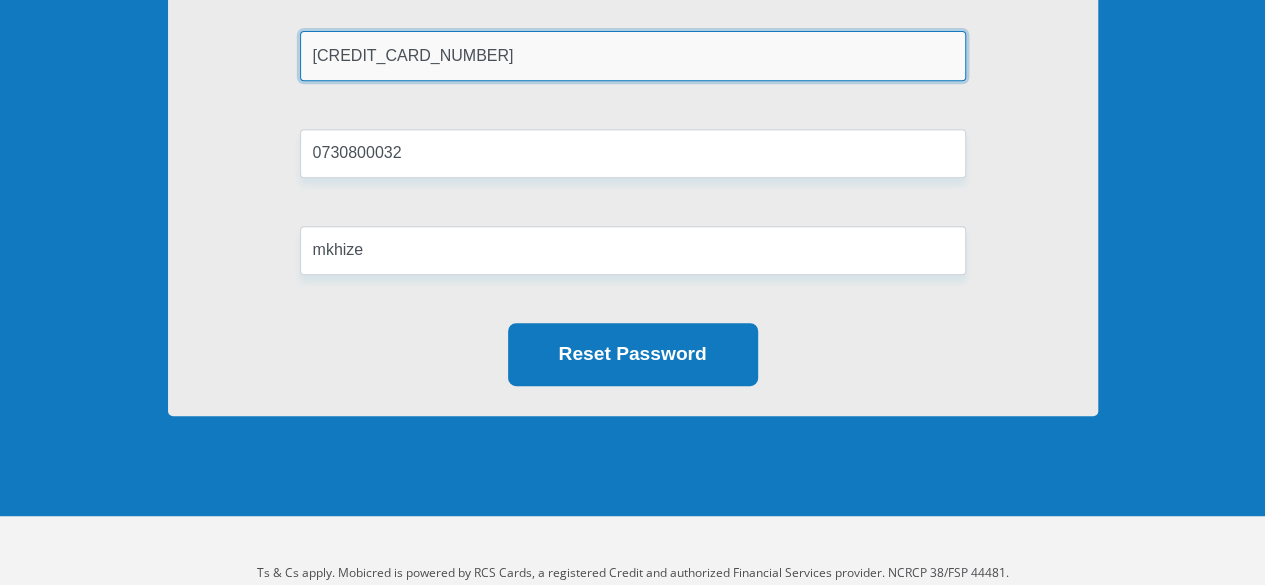 type on "[CREDIT_CARD_NUMBER]" 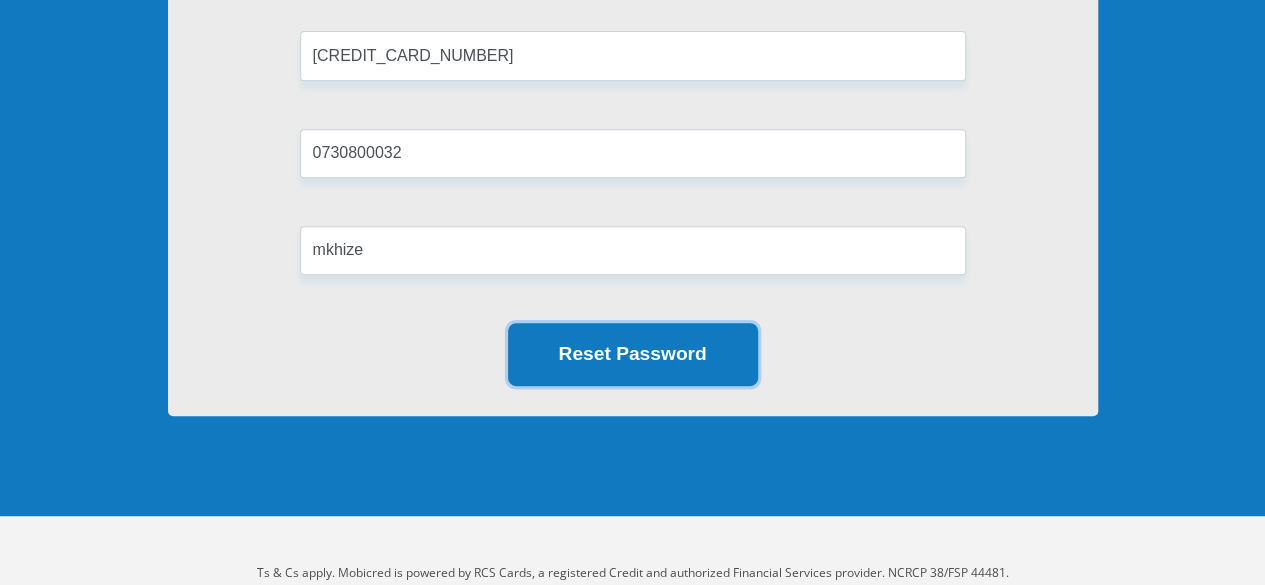 click on "Reset Password" at bounding box center [633, 354] 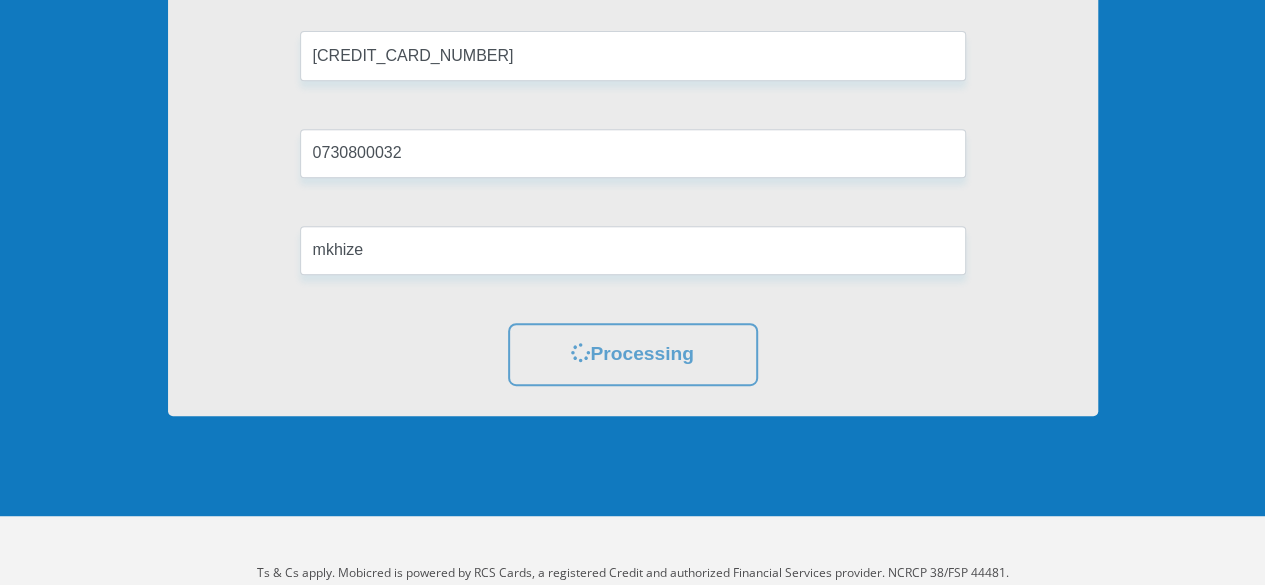 scroll, scrollTop: 0, scrollLeft: 0, axis: both 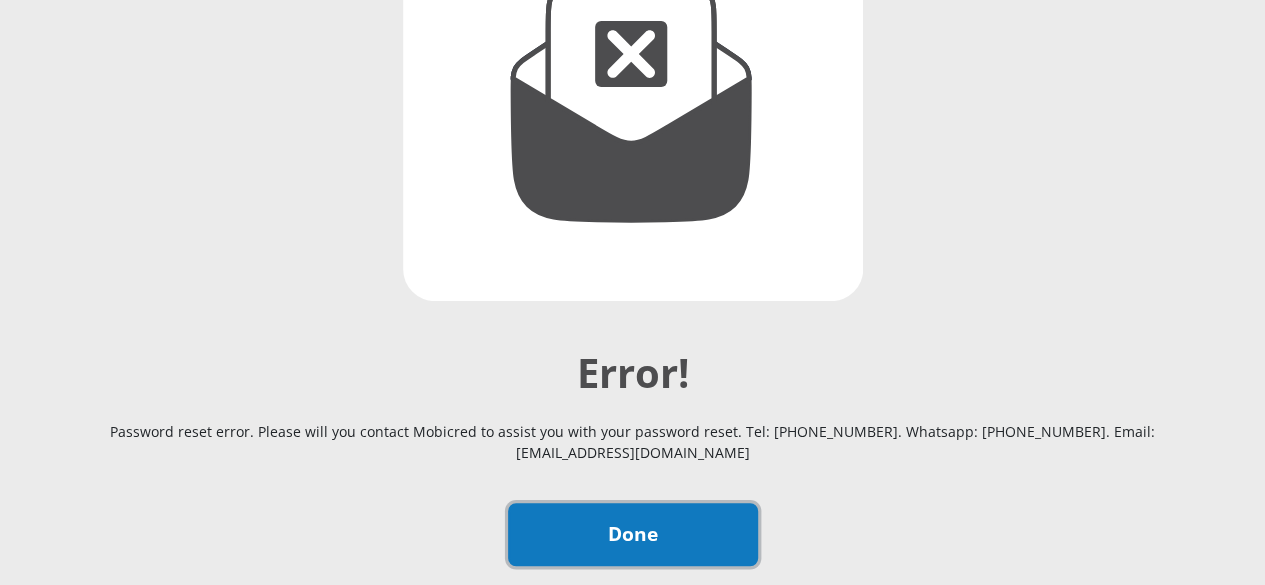 click on "Done" at bounding box center (633, 534) 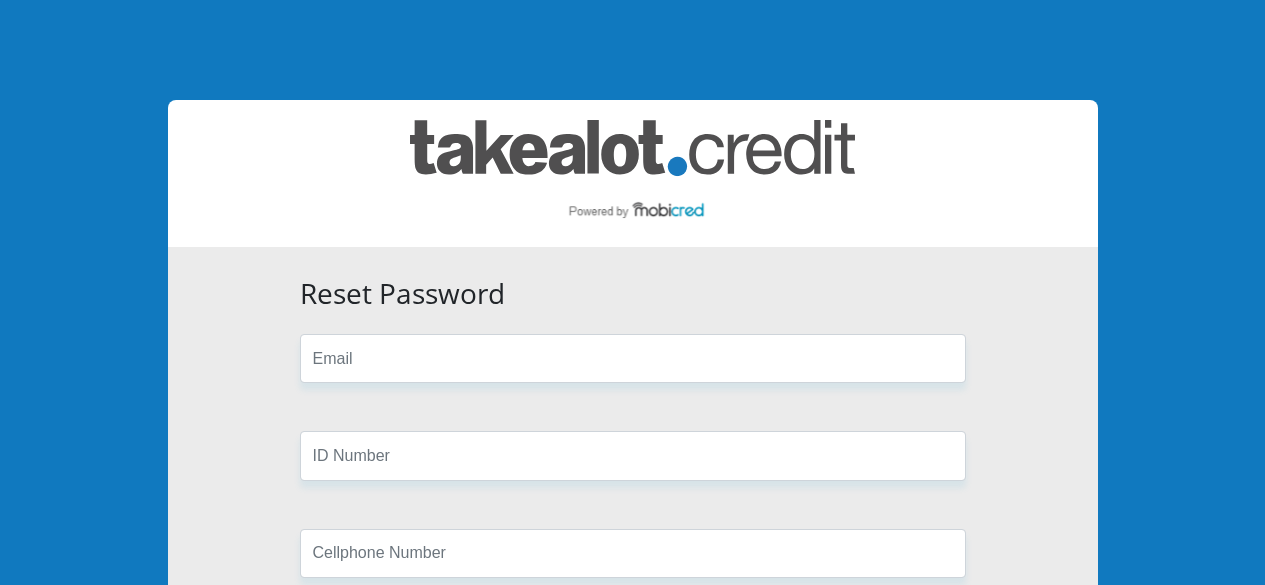 scroll, scrollTop: 0, scrollLeft: 0, axis: both 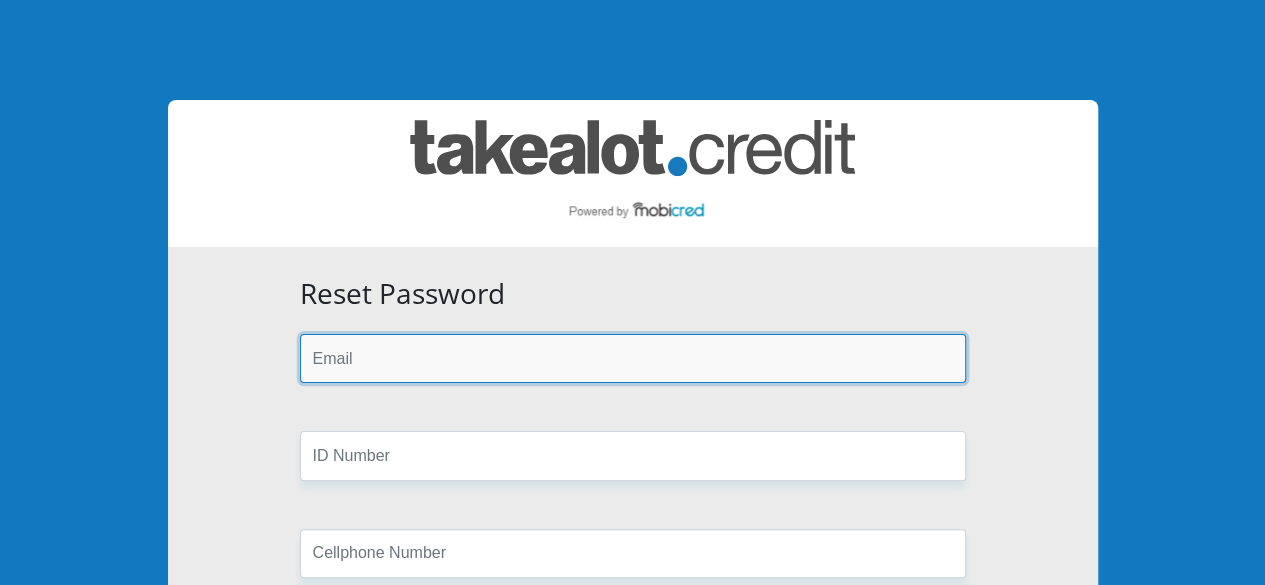click at bounding box center (633, 358) 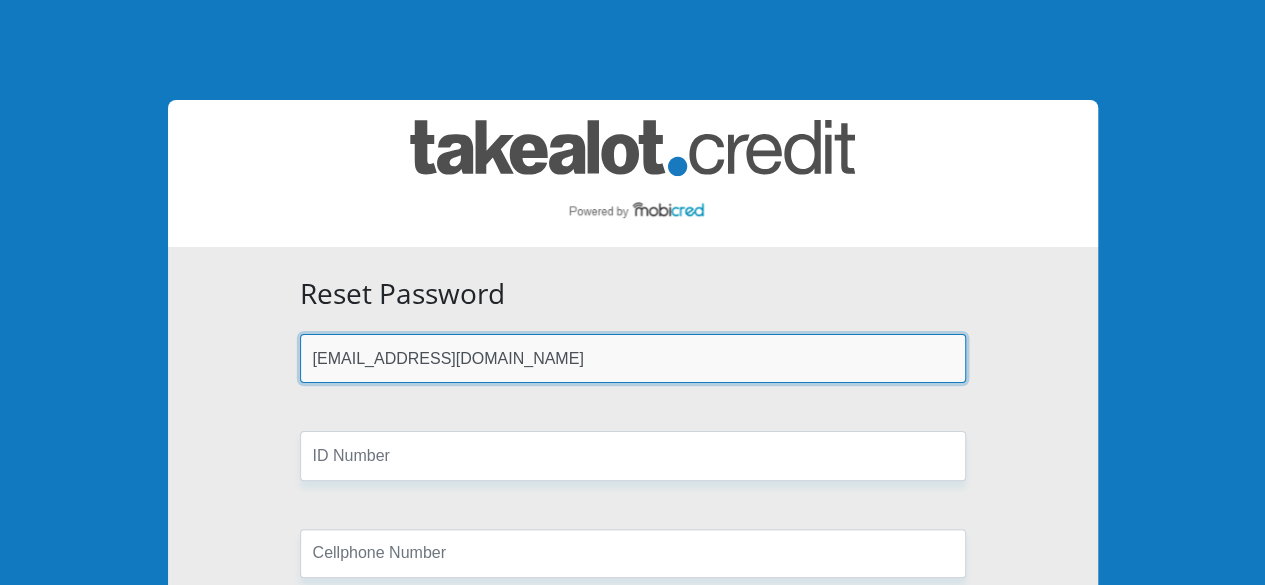 type on "[EMAIL_ADDRESS][DOMAIN_NAME]" 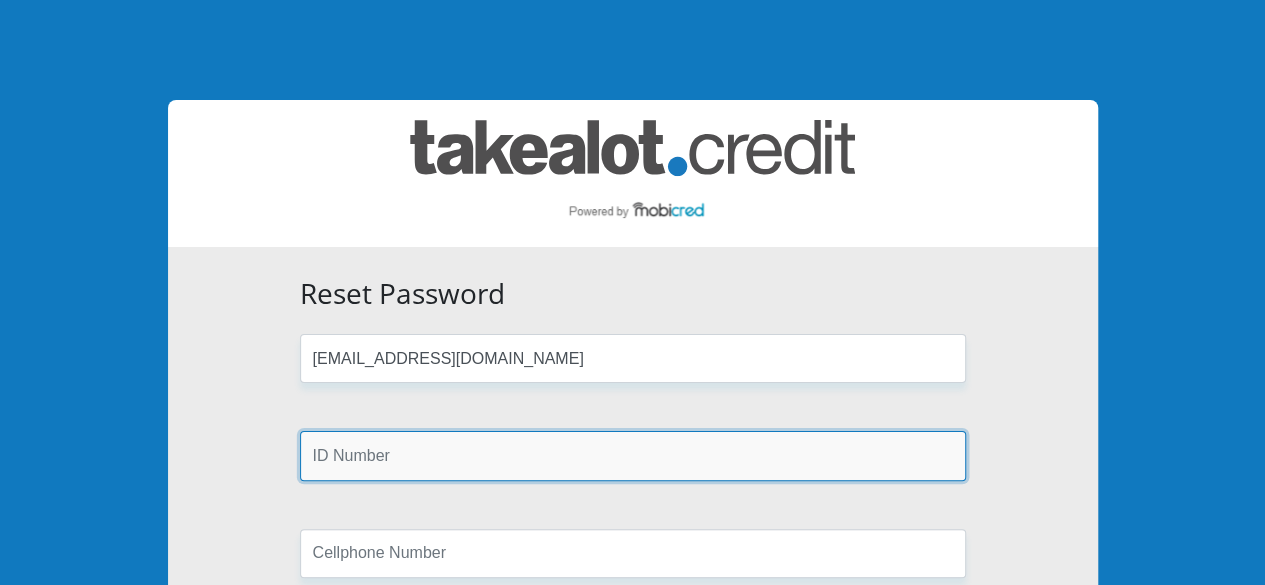 click at bounding box center [633, 455] 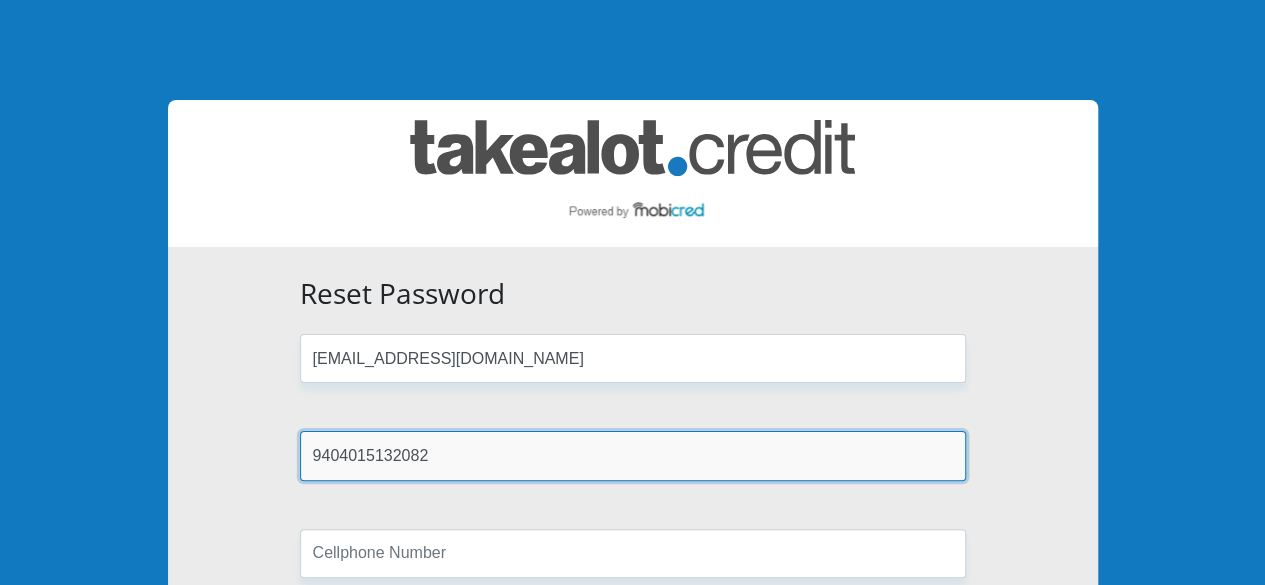 scroll, scrollTop: 100, scrollLeft: 0, axis: vertical 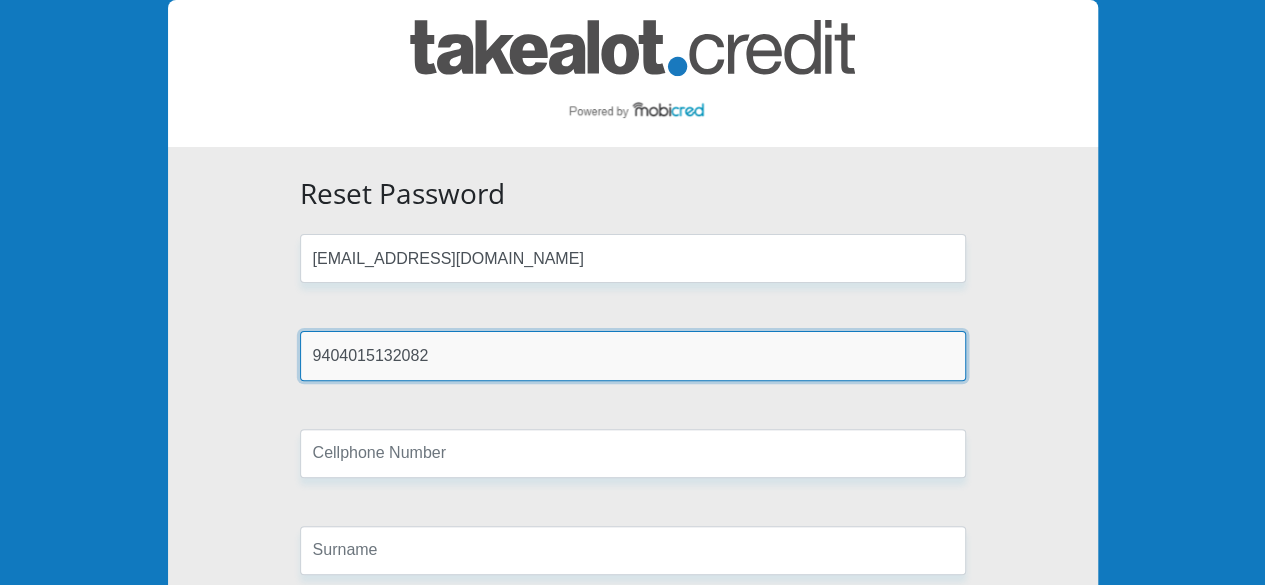 type on "9404015132082" 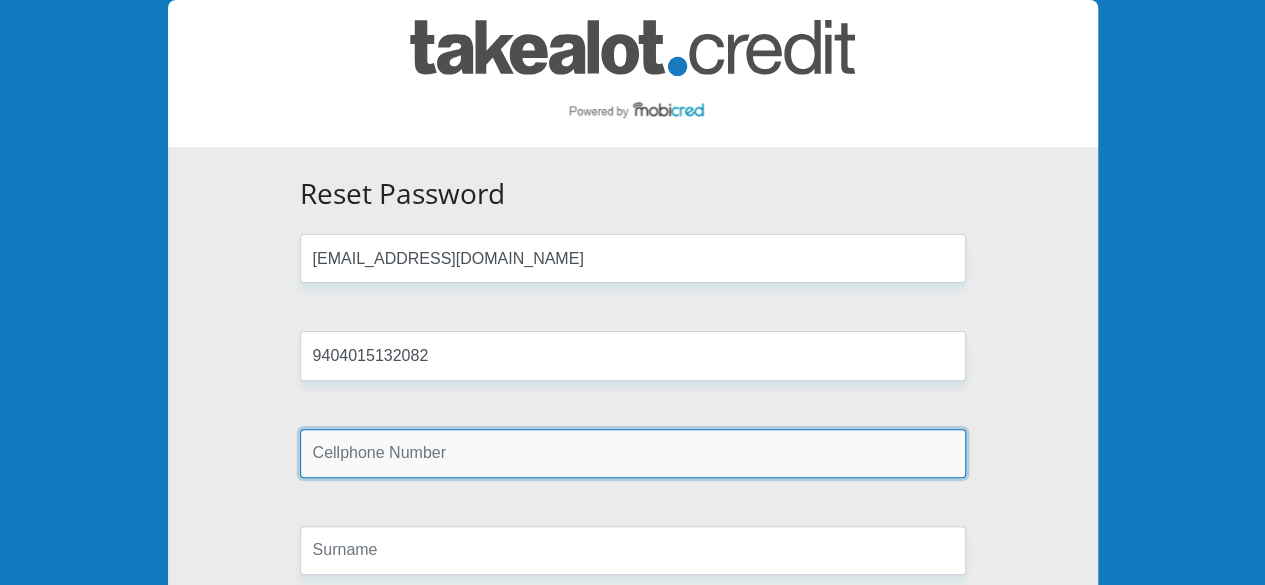 click at bounding box center [633, 453] 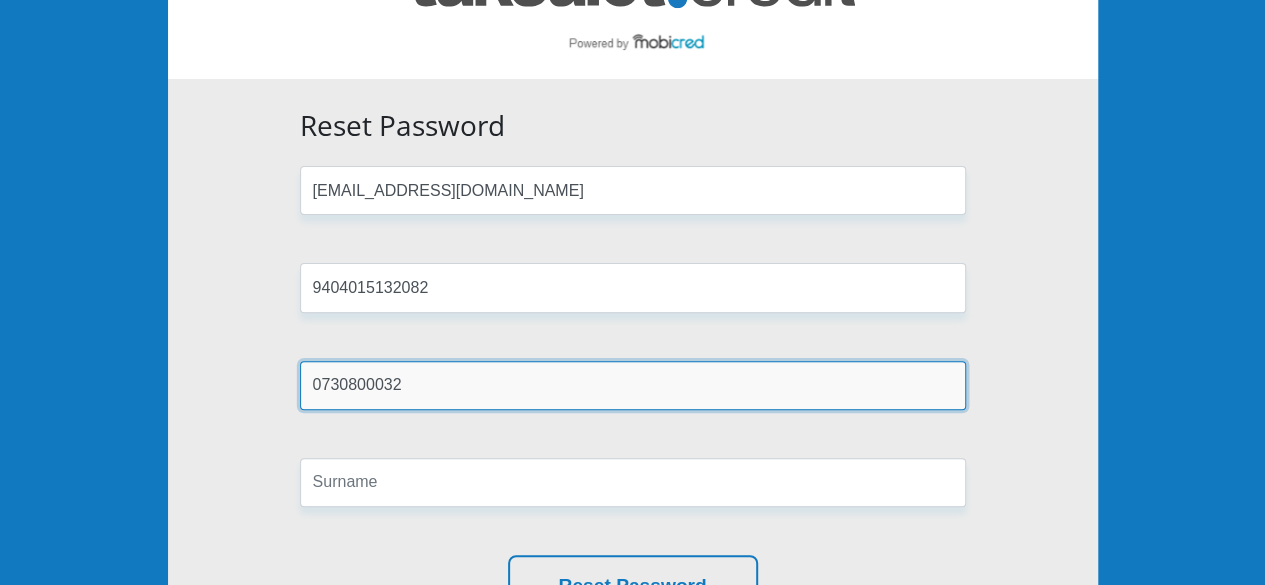 scroll, scrollTop: 200, scrollLeft: 0, axis: vertical 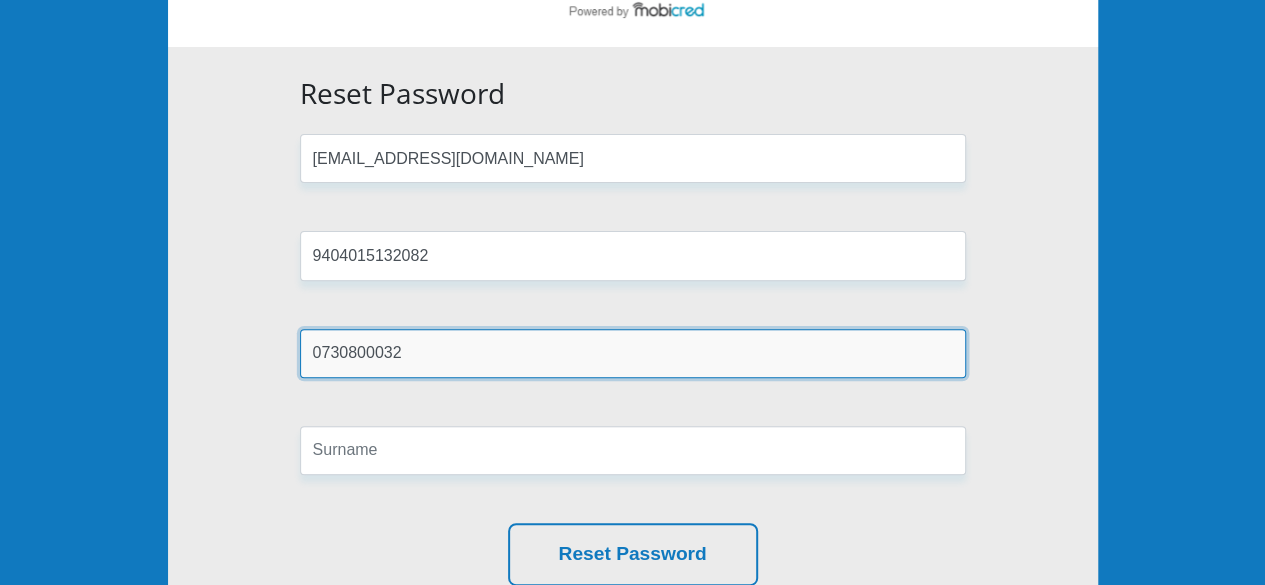 type on "0730800032" 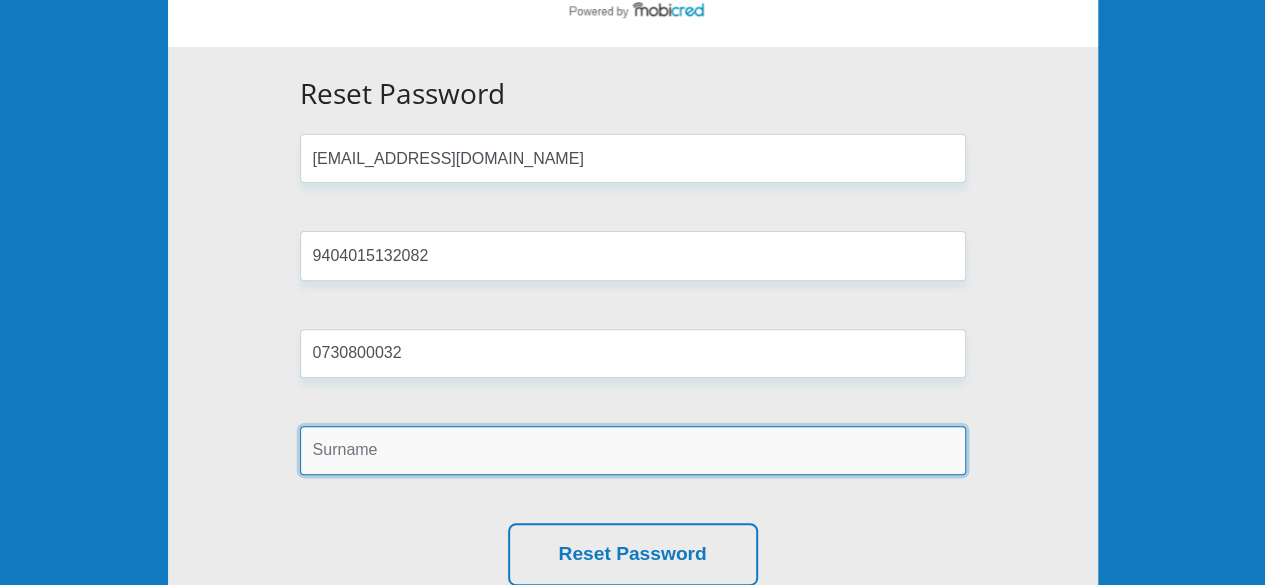 click at bounding box center [633, 450] 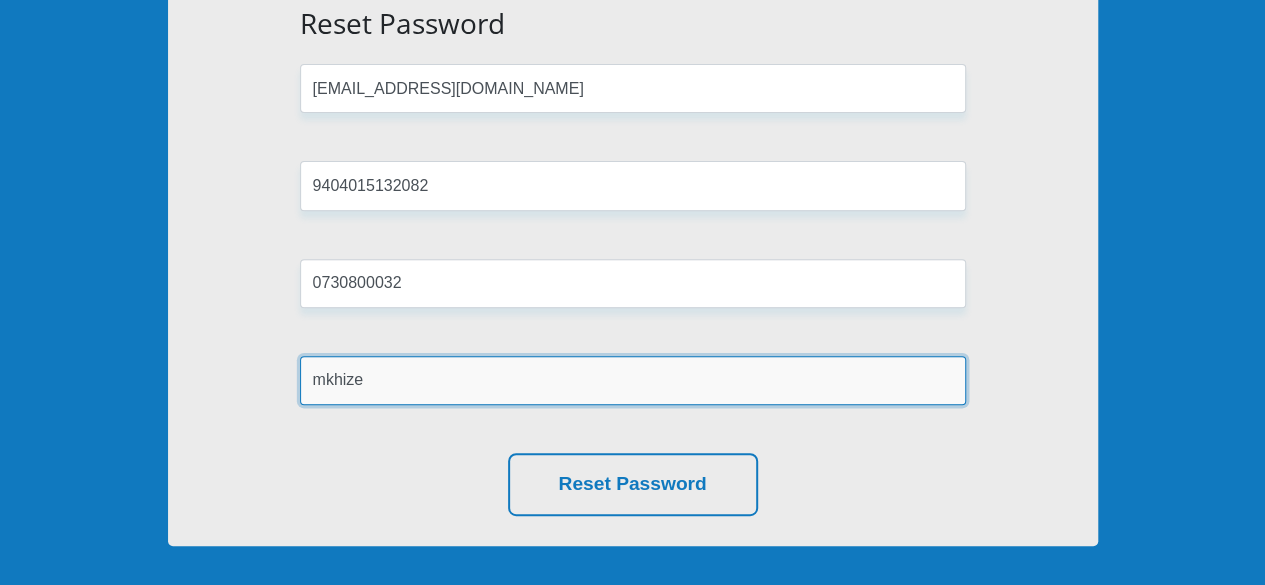 scroll, scrollTop: 300, scrollLeft: 0, axis: vertical 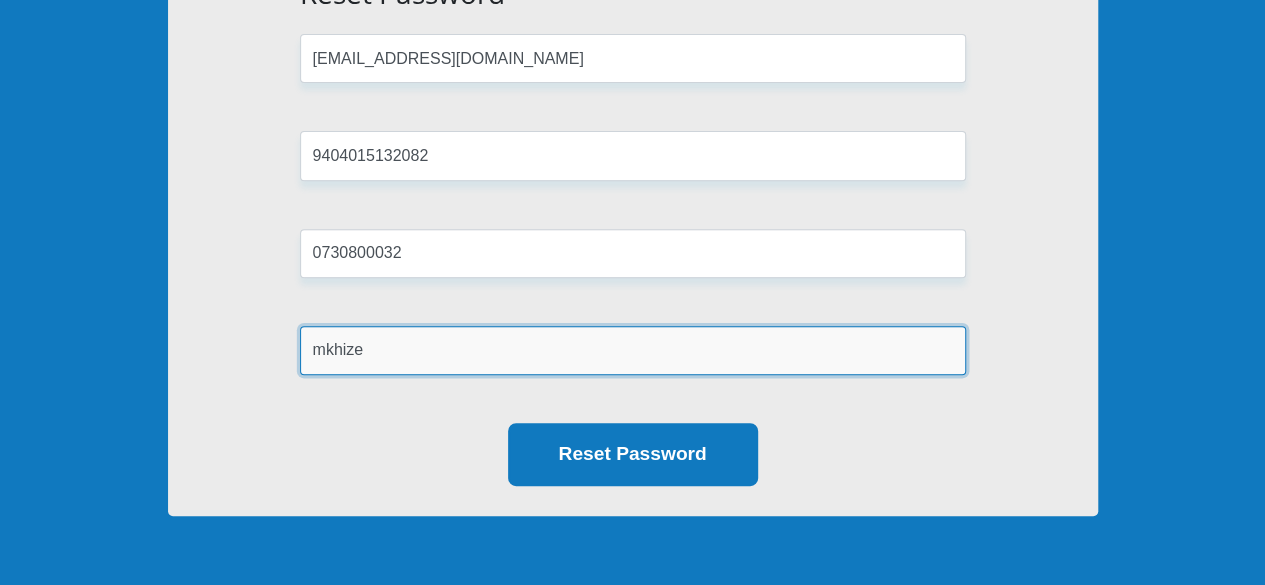 type on "mkhize" 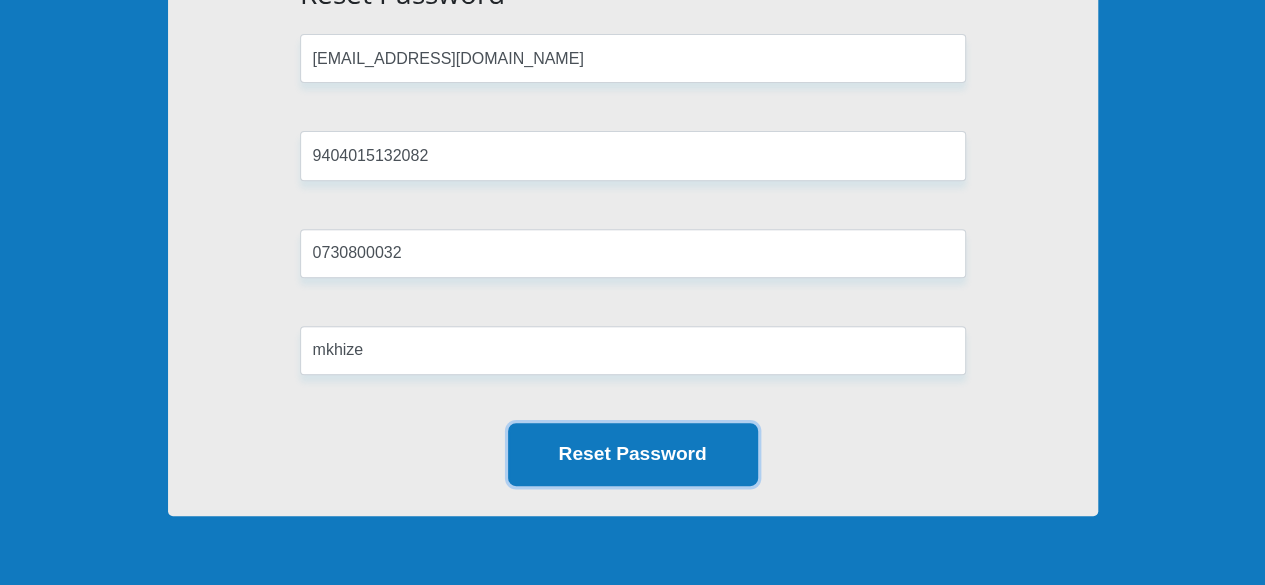 click on "Reset Password" at bounding box center [633, 454] 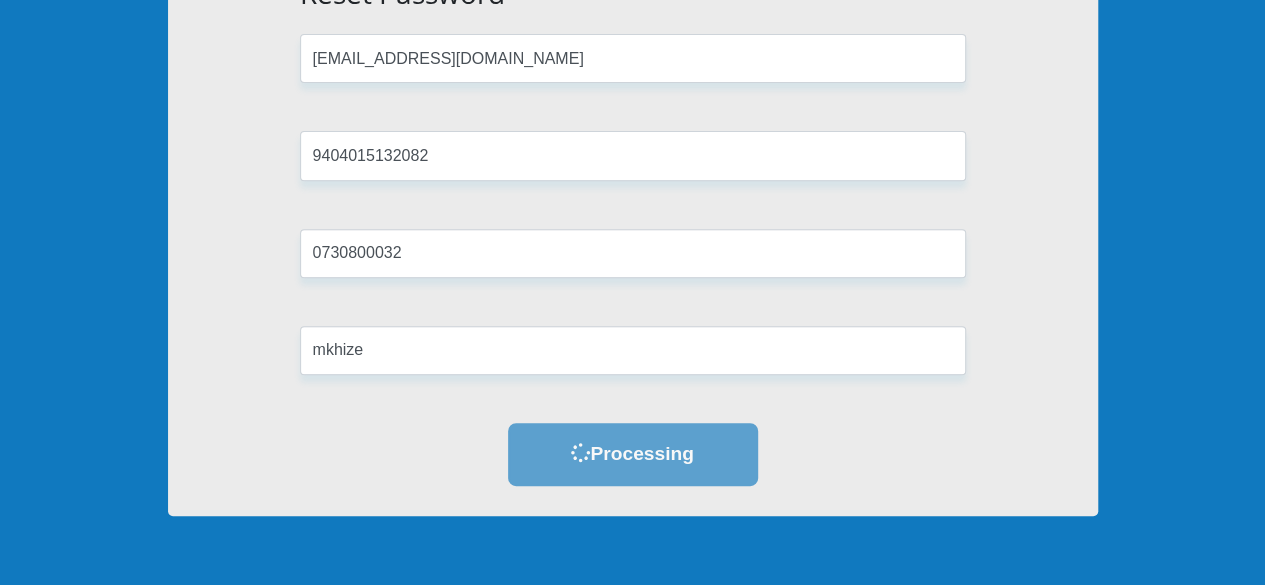 scroll, scrollTop: 0, scrollLeft: 0, axis: both 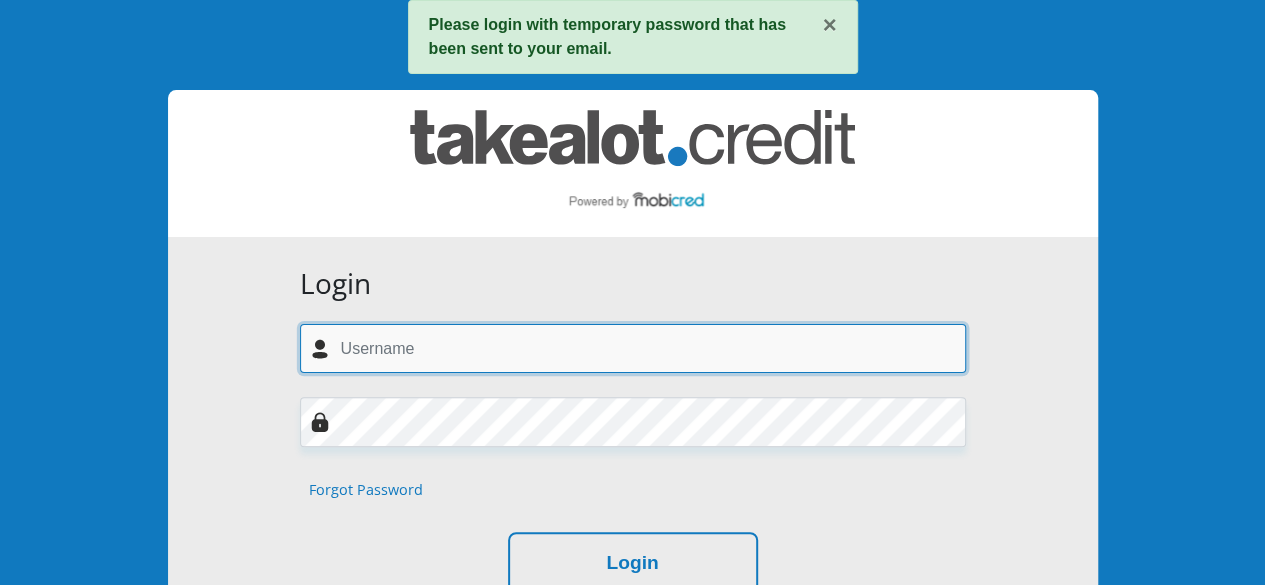 click at bounding box center (633, 348) 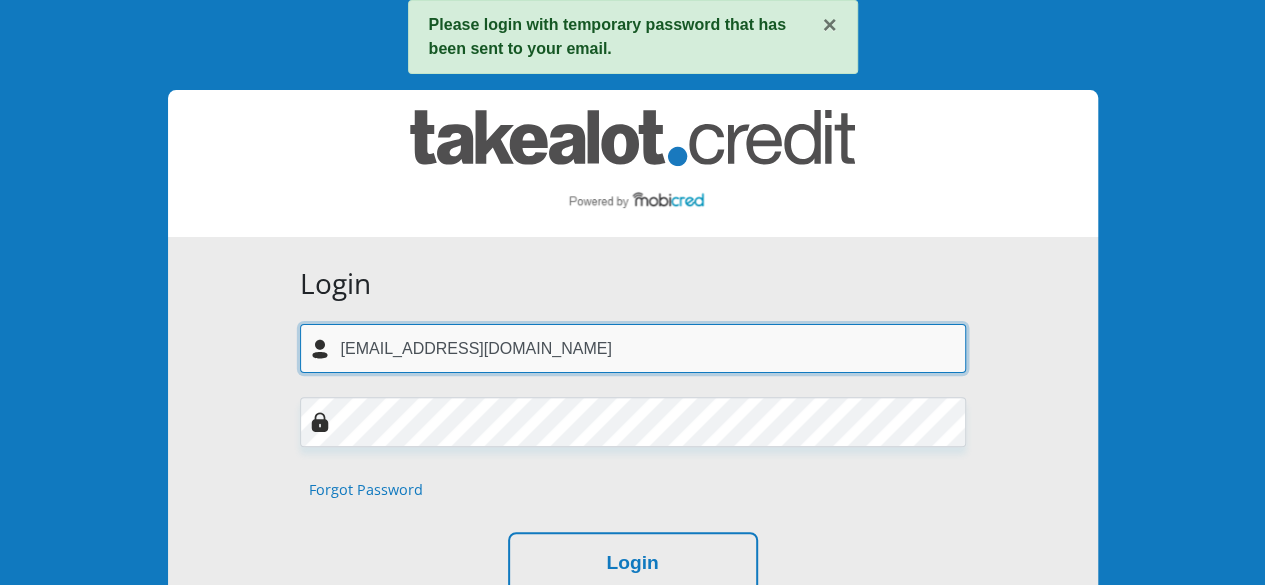 type on "[EMAIL_ADDRESS][DOMAIN_NAME]" 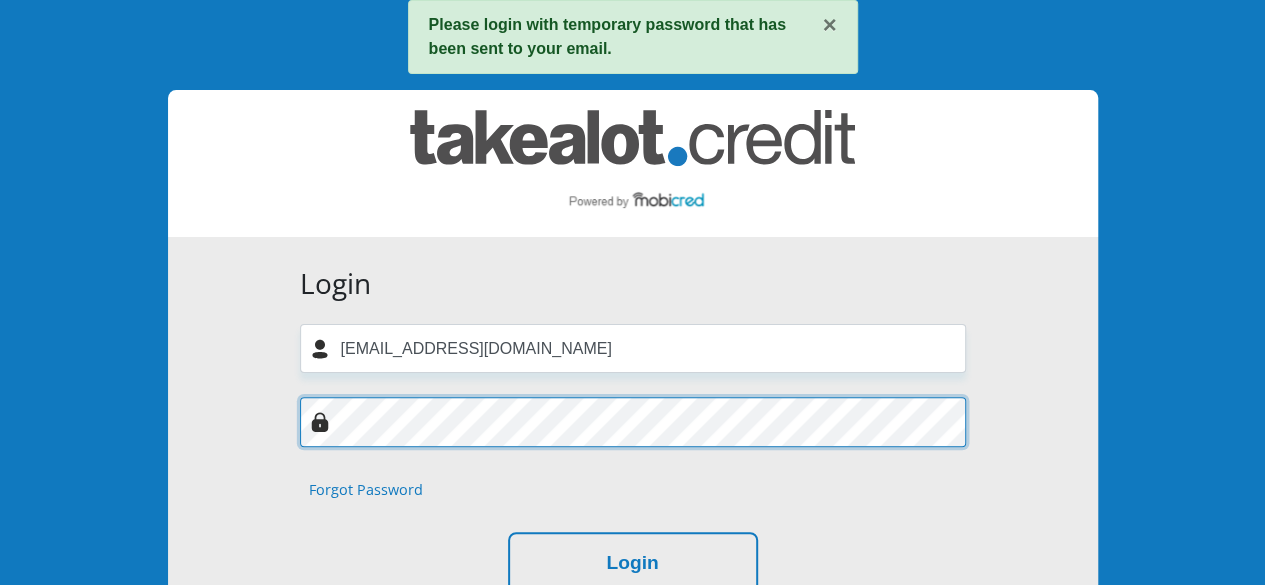 scroll, scrollTop: 300, scrollLeft: 0, axis: vertical 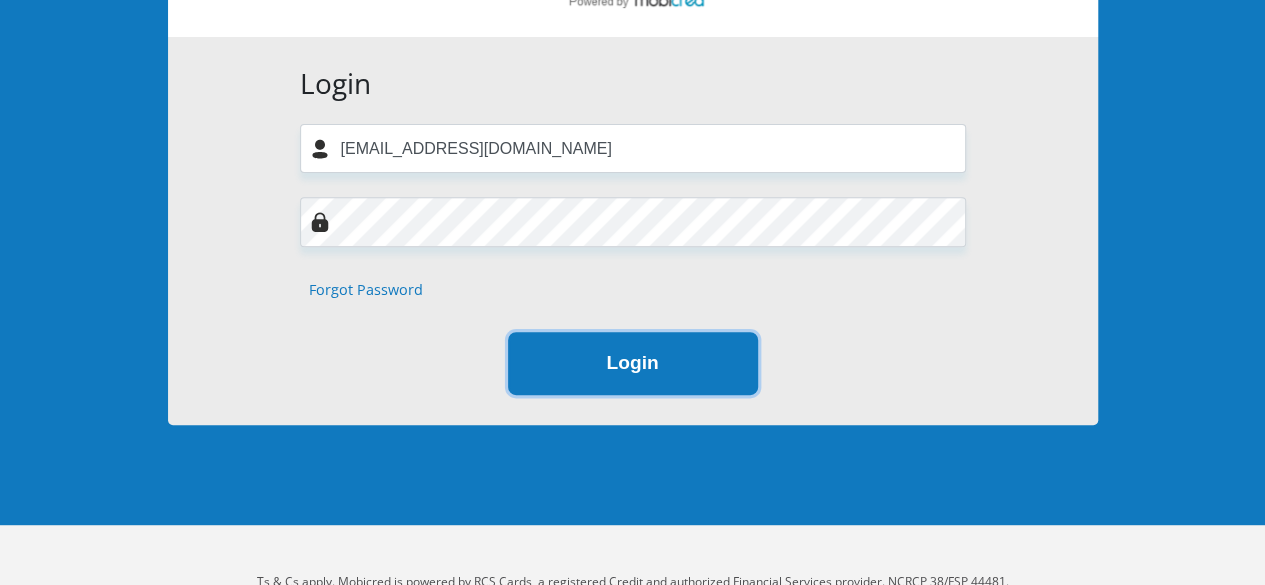click on "Login" at bounding box center (633, 363) 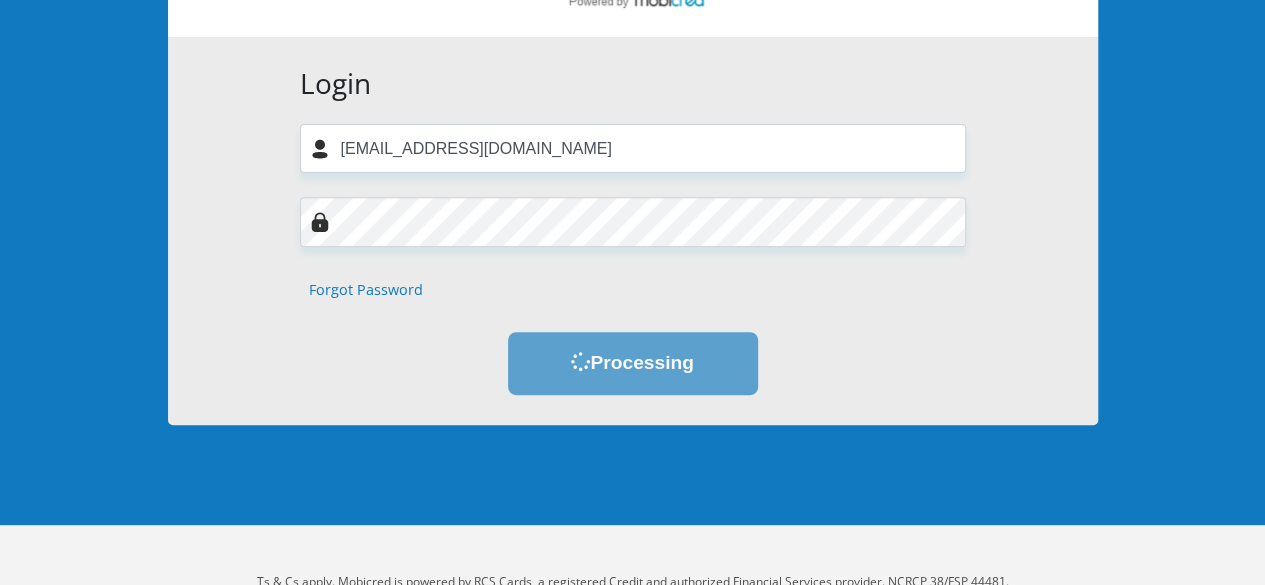 scroll, scrollTop: 0, scrollLeft: 0, axis: both 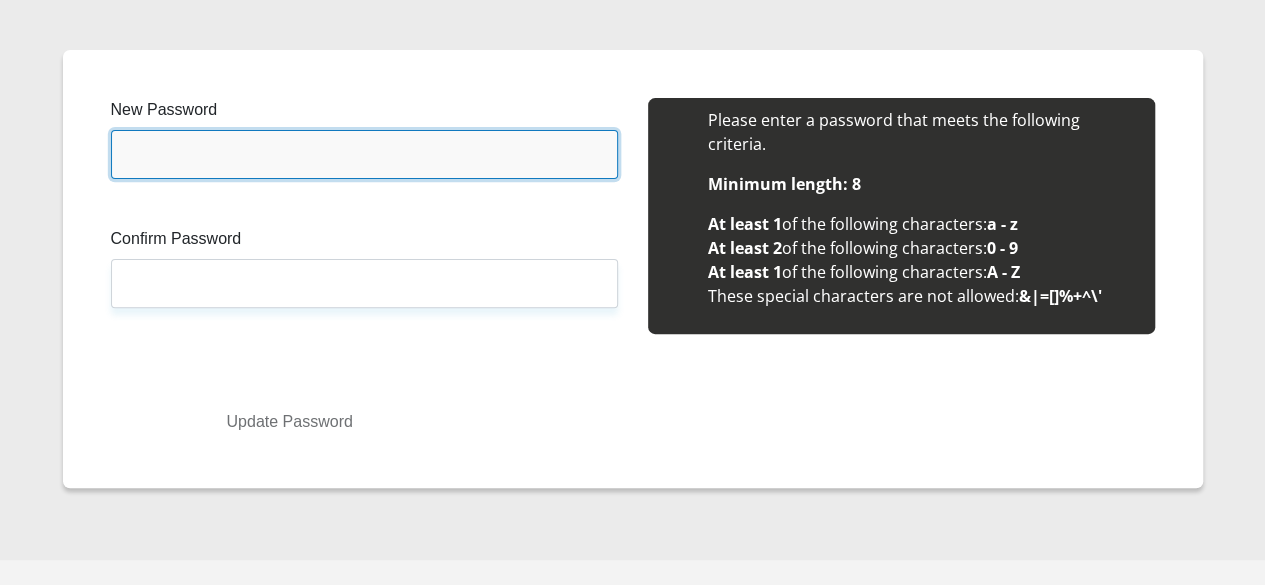 click on "New Password" at bounding box center [364, 154] 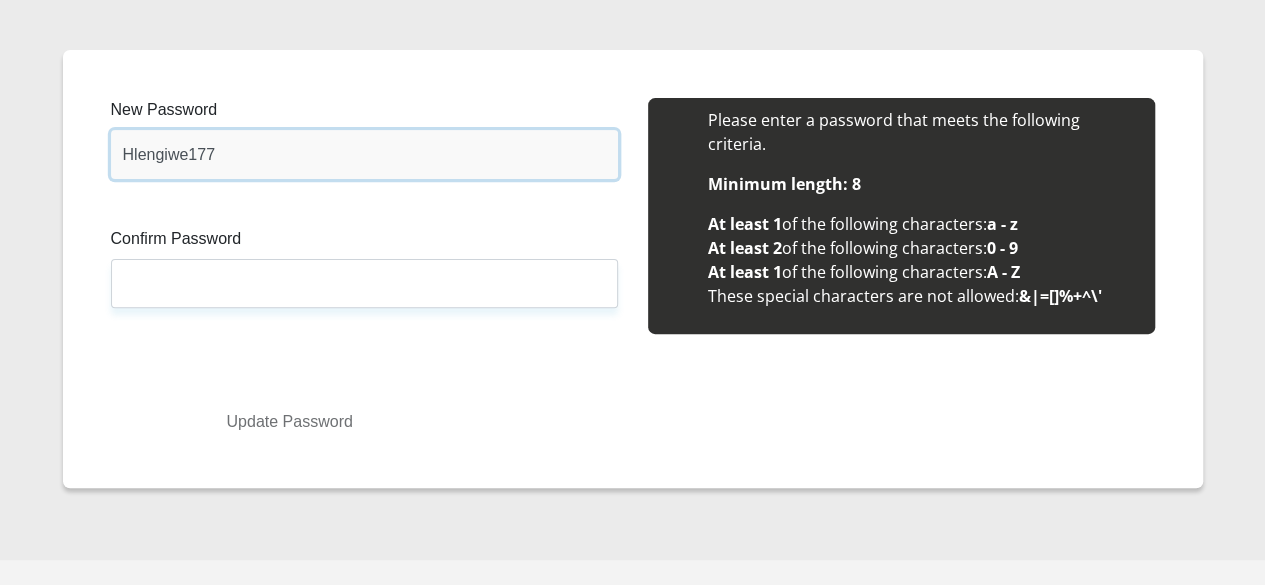 drag, startPoint x: 148, startPoint y: 103, endPoint x: 16, endPoint y: 104, distance: 132.00378 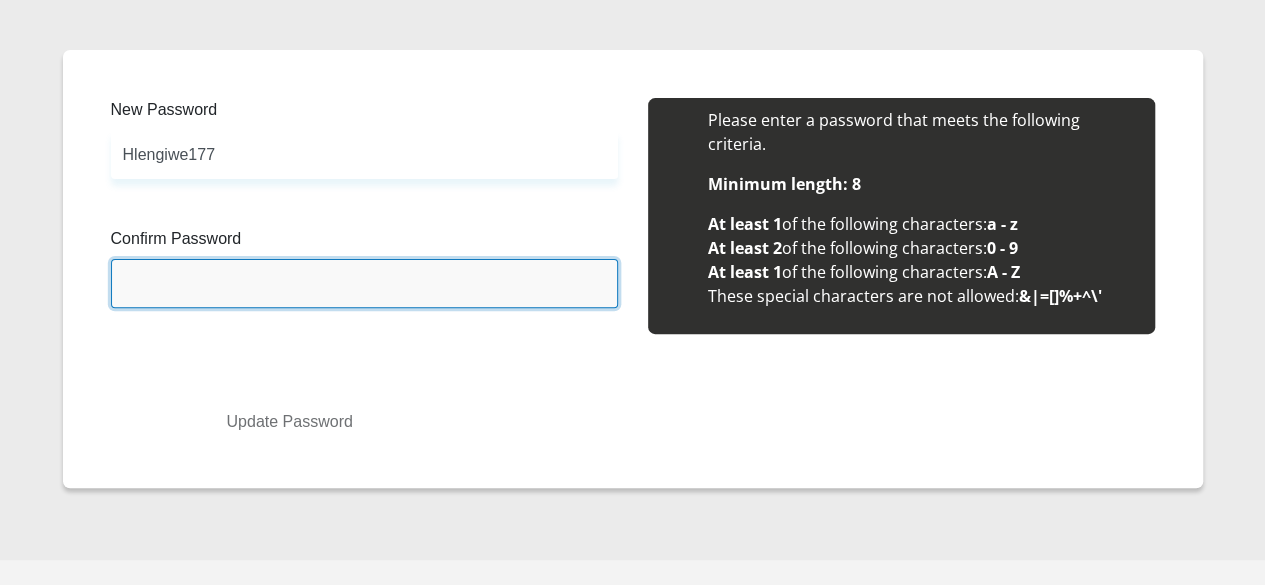 click on "Confirm Password" at bounding box center (364, 283) 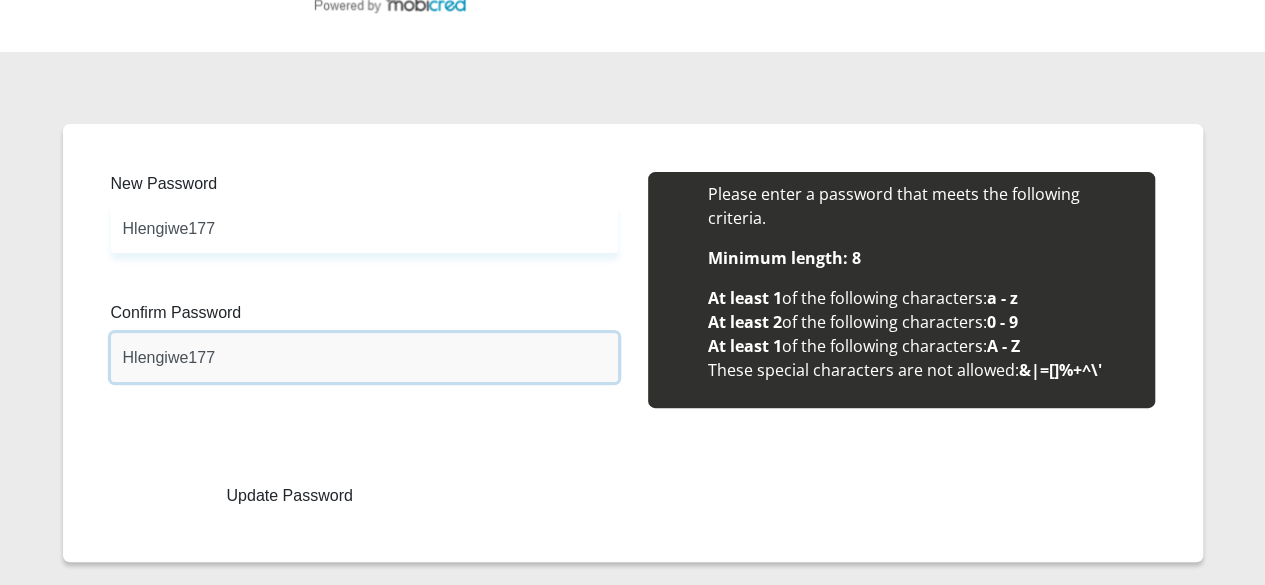 scroll, scrollTop: 222, scrollLeft: 0, axis: vertical 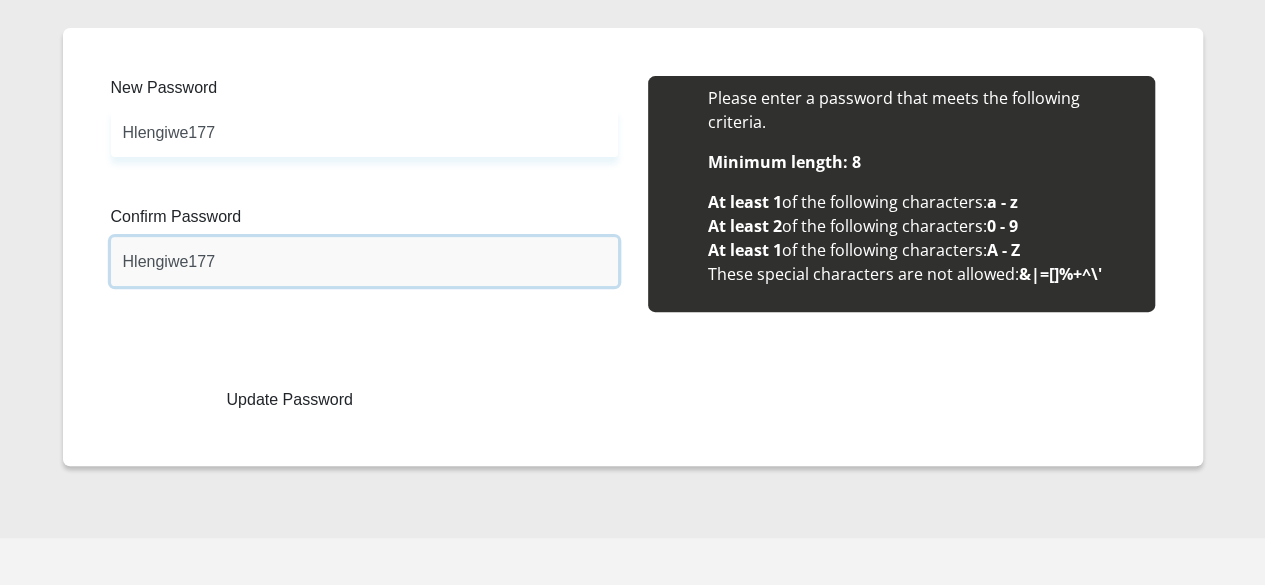 type on "Hlengiwe177" 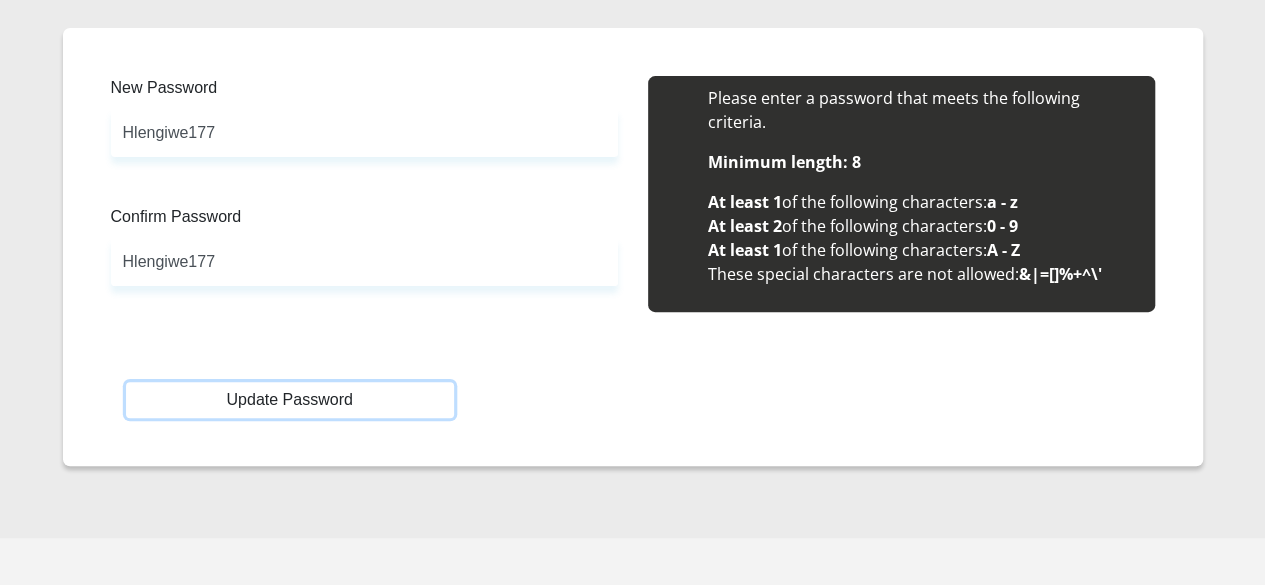 click on "Update Password" at bounding box center [290, 400] 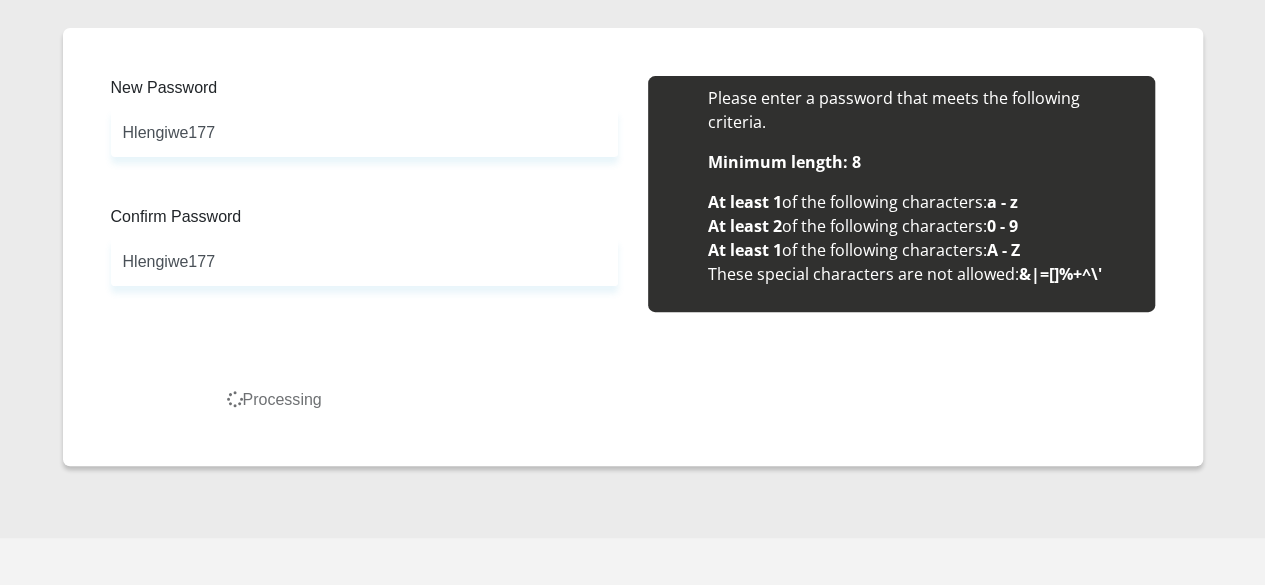 scroll, scrollTop: 0, scrollLeft: 0, axis: both 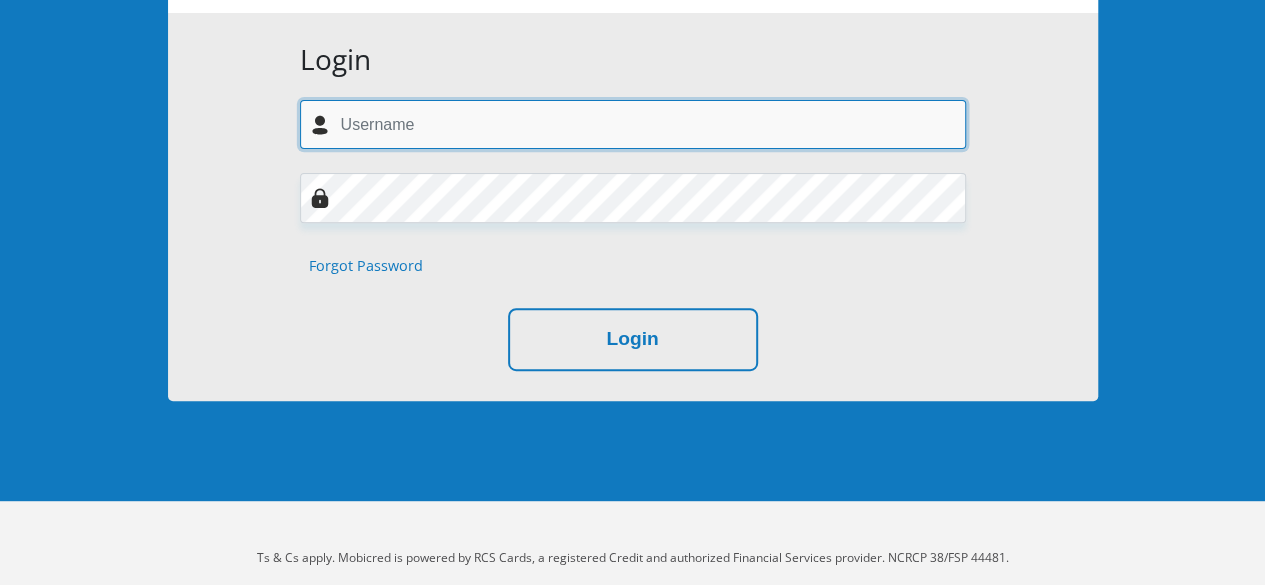 click at bounding box center (633, 124) 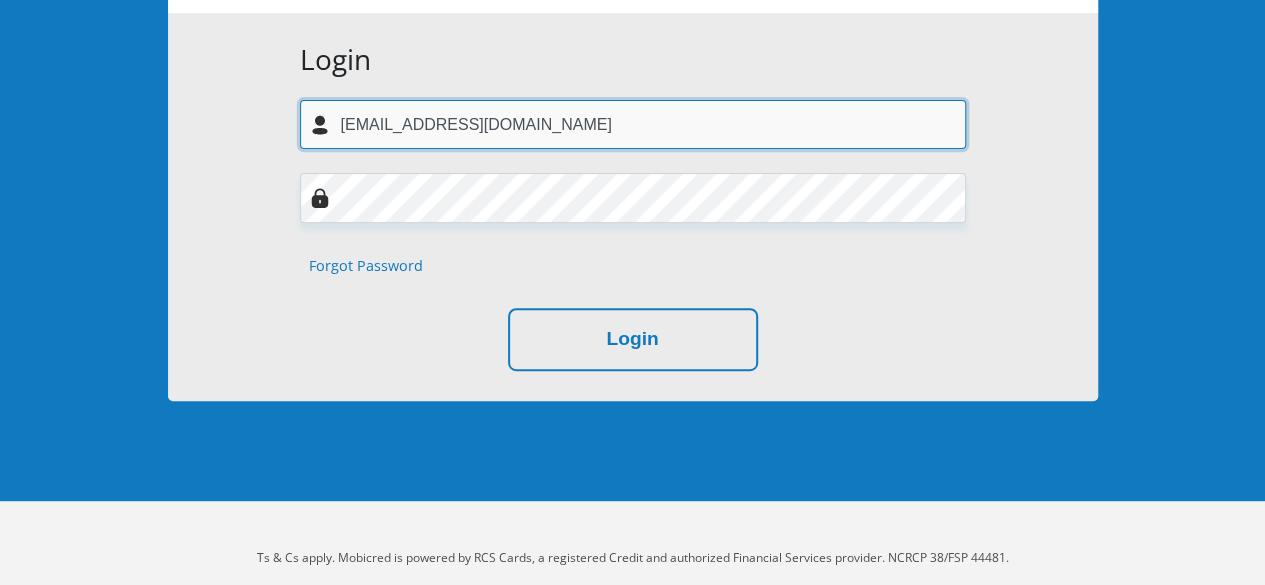 type on "[EMAIL_ADDRESS][DOMAIN_NAME]" 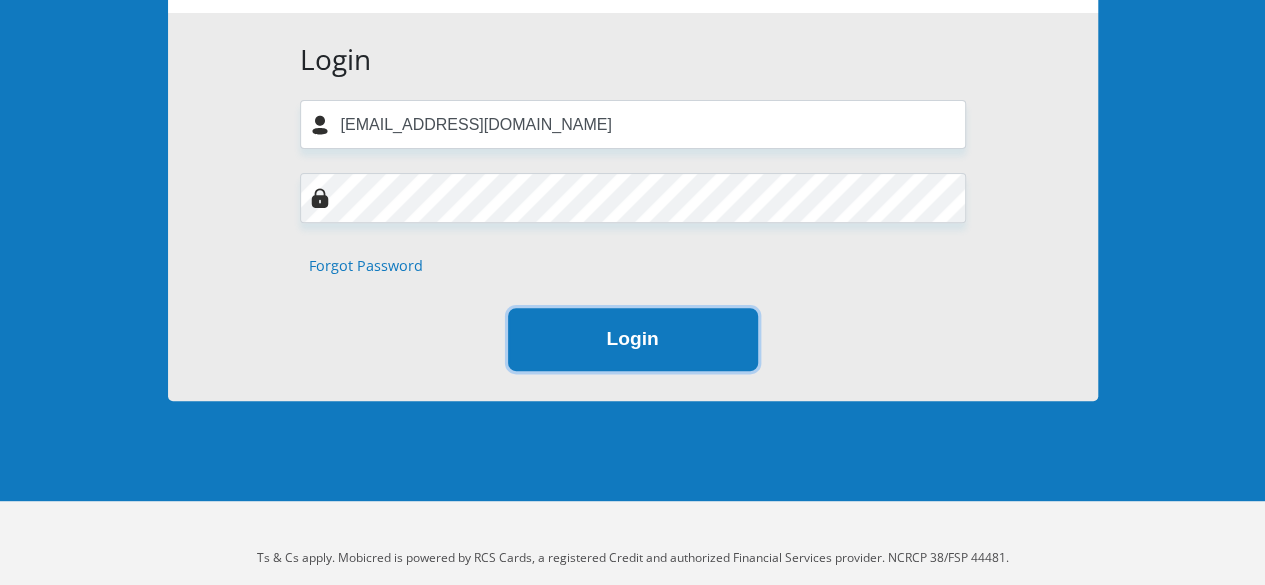 click on "Login" at bounding box center [633, 339] 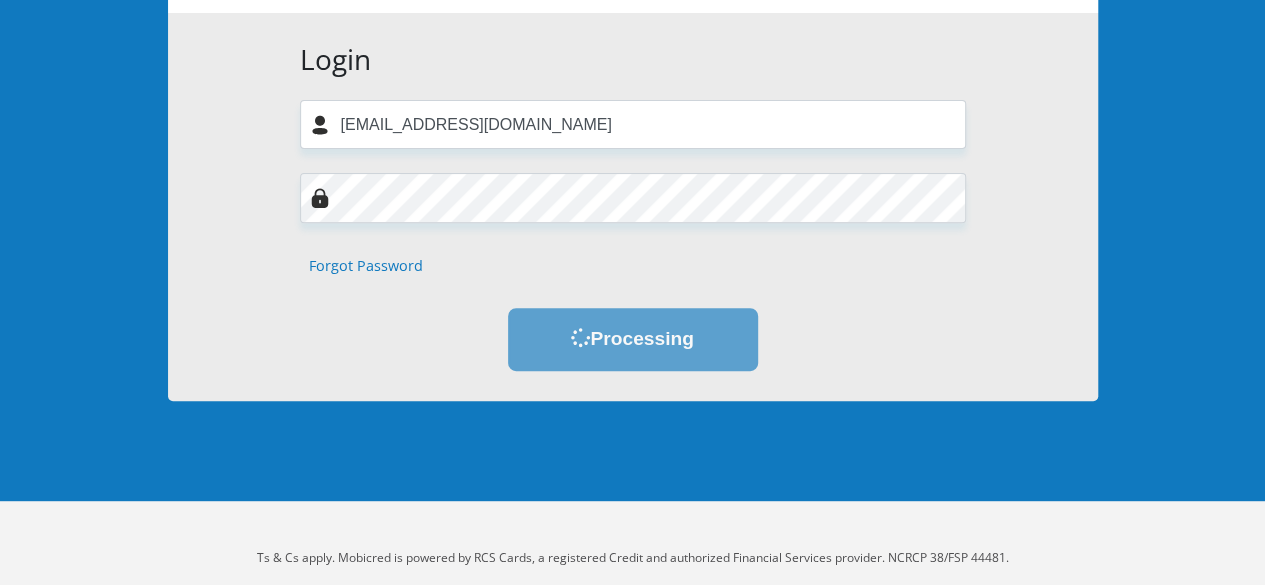 scroll, scrollTop: 0, scrollLeft: 0, axis: both 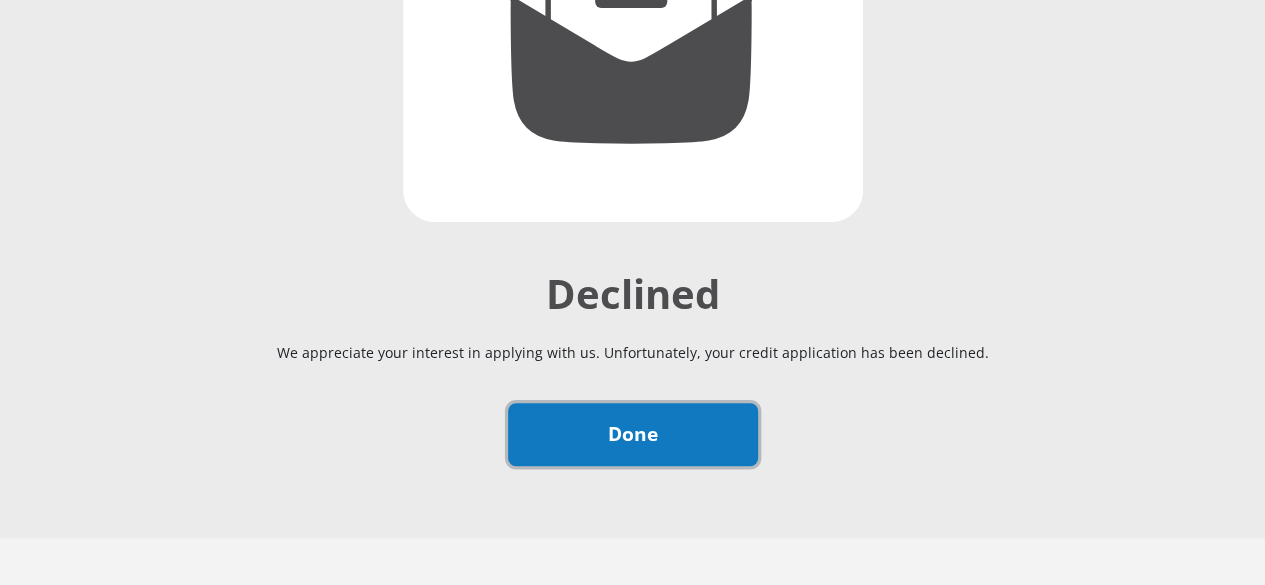 click on "Done" at bounding box center (633, 434) 